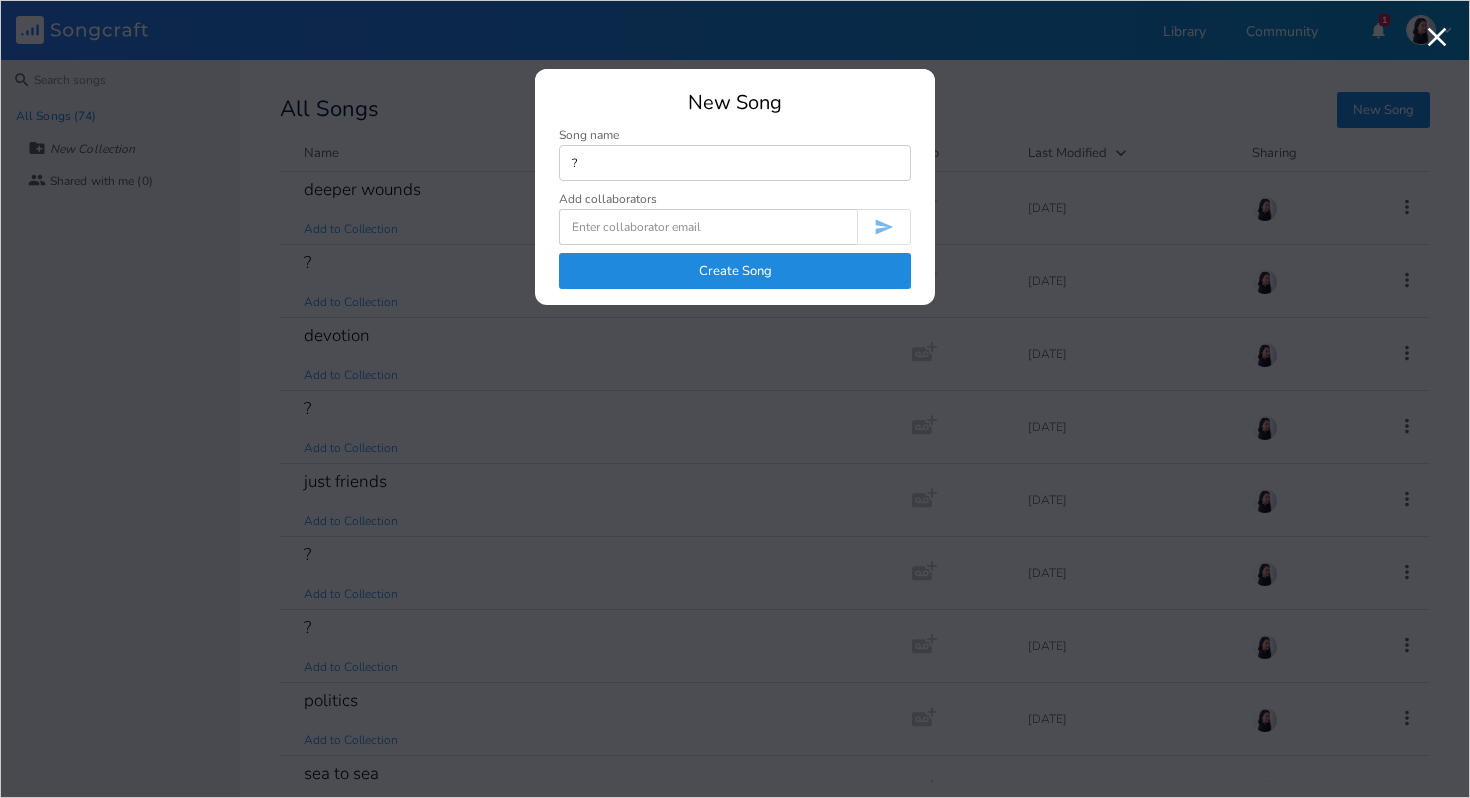 scroll, scrollTop: 0, scrollLeft: 0, axis: both 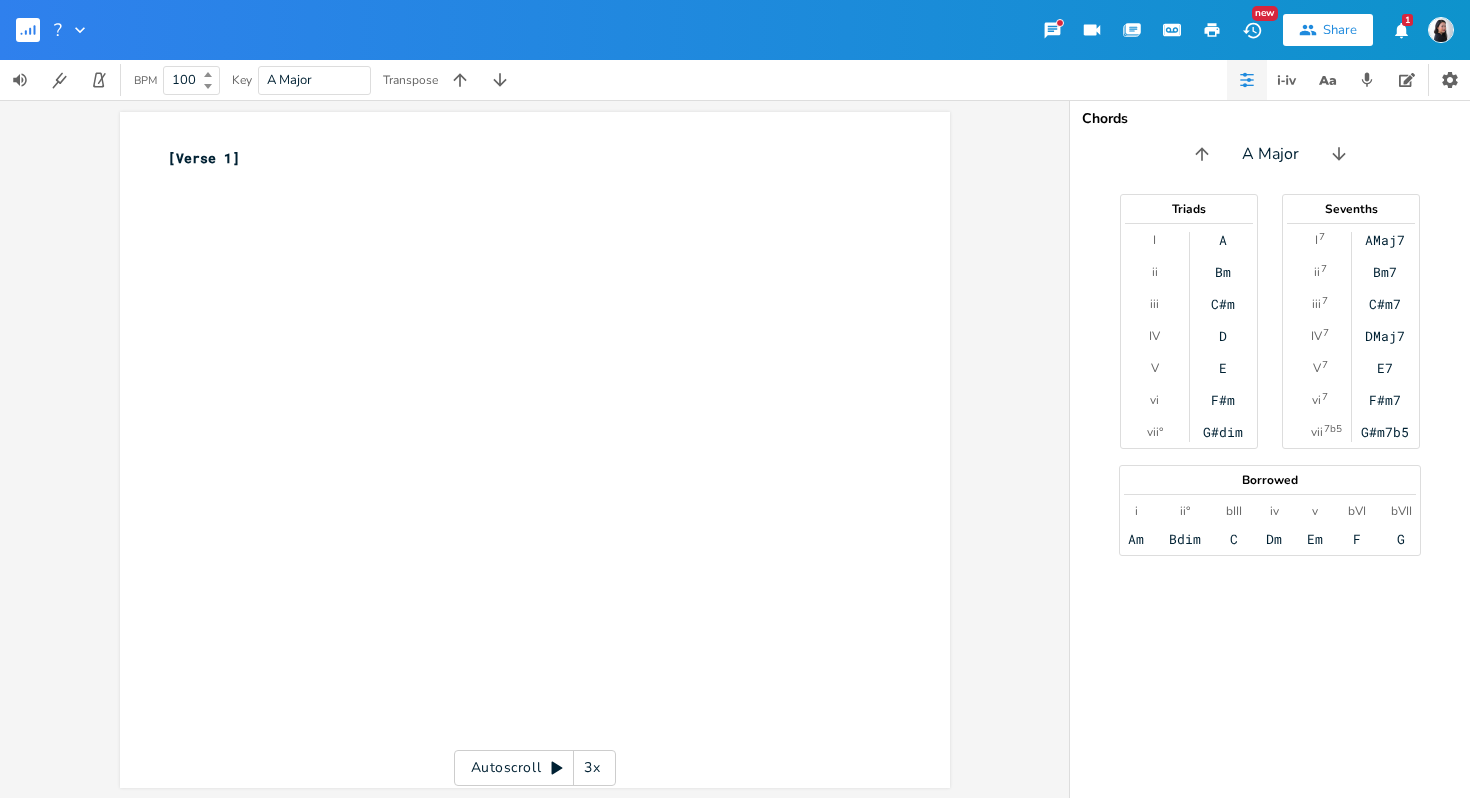 click on "xxxxxxxxxx   [Verse 1] ​" at bounding box center (550, 469) 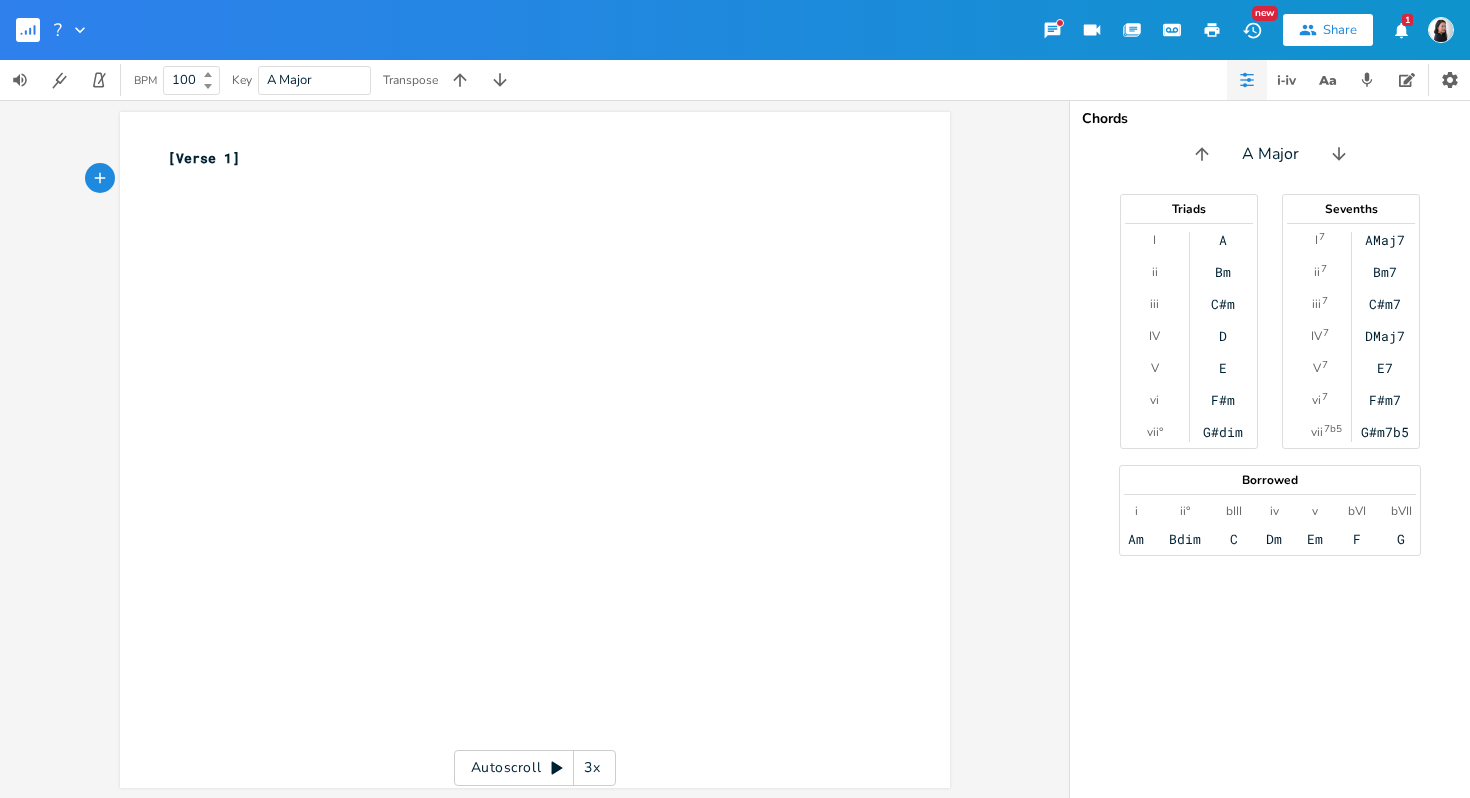 click on "xxxxxxxxxx   [Verse 1] ​" at bounding box center (535, 450) 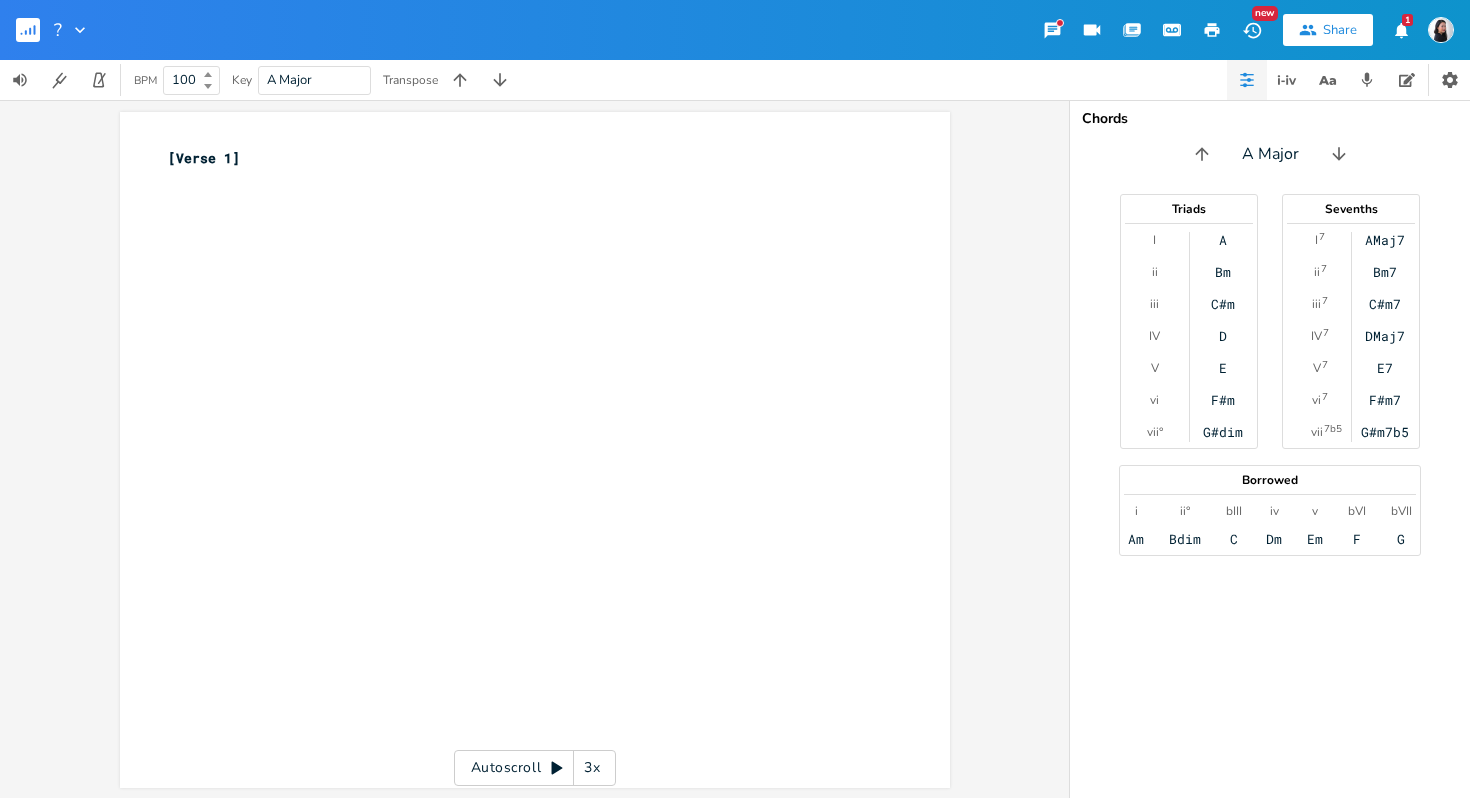 click on "xxxxxxxxxx   [Verse 1] ​" at bounding box center (535, 450) 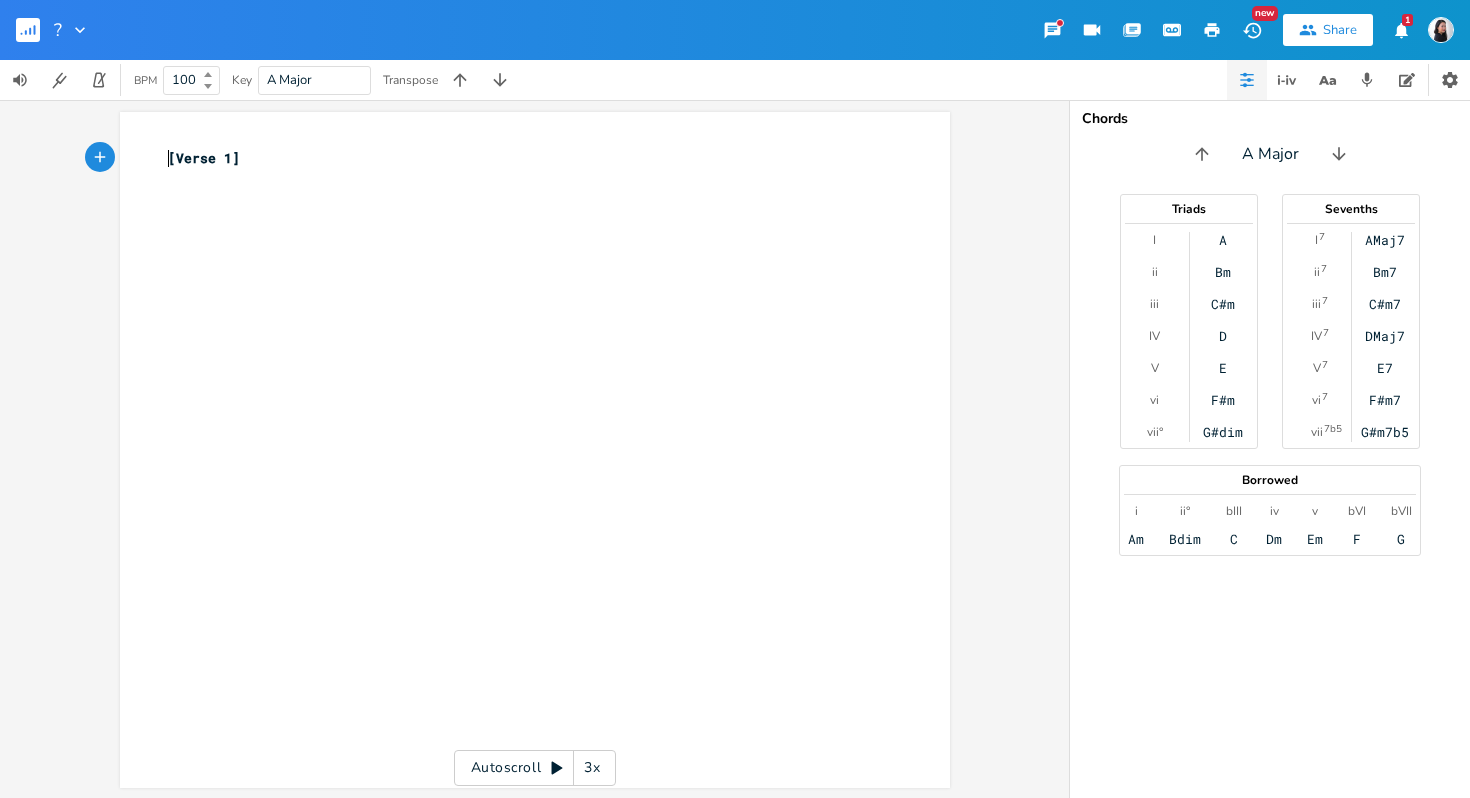 click on "[Verse 1]" at bounding box center [525, 158] 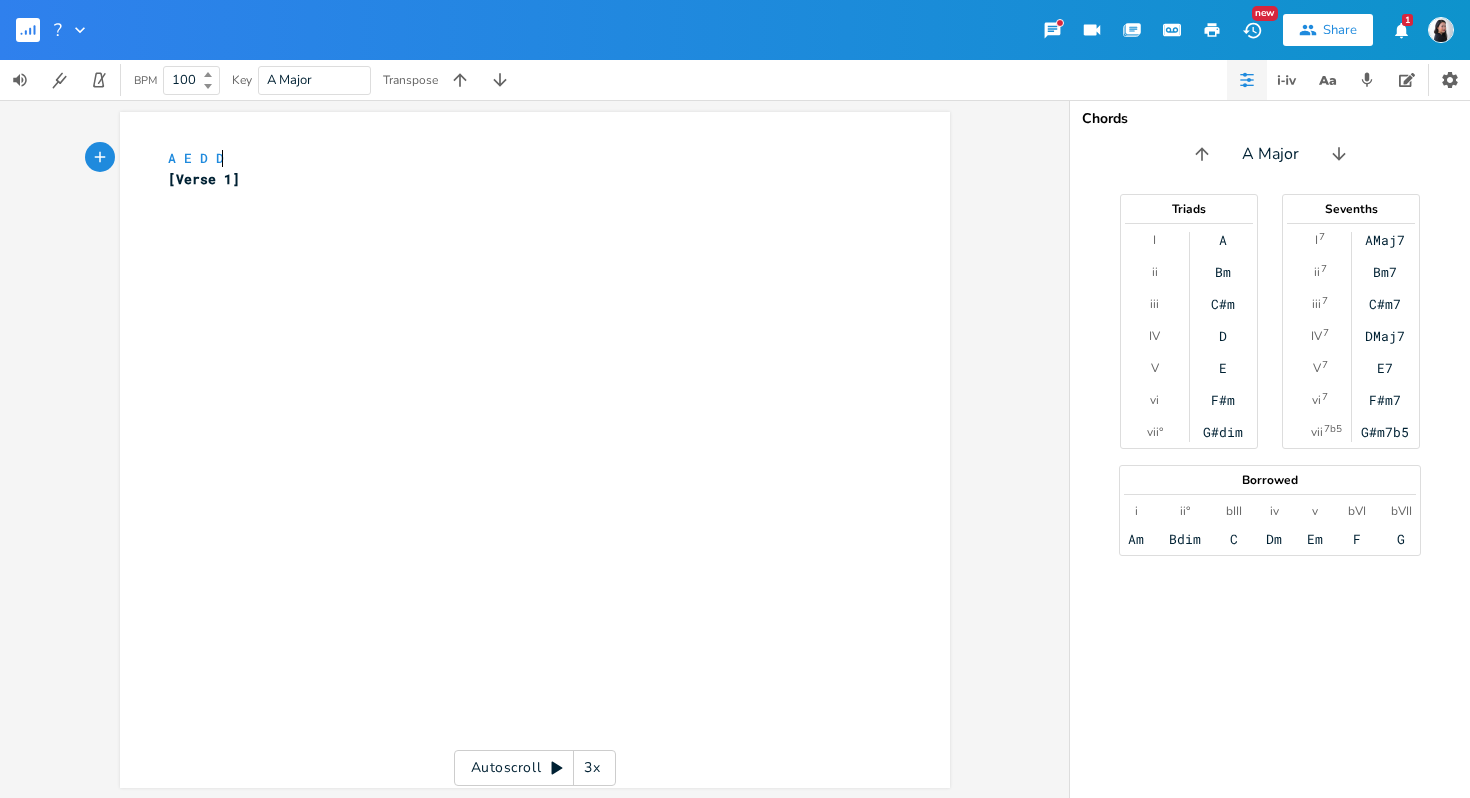 type on "A E D Dm" 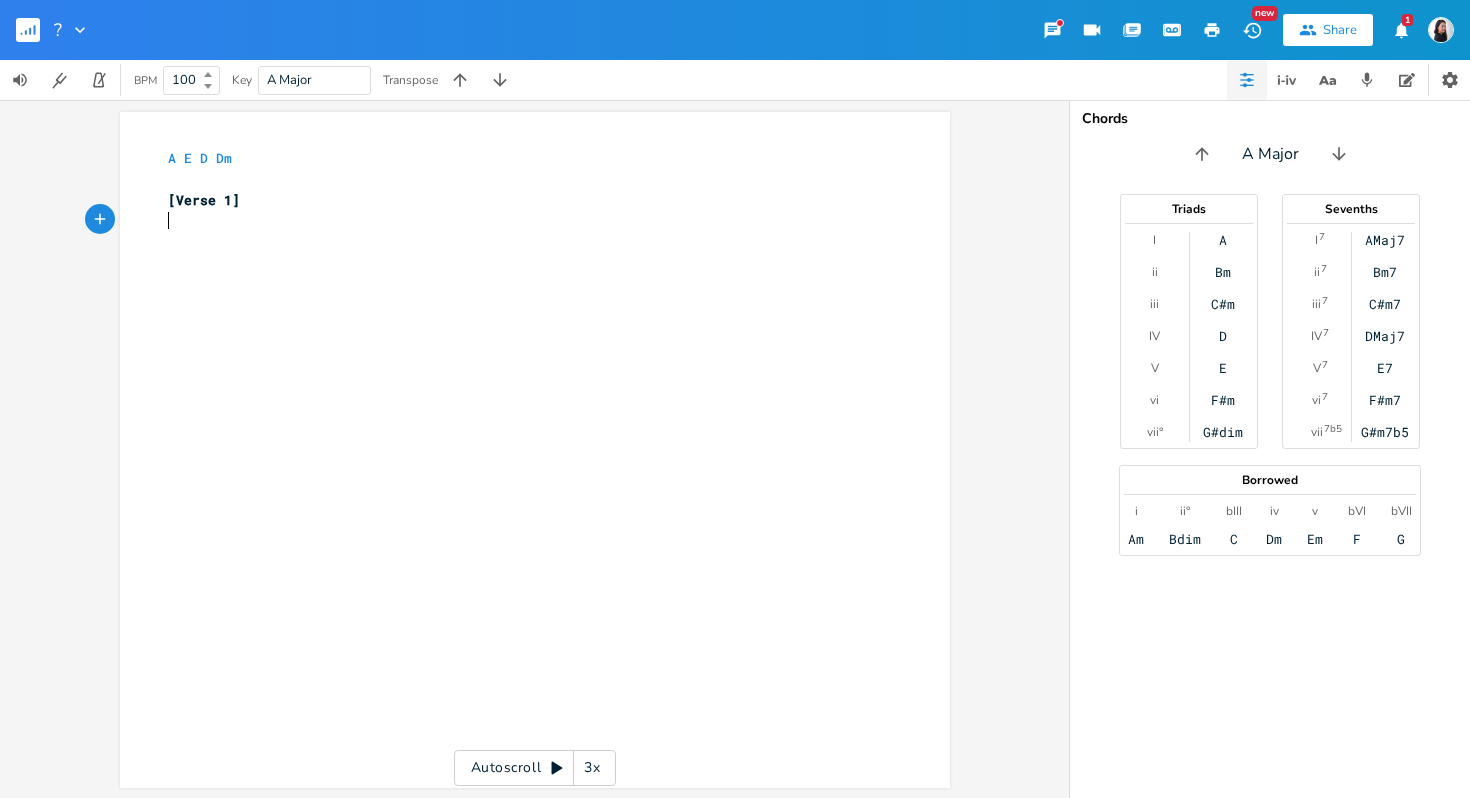 click on "xxxxxxxxxx   A   E   D   Dm ​ [Verse 1] ​" at bounding box center (550, 469) 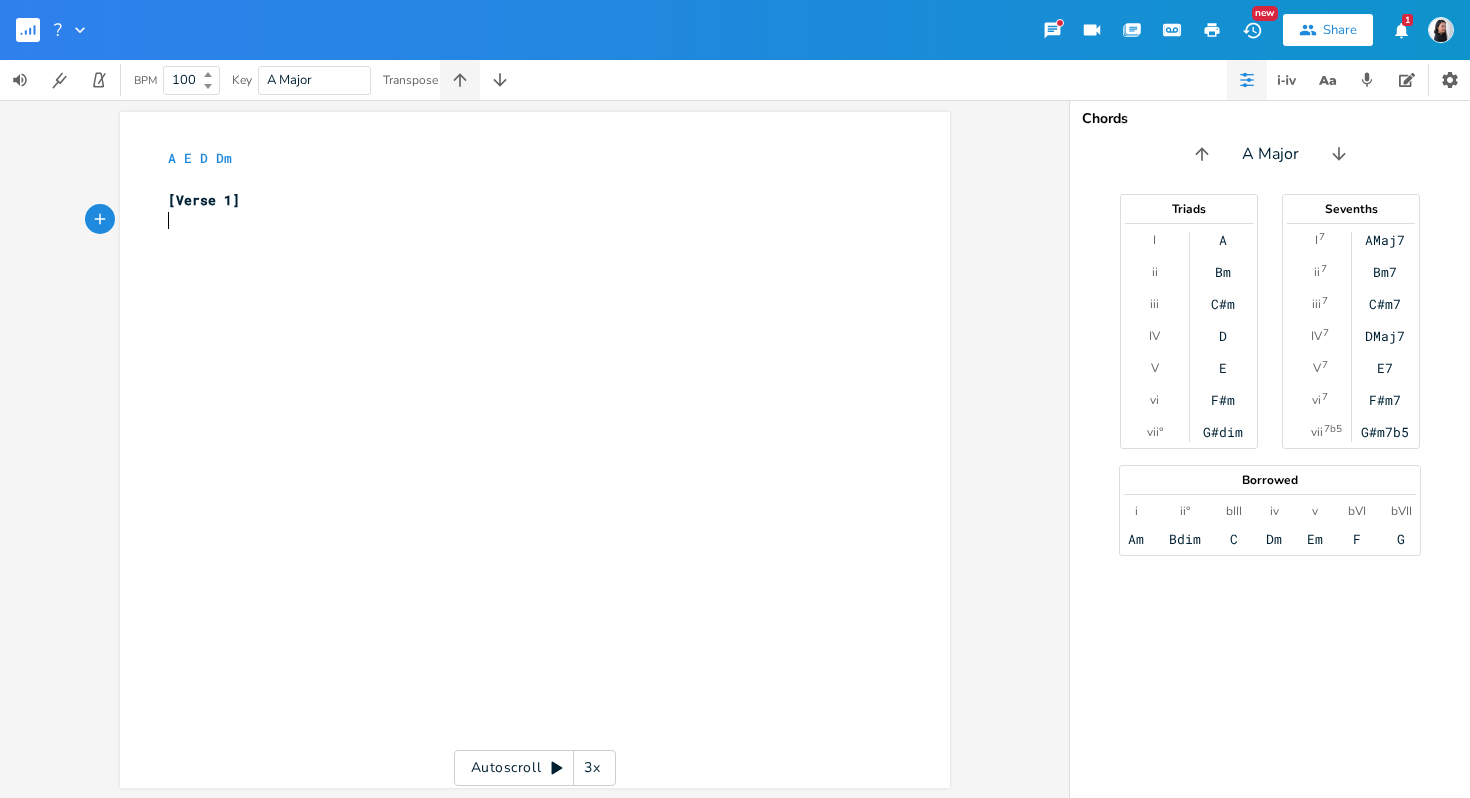click 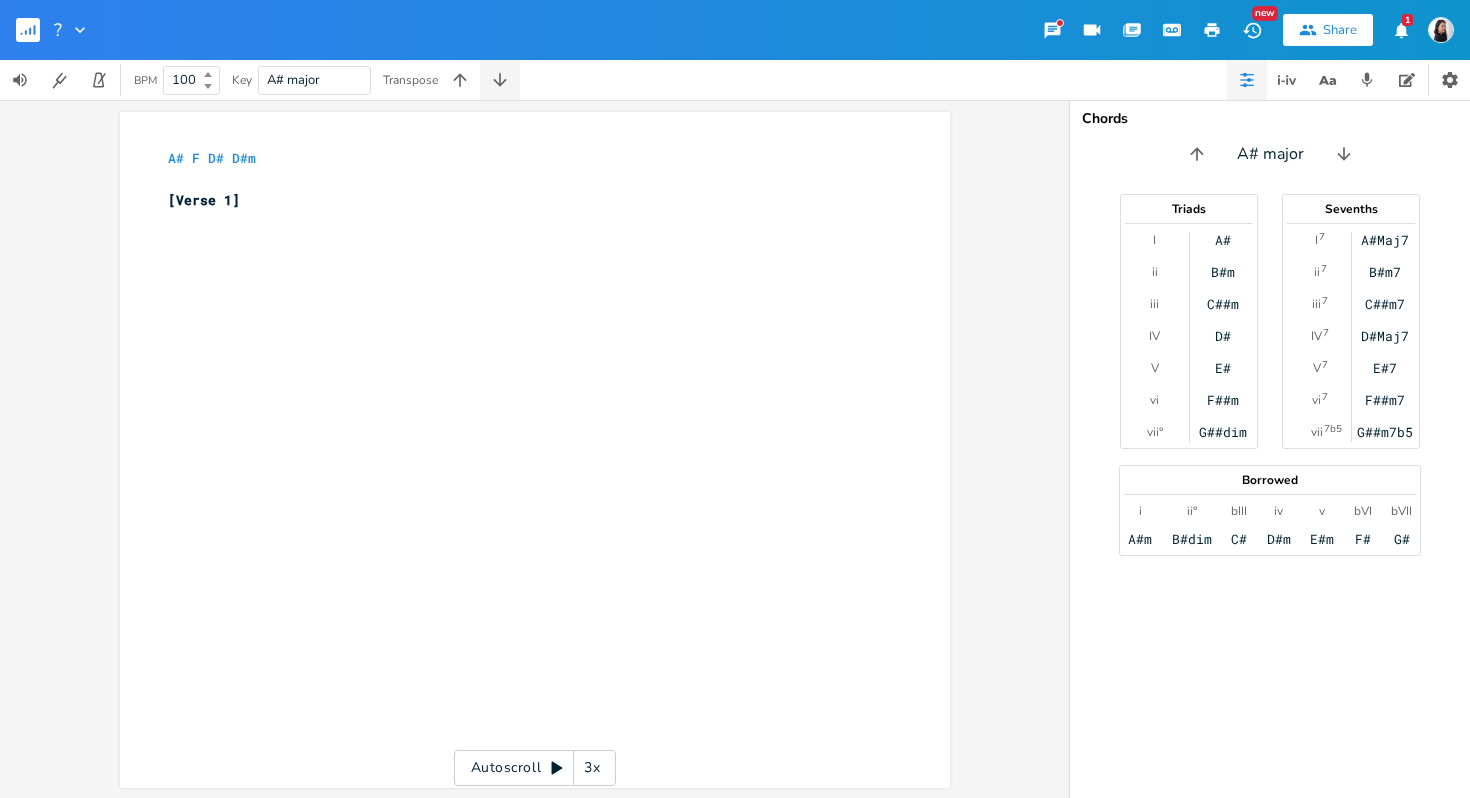 click 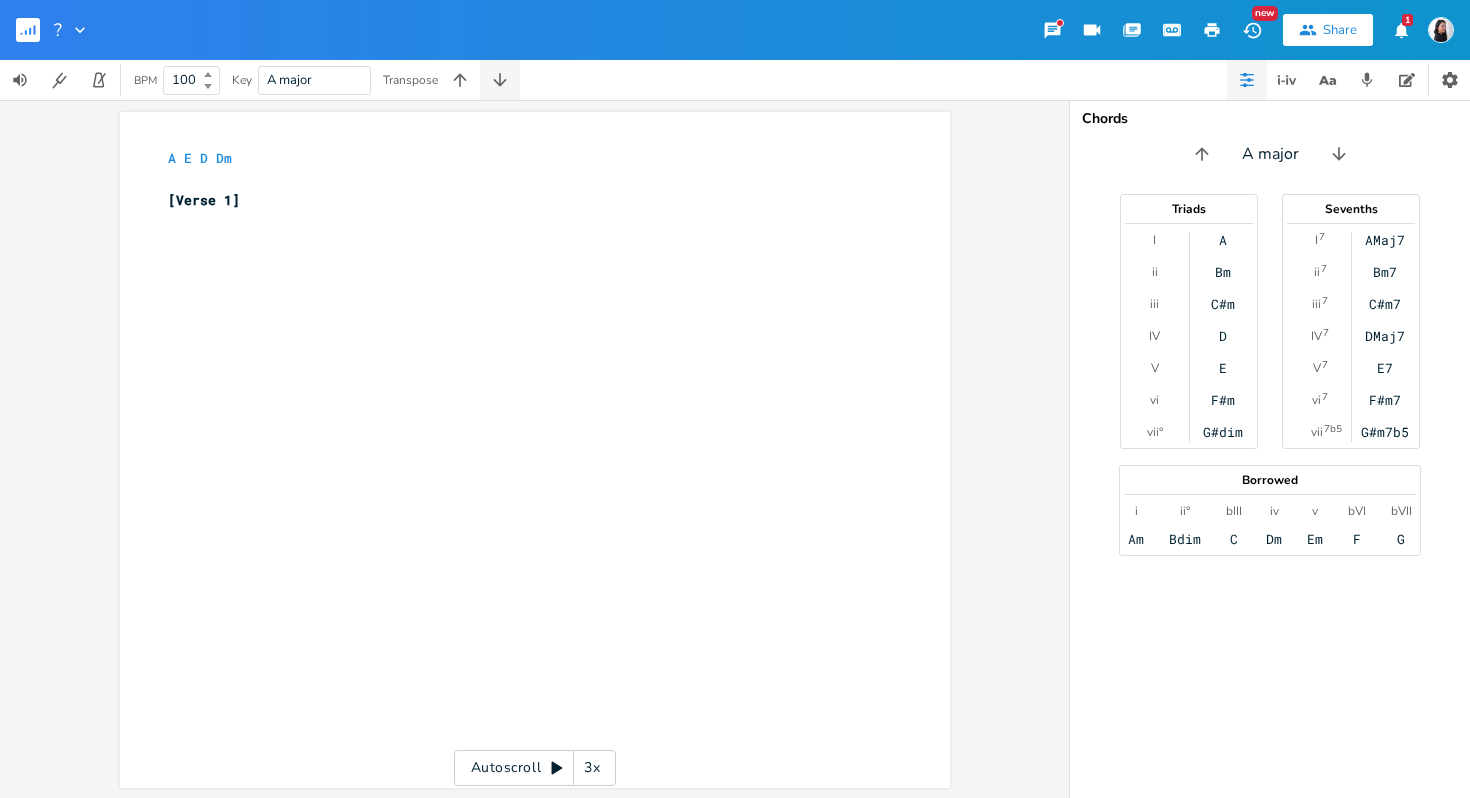 click 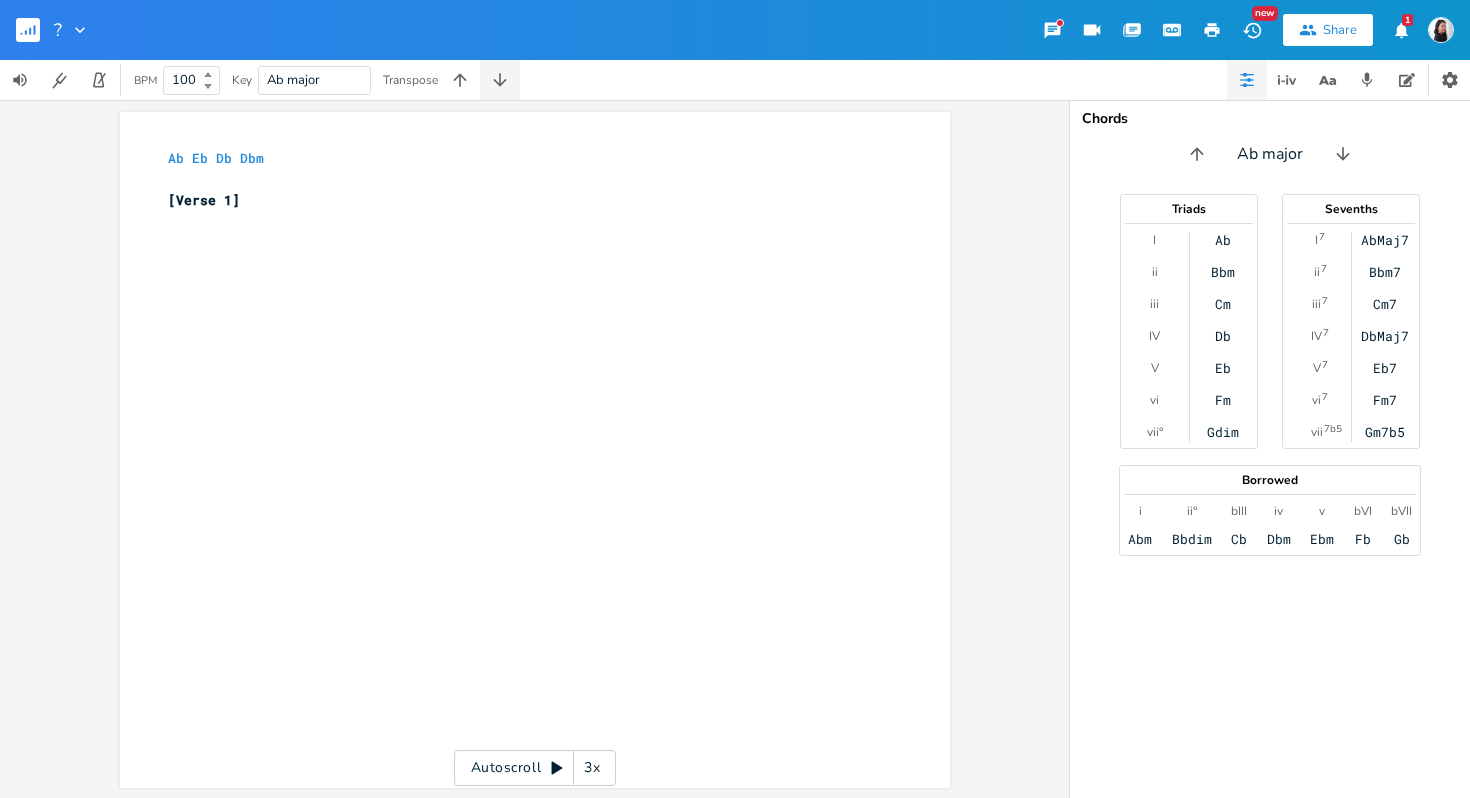 click 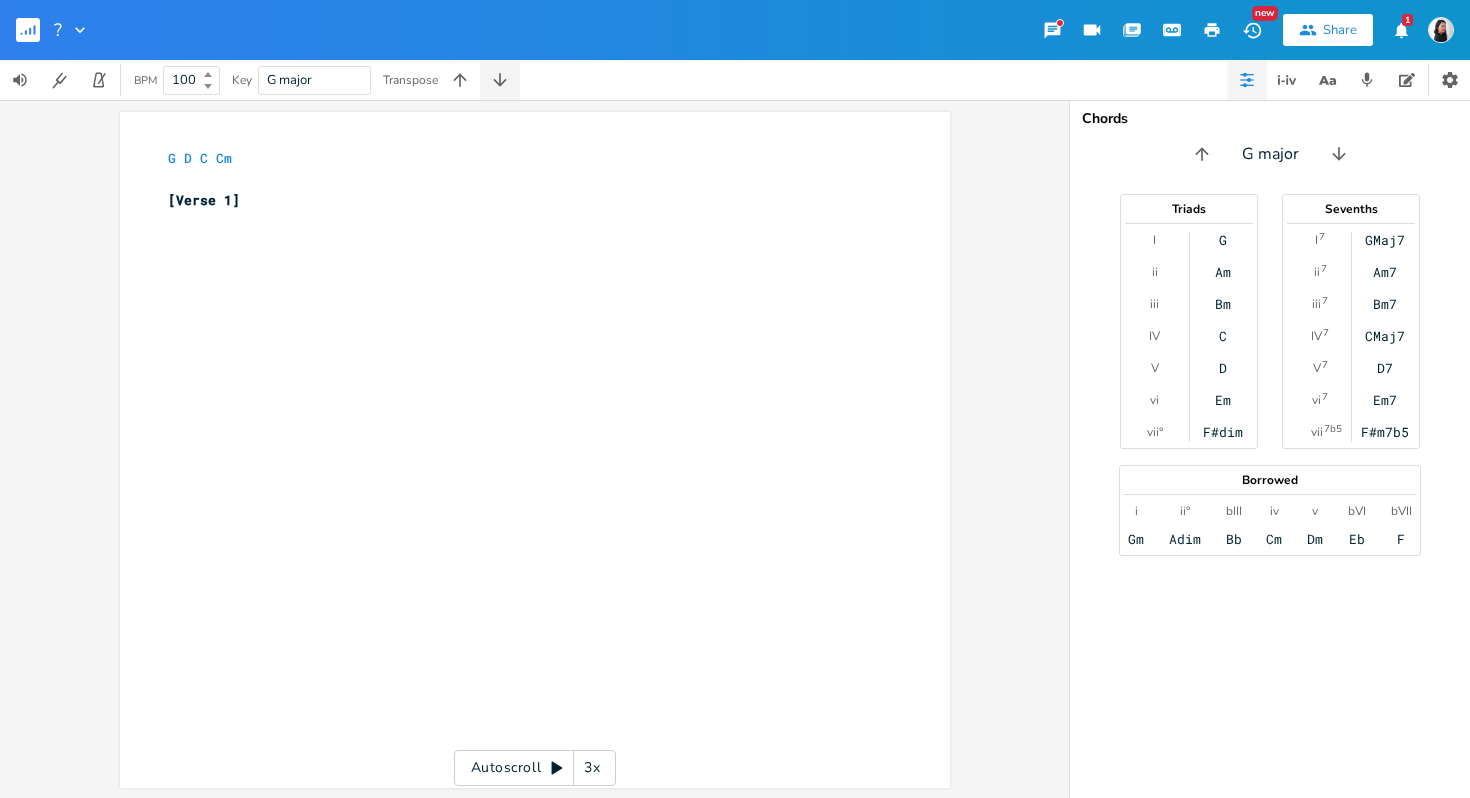 click 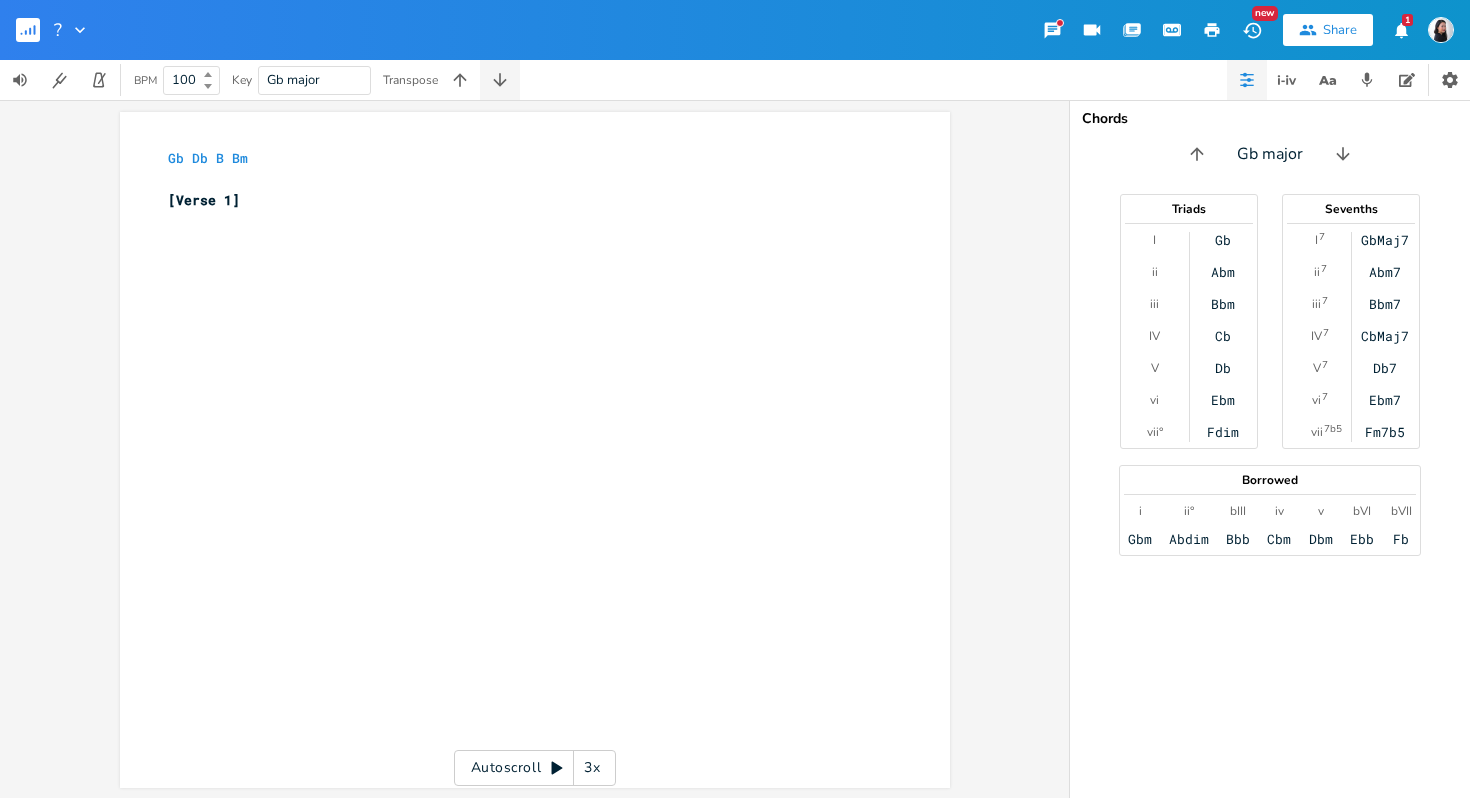 click 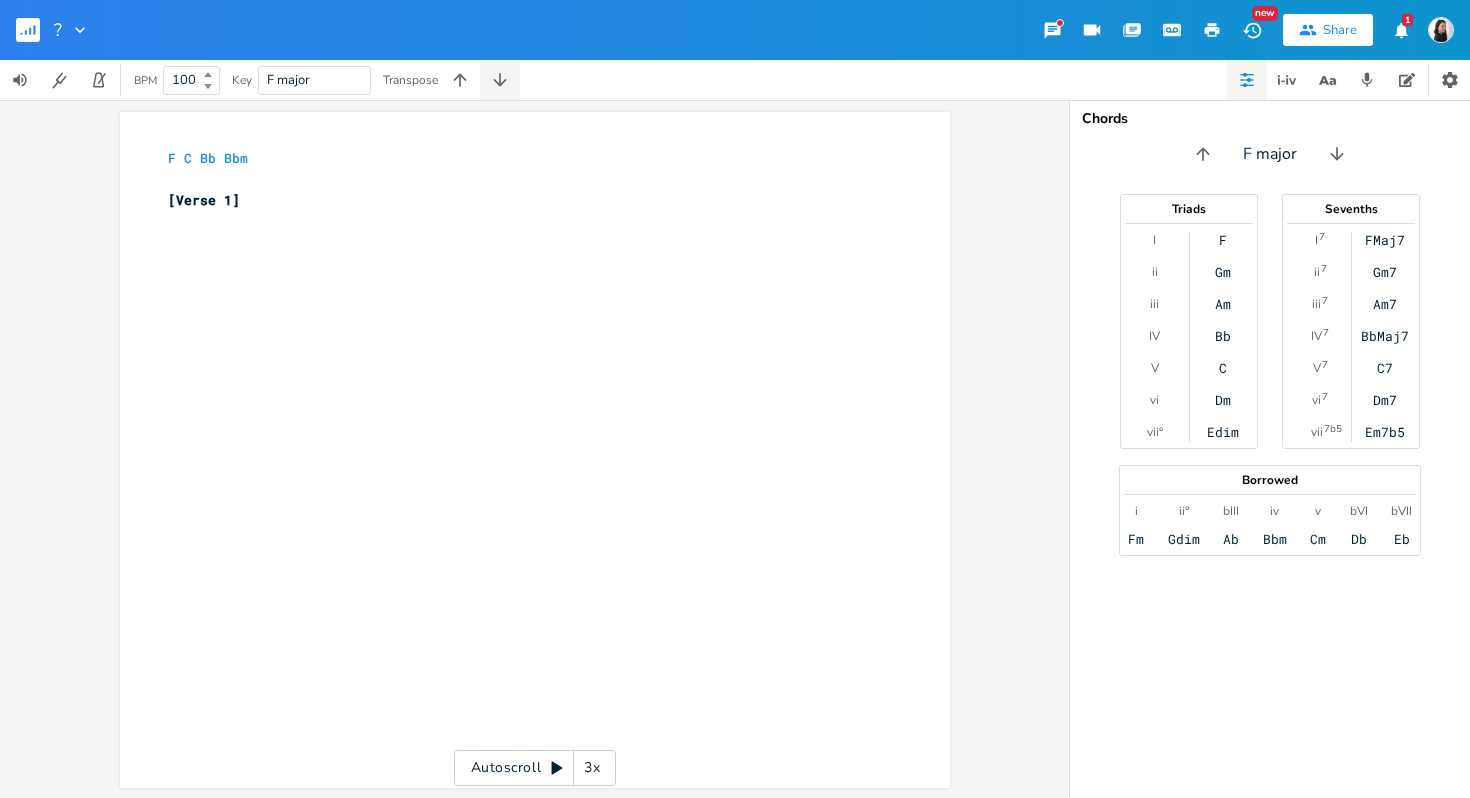 click 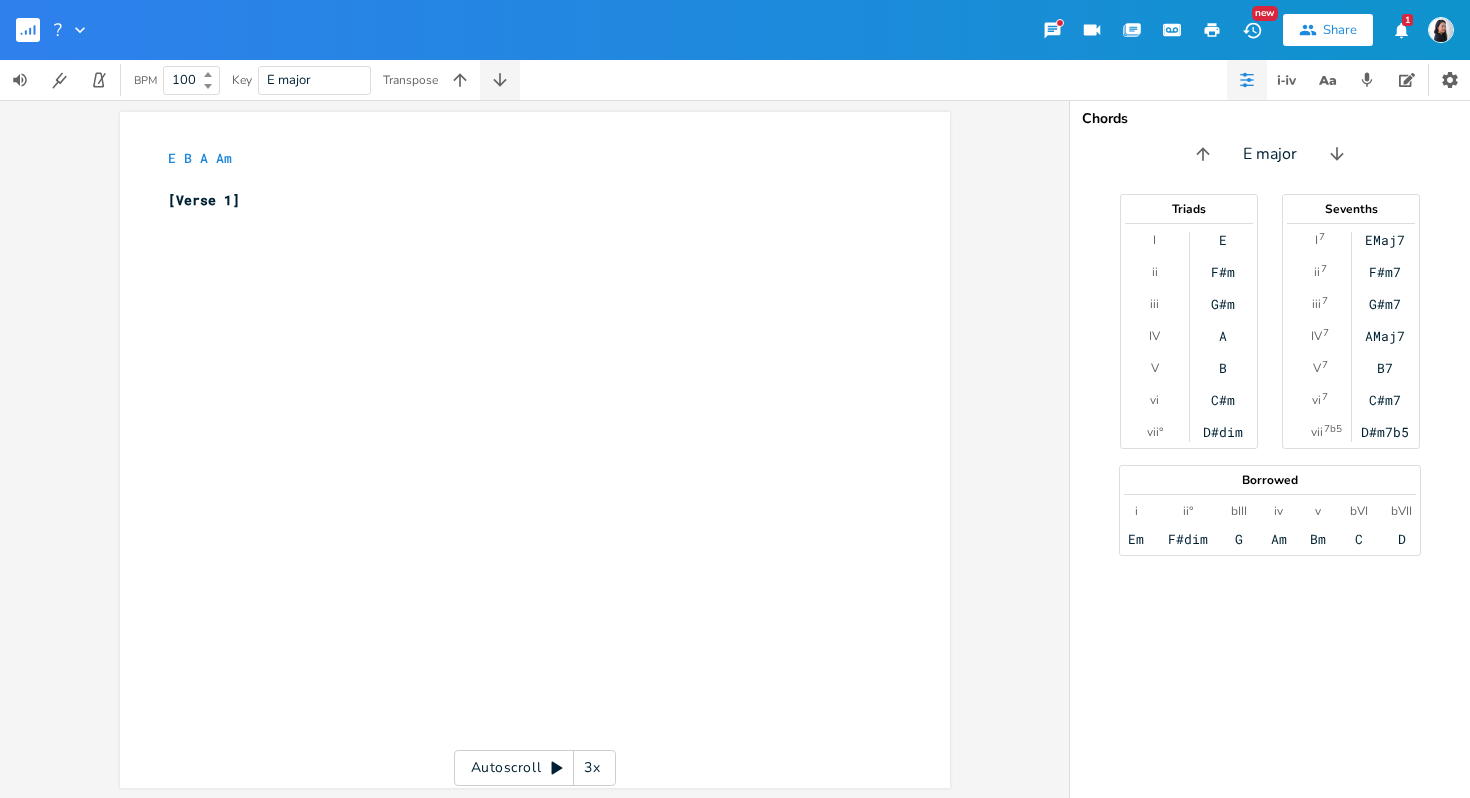 click 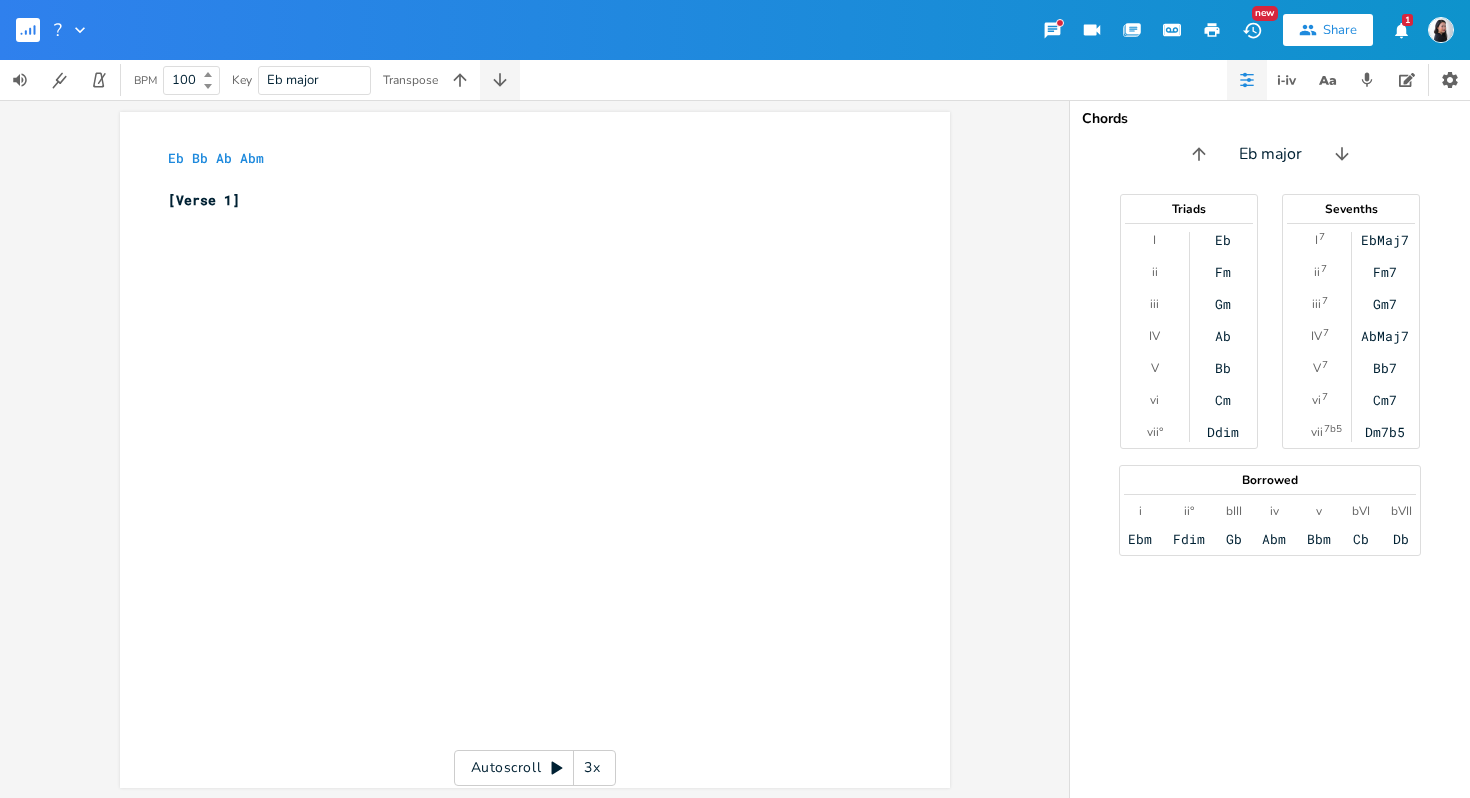 click 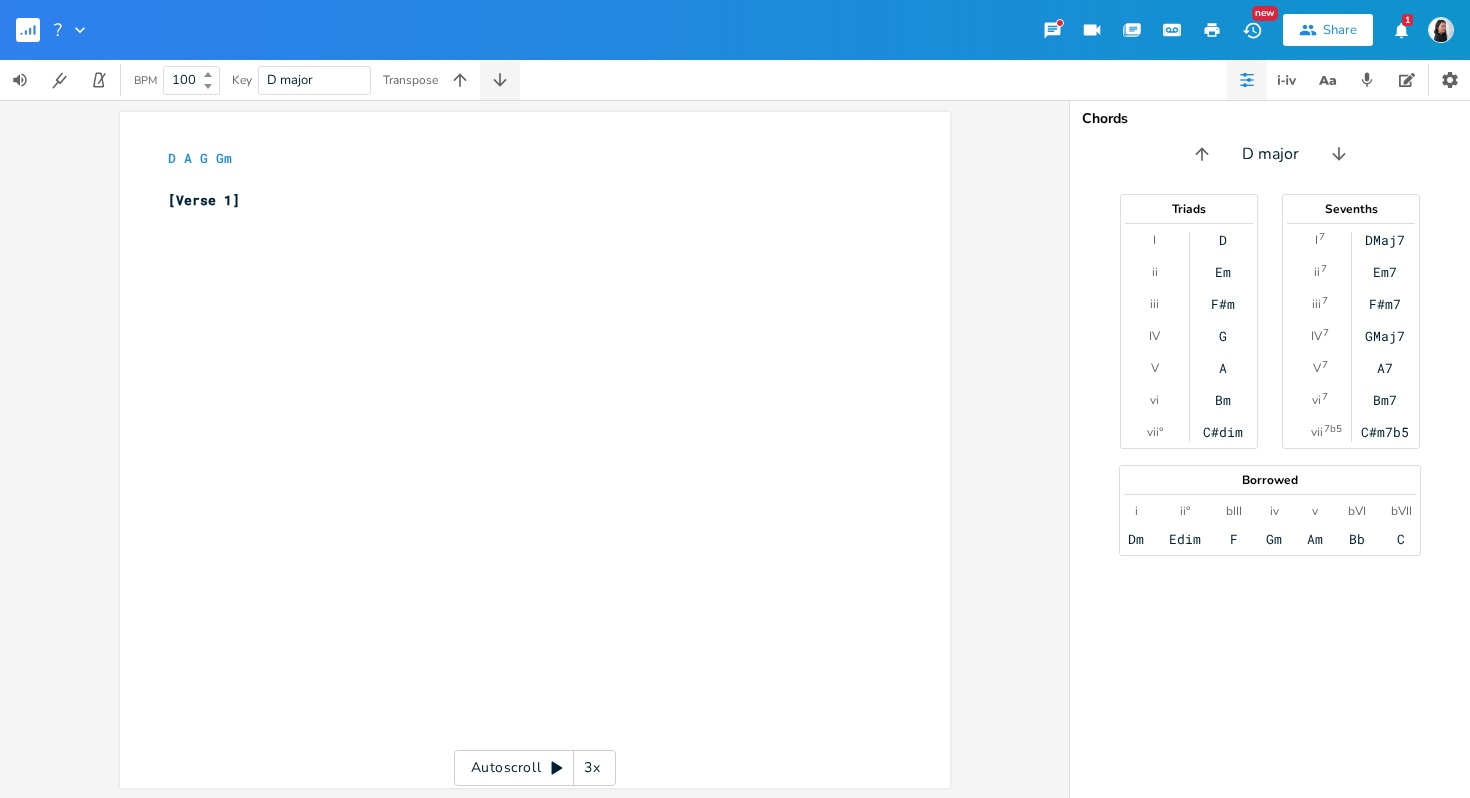 click 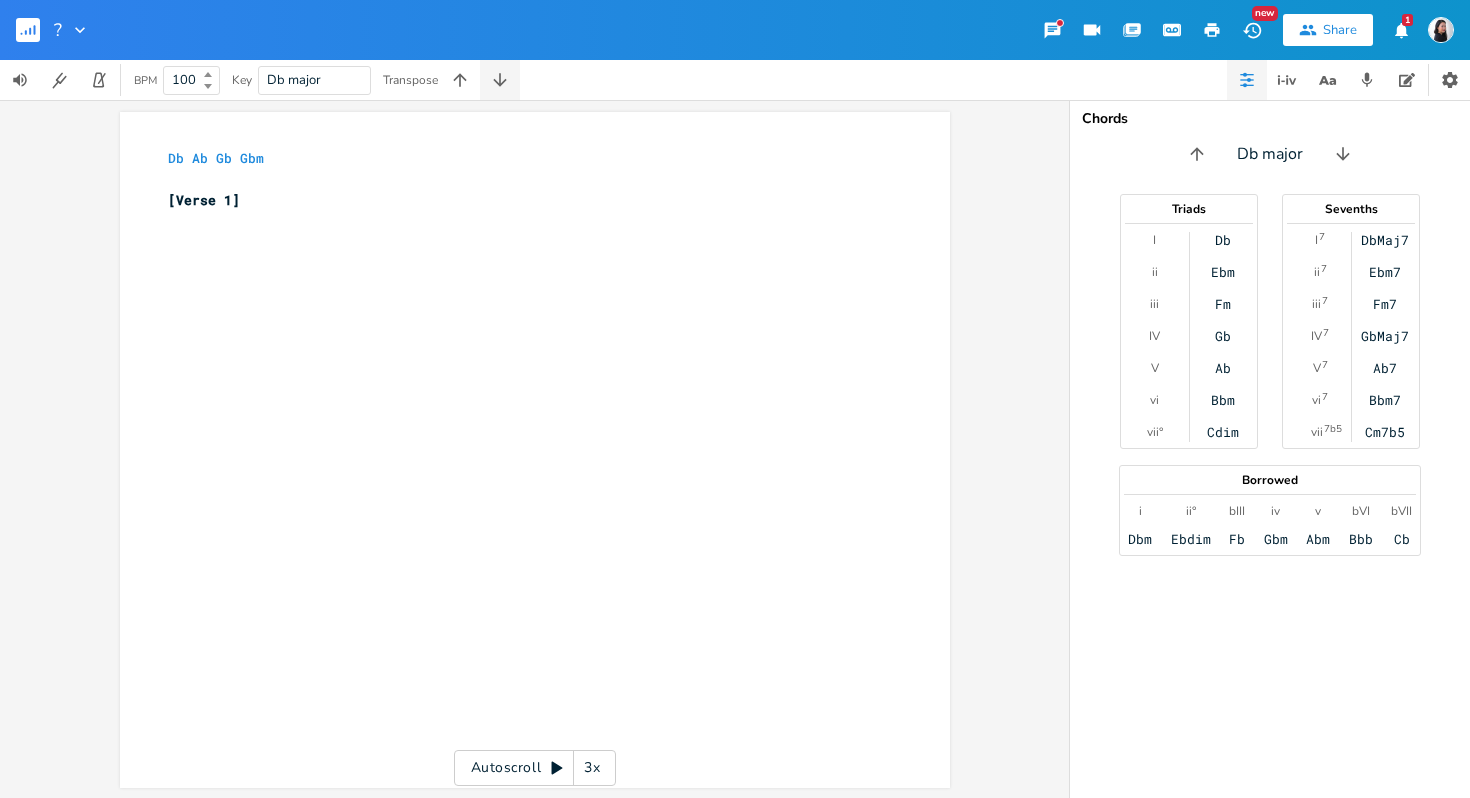 click 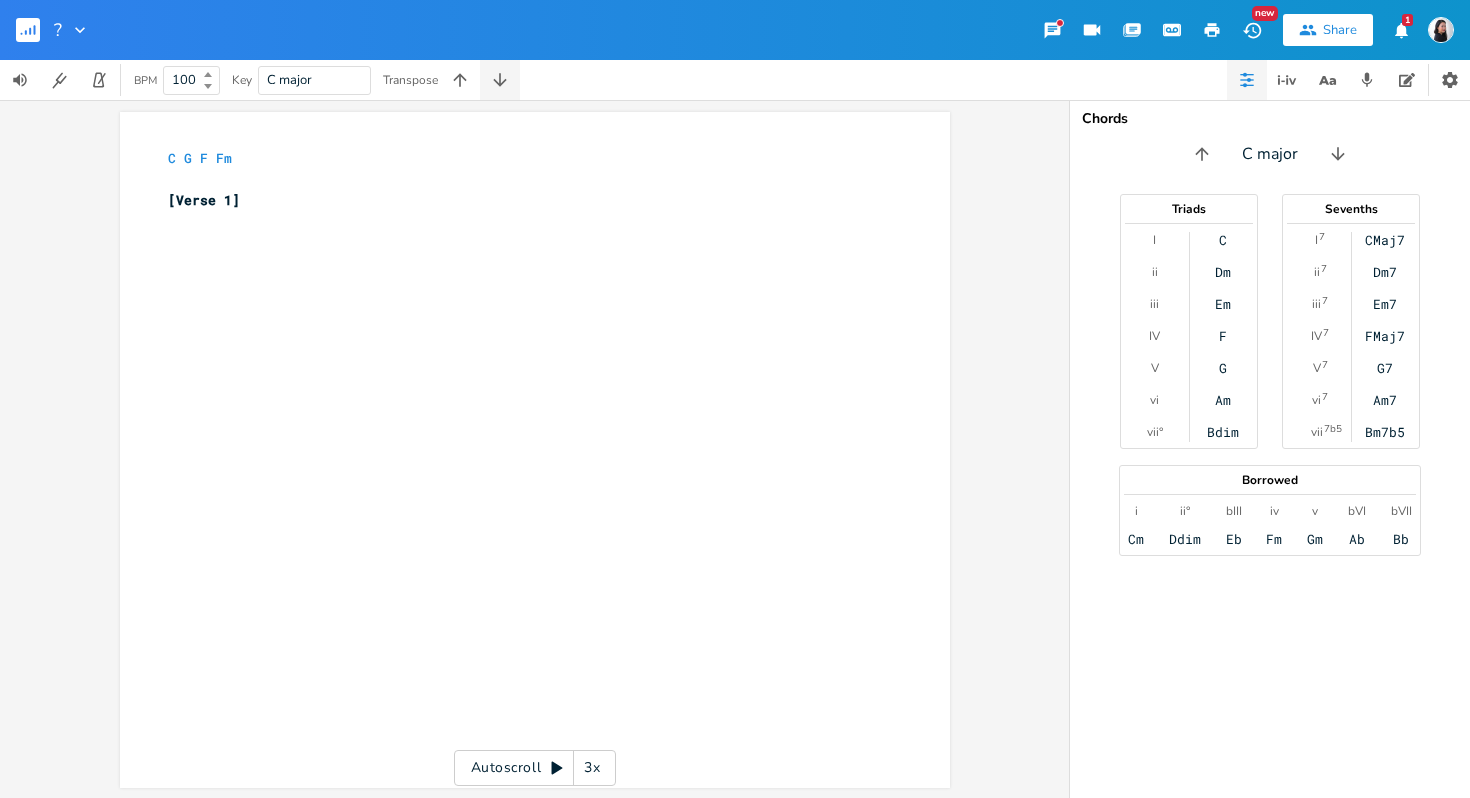 click 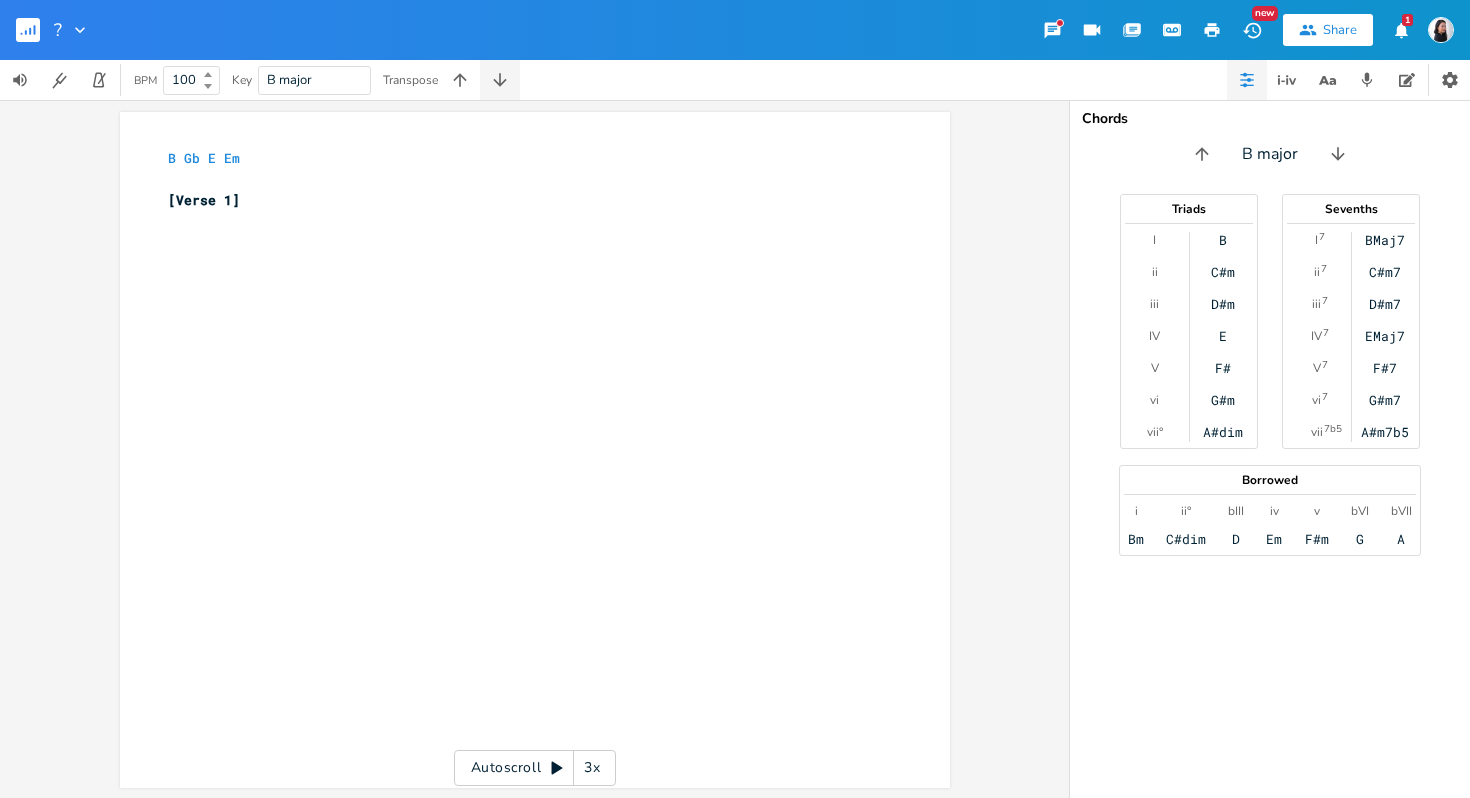 click 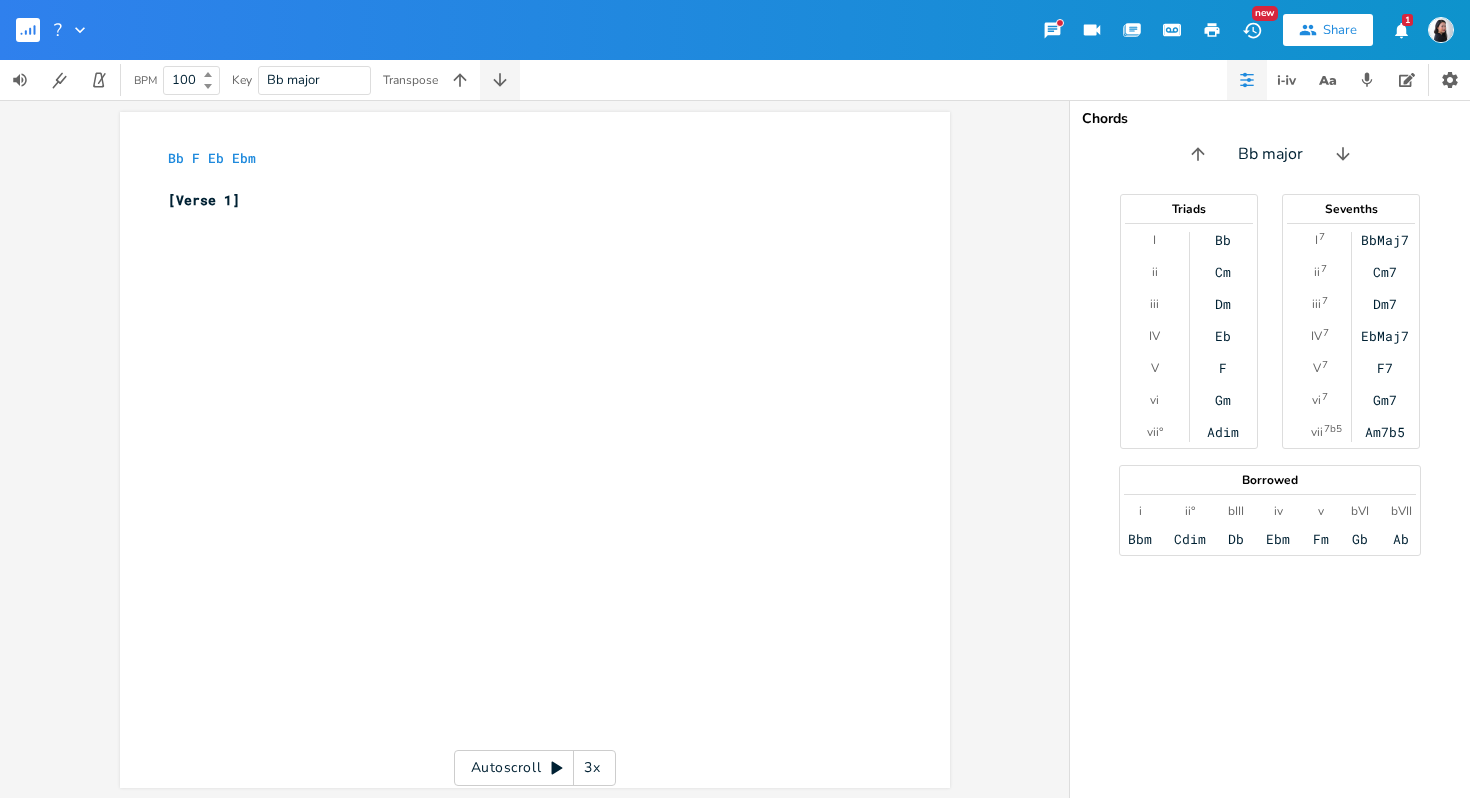 click 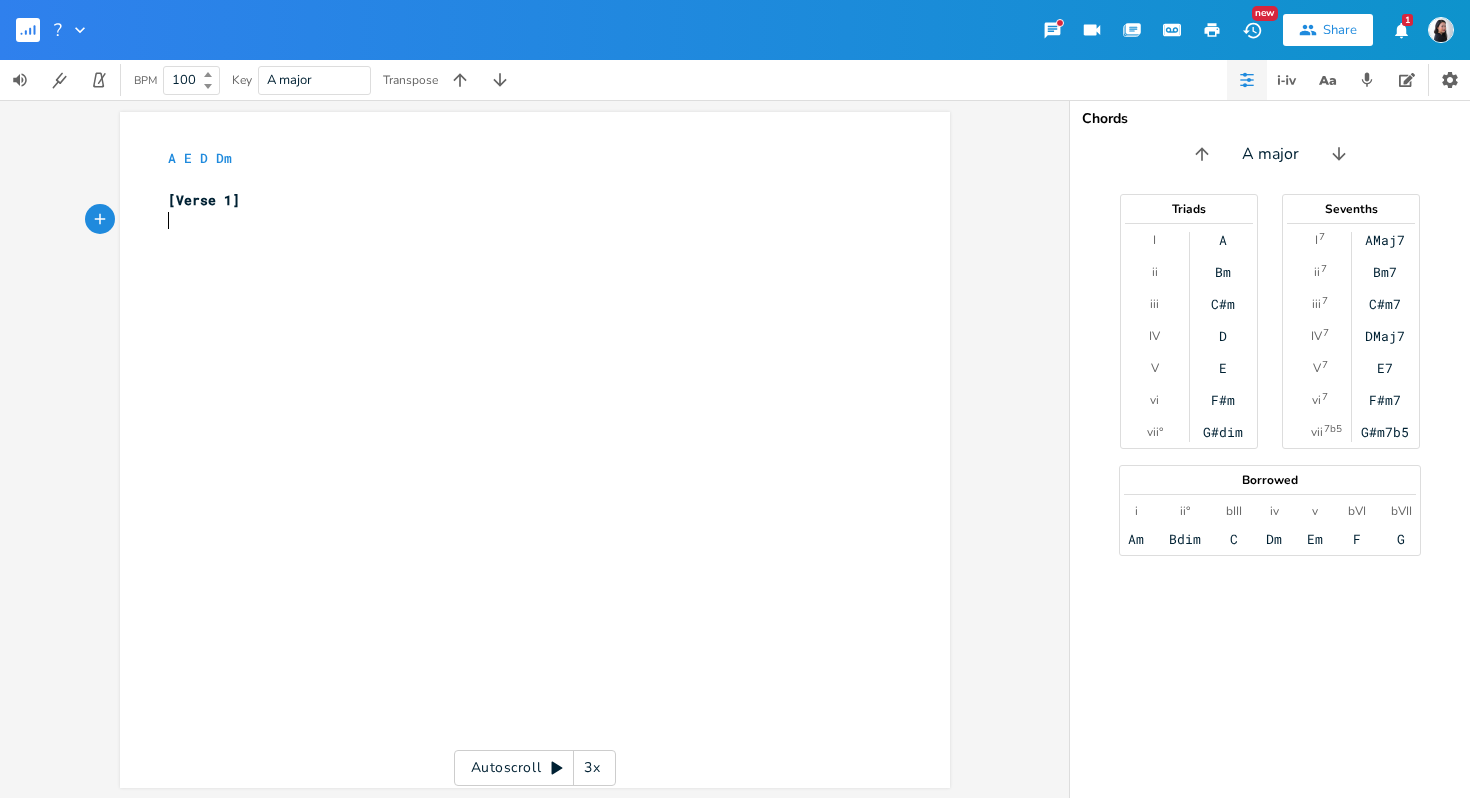 scroll, scrollTop: 0, scrollLeft: 0, axis: both 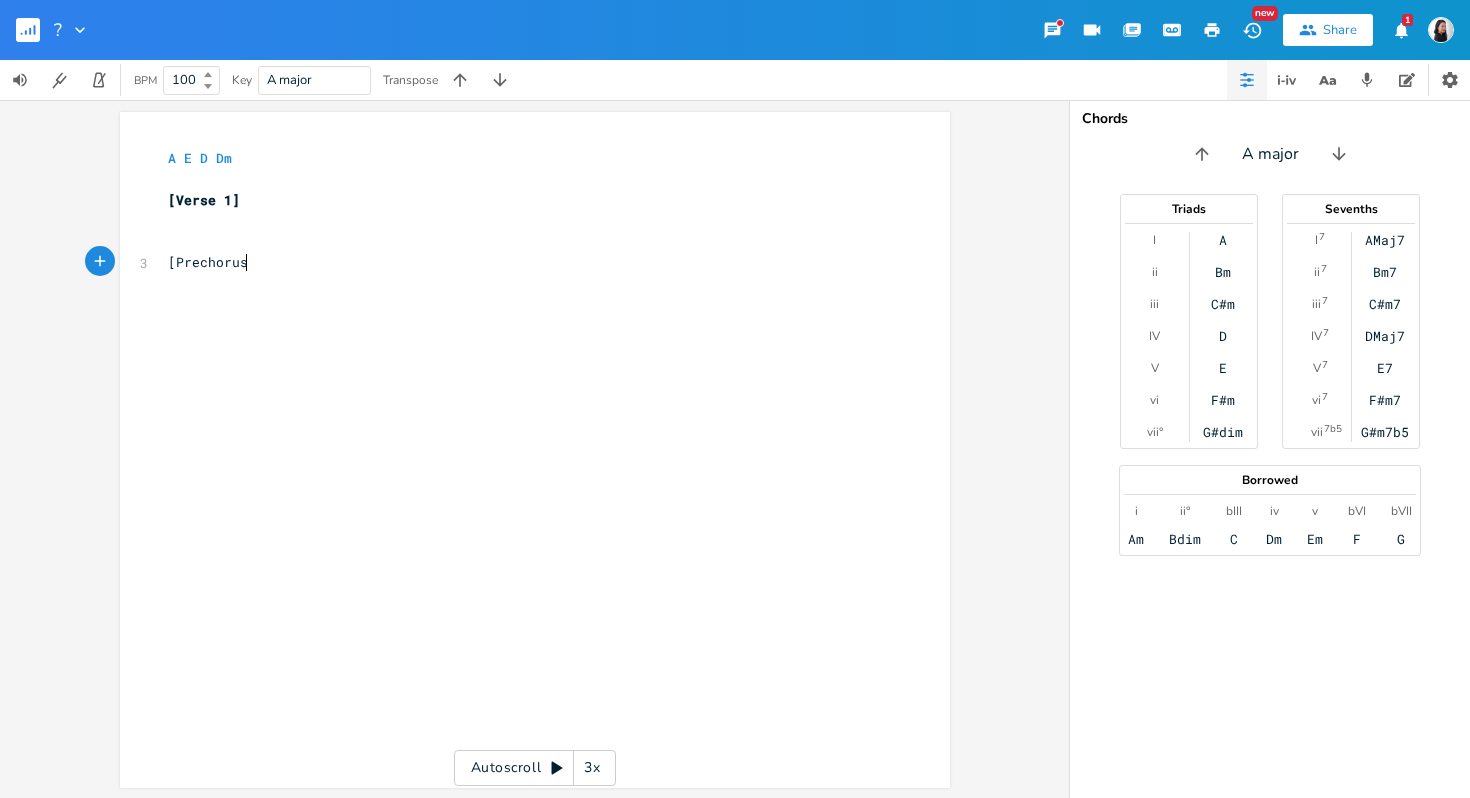 type on "[Prechorus}" 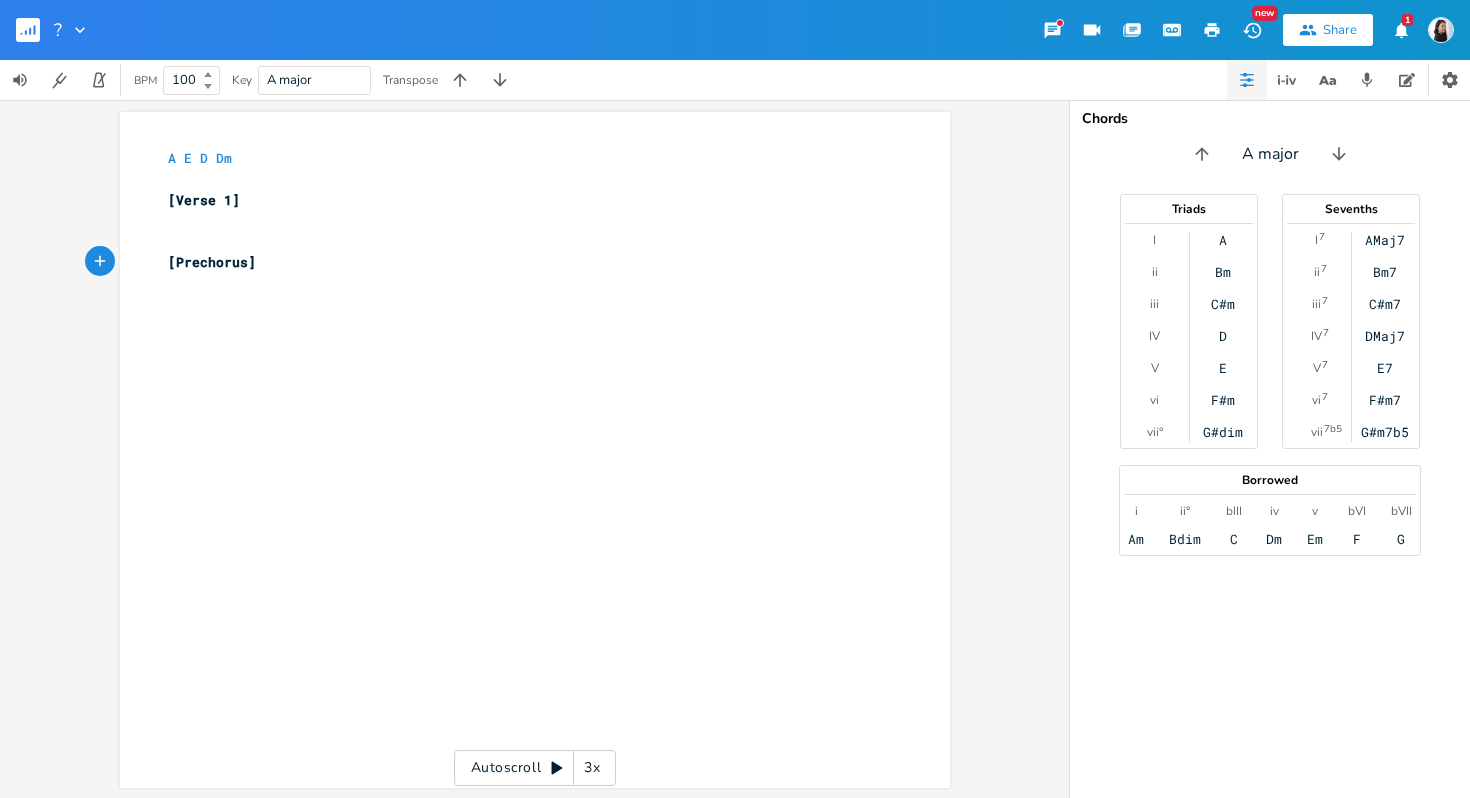 type on "]" 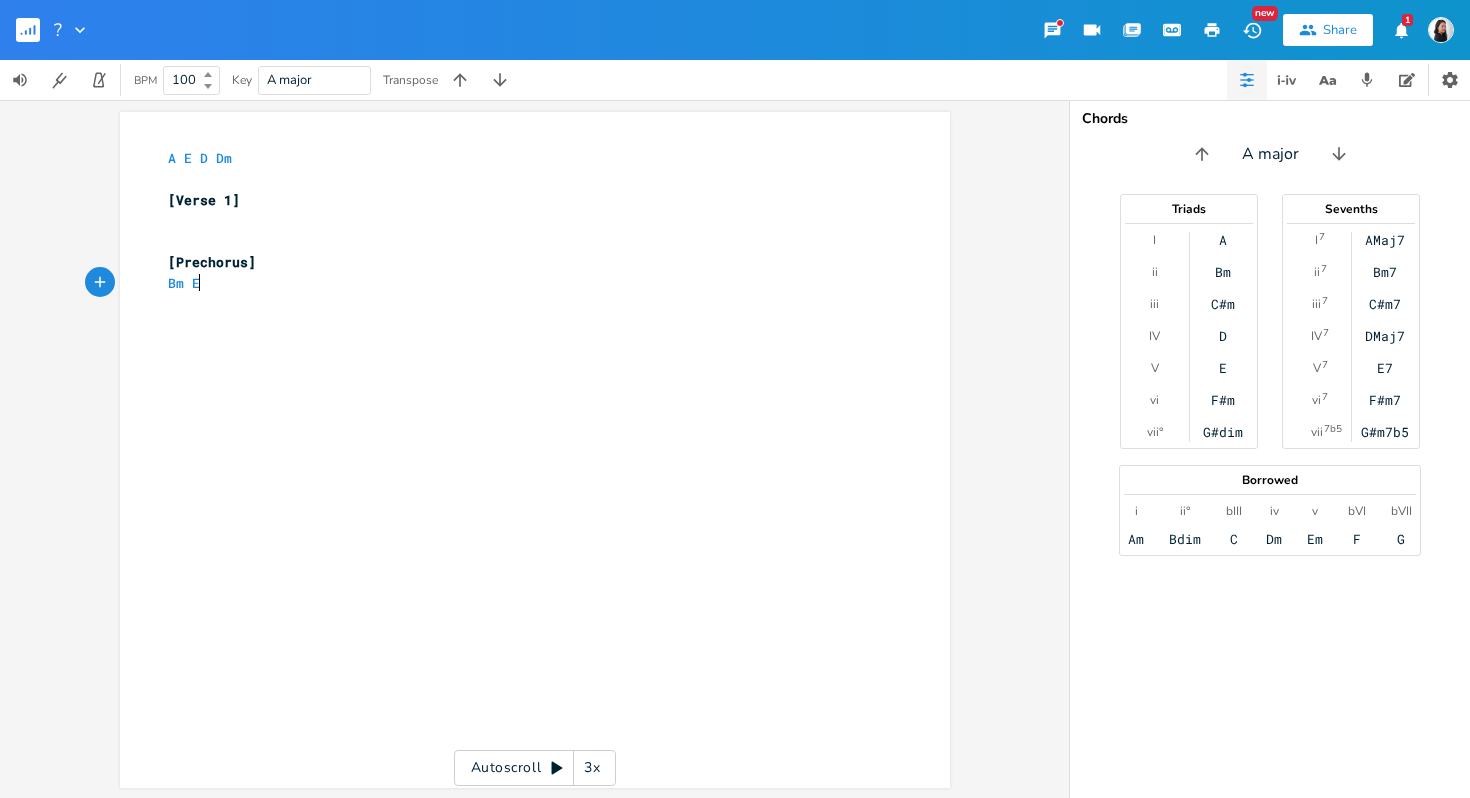 scroll, scrollTop: 0, scrollLeft: 34, axis: horizontal 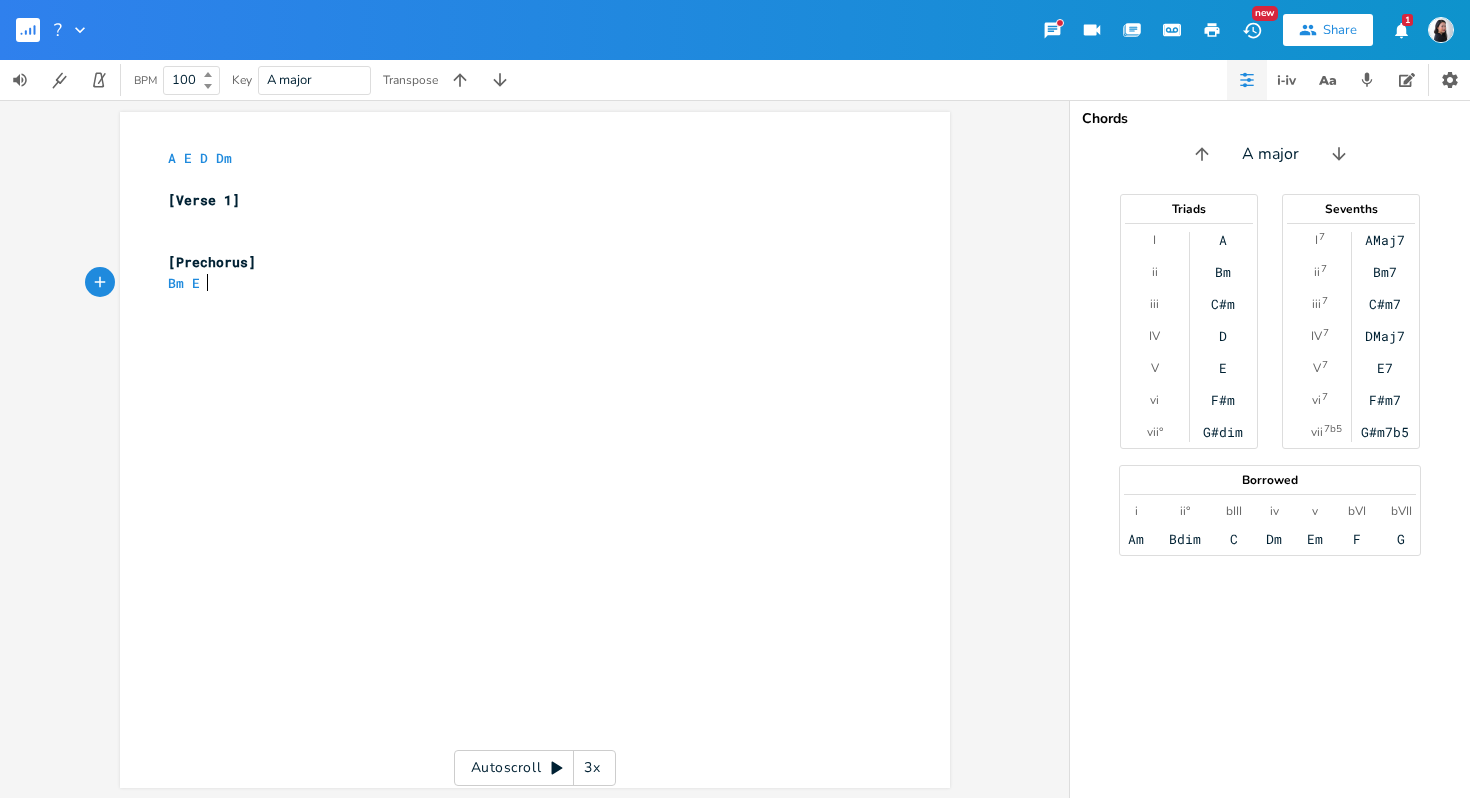 type on "Bm E" 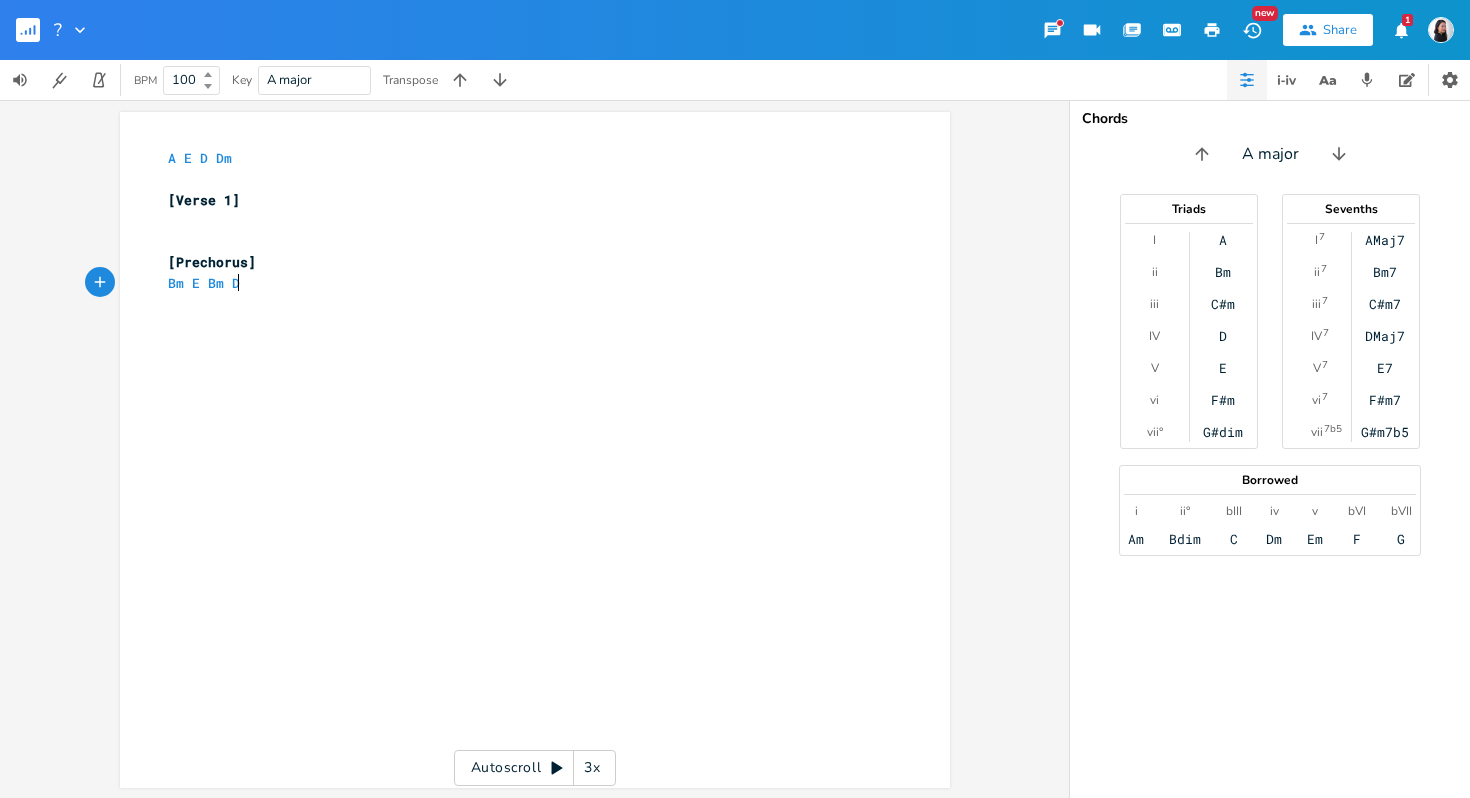 scroll, scrollTop: 0, scrollLeft: 44, axis: horizontal 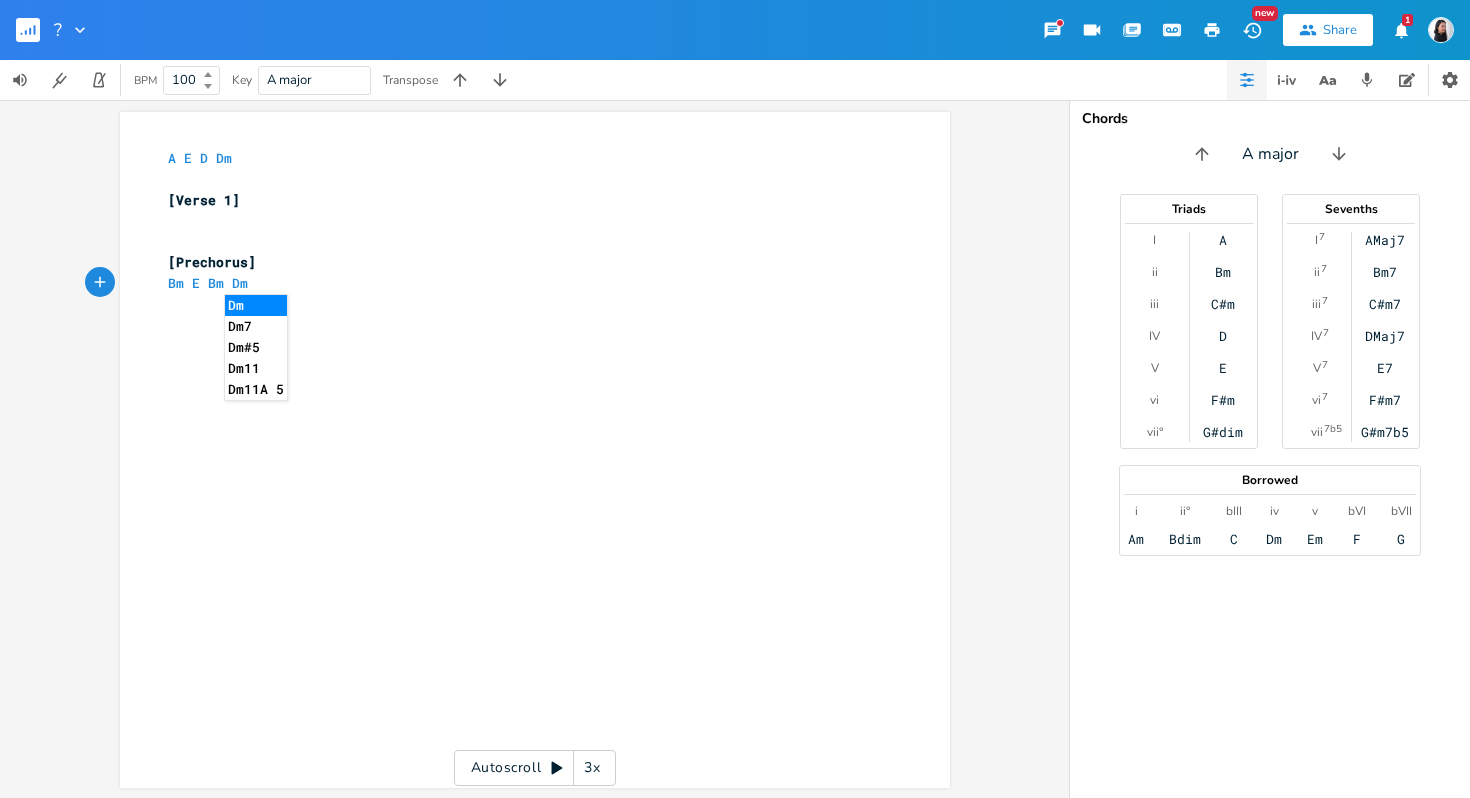 type on "Bm Dm" 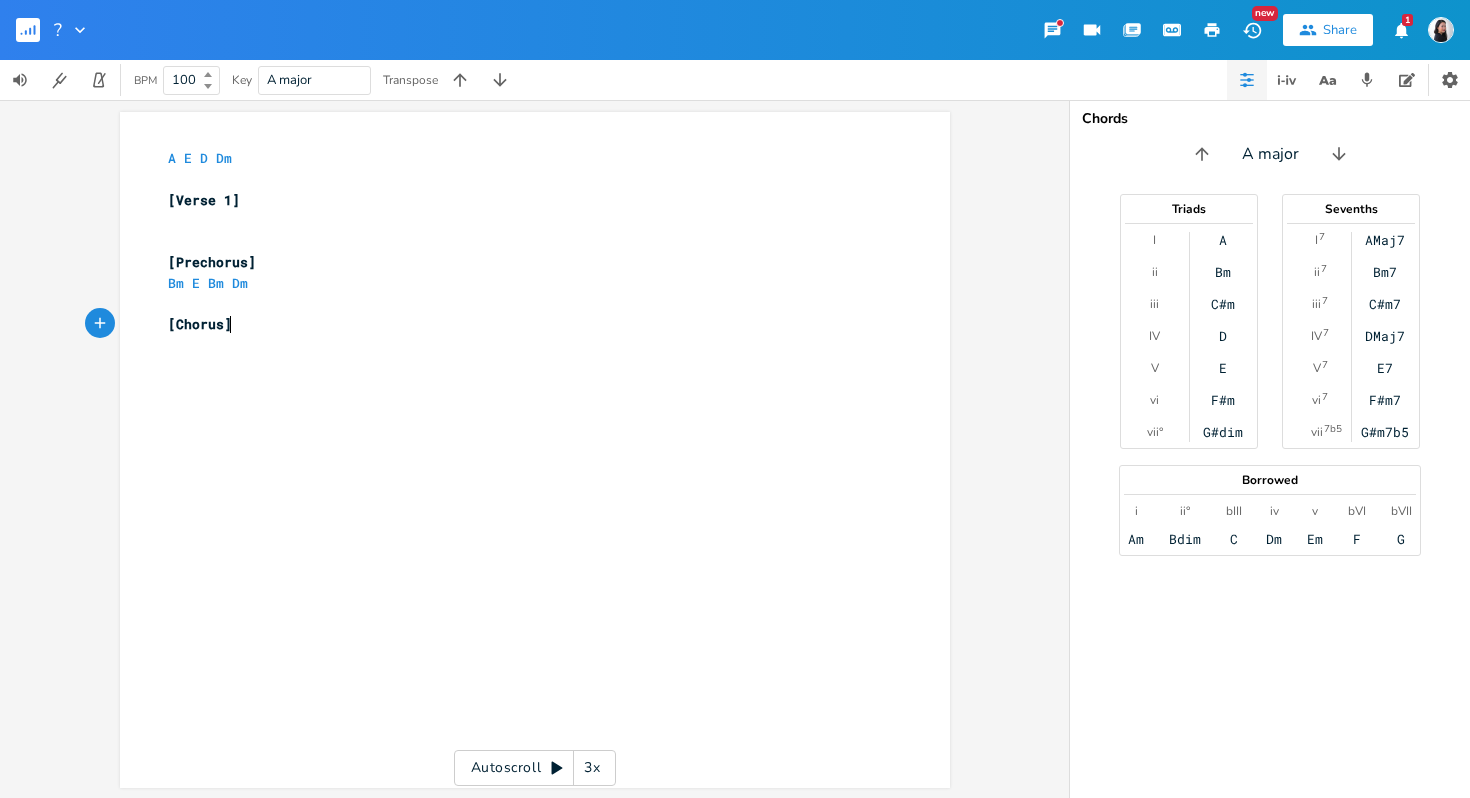 type on "[Chorus]" 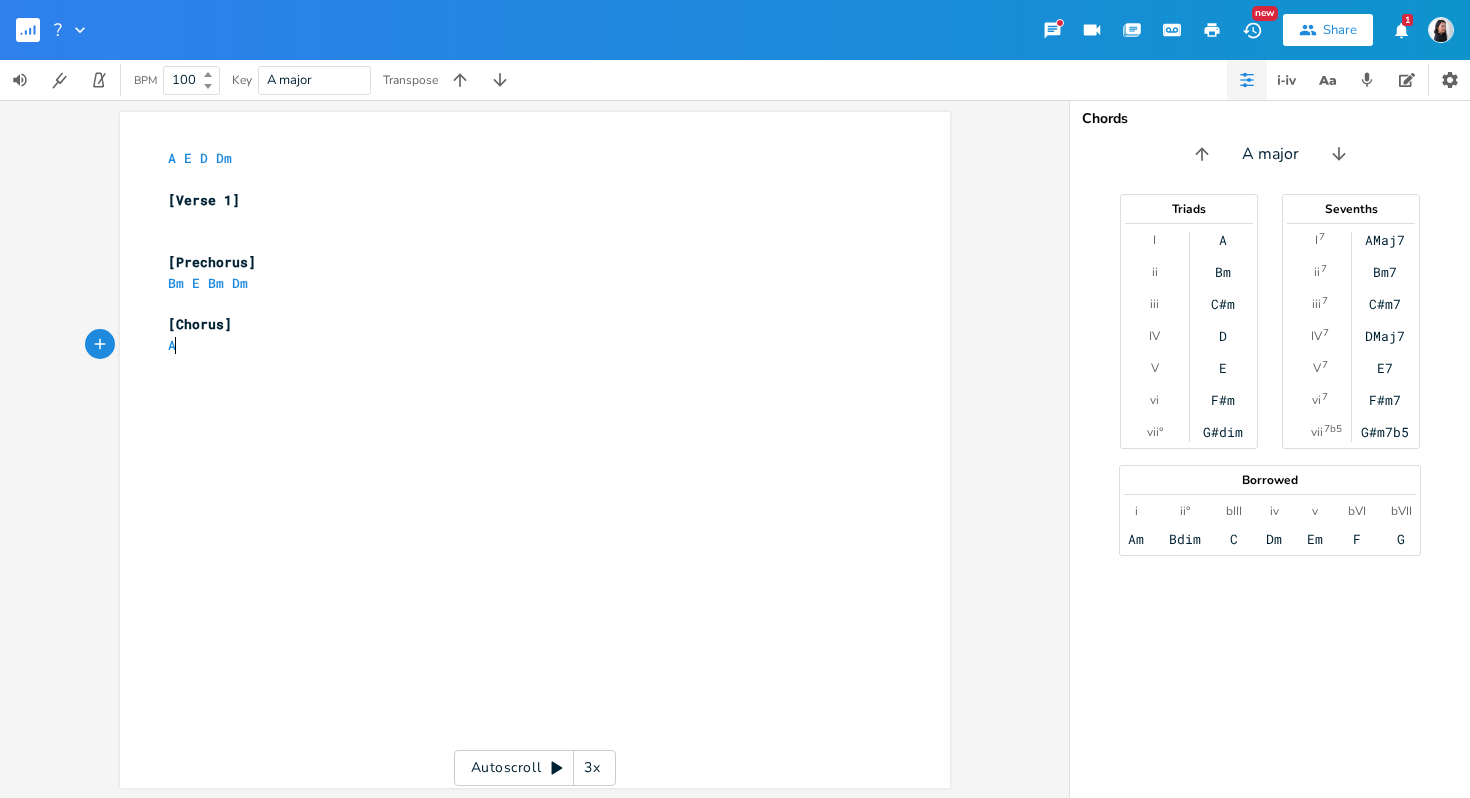 scroll, scrollTop: 0, scrollLeft: 12, axis: horizontal 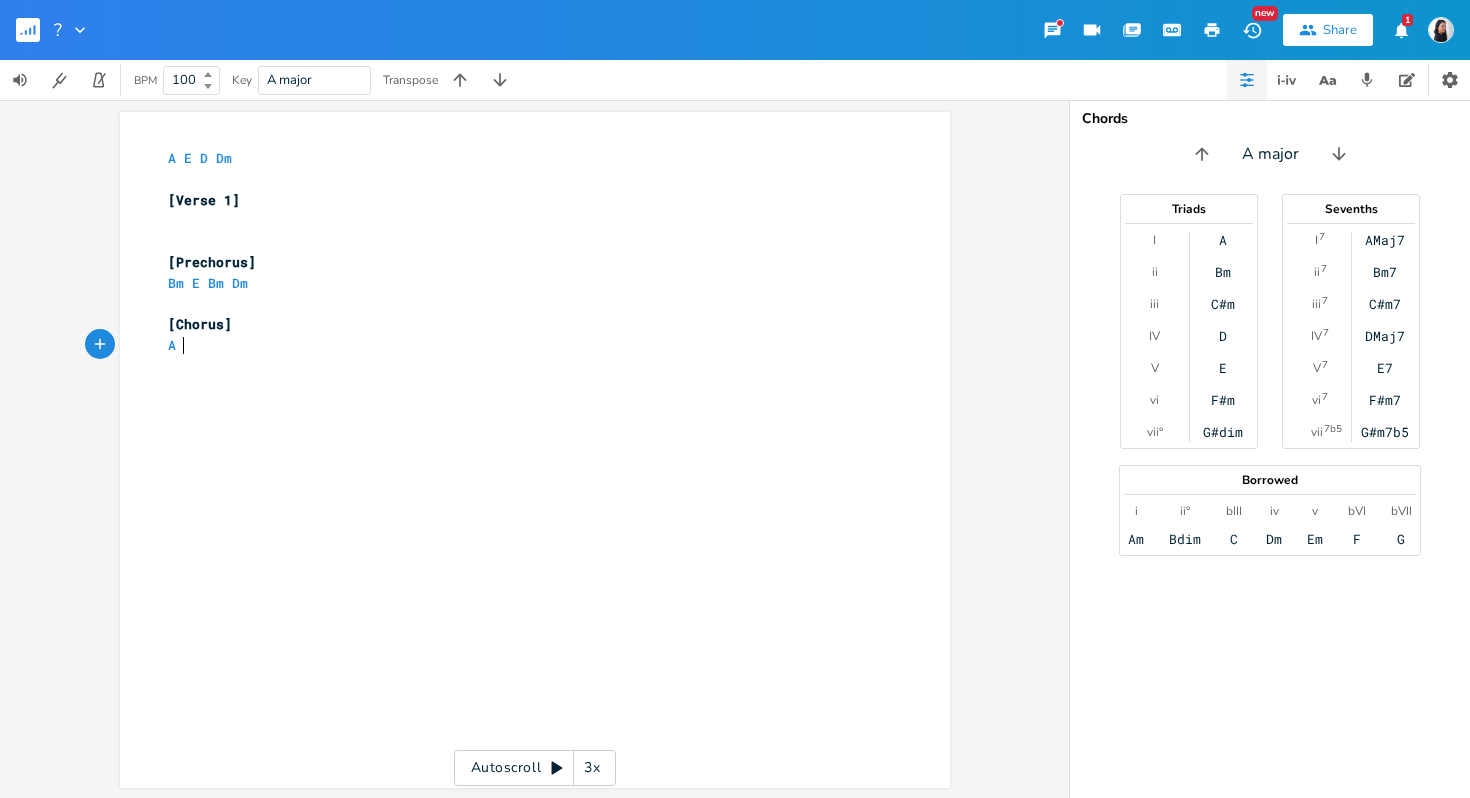 type on "A" 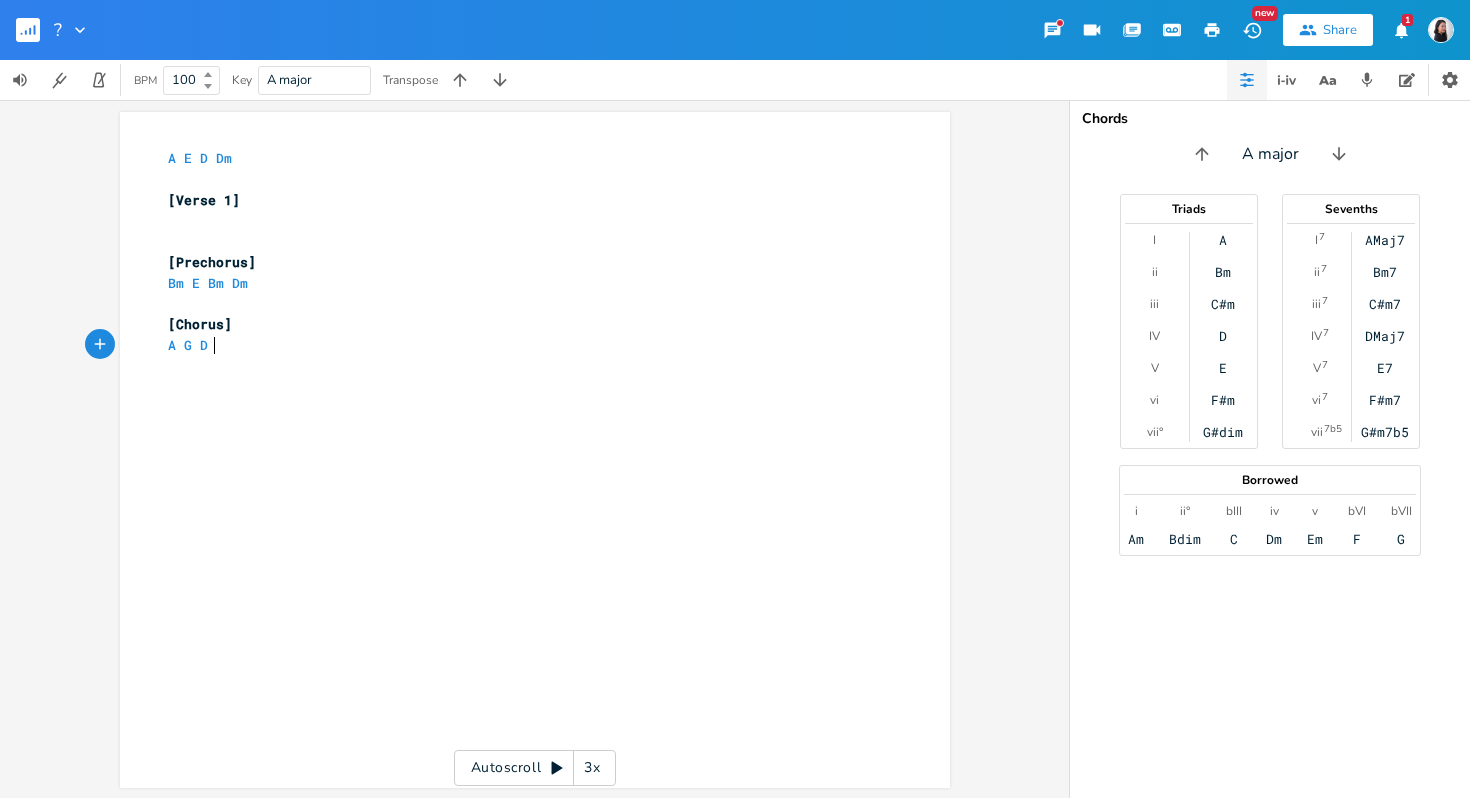 scroll, scrollTop: 0, scrollLeft: 25, axis: horizontal 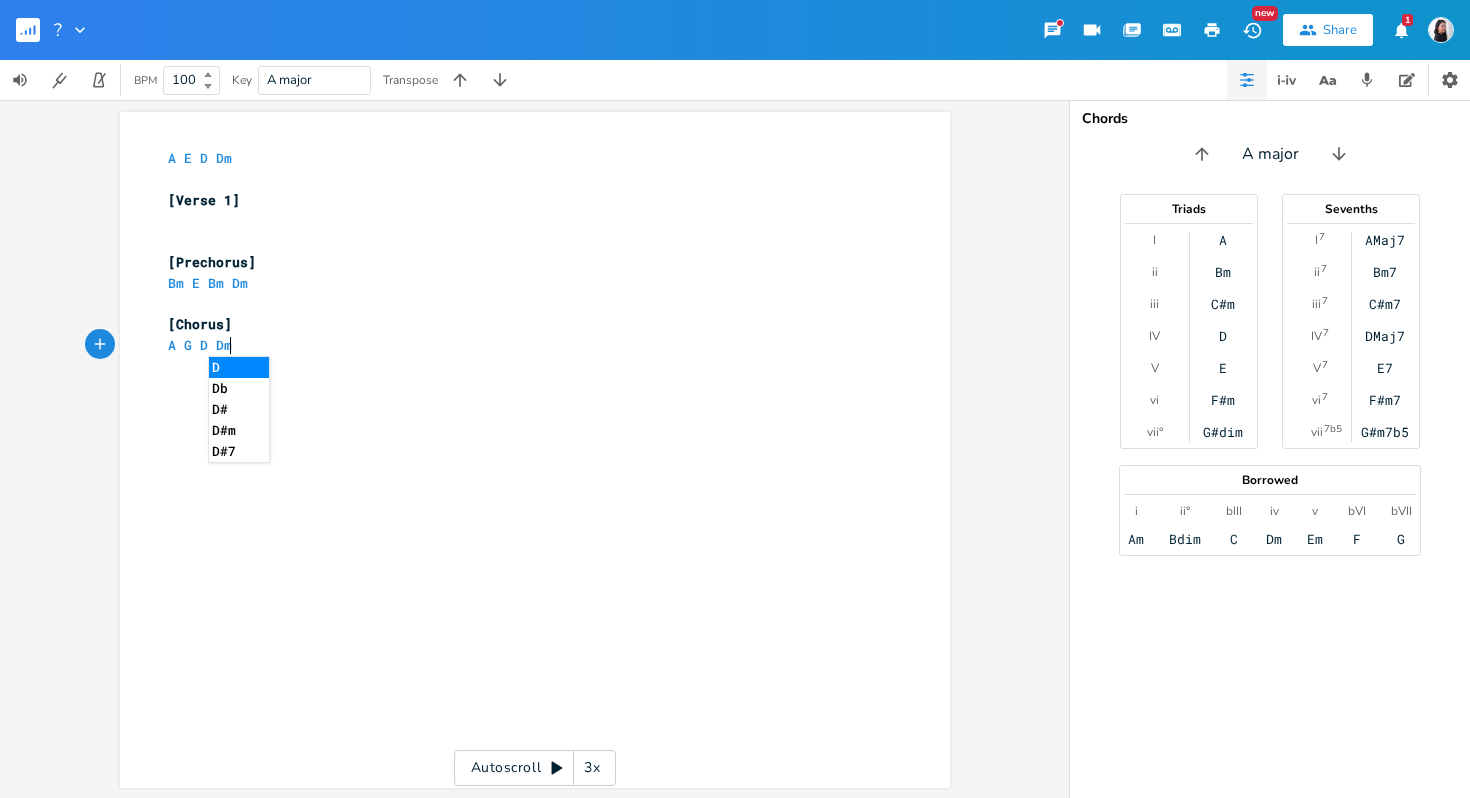 type on "Dm" 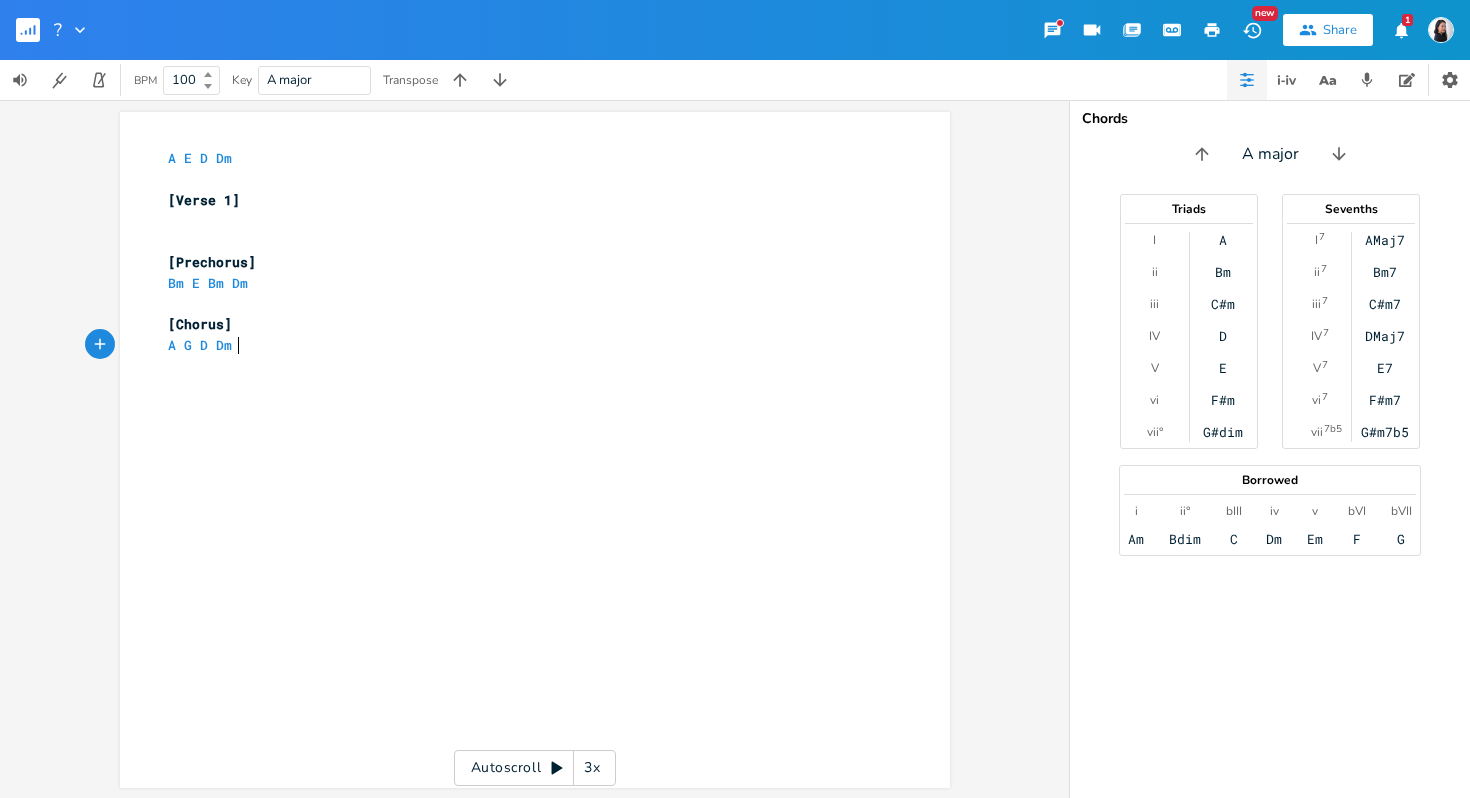 scroll, scrollTop: 0, scrollLeft: 24, axis: horizontal 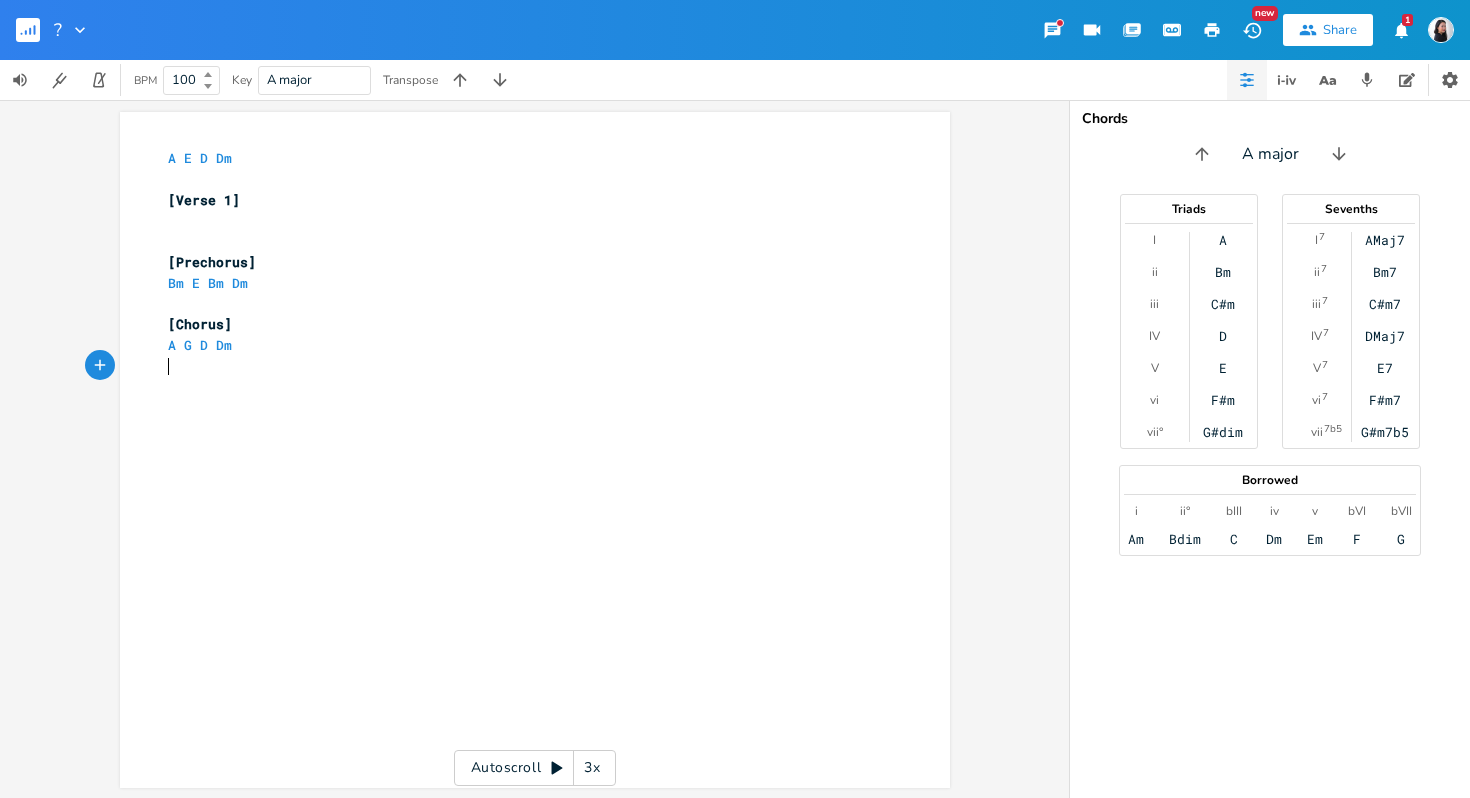 click on "[Verse 1]" at bounding box center (525, 200) 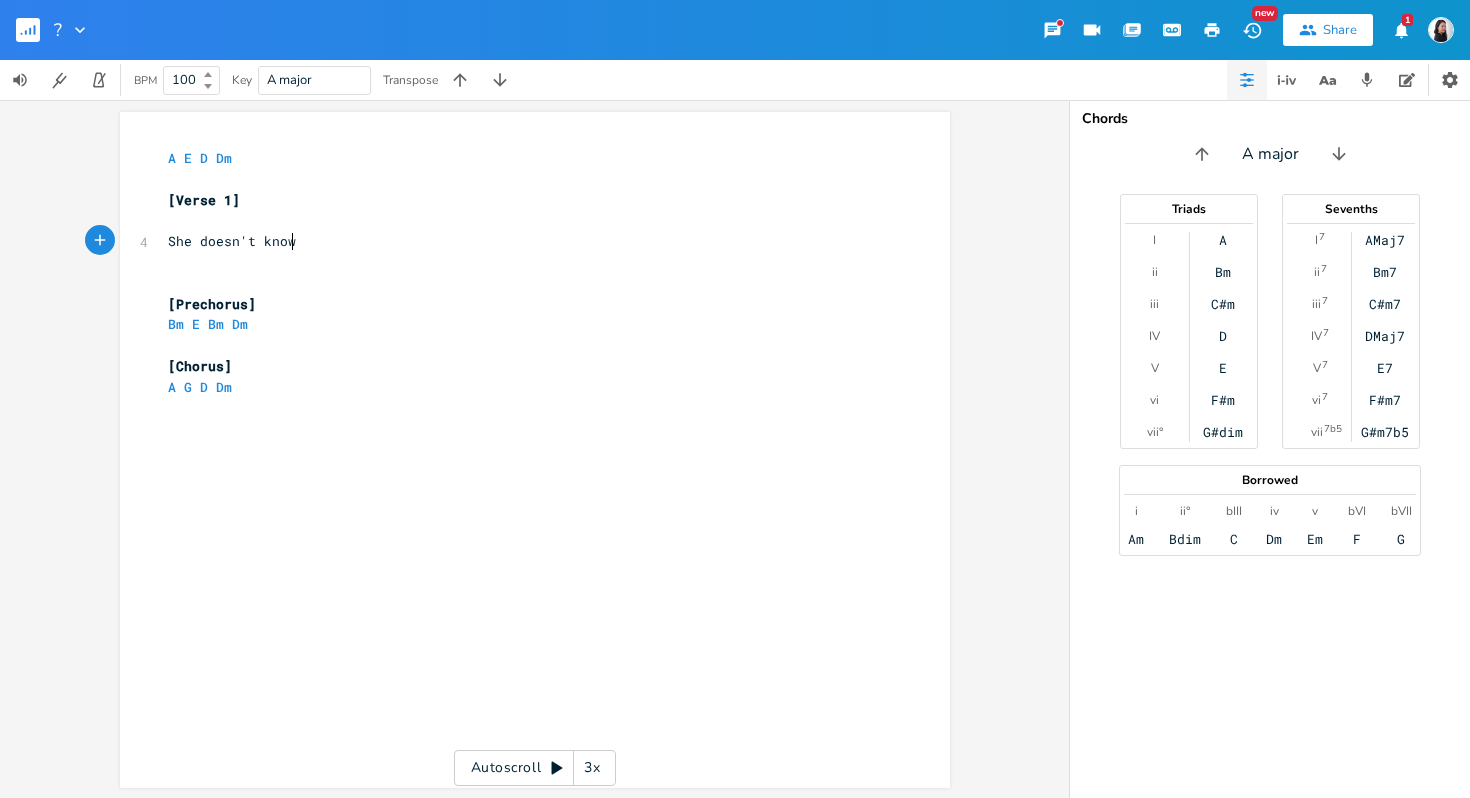 type on "She doesn't know it" 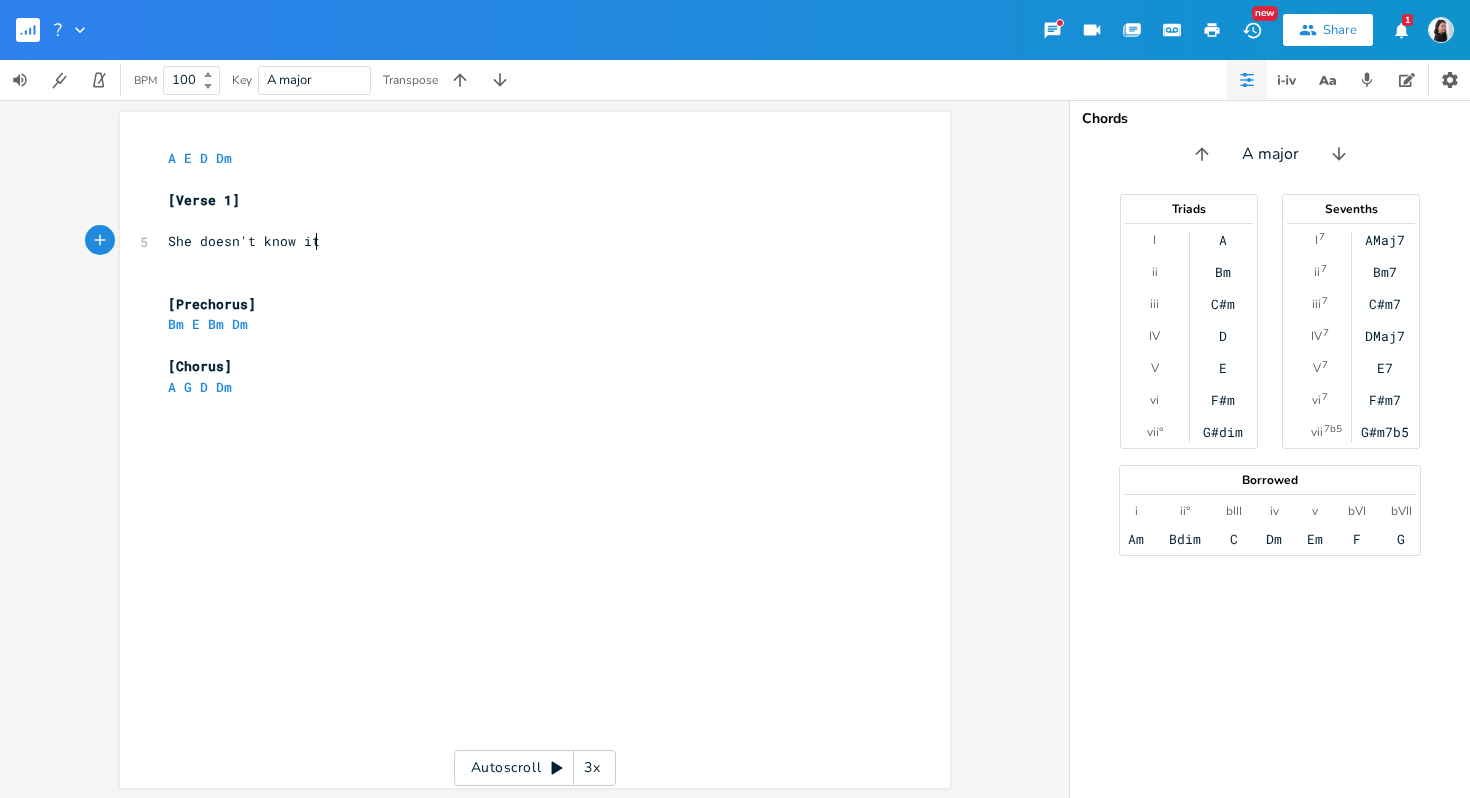 scroll, scrollTop: 0, scrollLeft: 116, axis: horizontal 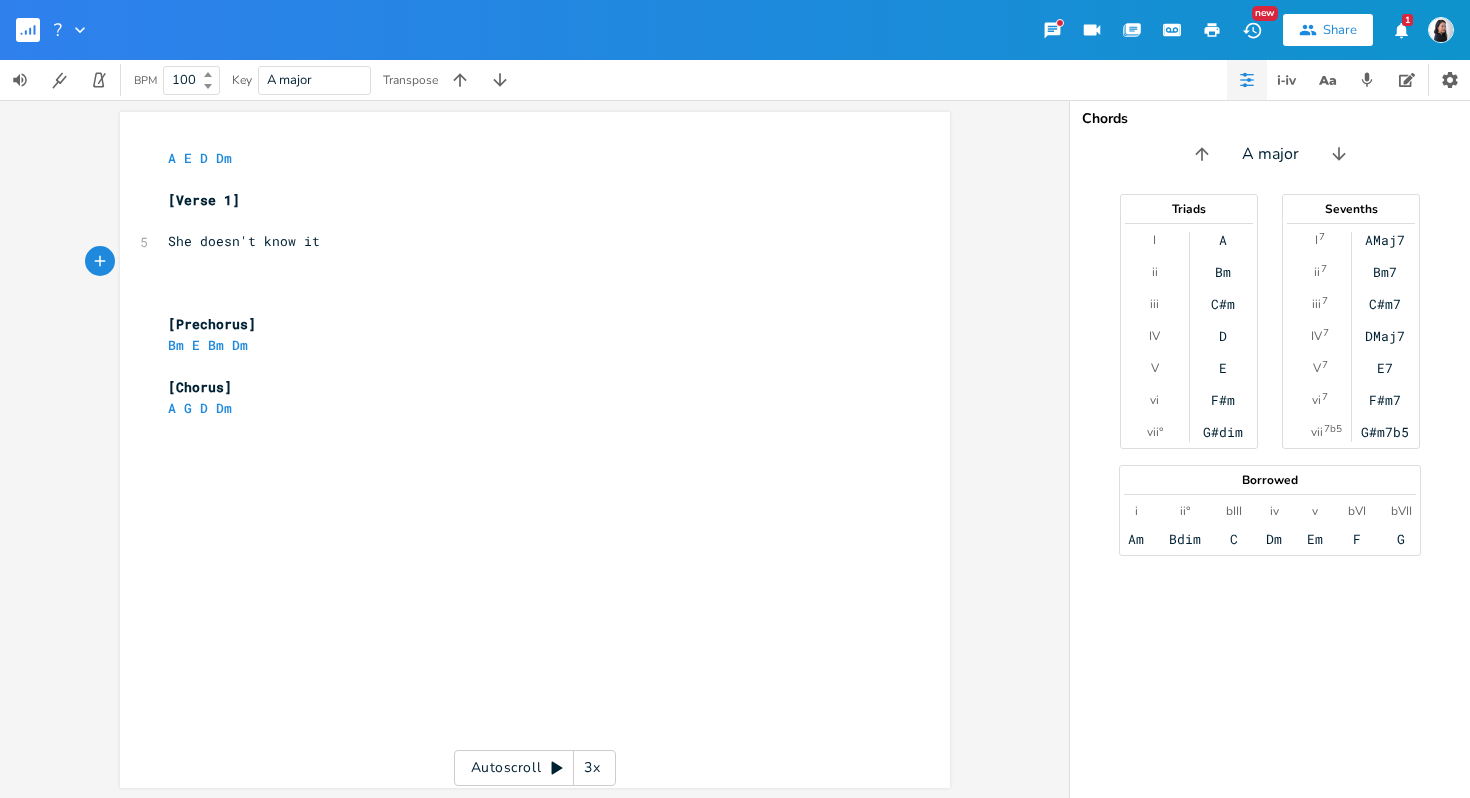 click on "​" at bounding box center (525, 220) 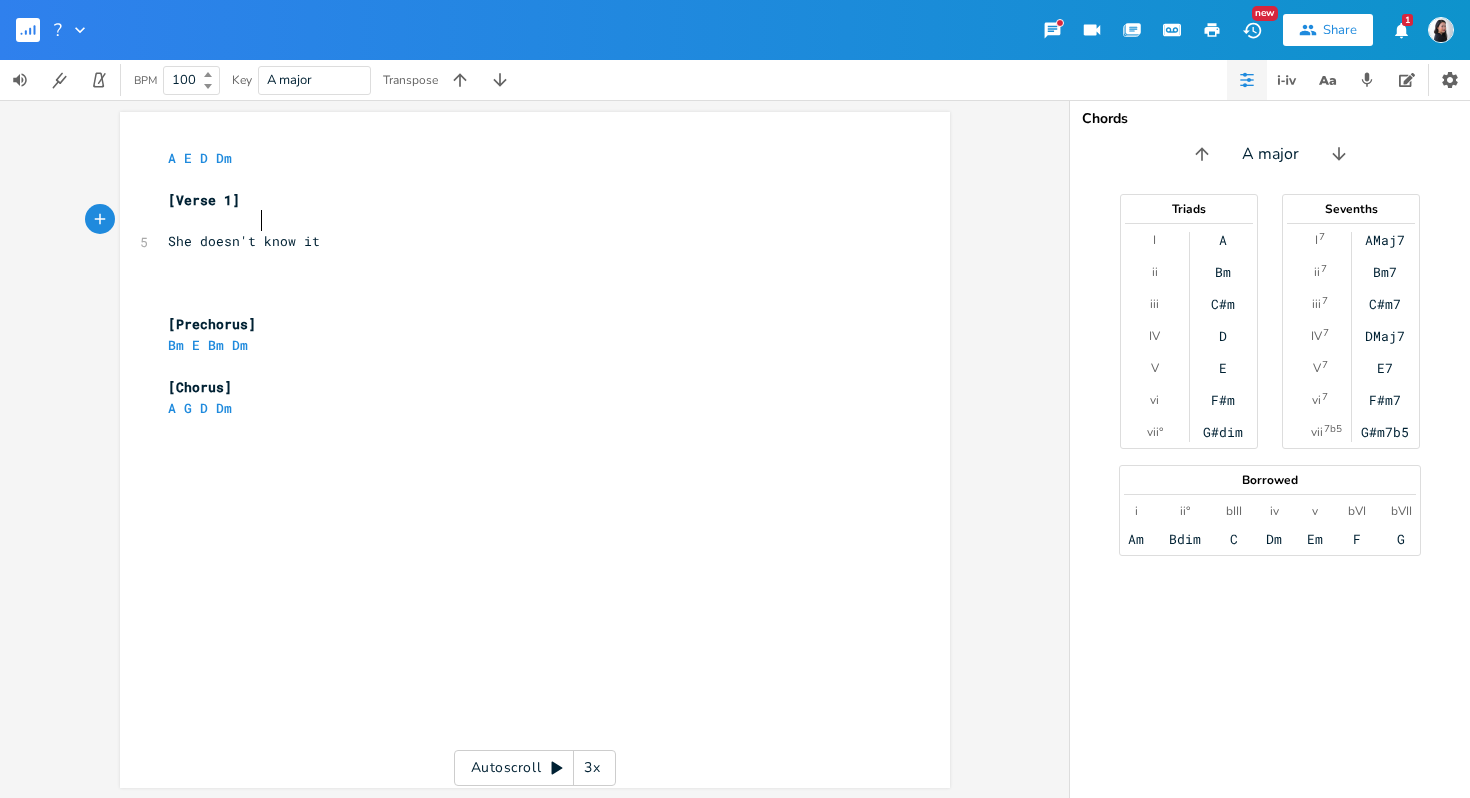type on "A" 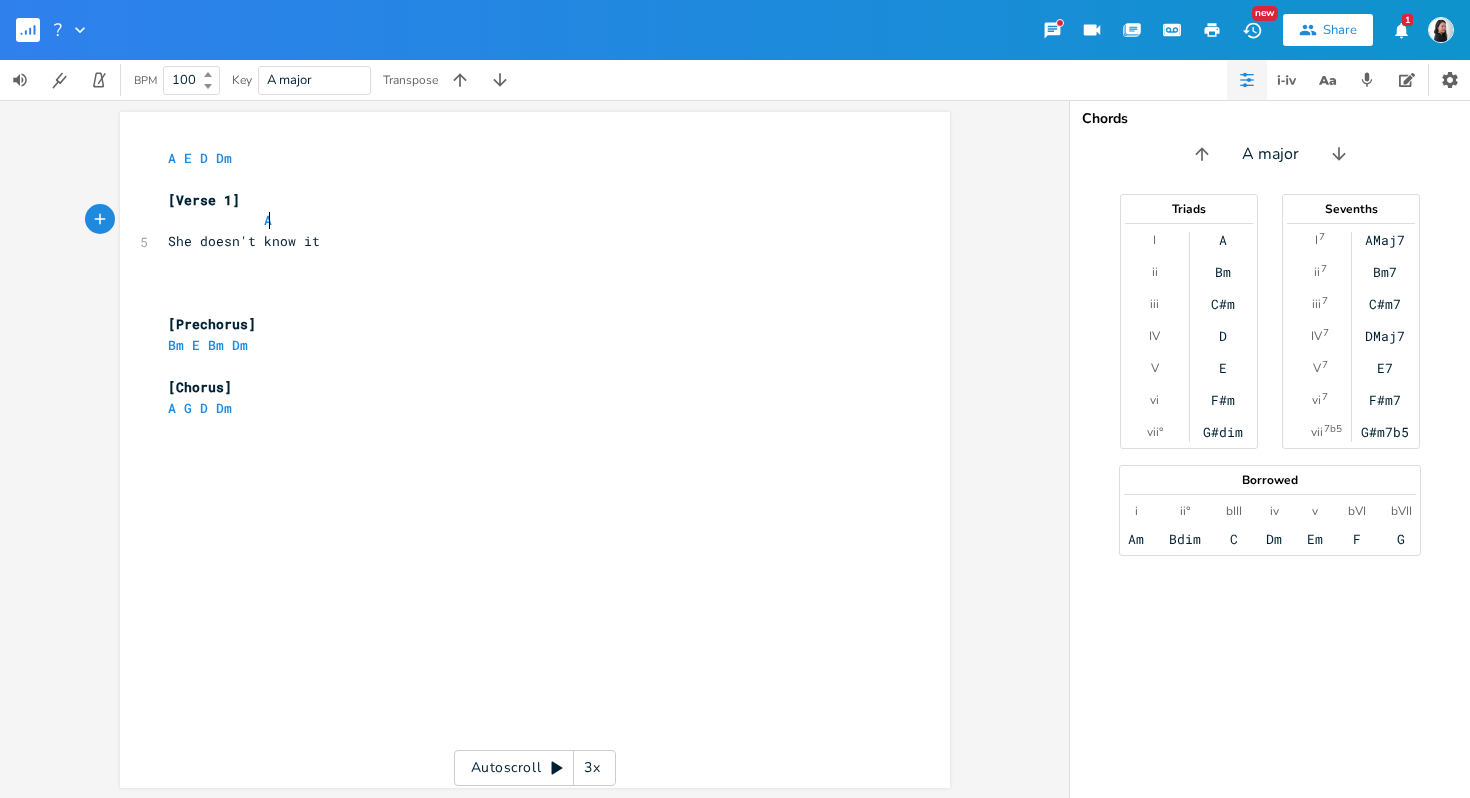 scroll, scrollTop: 0, scrollLeft: 9, axis: horizontal 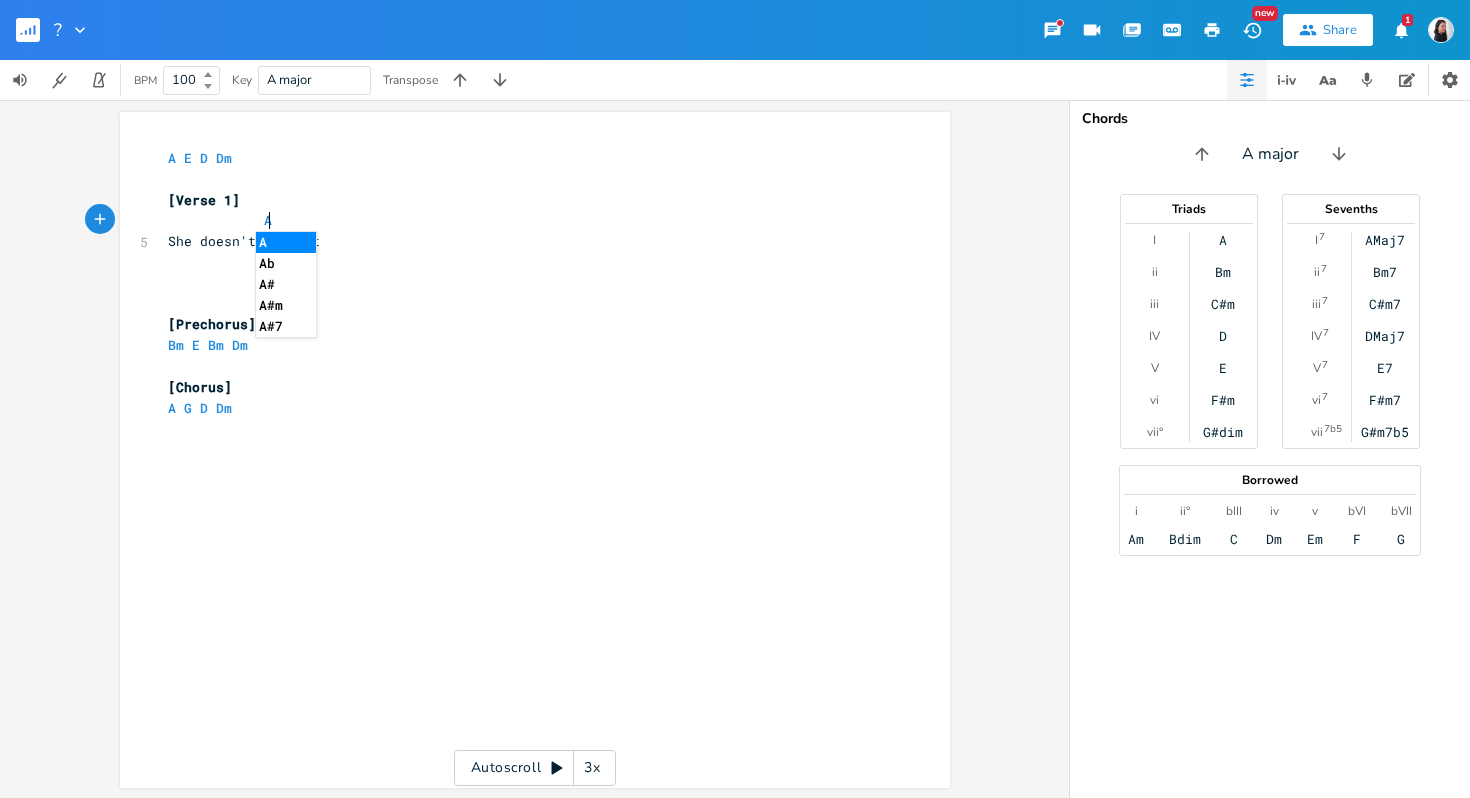 click on "​" at bounding box center [525, 283] 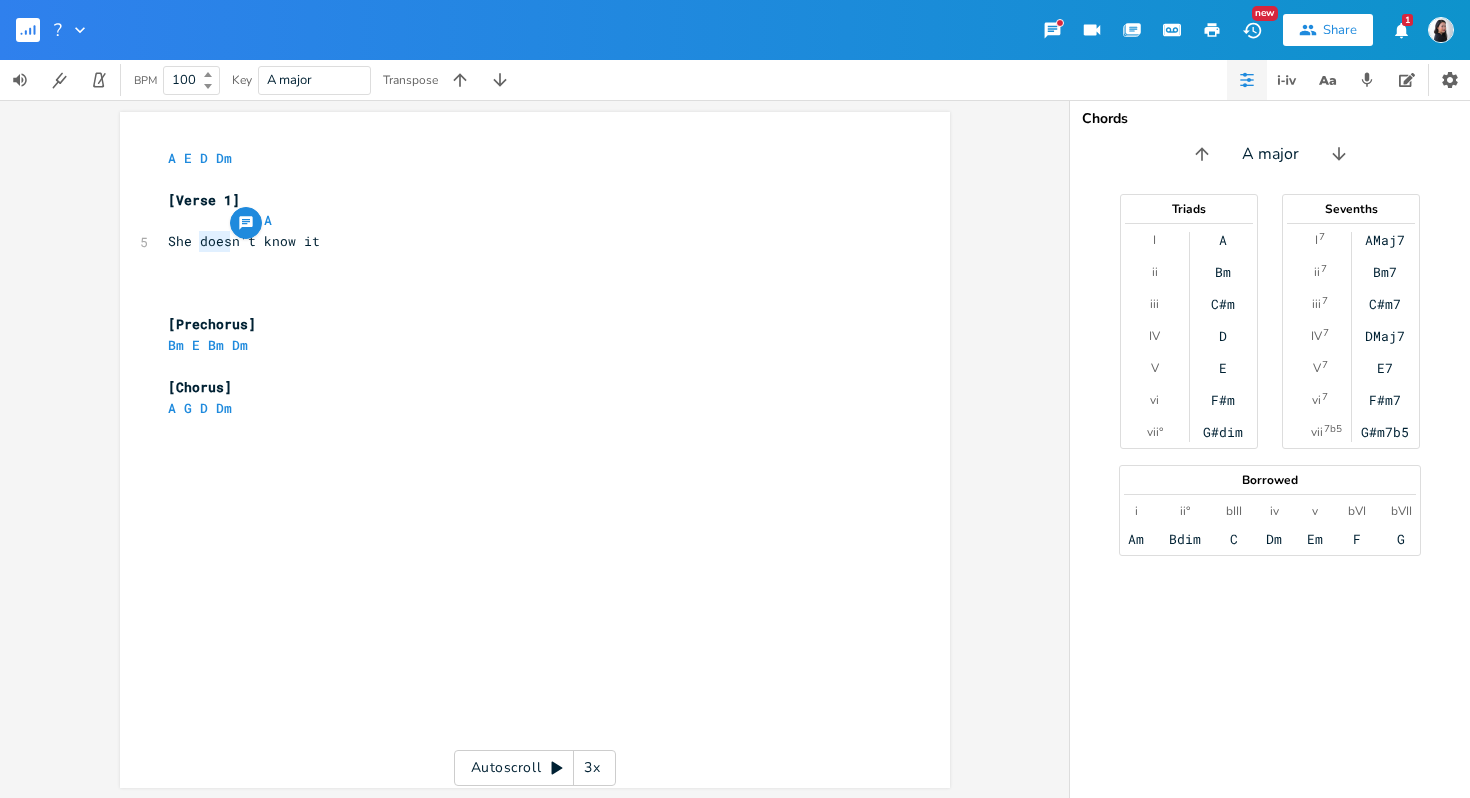 type on "oes" 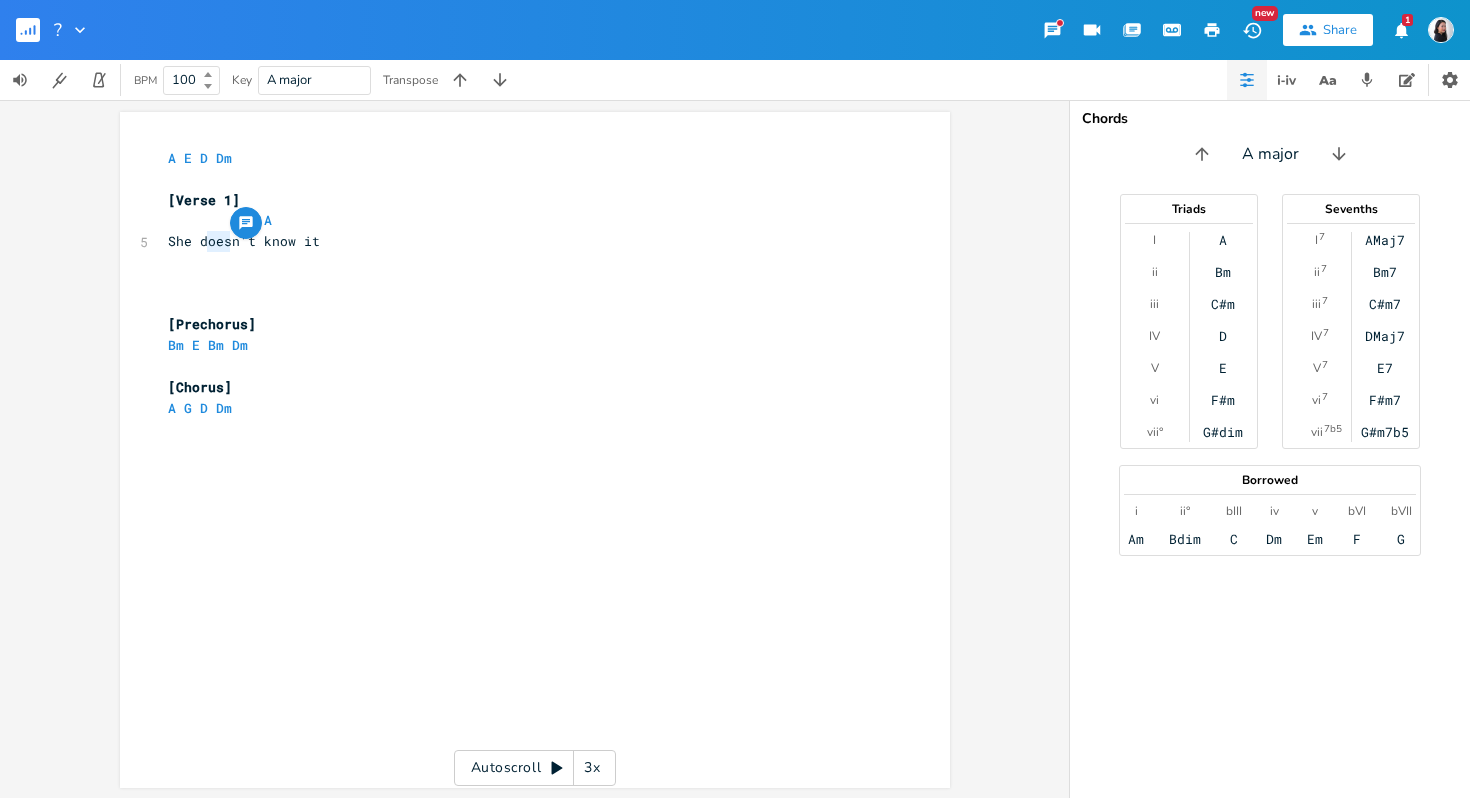 drag, startPoint x: 225, startPoint y: 242, endPoint x: 199, endPoint y: 240, distance: 26.076809 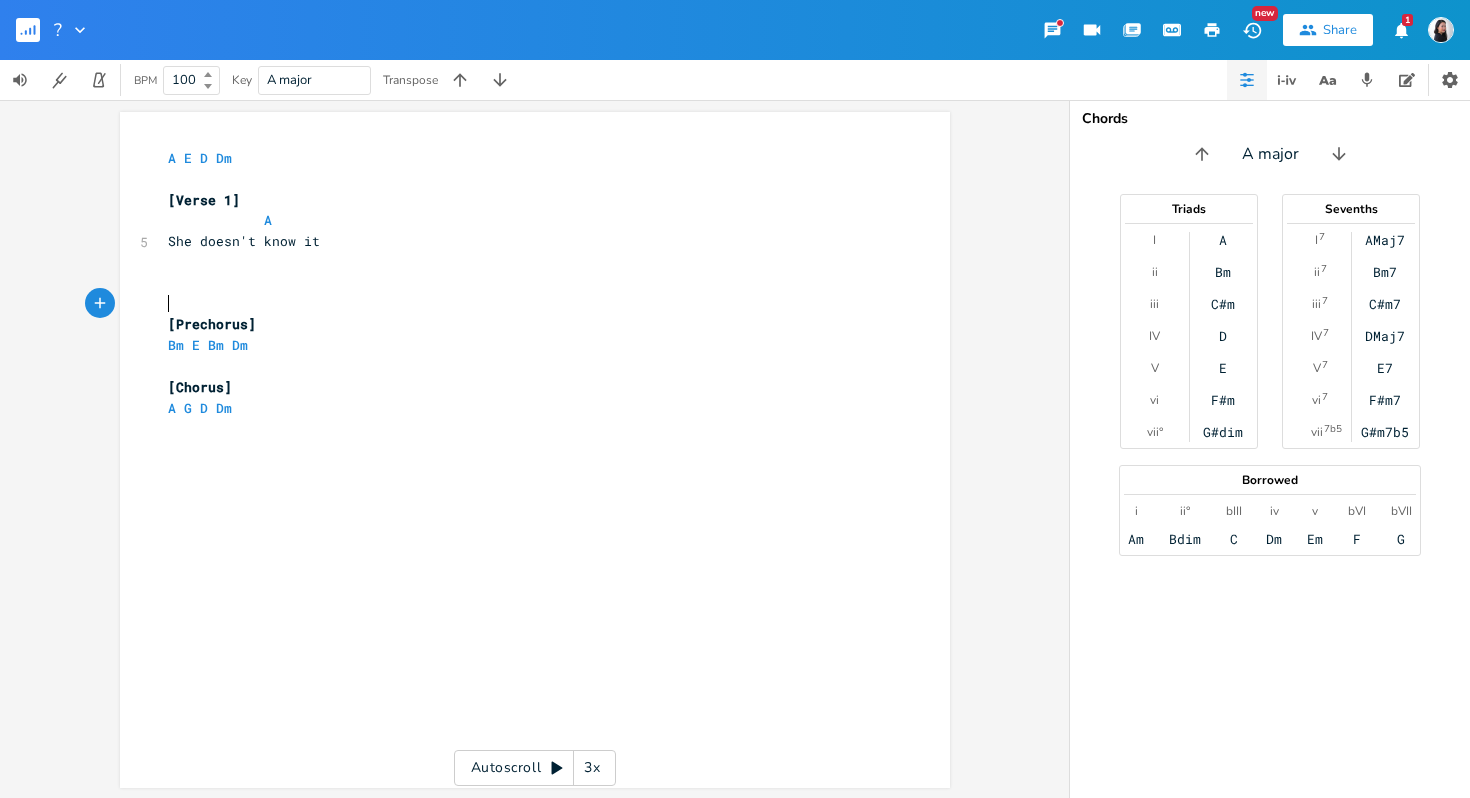 click on "​" at bounding box center (525, 304) 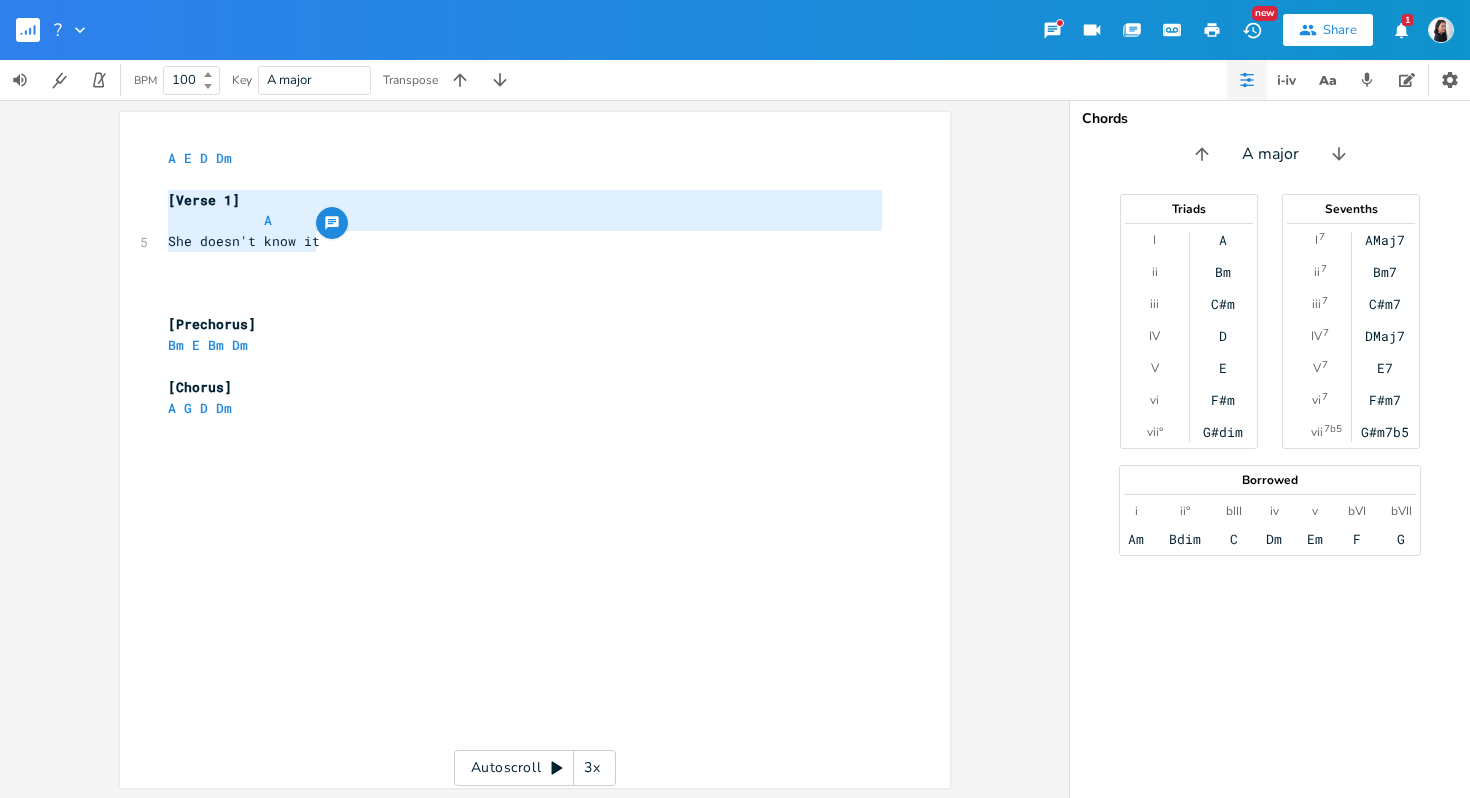 type on "A
She doesn't know it" 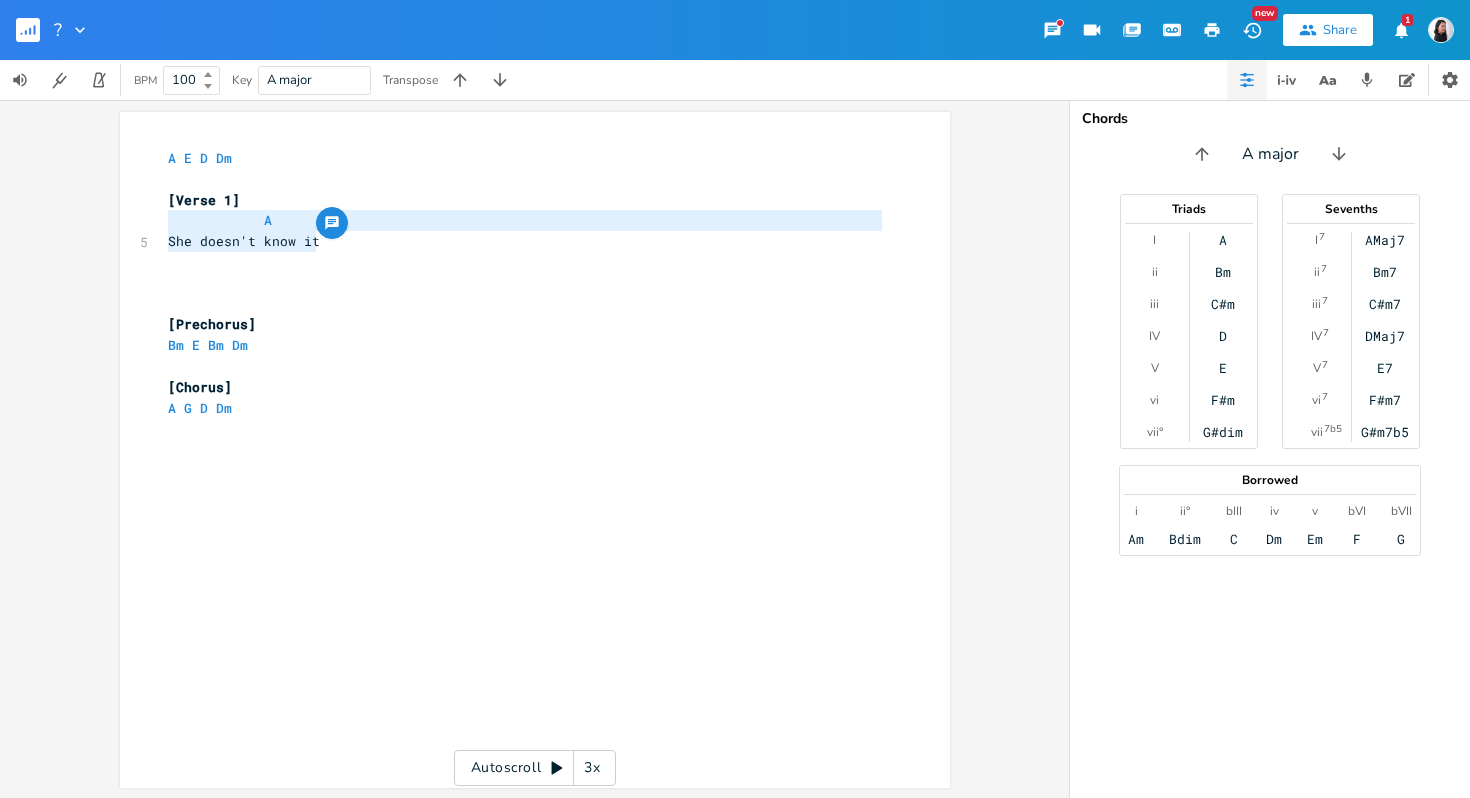 drag, startPoint x: 376, startPoint y: 247, endPoint x: 145, endPoint y: 218, distance: 232.81323 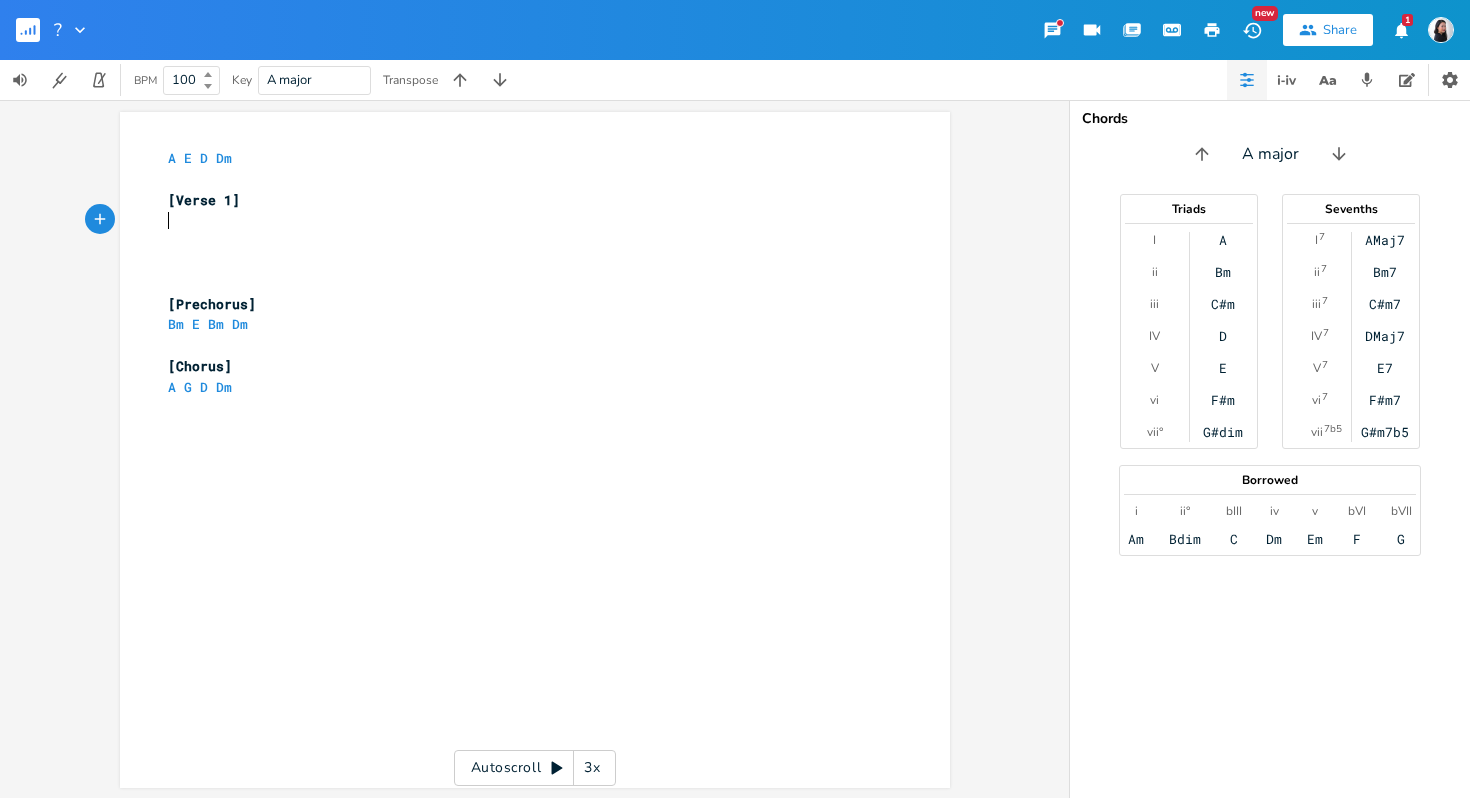 type on "A" 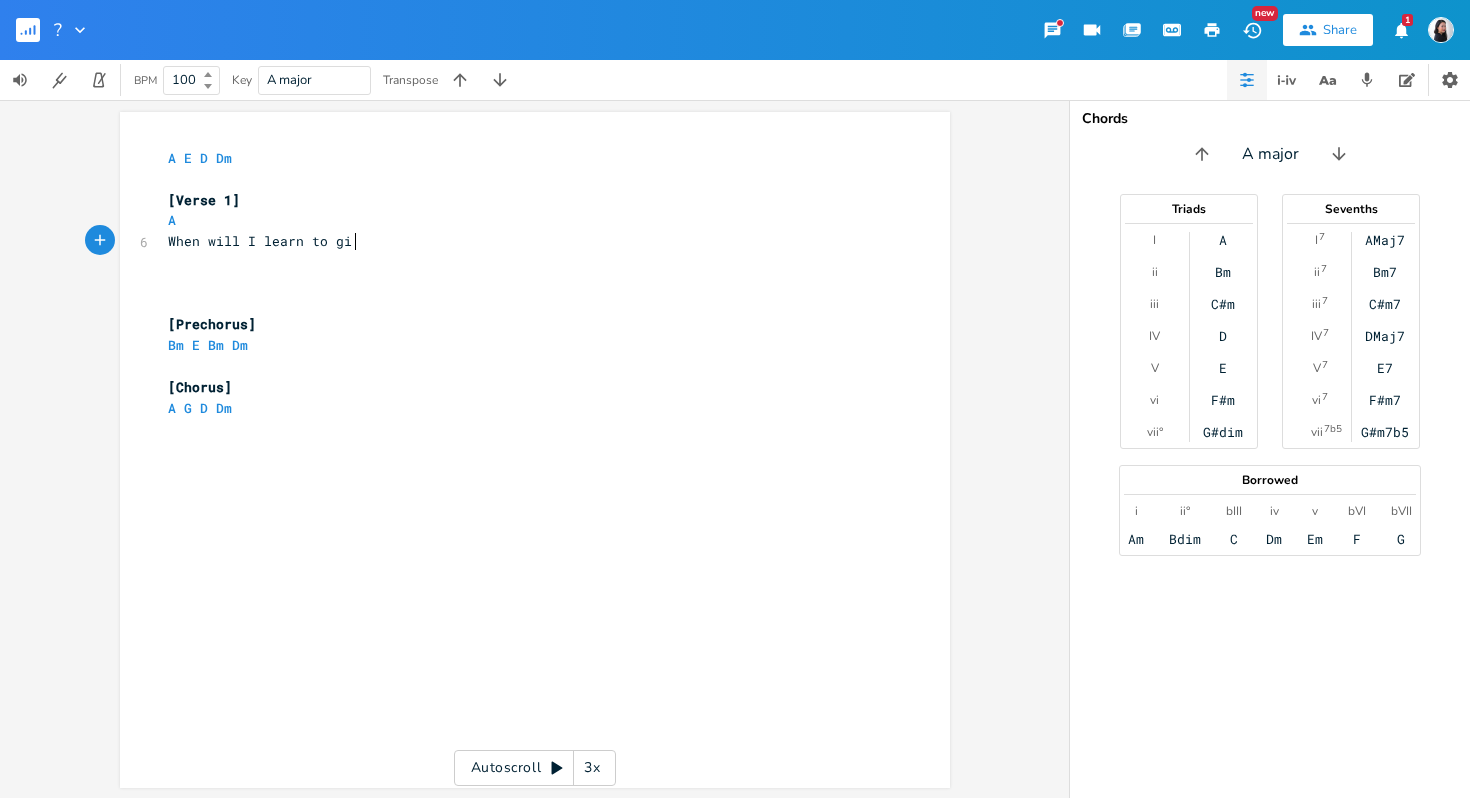type on "When will I learn to gie yo" 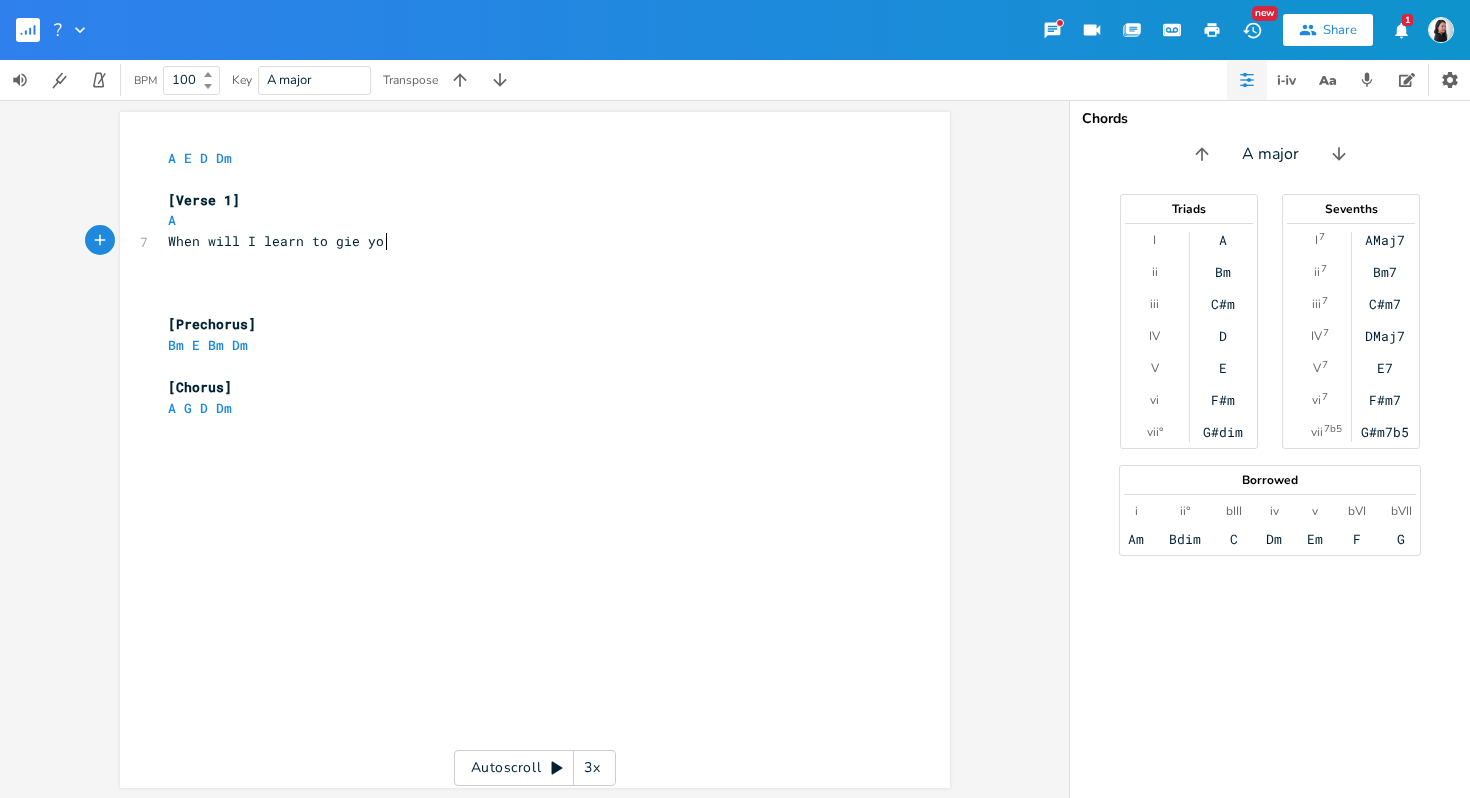 scroll, scrollTop: 0, scrollLeft: 160, axis: horizontal 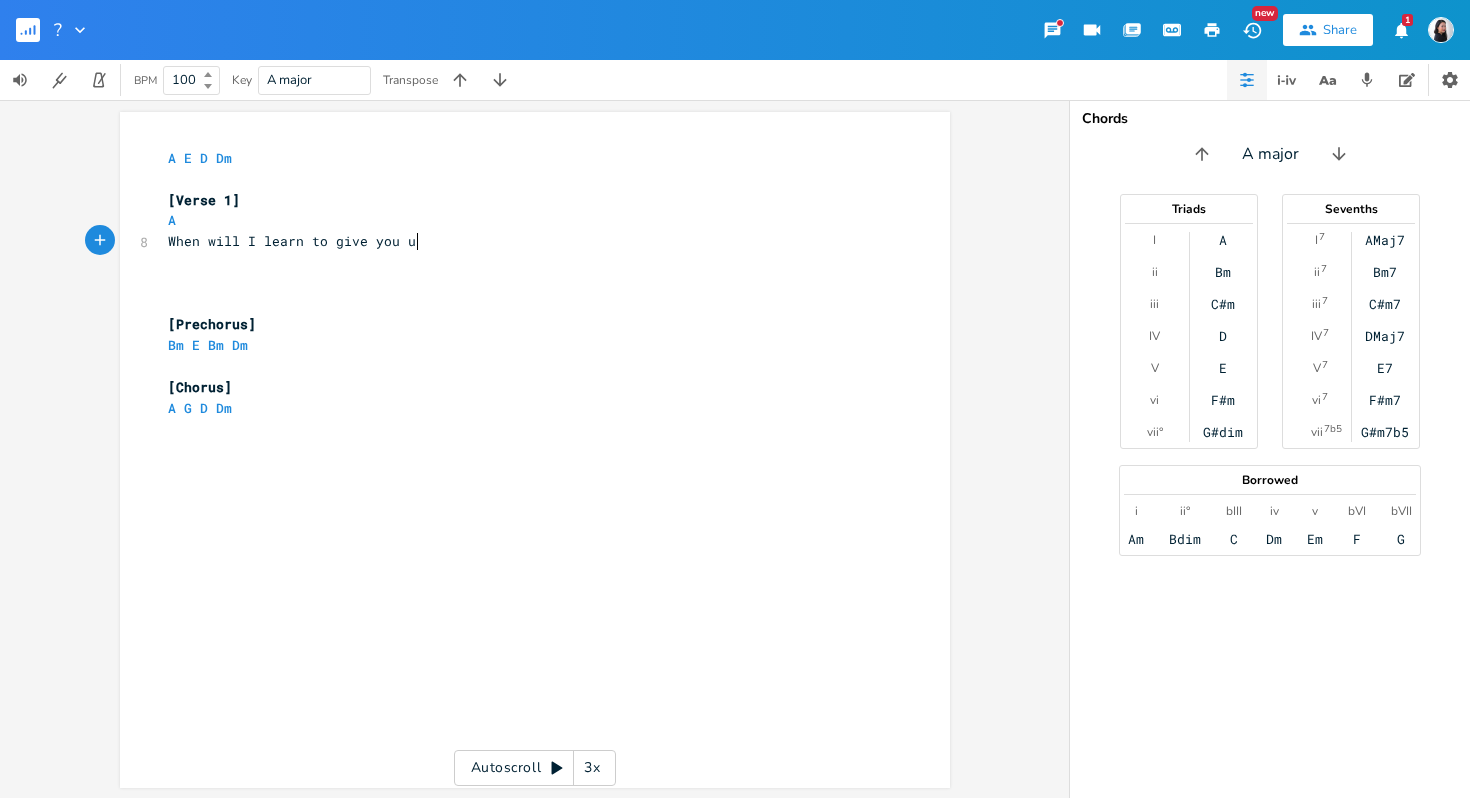 type on "ve you up" 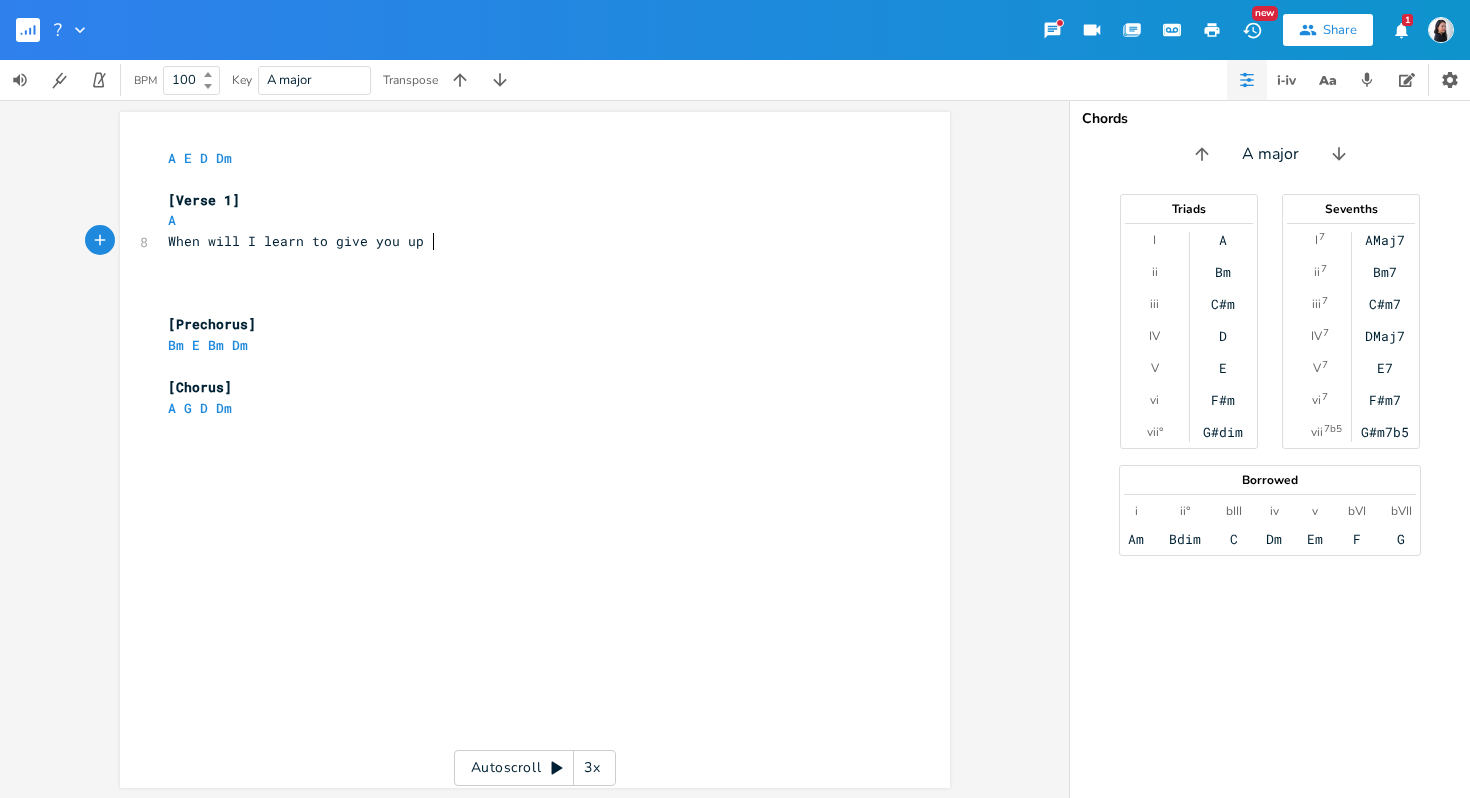 scroll, scrollTop: 0, scrollLeft: 60, axis: horizontal 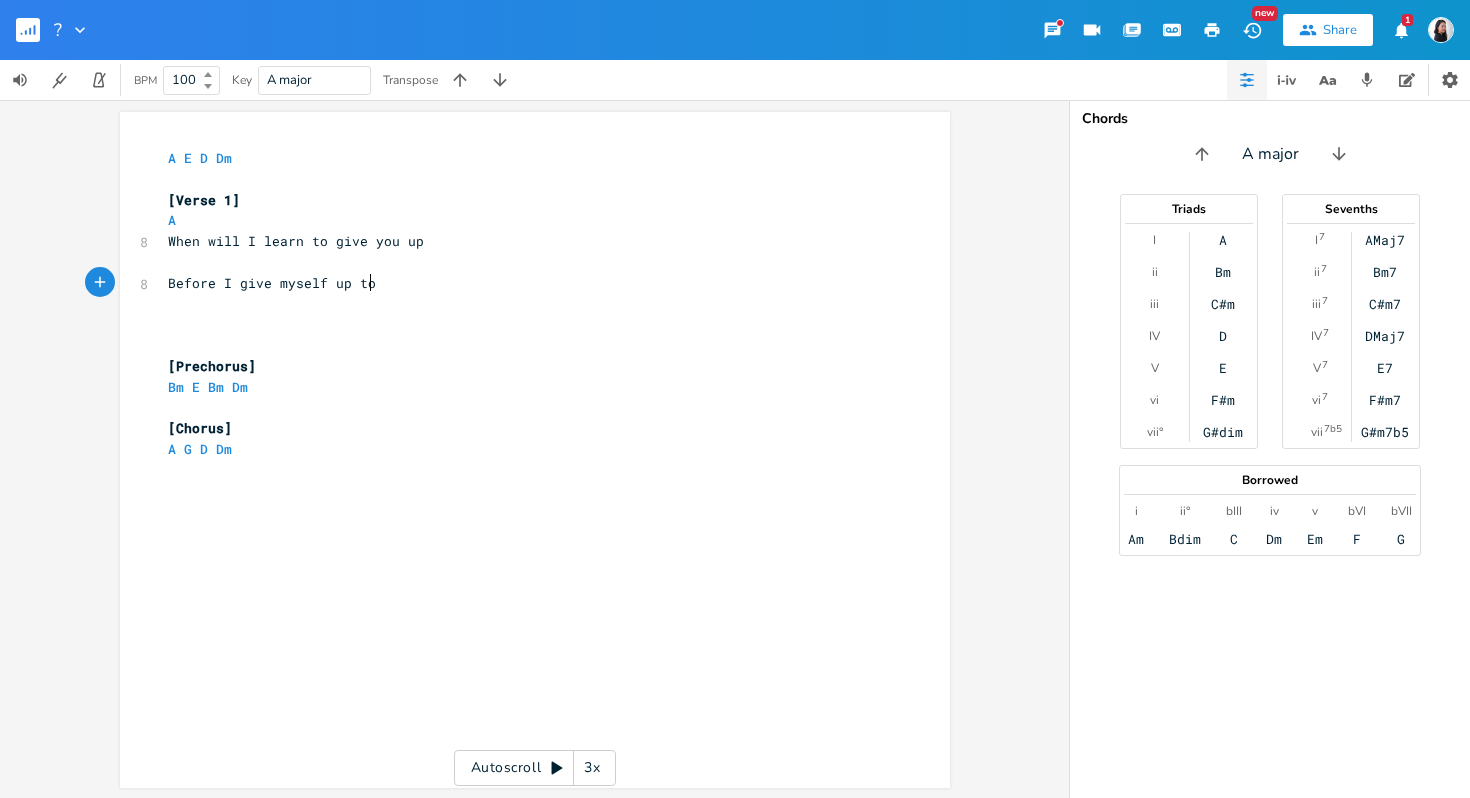 type on "Before I give myself up too>" 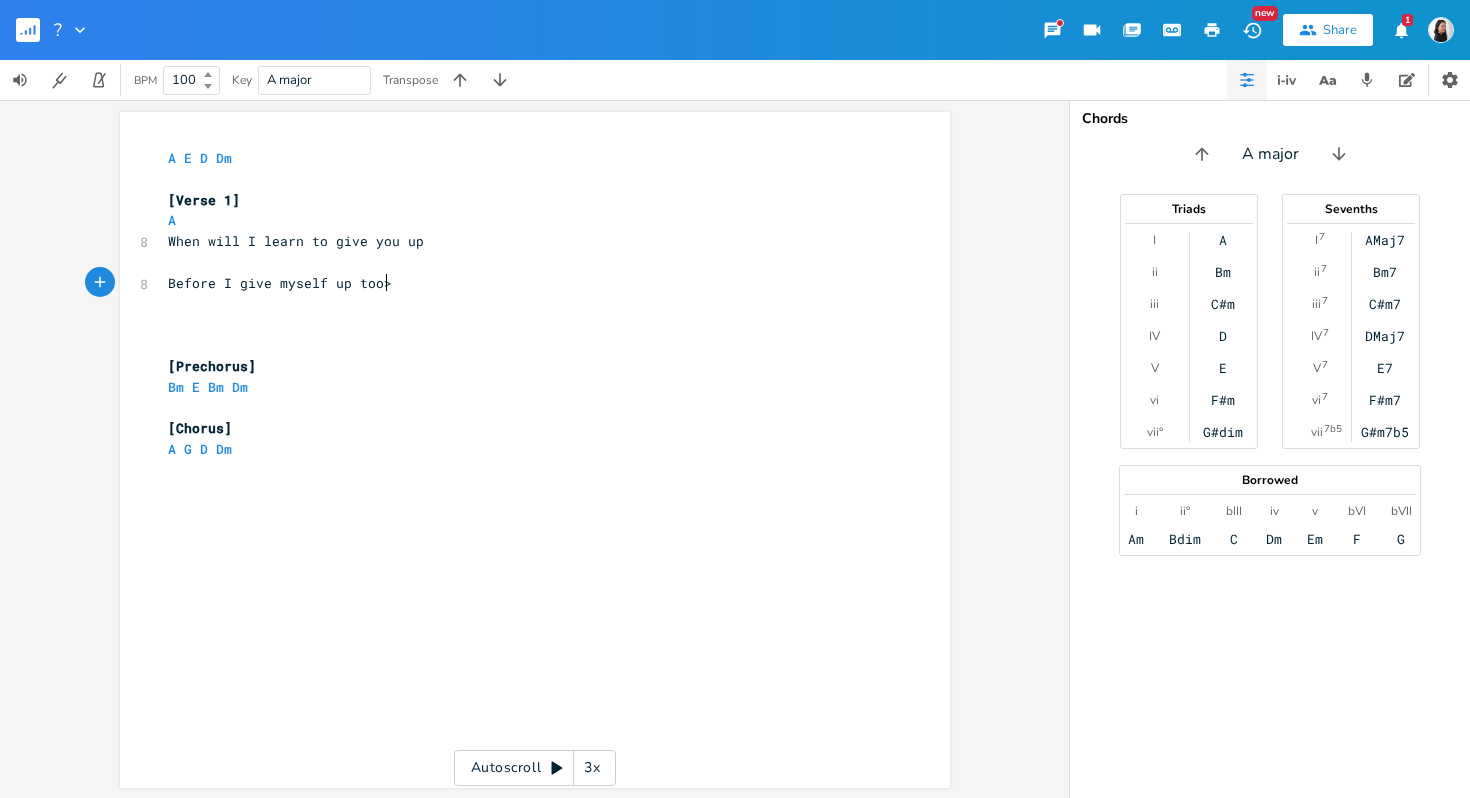 scroll, scrollTop: 0, scrollLeft: 166, axis: horizontal 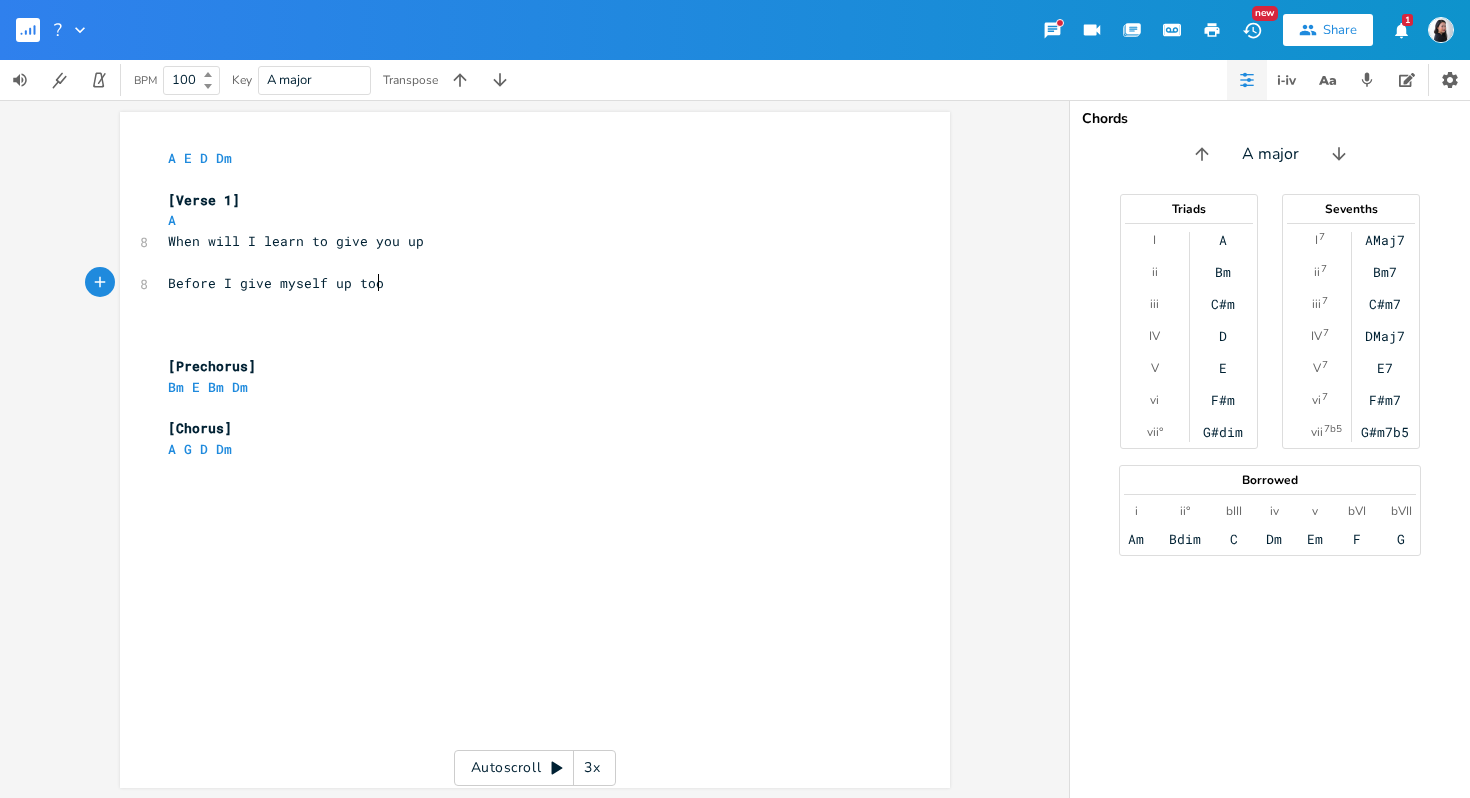 type on "?" 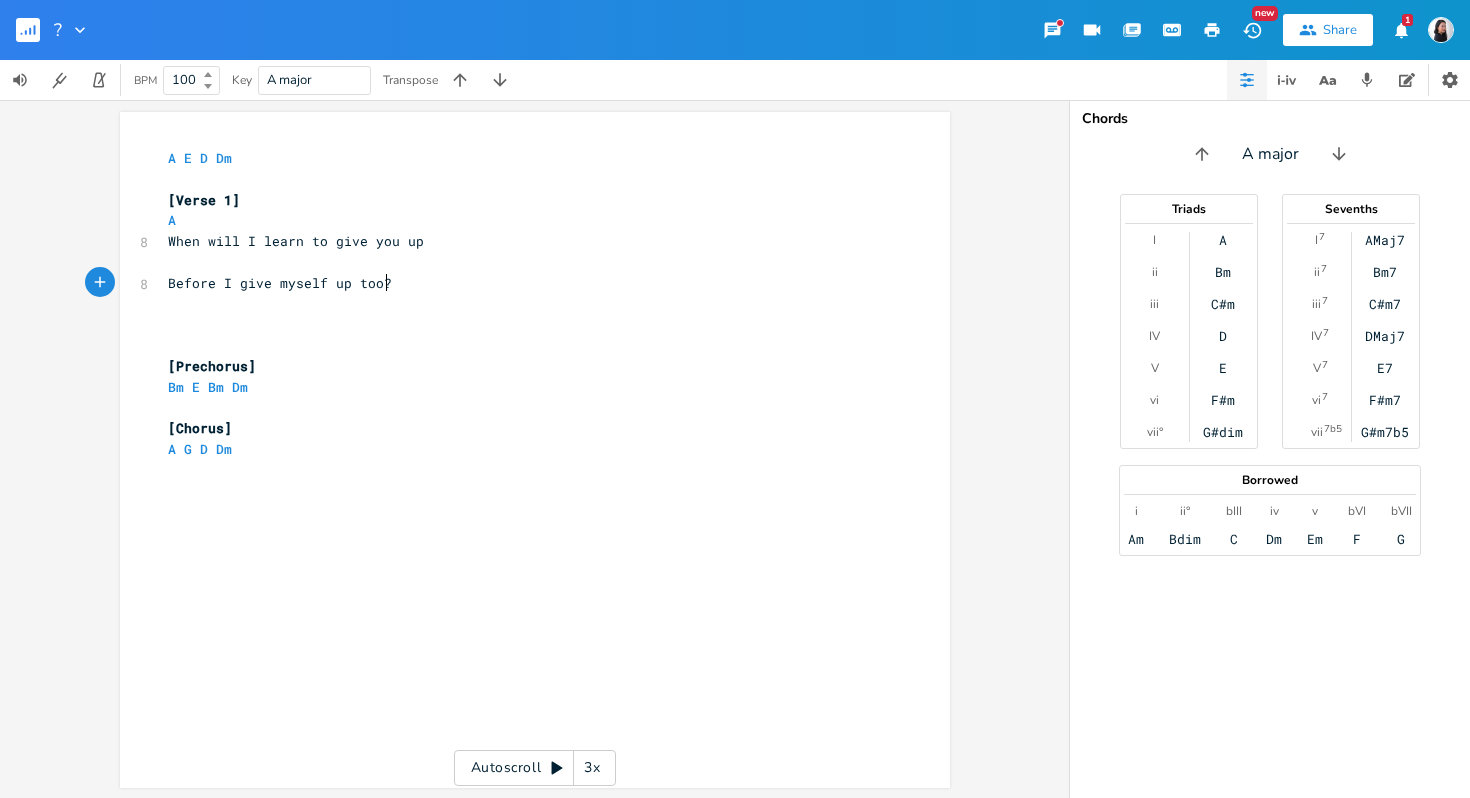 click on "A" at bounding box center (525, 220) 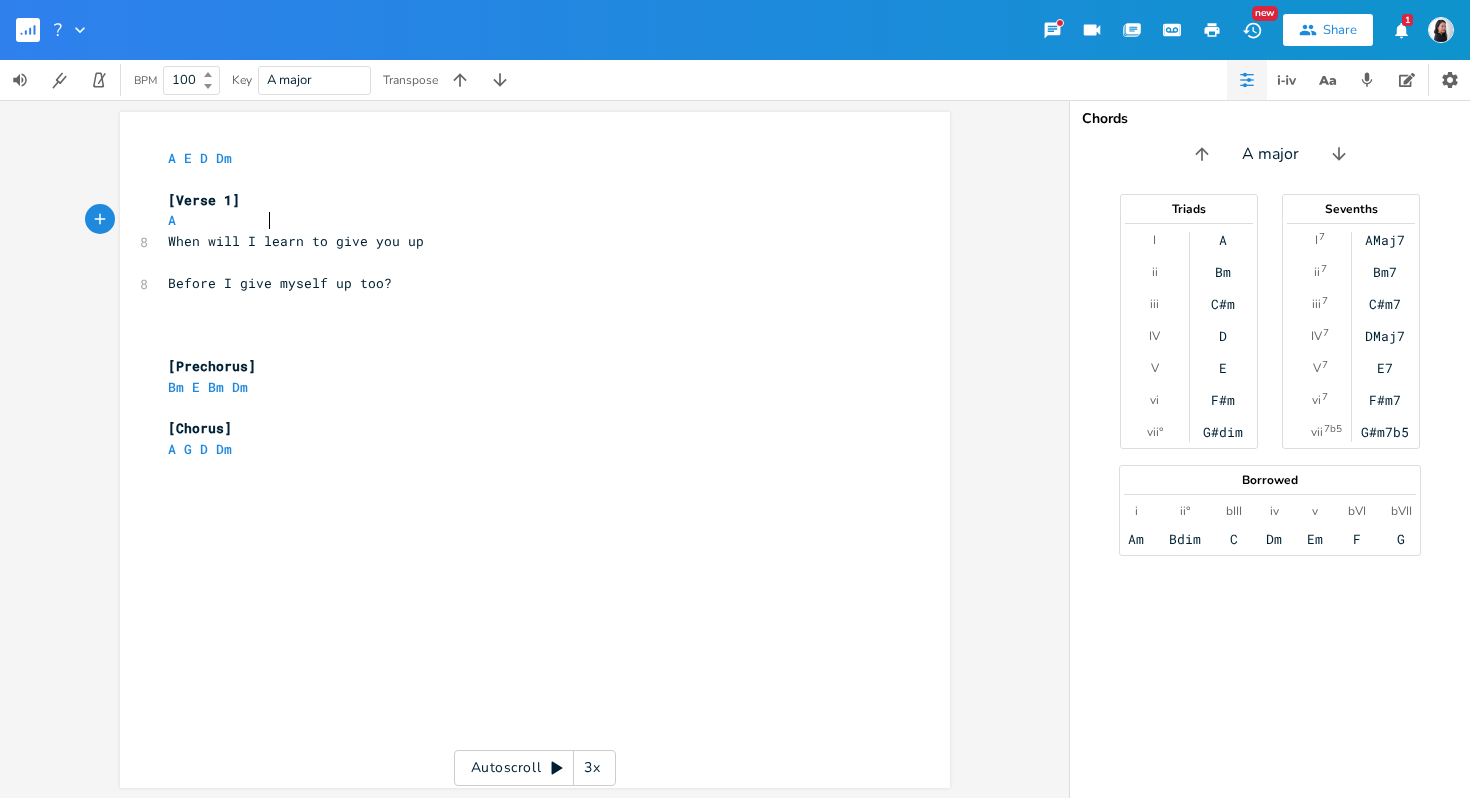type on "E" 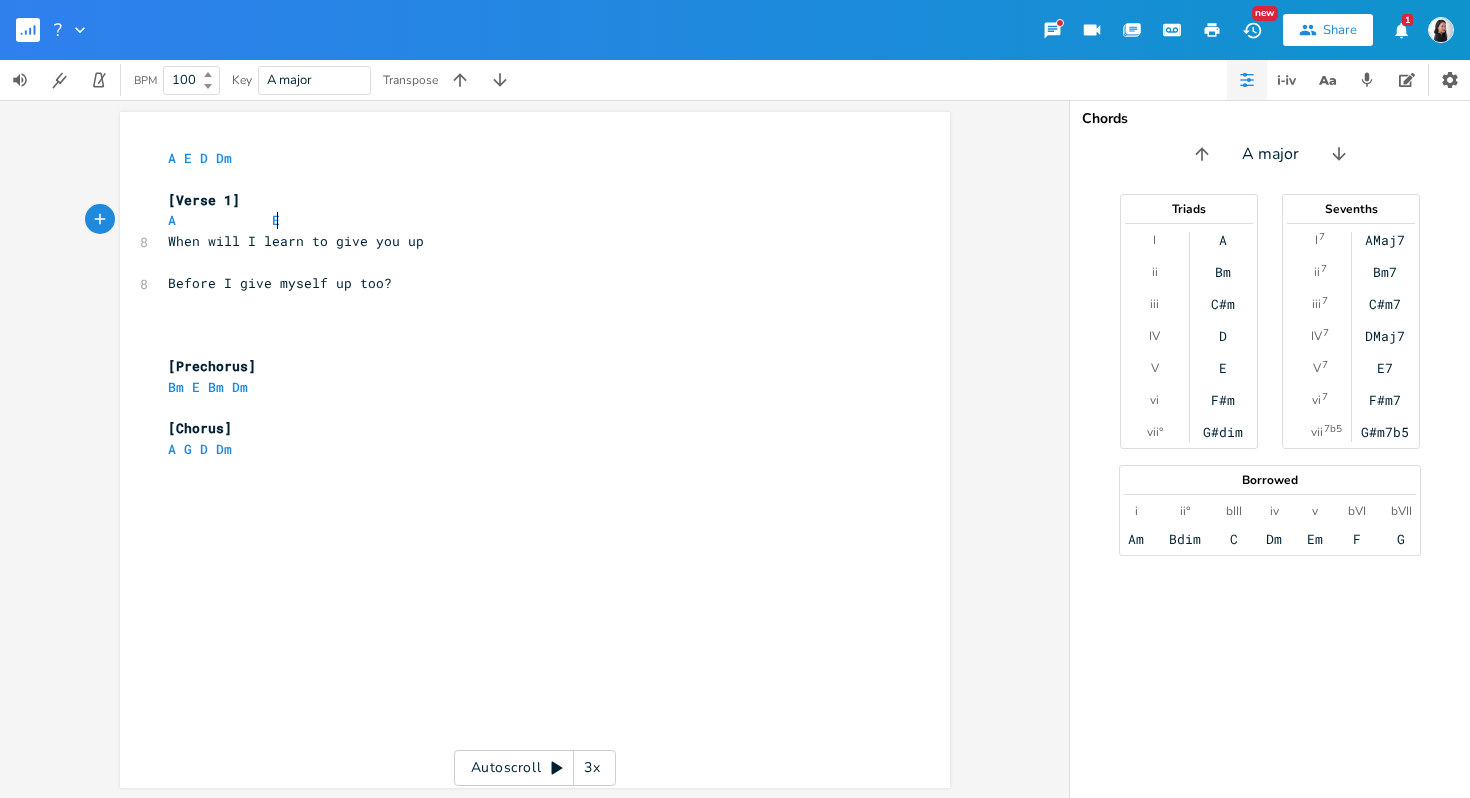 scroll, scrollTop: 0, scrollLeft: 10, axis: horizontal 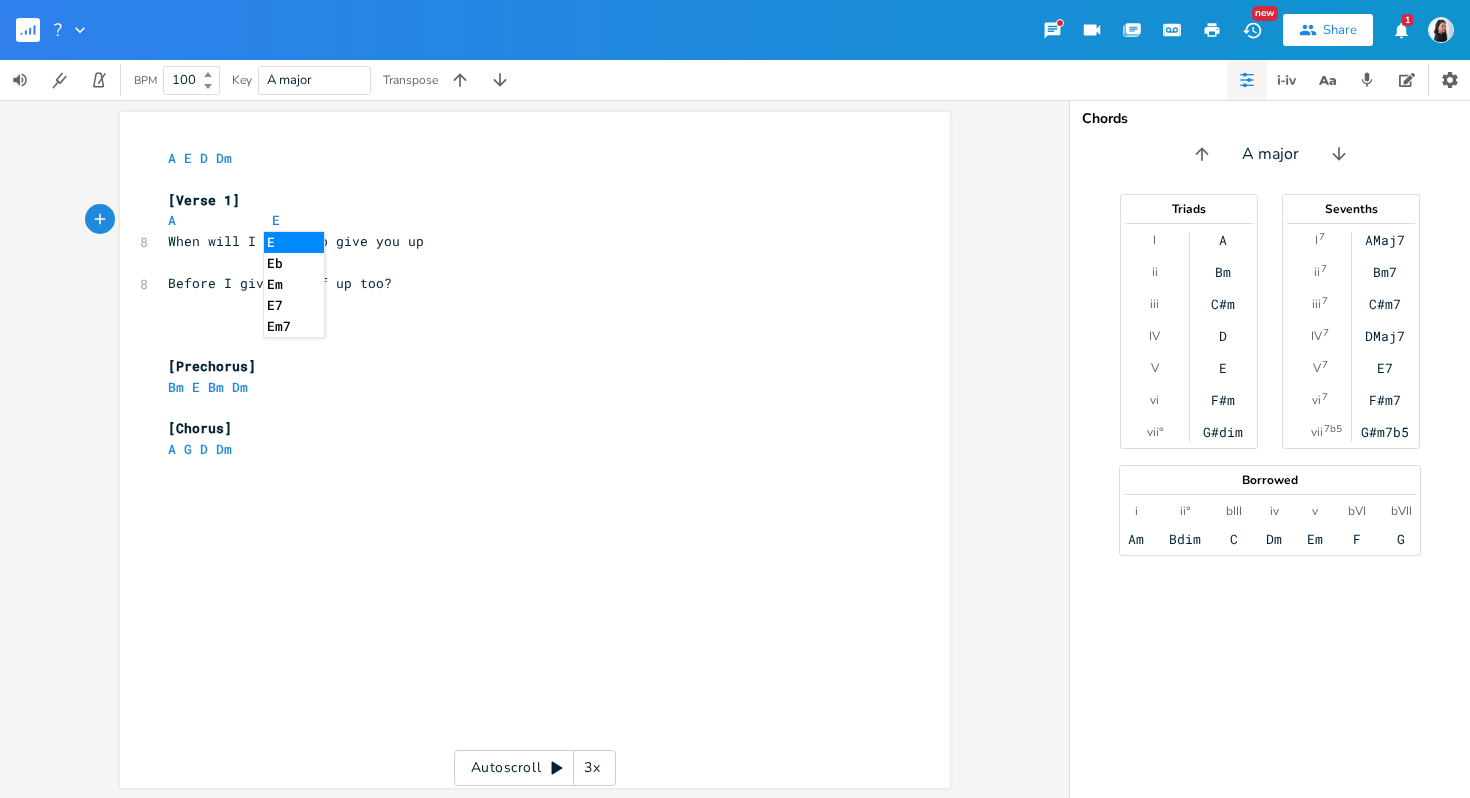 click on "A                 E" at bounding box center (525, 220) 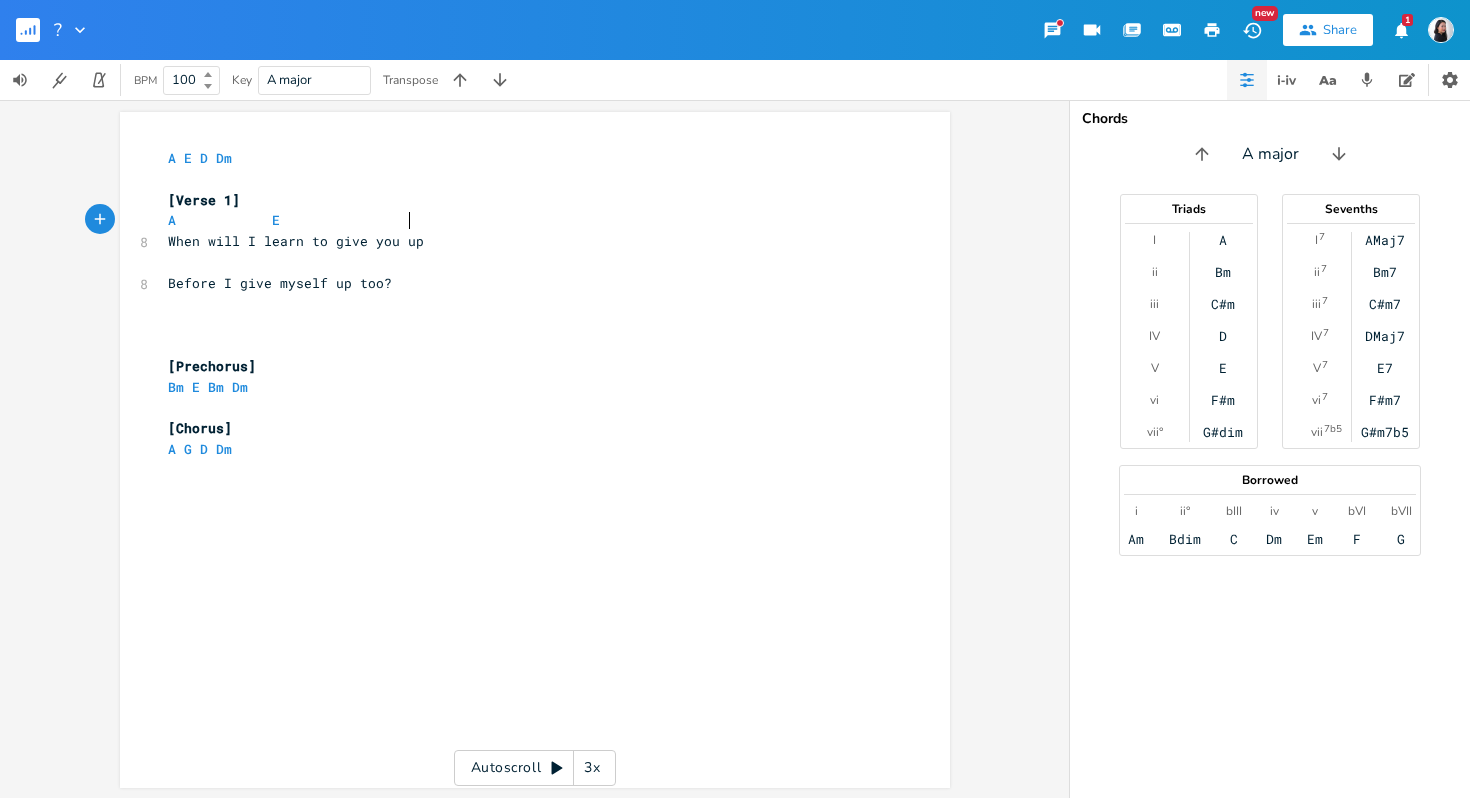 type on "D" 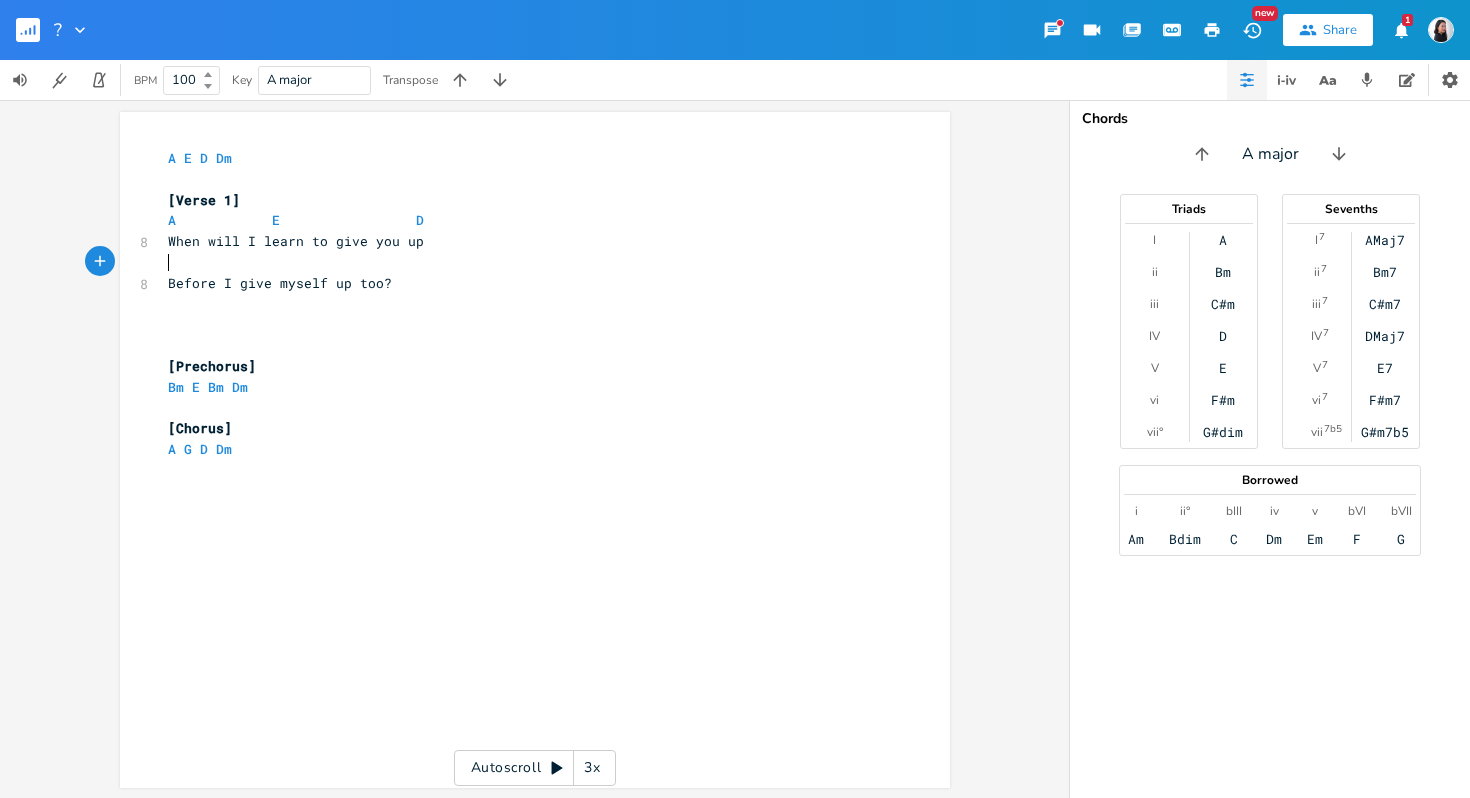 click on "​" at bounding box center (525, 262) 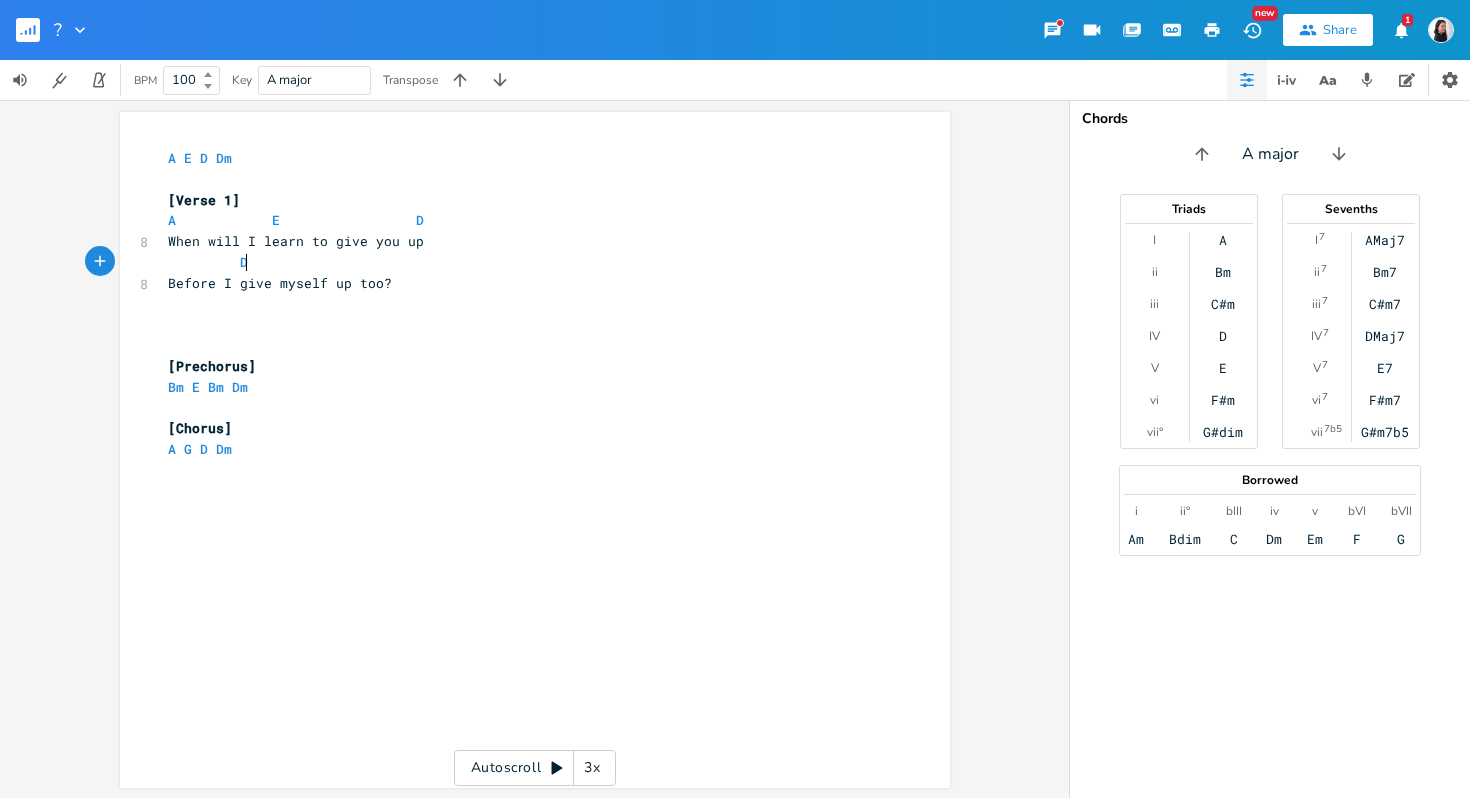 type on "Dm" 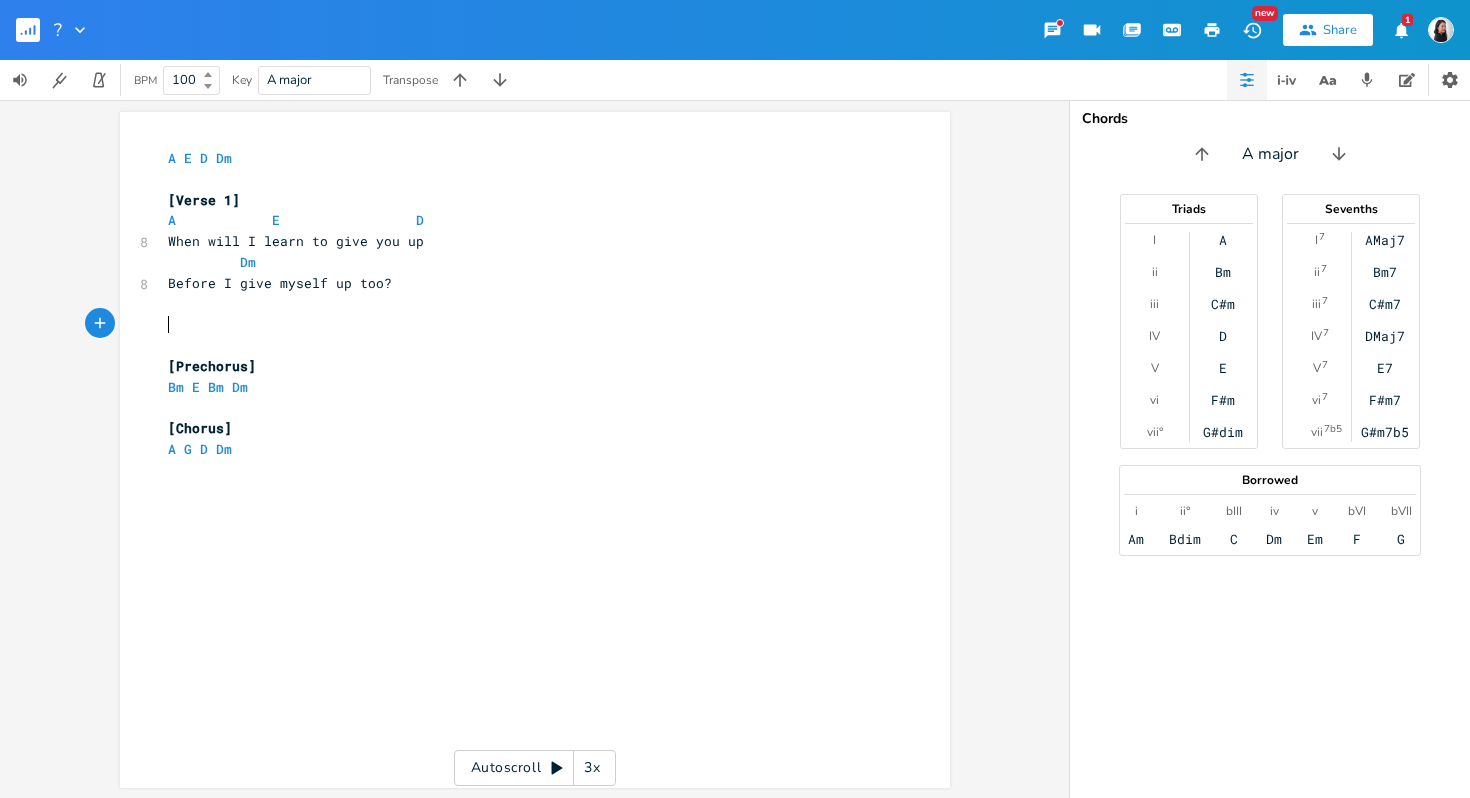 click on "​" at bounding box center (525, 345) 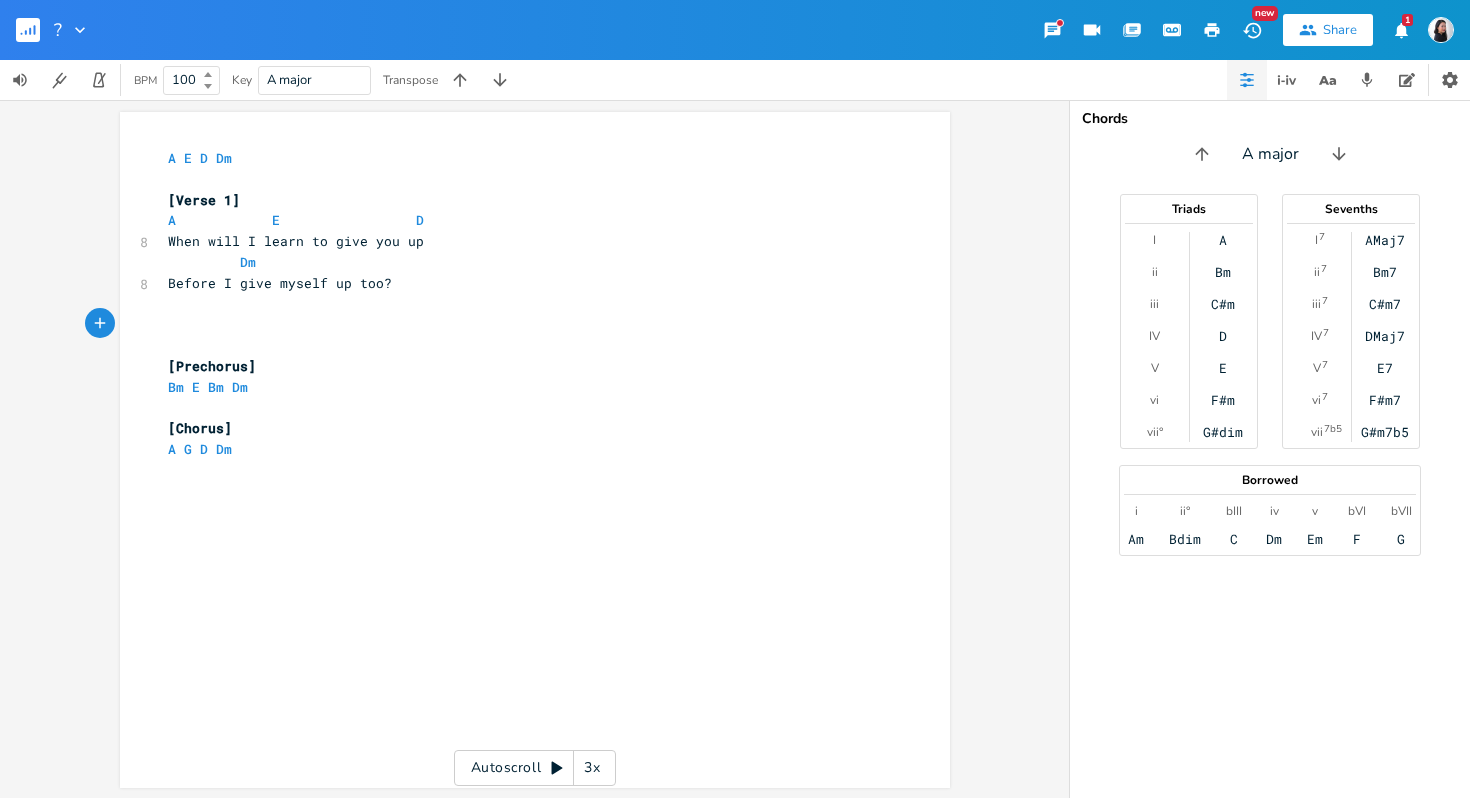 click on "When will I learn to give you up" at bounding box center [525, 241] 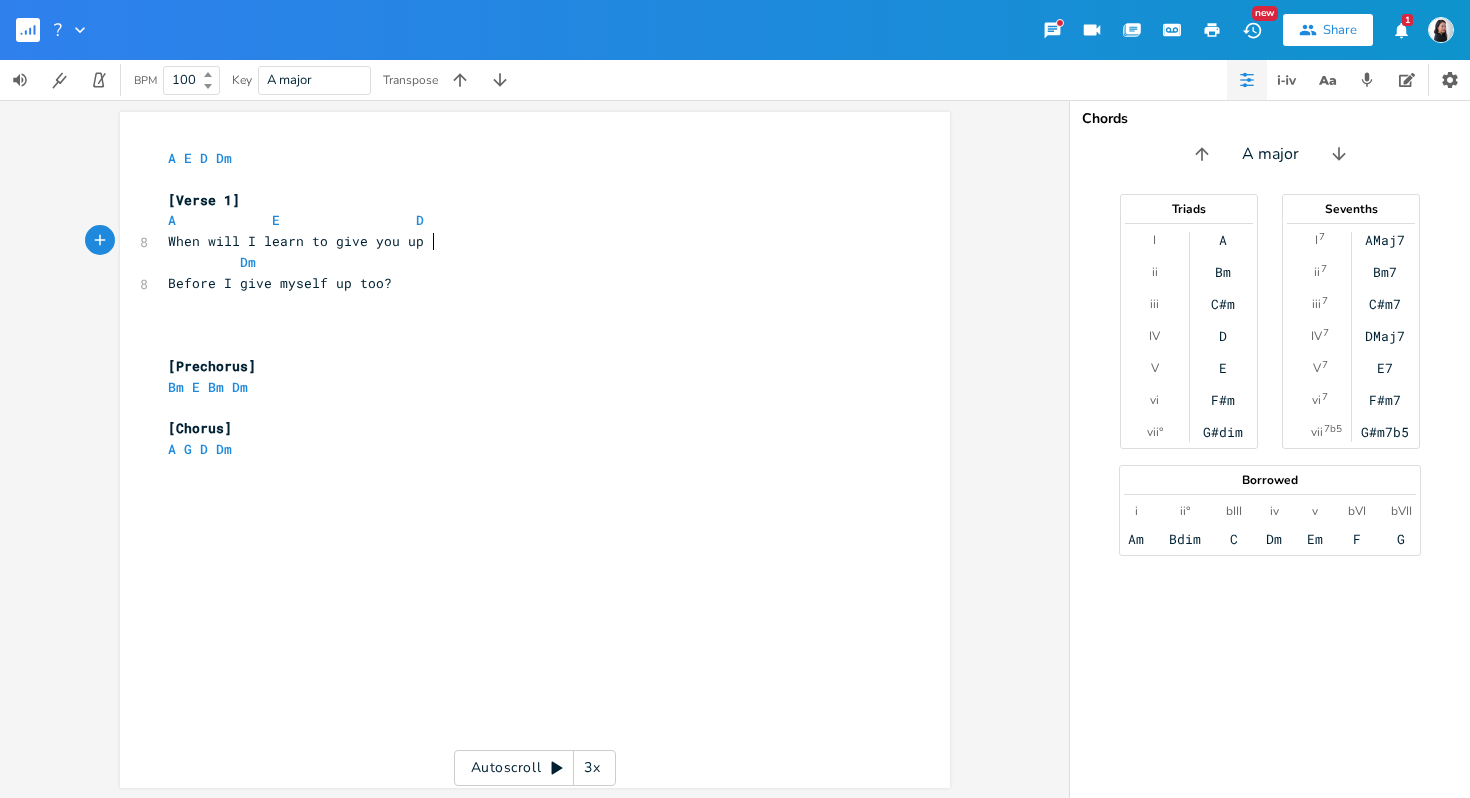 click on "Dm" at bounding box center (525, 262) 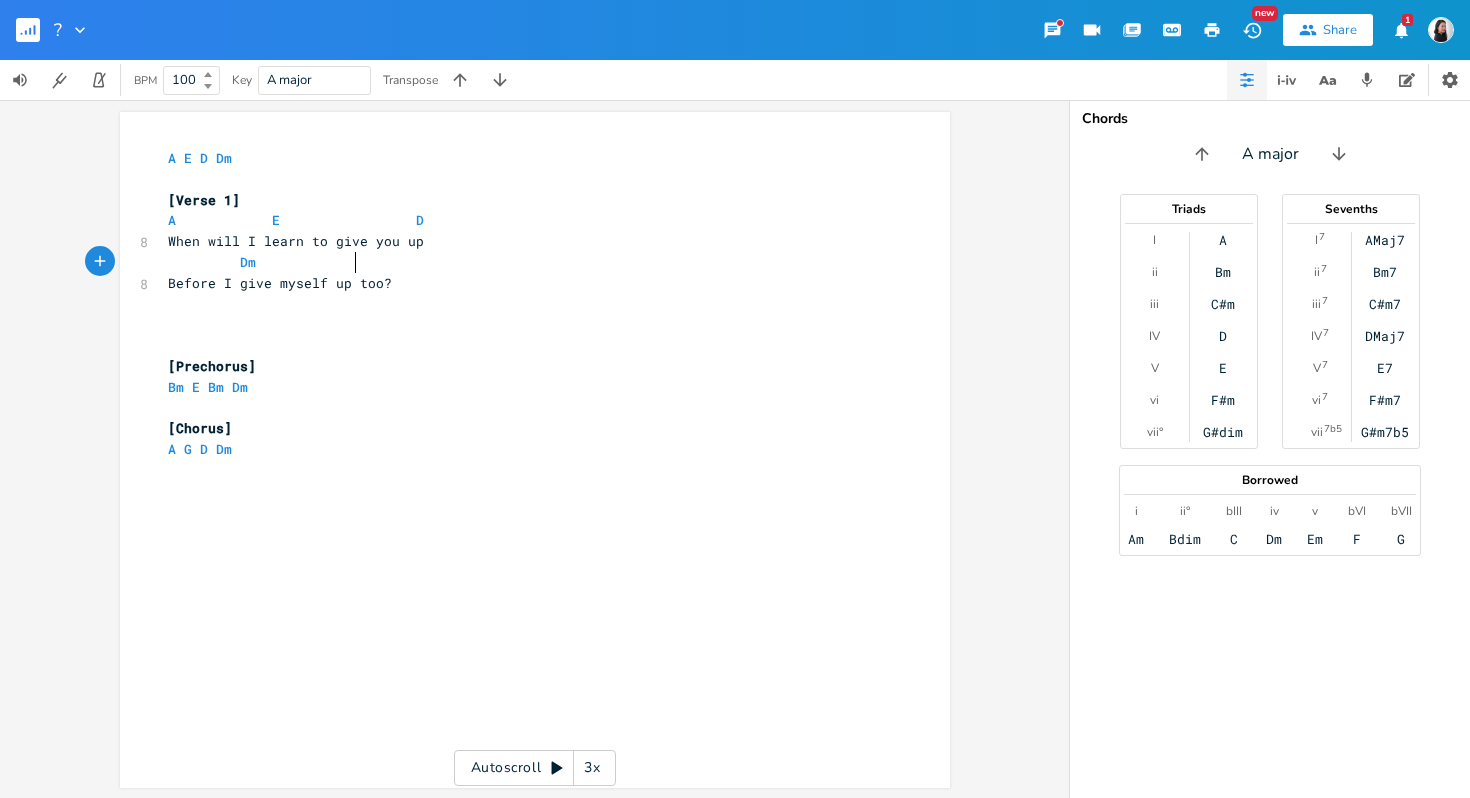 type on "A" 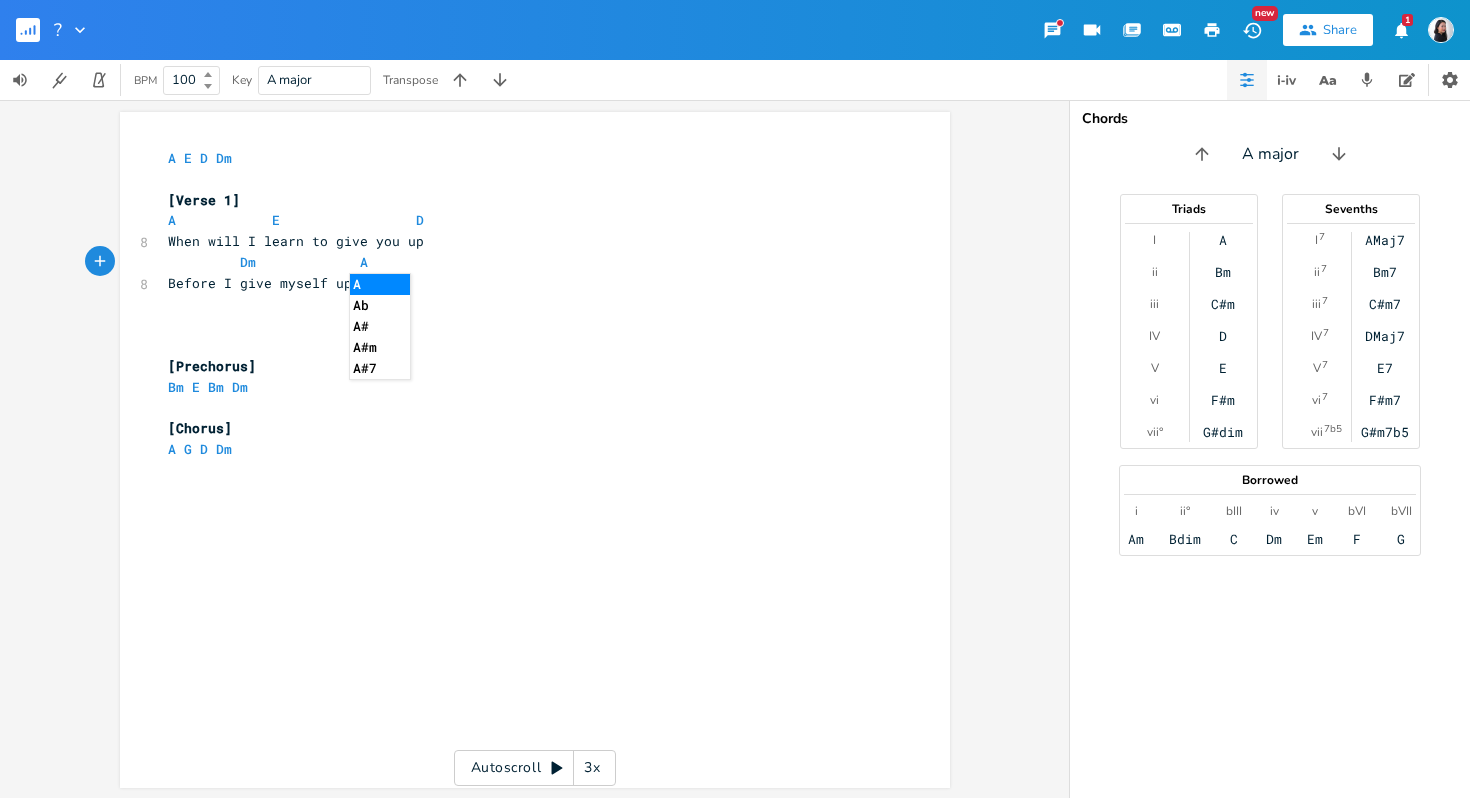click on "Before I give myself up too?" at bounding box center (525, 283) 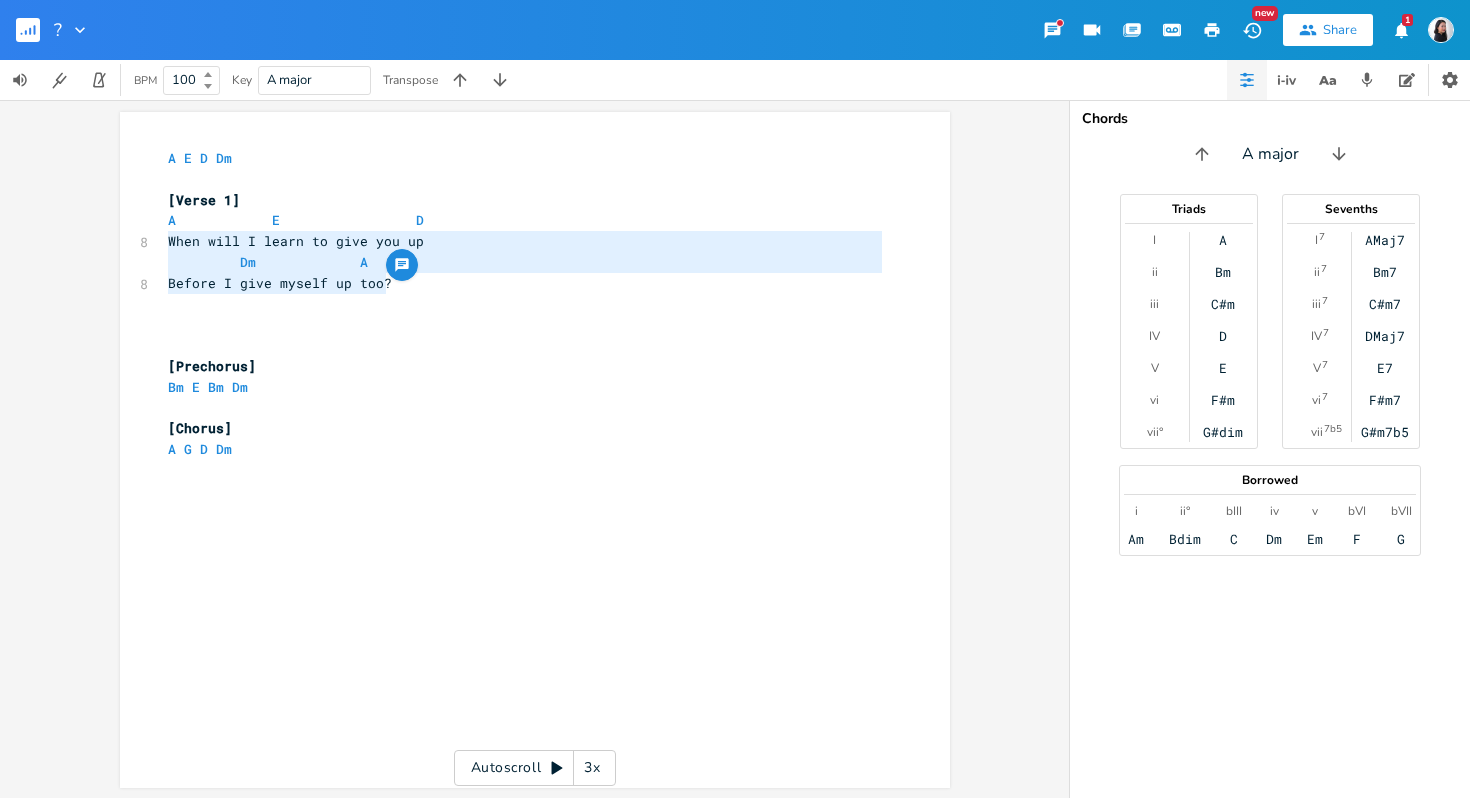drag, startPoint x: 505, startPoint y: 286, endPoint x: 124, endPoint y: 241, distance: 383.6483 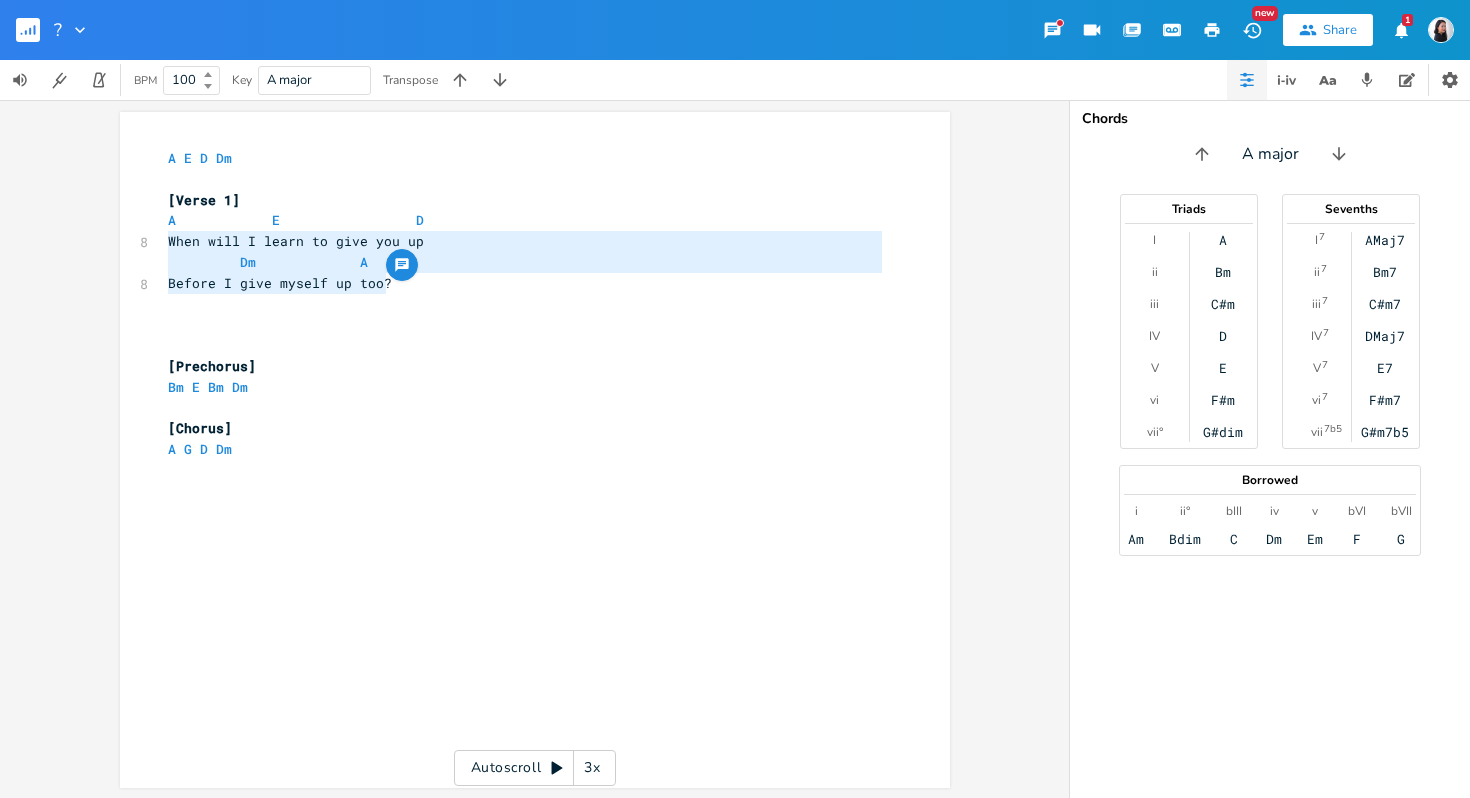 type on "When will I learn to give you up
Dm				A
Before I give myself up too?" 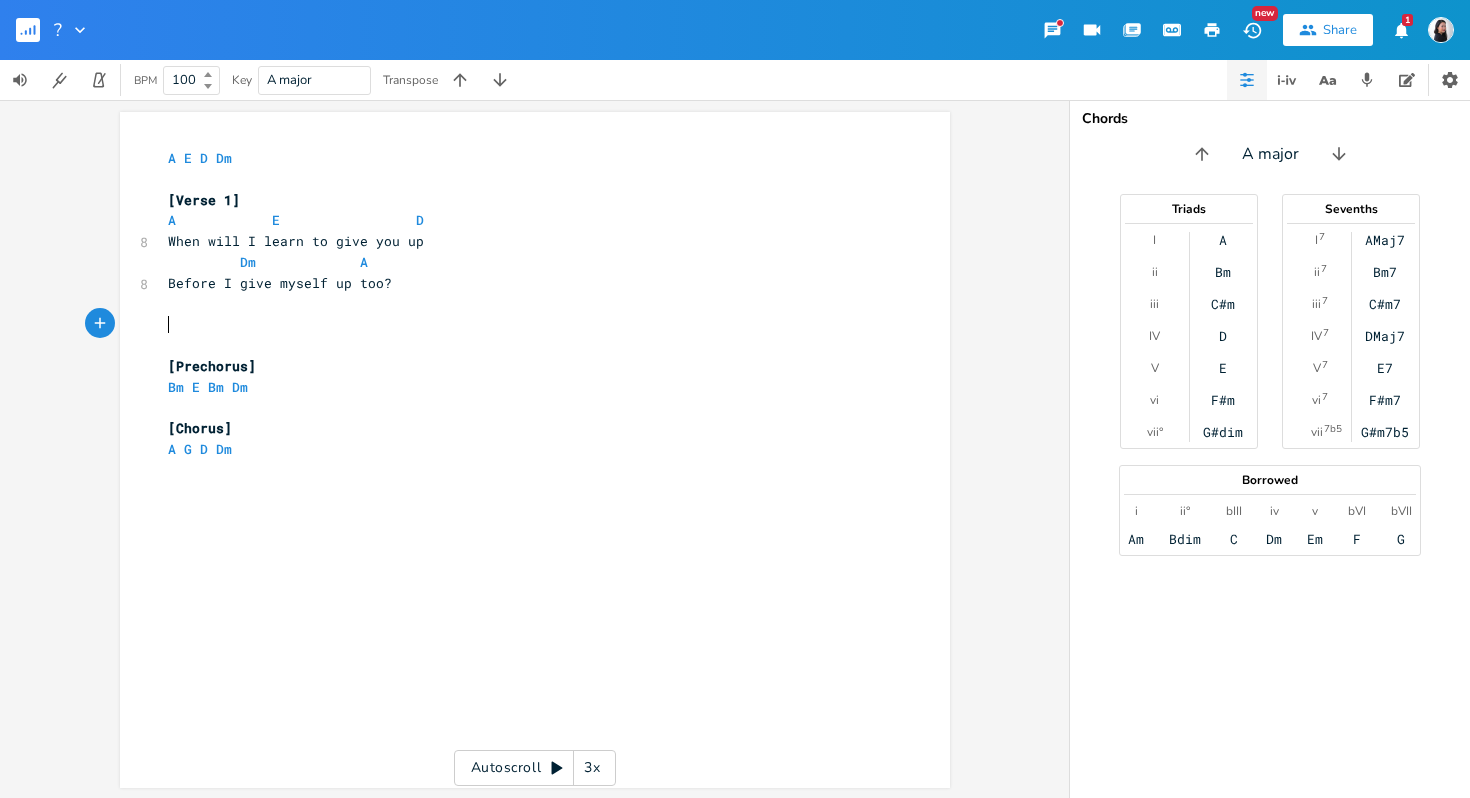 click on "​" at bounding box center [525, 324] 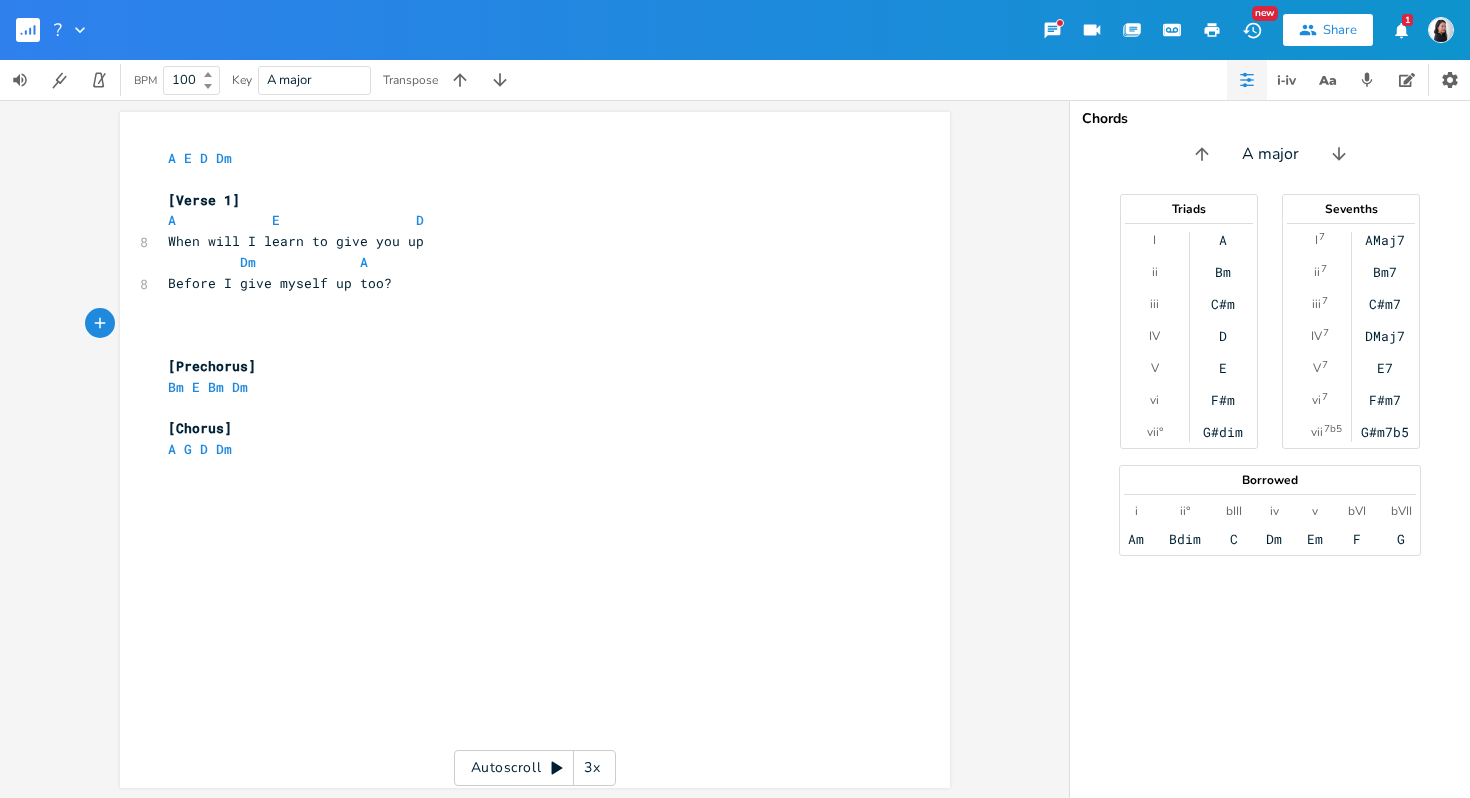 click on "​" at bounding box center (525, 304) 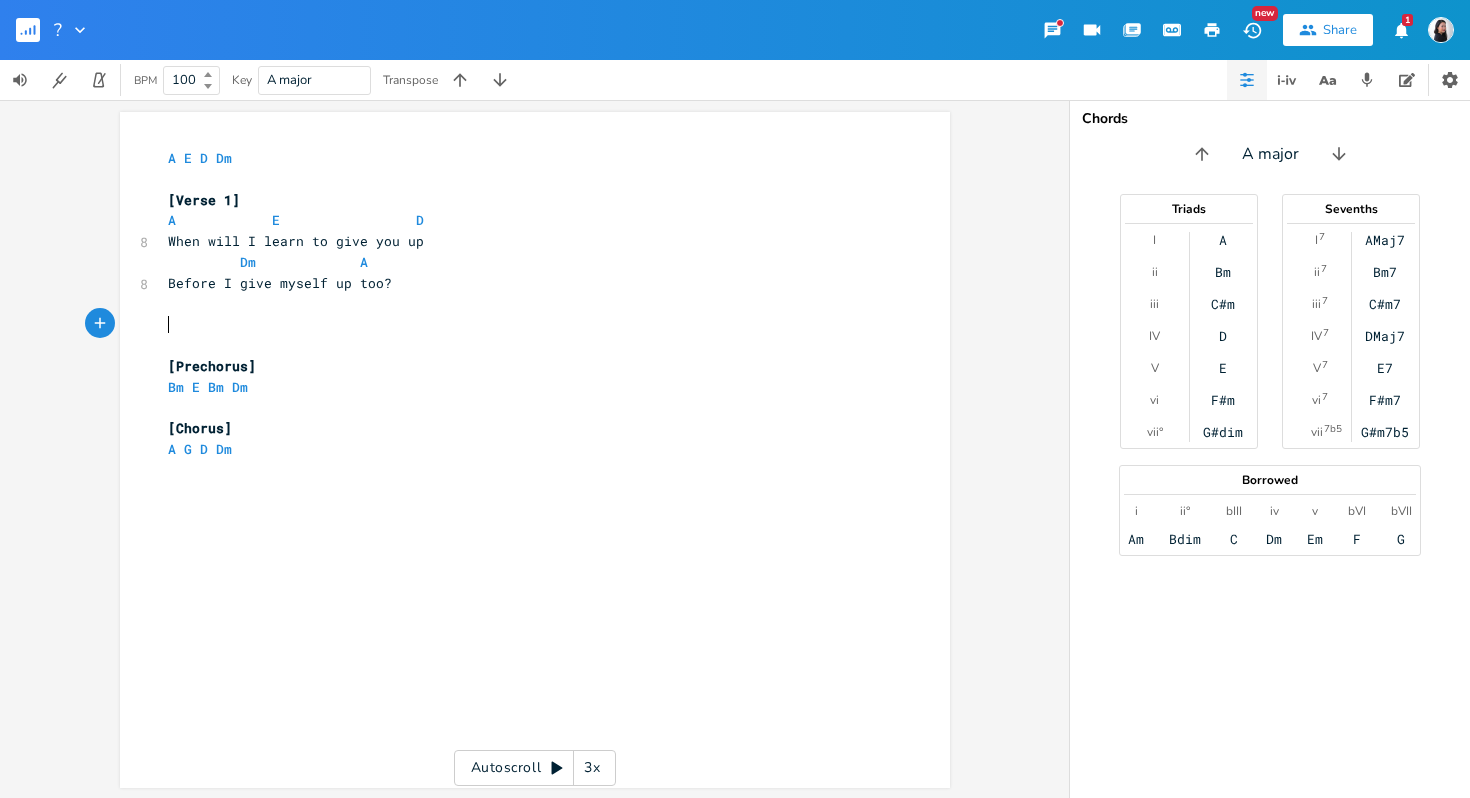 click on "​" at bounding box center [525, 324] 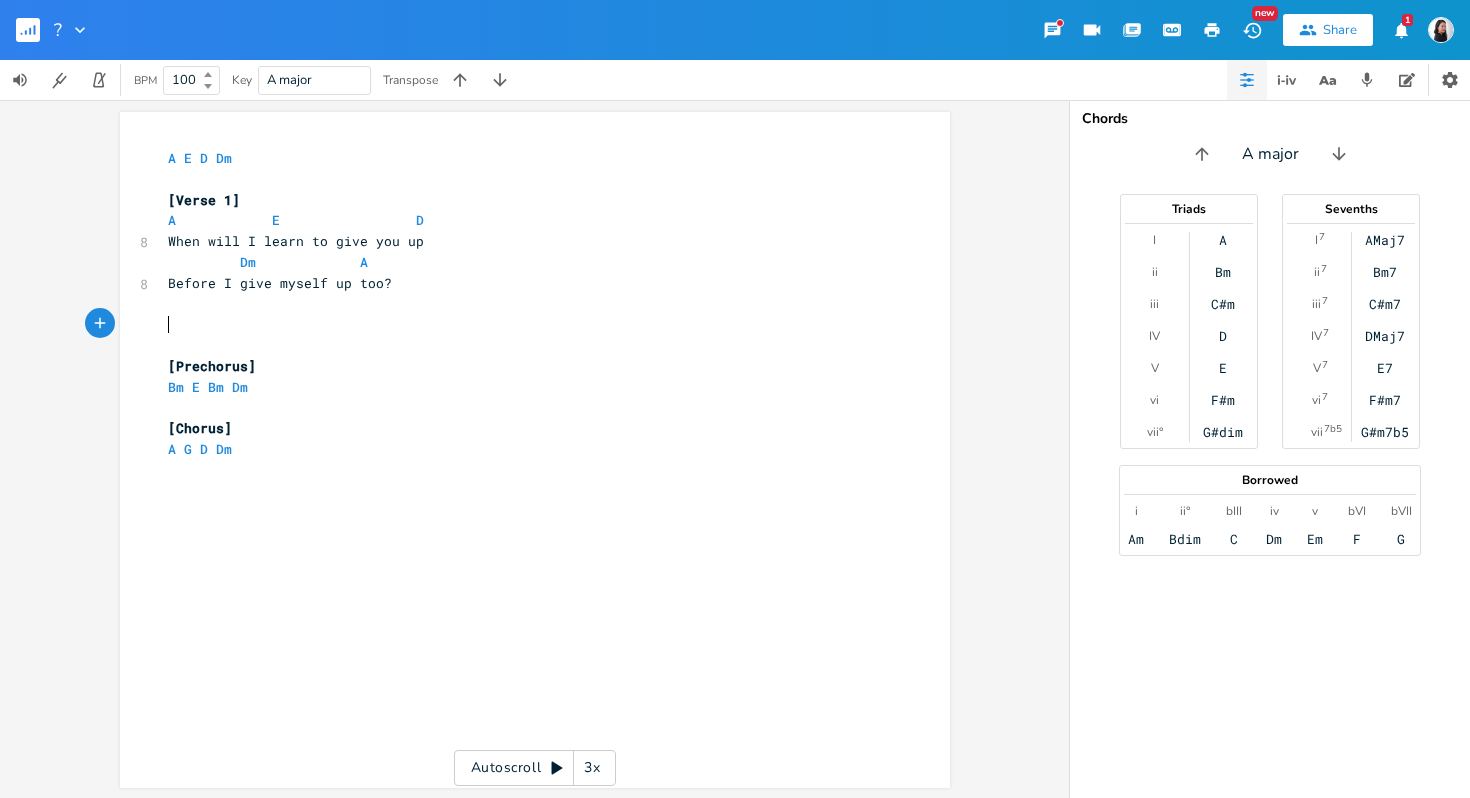 click on "When will I learn to give you up" at bounding box center [296, 241] 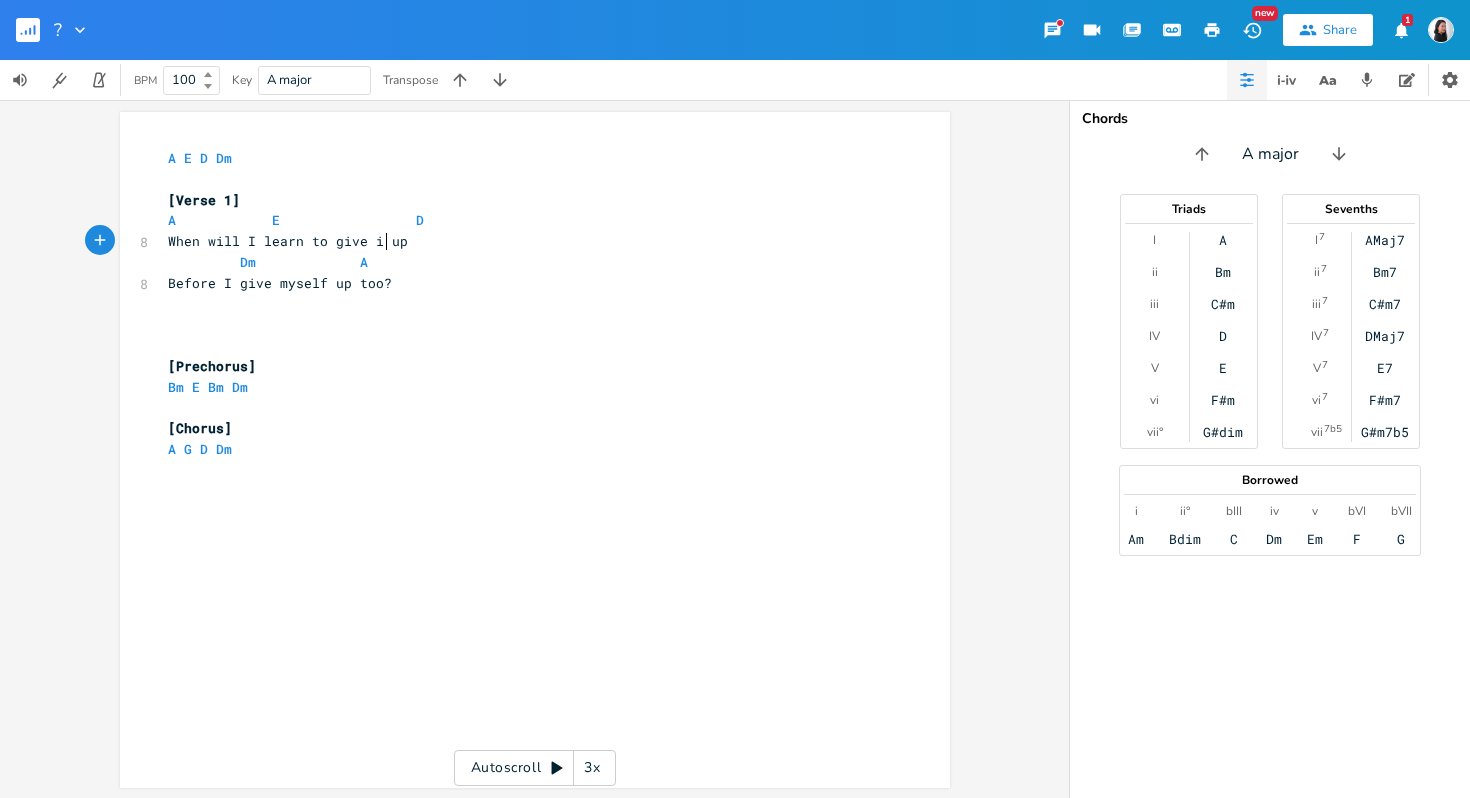 type on "it" 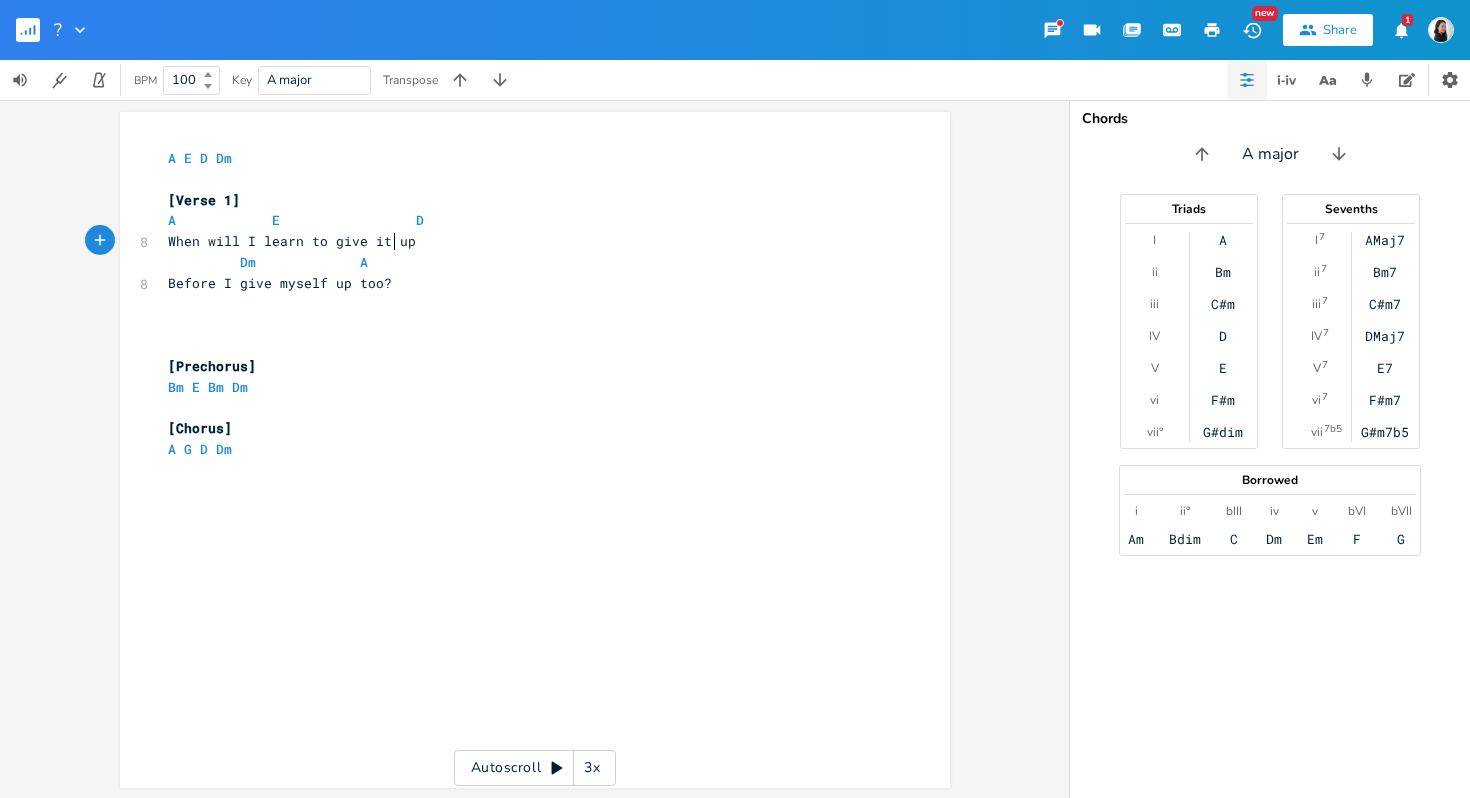 scroll, scrollTop: 0, scrollLeft: 7, axis: horizontal 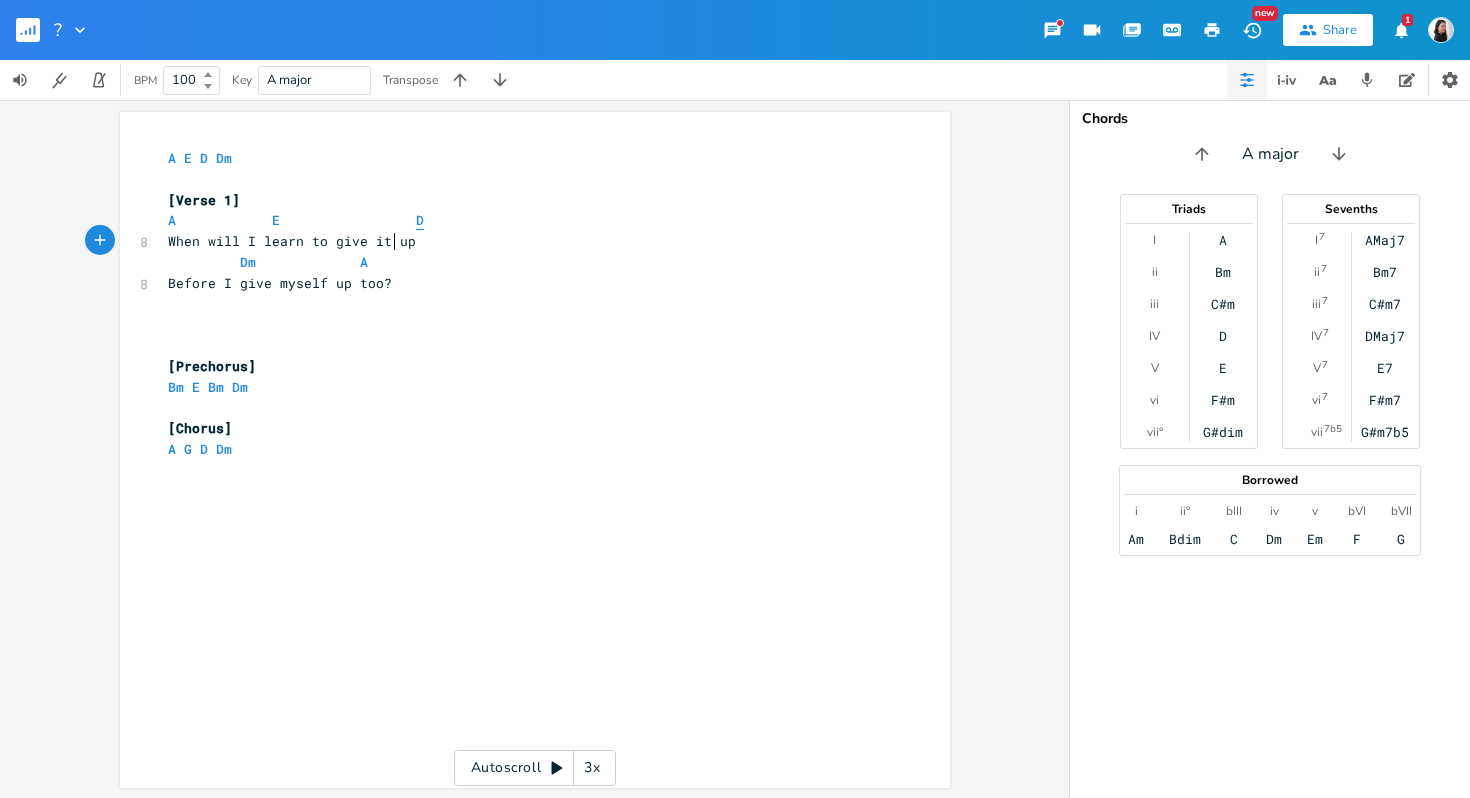click on "D" at bounding box center [420, 220] 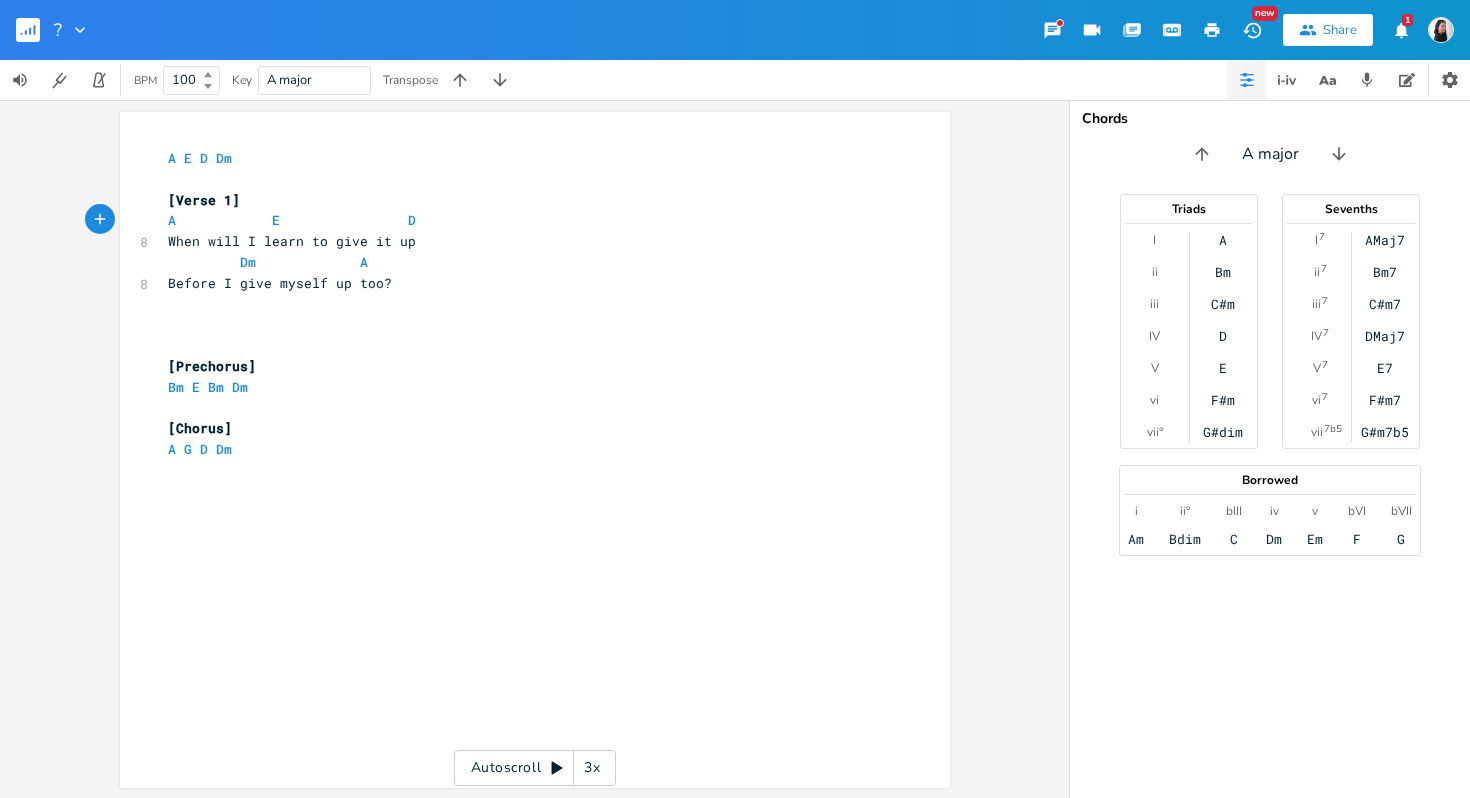 click on "​" at bounding box center (525, 345) 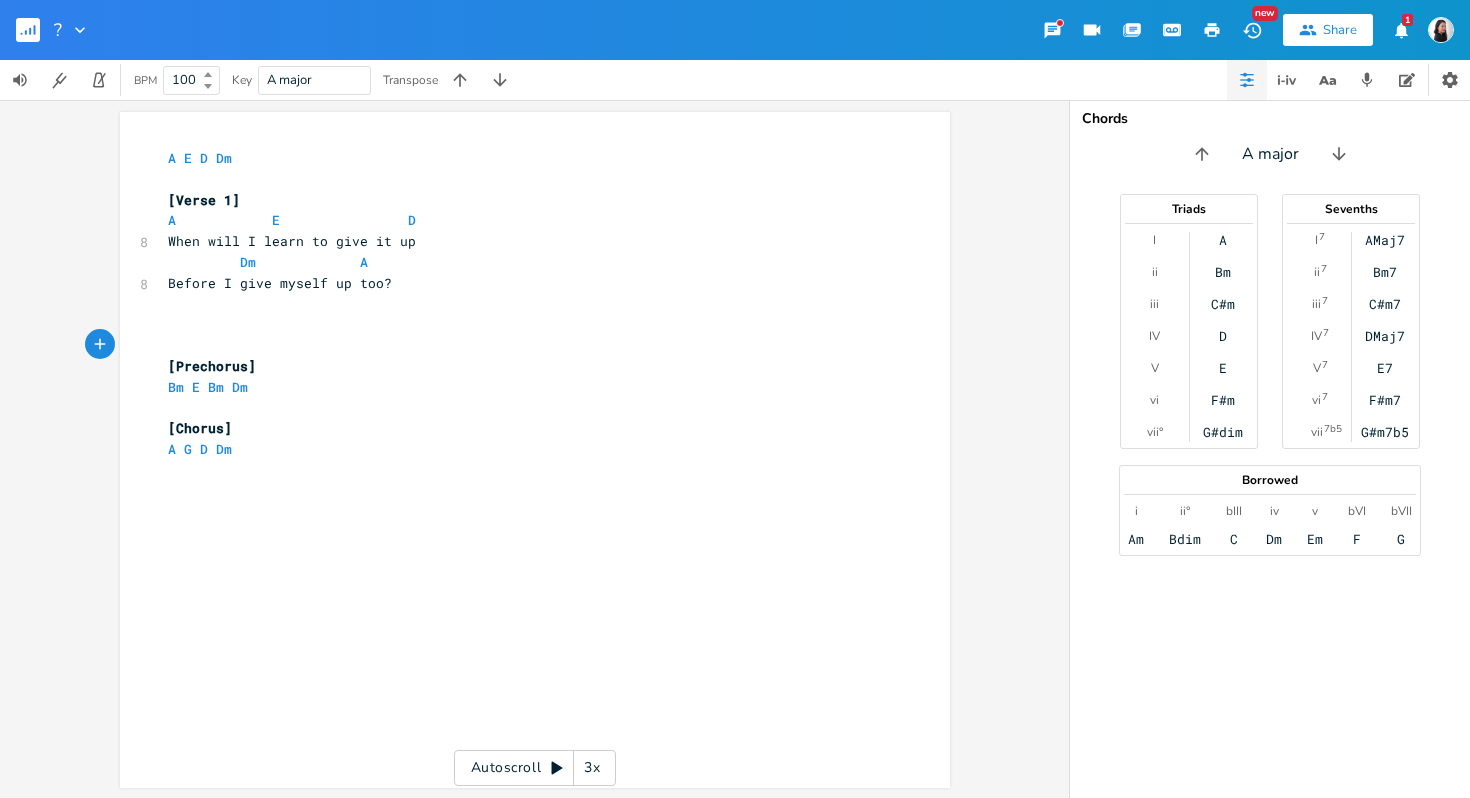click on "​" at bounding box center [525, 324] 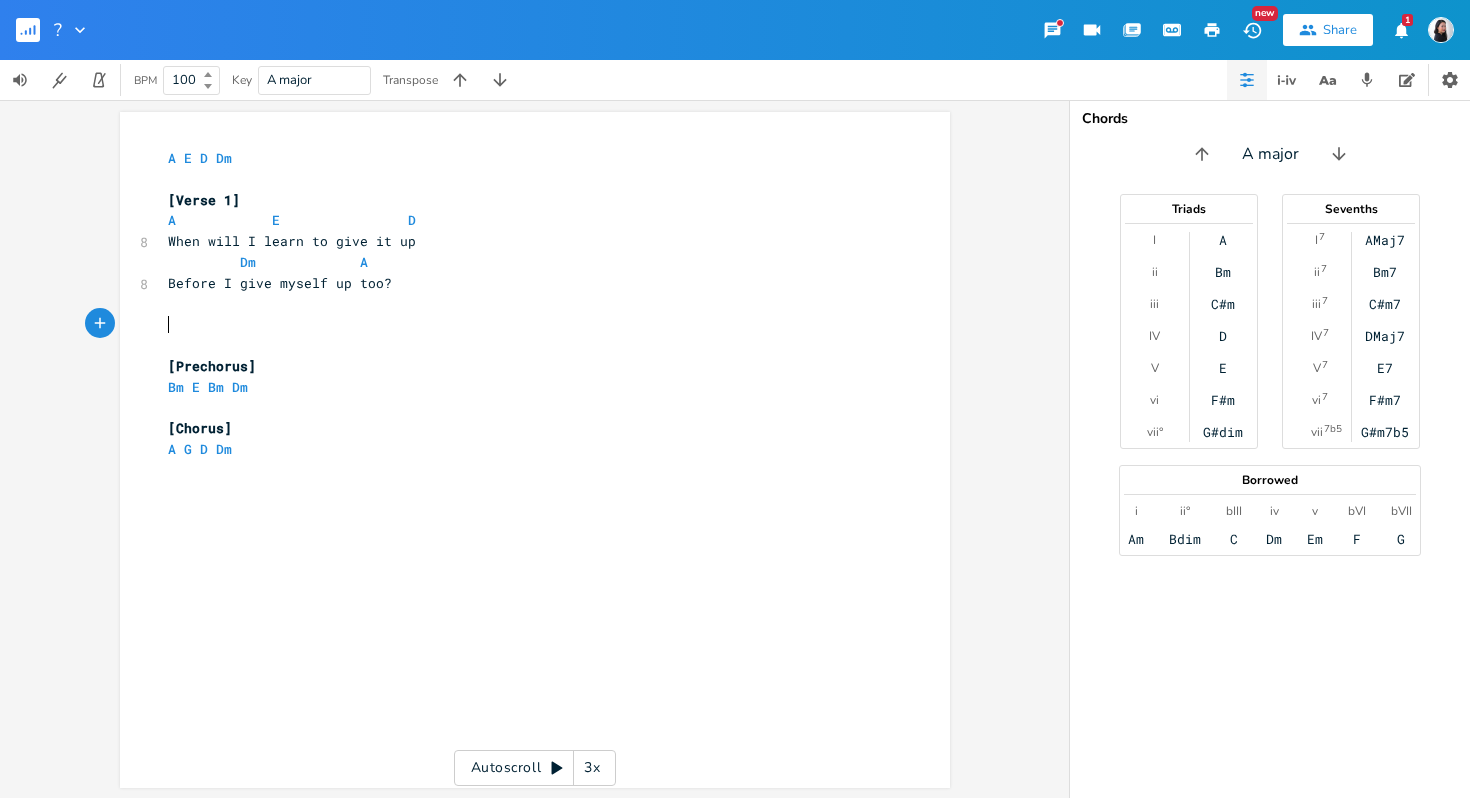 click on "​" at bounding box center (525, 324) 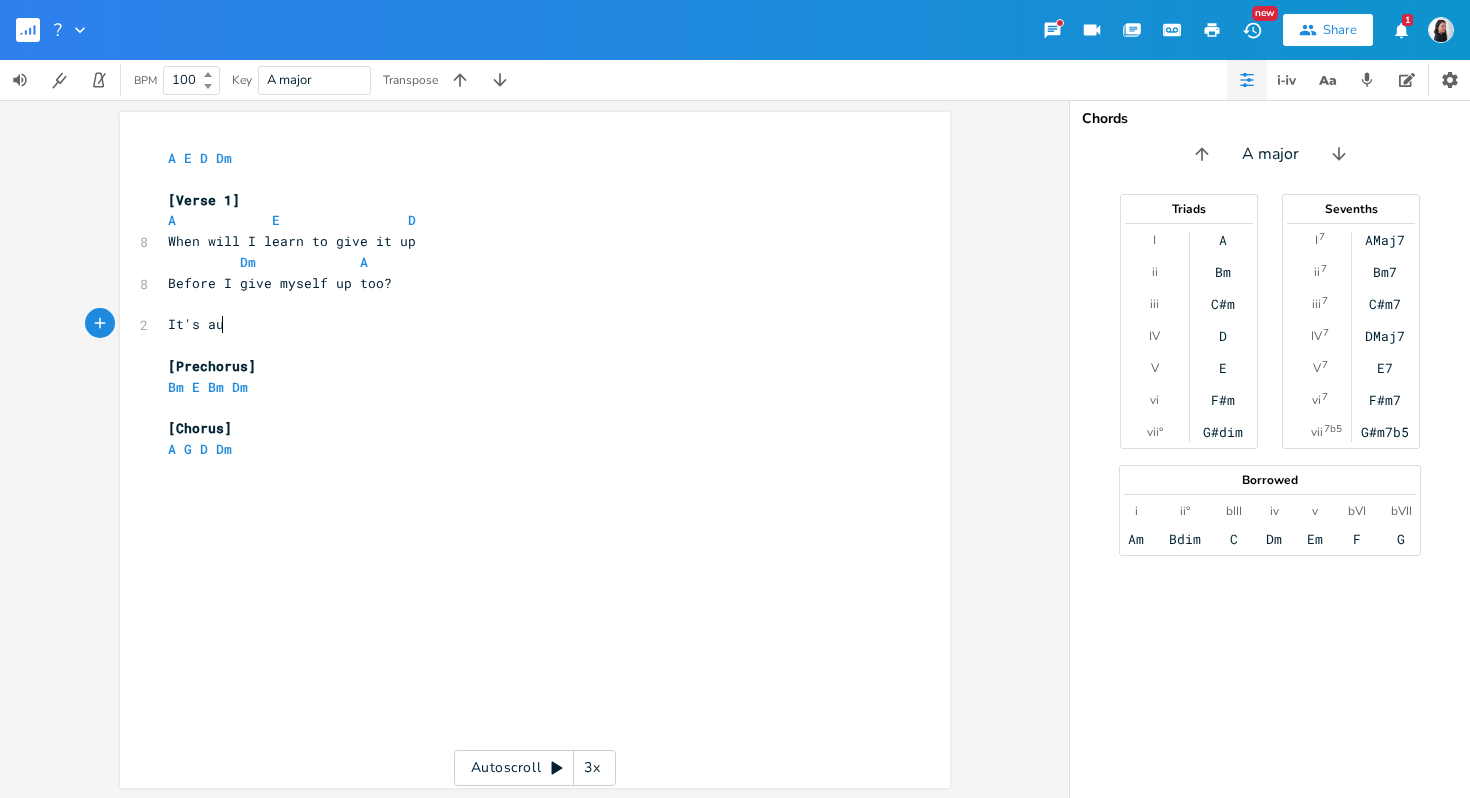 type on "It's augu" 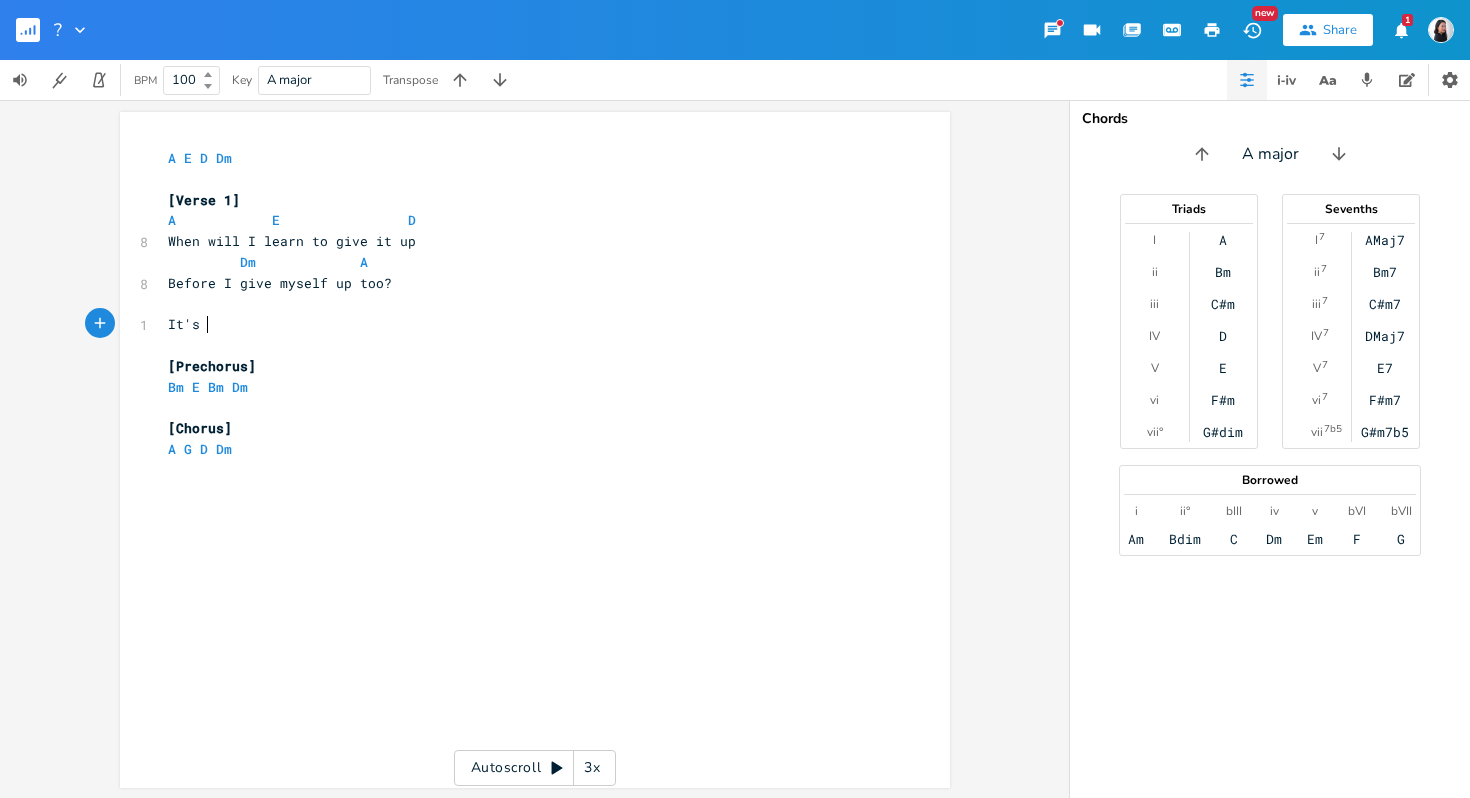 type on "u" 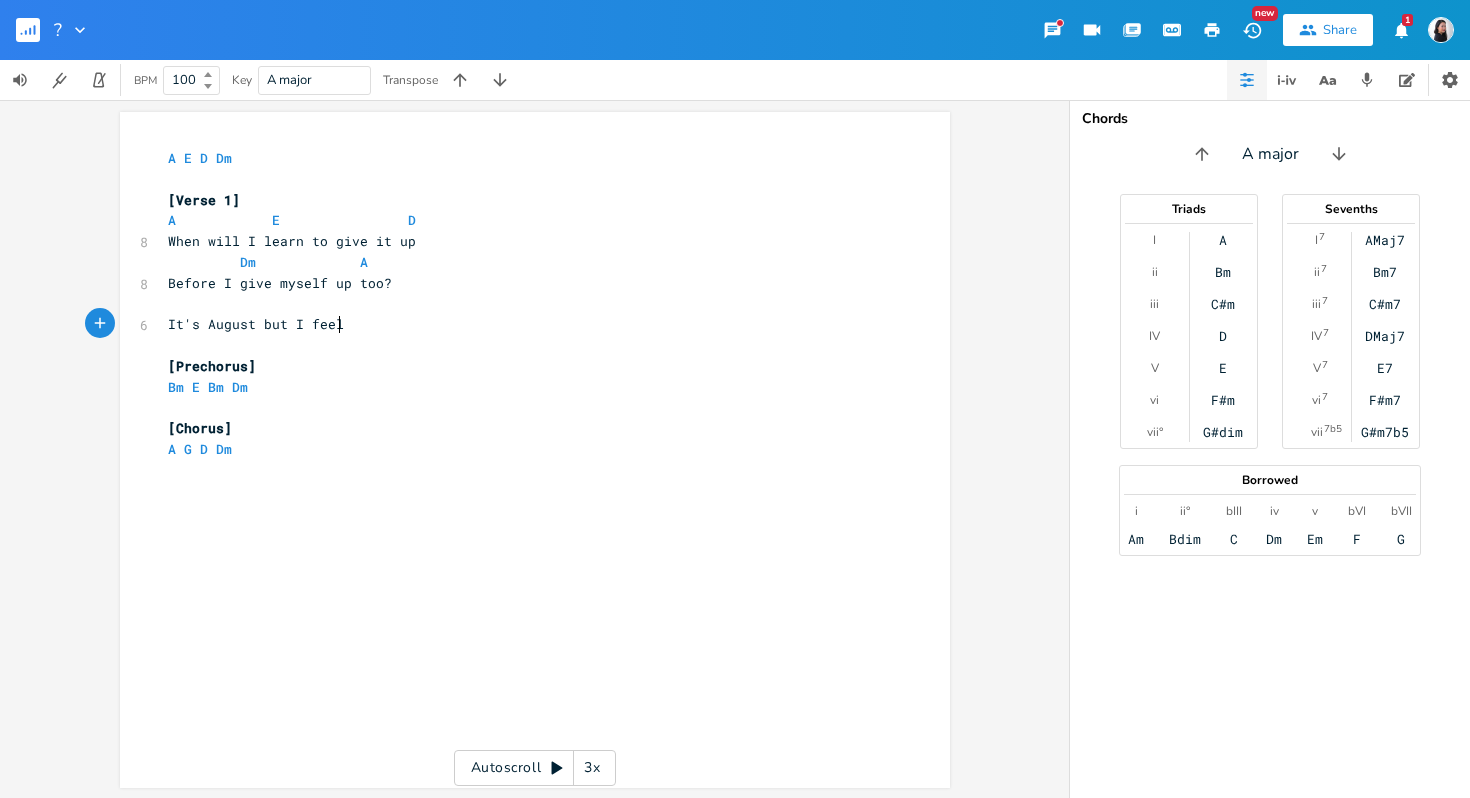 scroll, scrollTop: 0, scrollLeft: 101, axis: horizontal 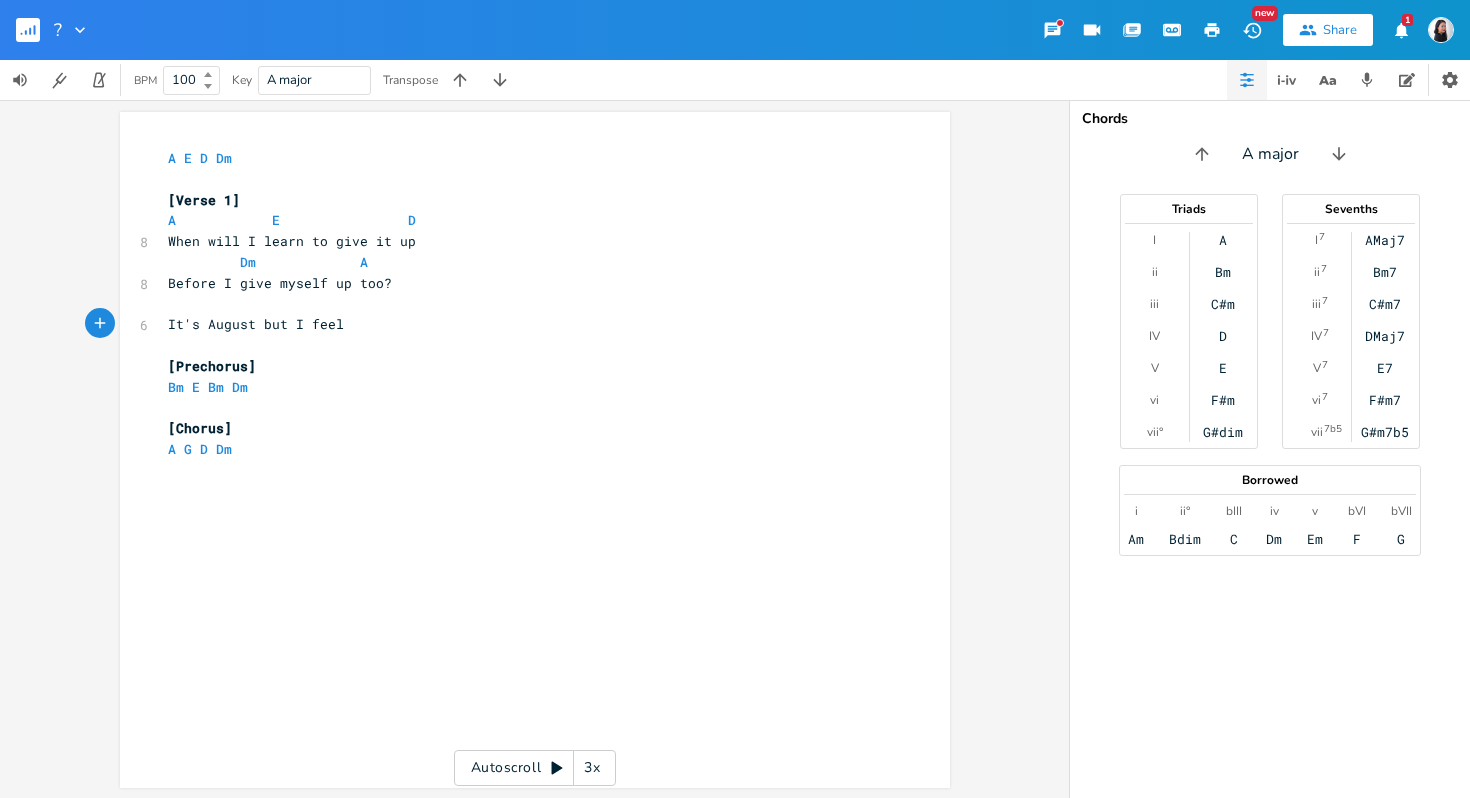 type on "August but I feel" 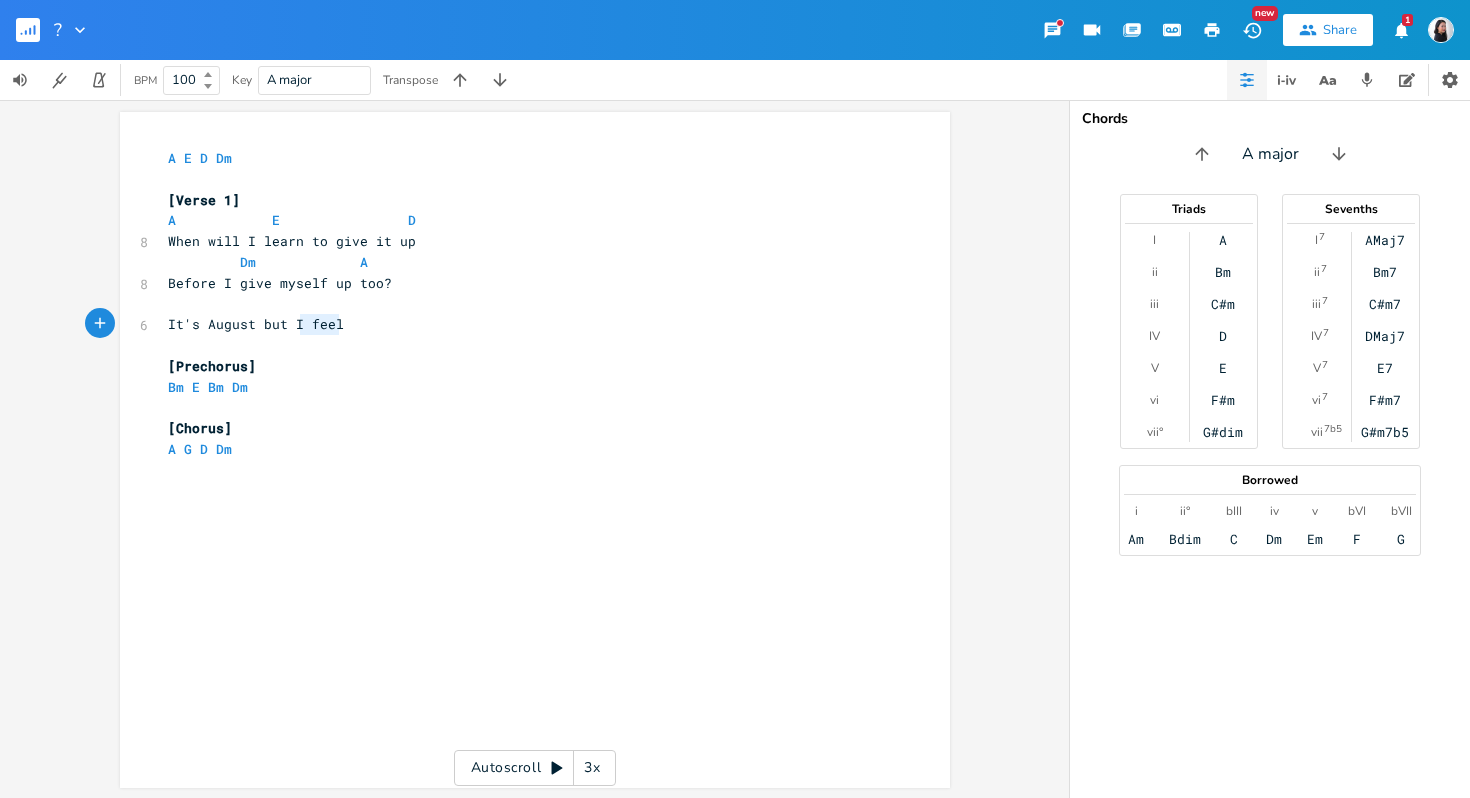 drag, startPoint x: 294, startPoint y: 323, endPoint x: 330, endPoint y: 324, distance: 36.013885 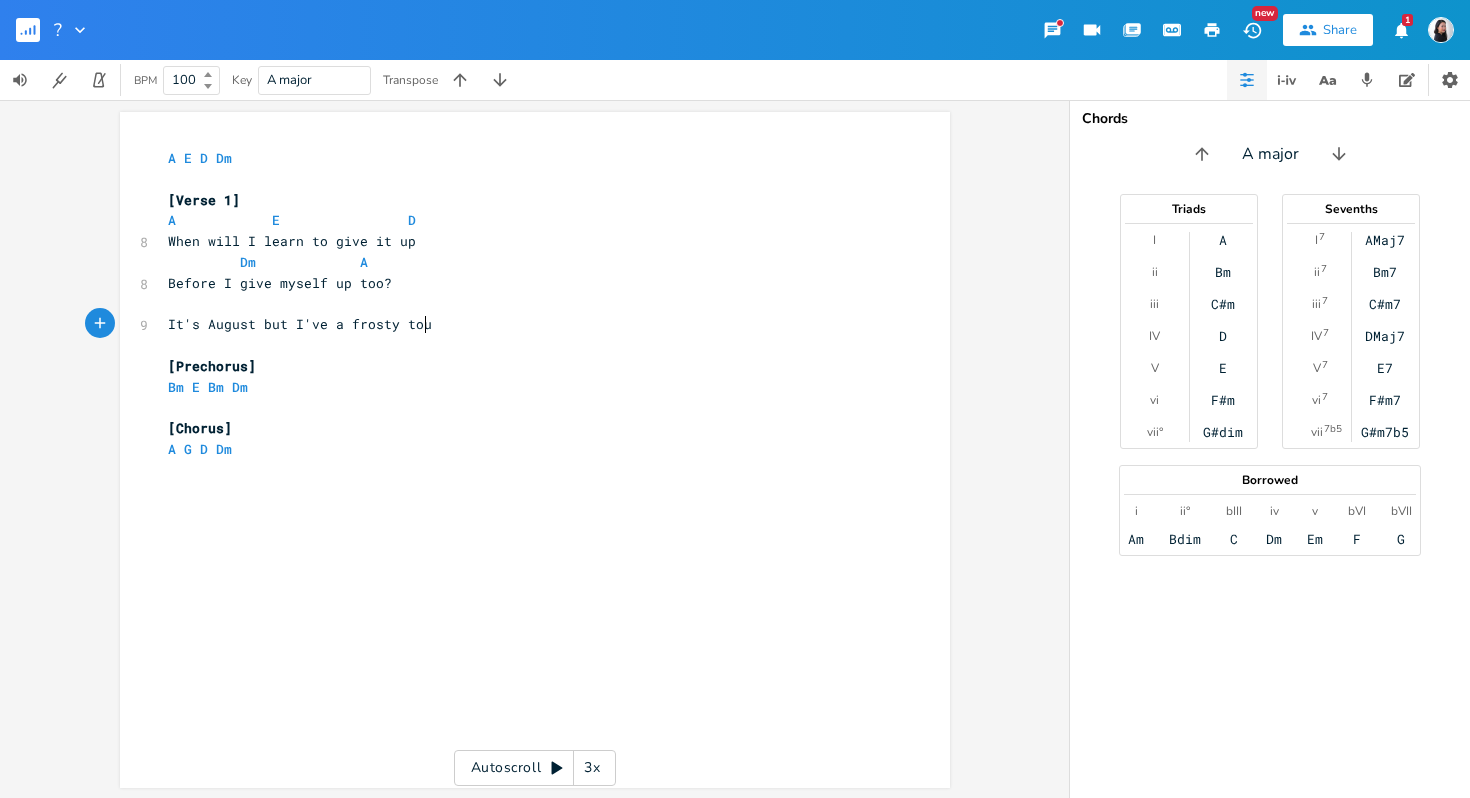 type on "'ve a frosty touch" 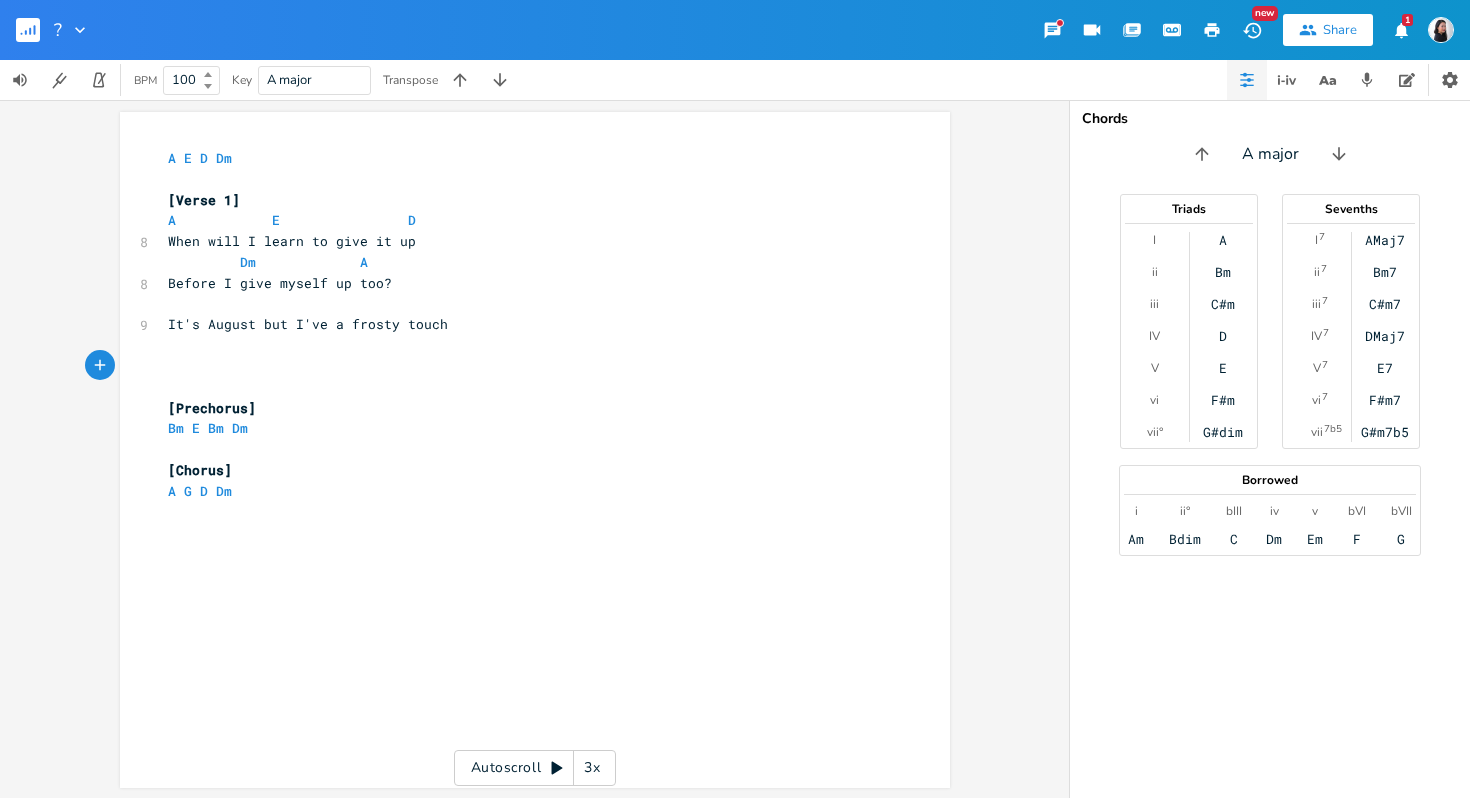 click on "​" at bounding box center [525, 304] 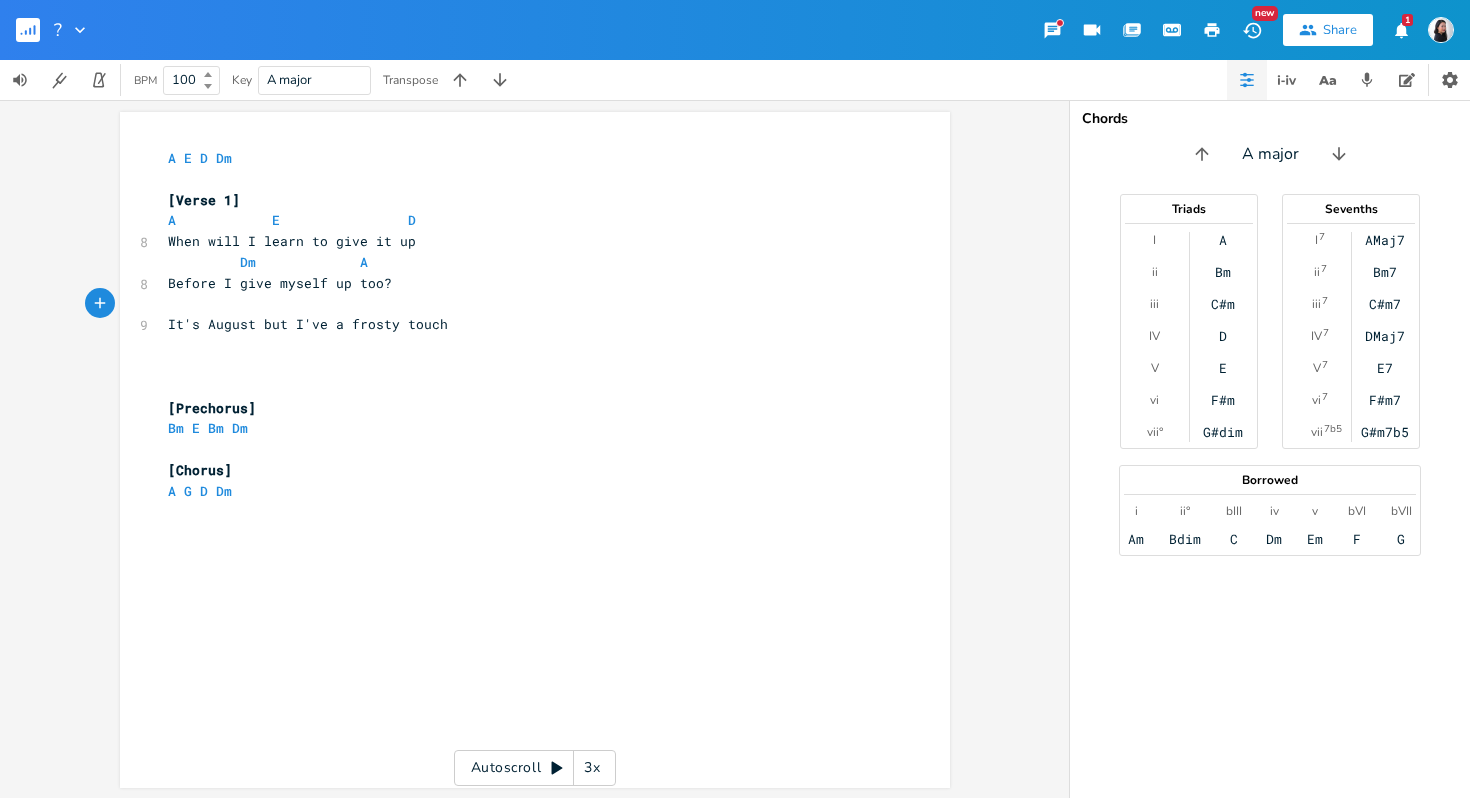 type on "D" 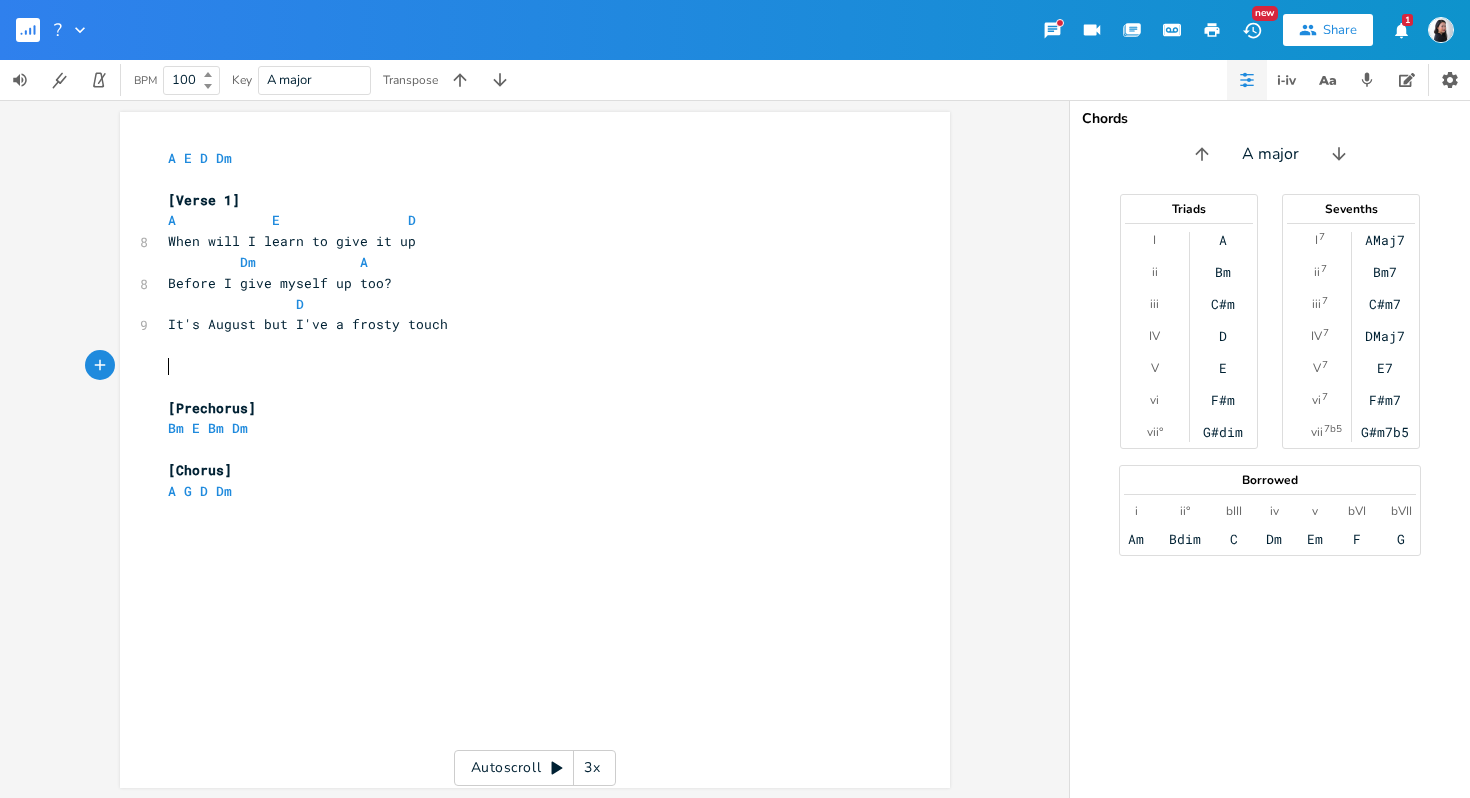 click on "​" at bounding box center [525, 366] 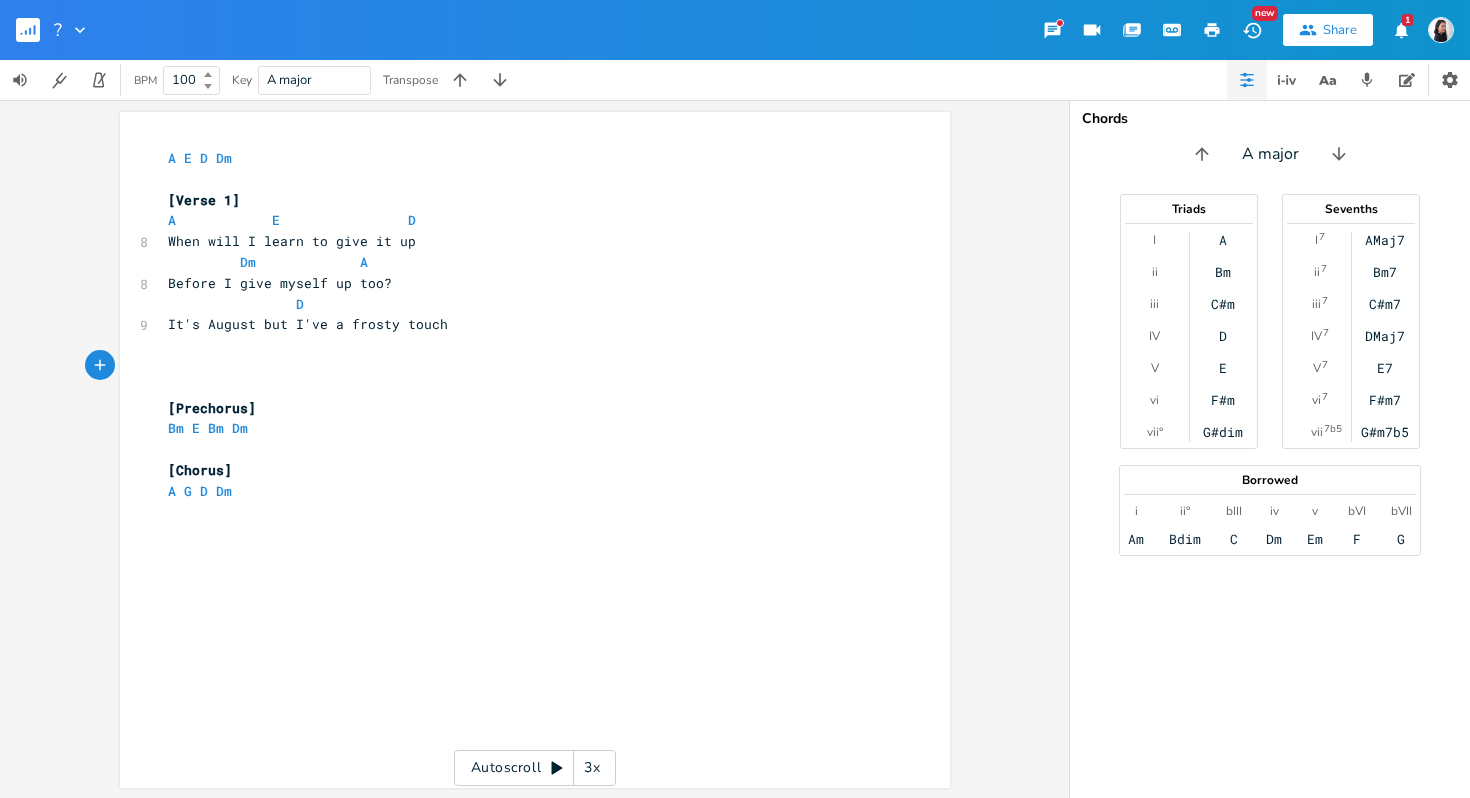 click on "D" at bounding box center [525, 304] 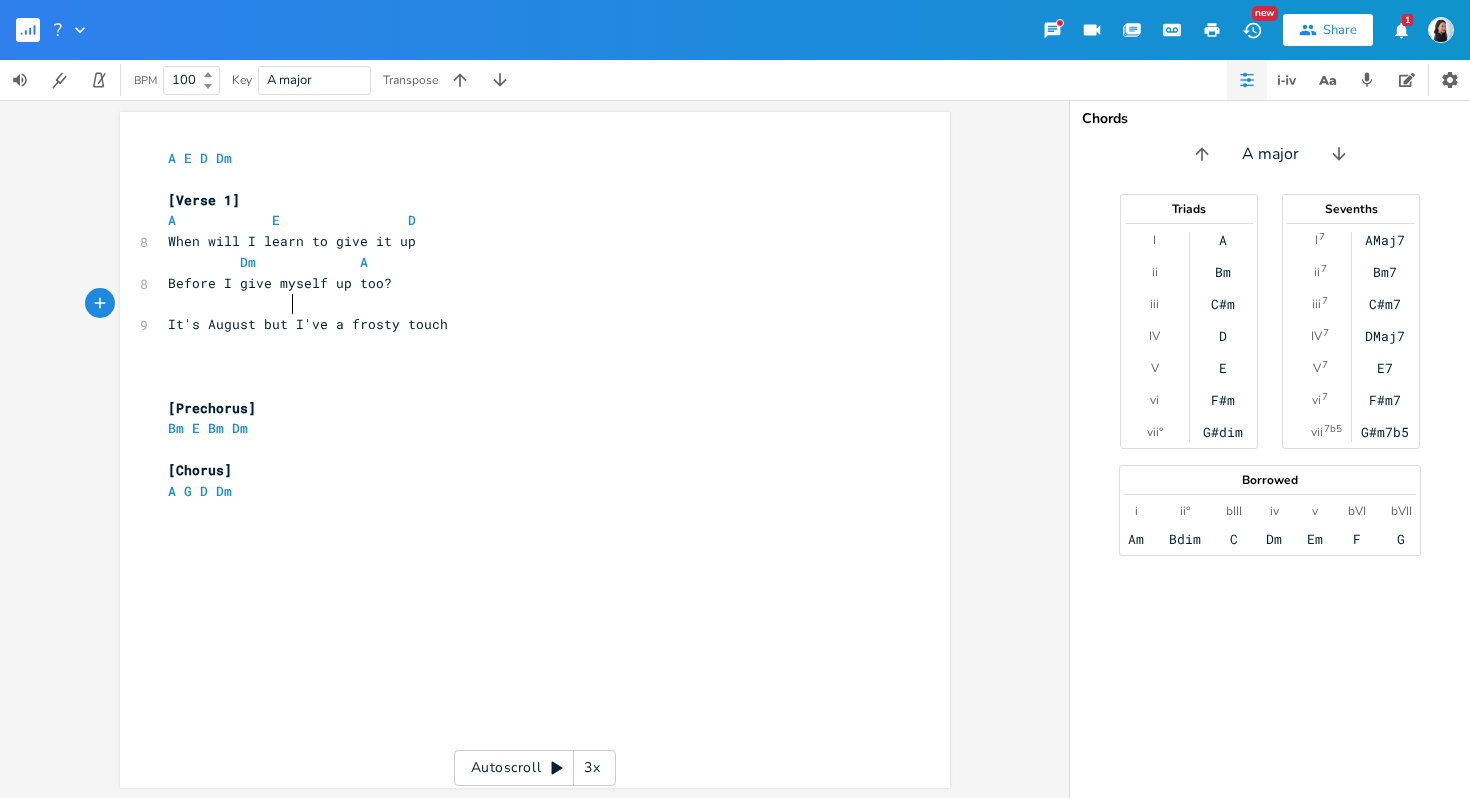 type on "E" 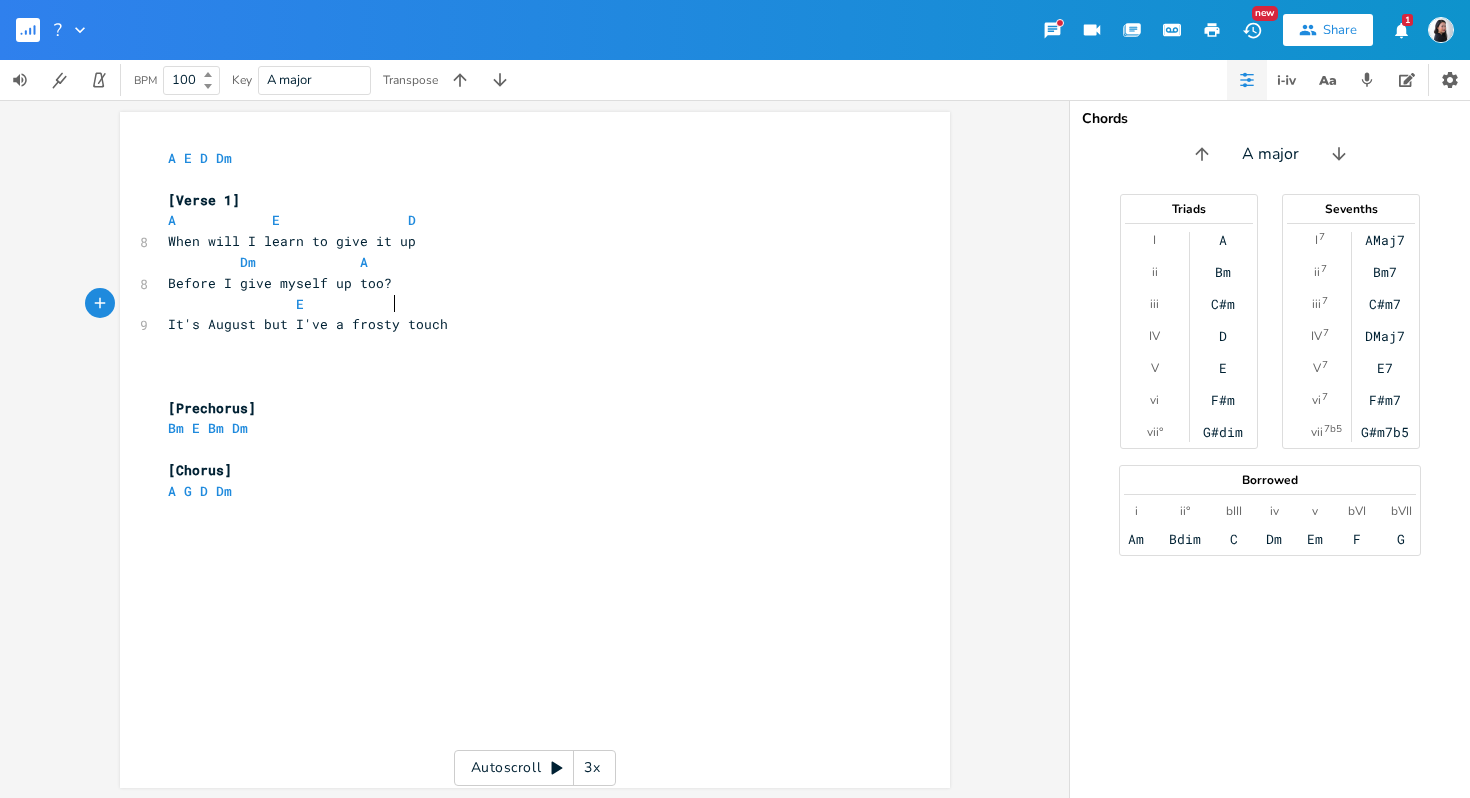 scroll, scrollTop: 0, scrollLeft: 6, axis: horizontal 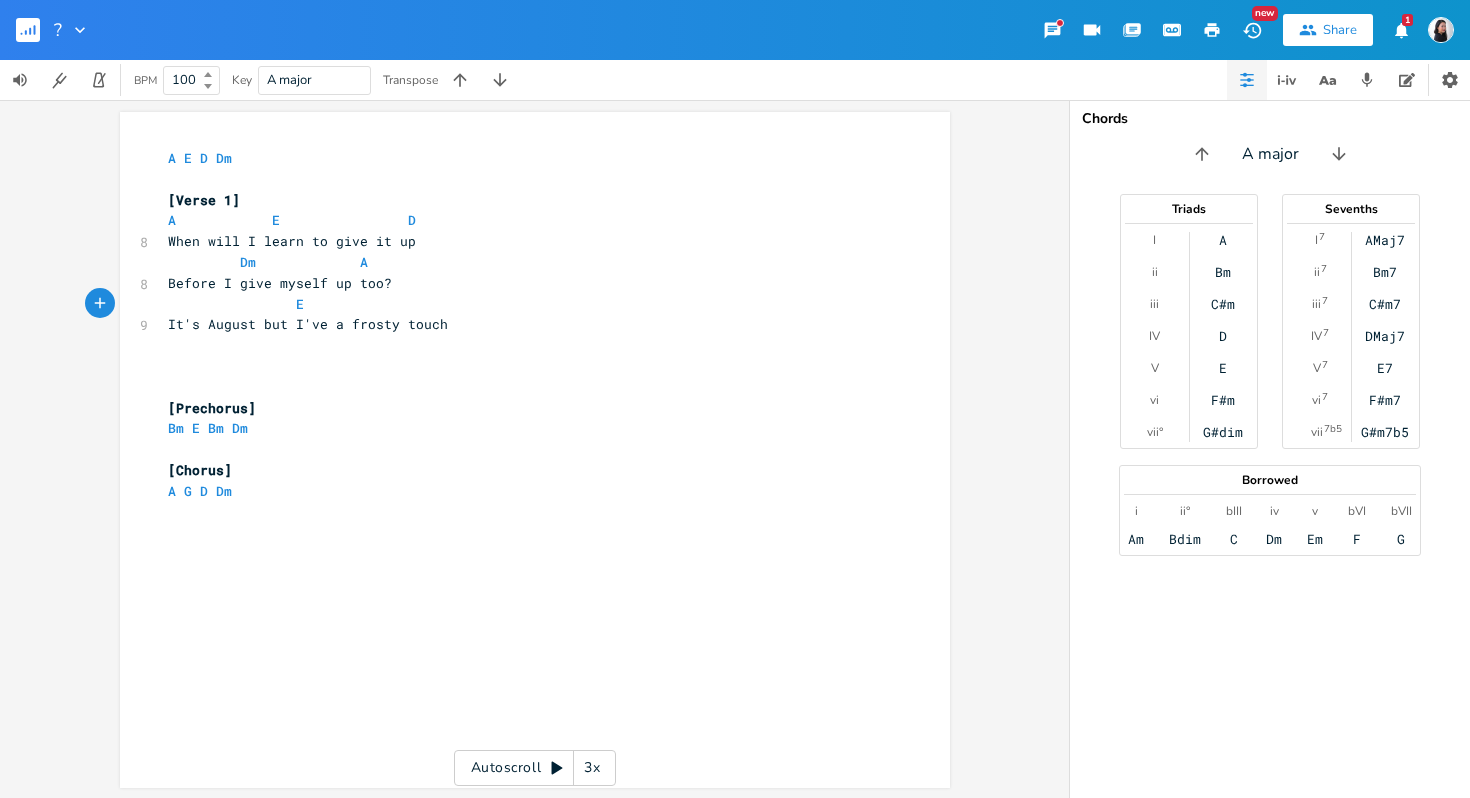 type on "D" 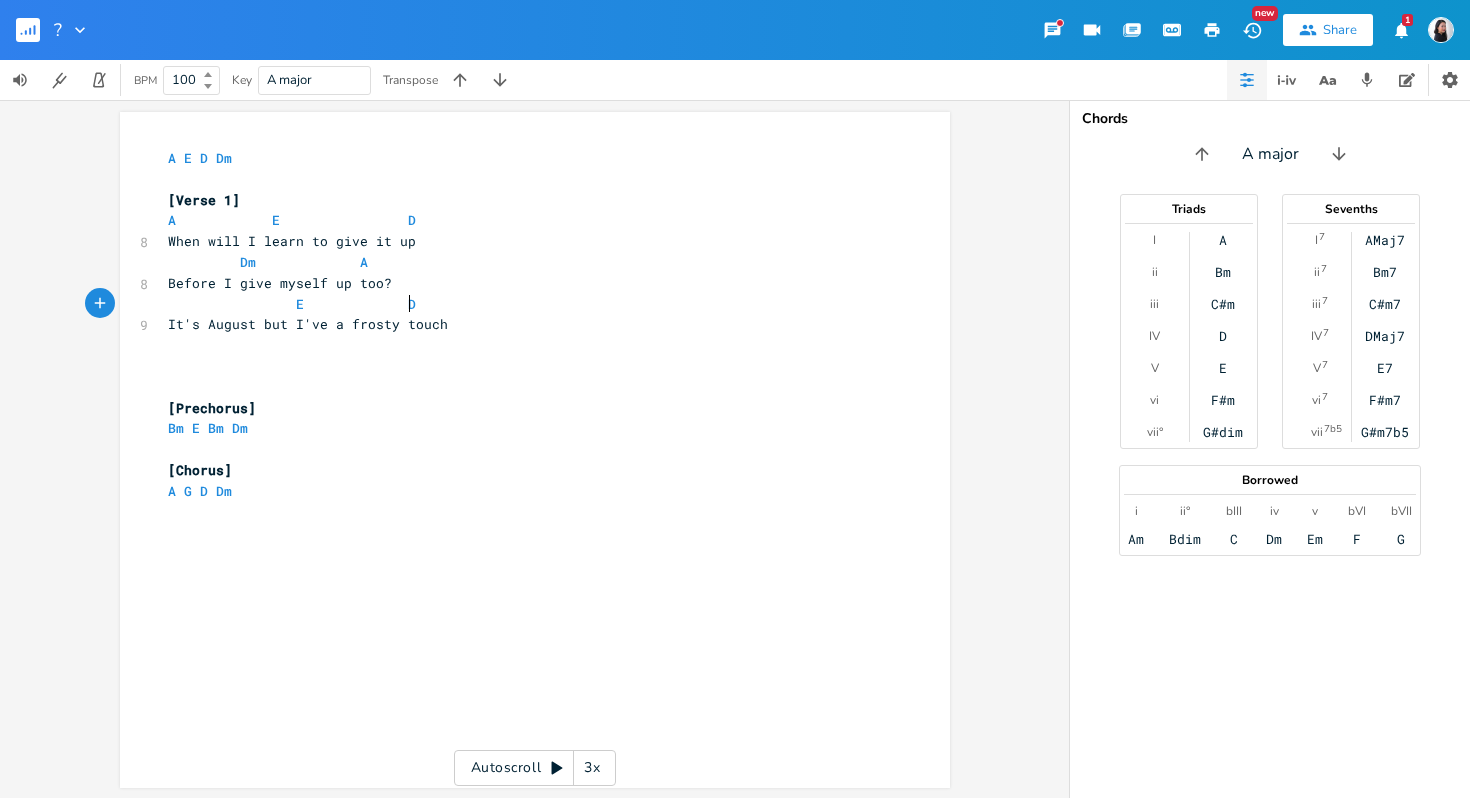scroll, scrollTop: 0, scrollLeft: 15, axis: horizontal 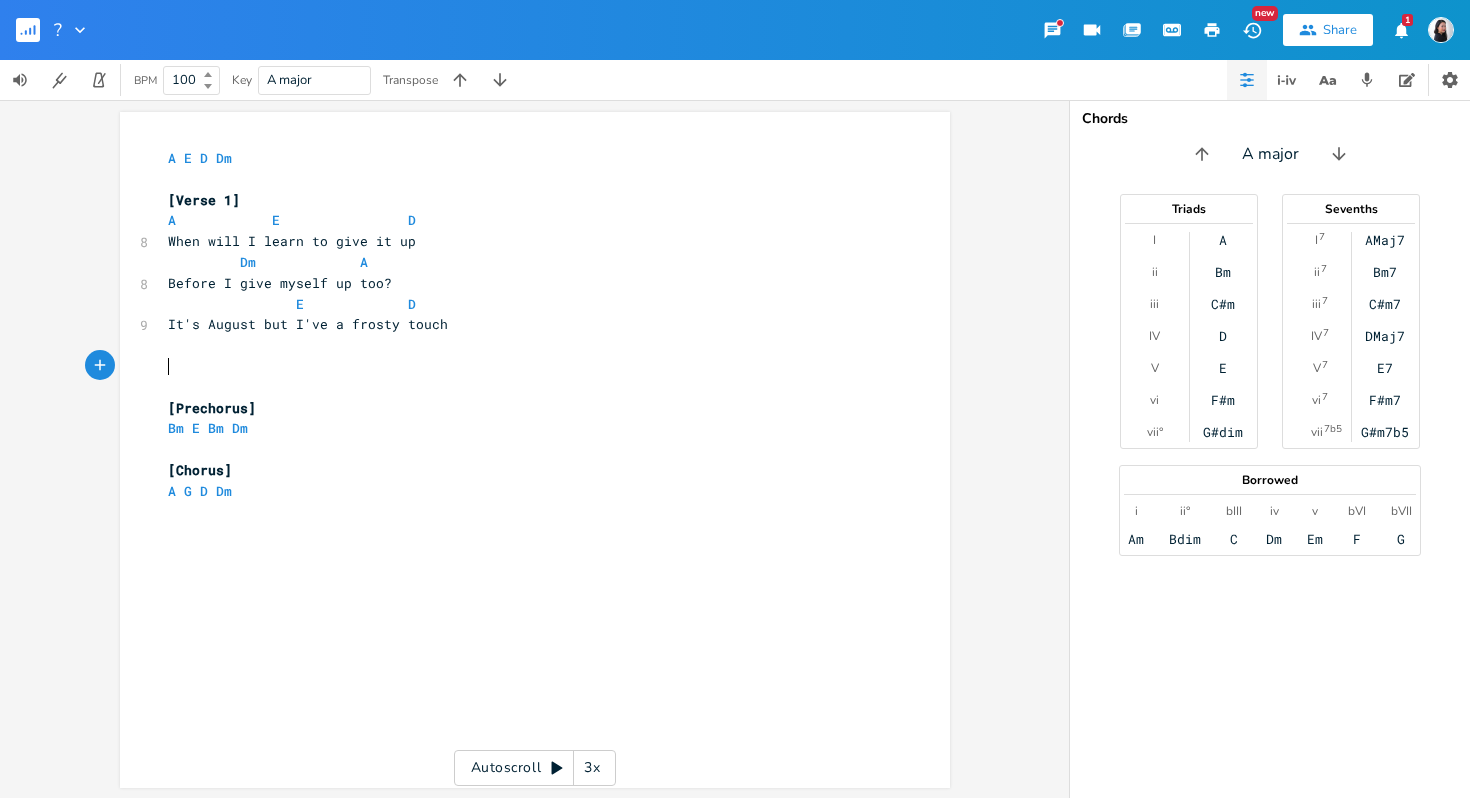 click on "​" at bounding box center (525, 366) 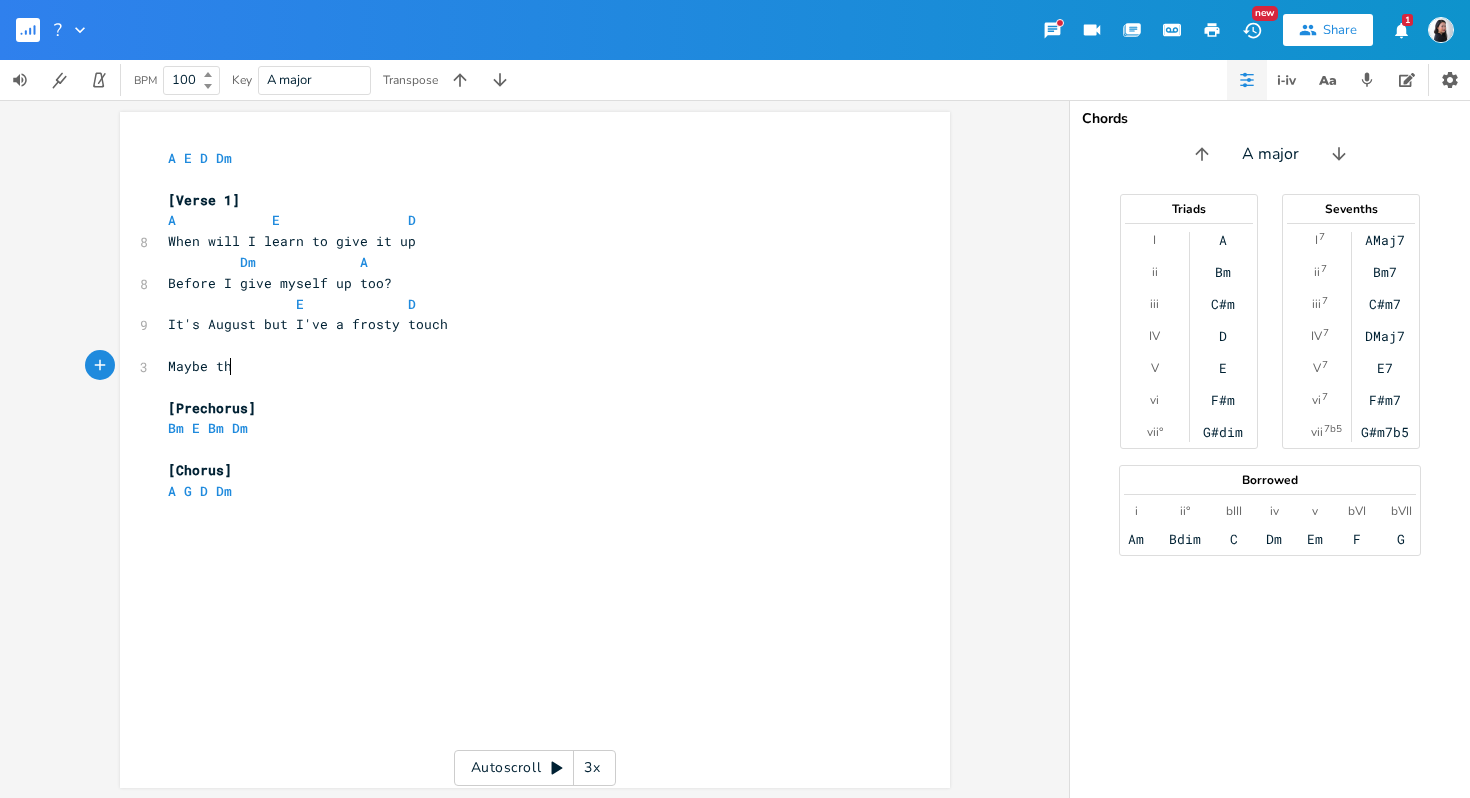 scroll, scrollTop: 0, scrollLeft: 65, axis: horizontal 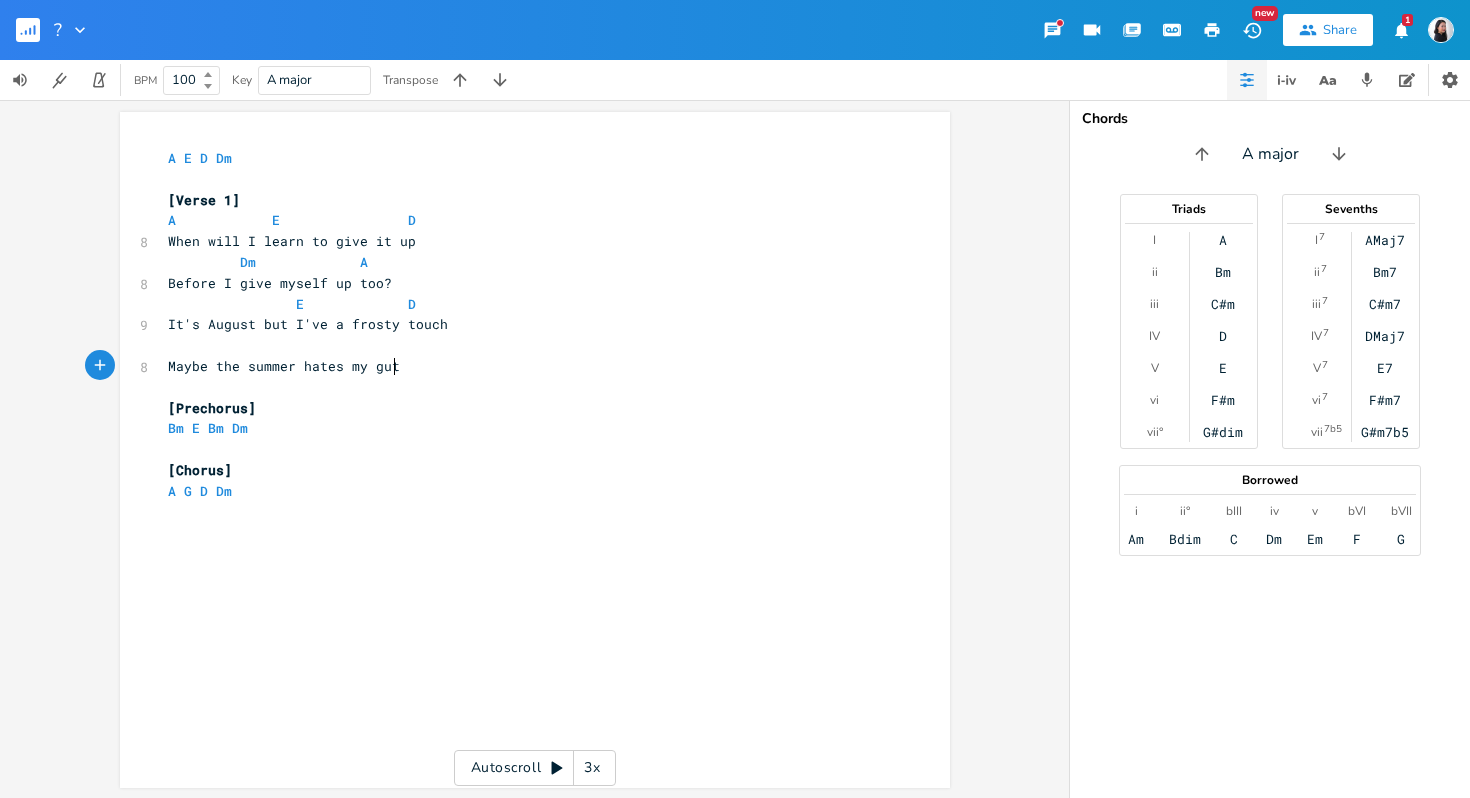 type on "Maybe the summer hates my guts" 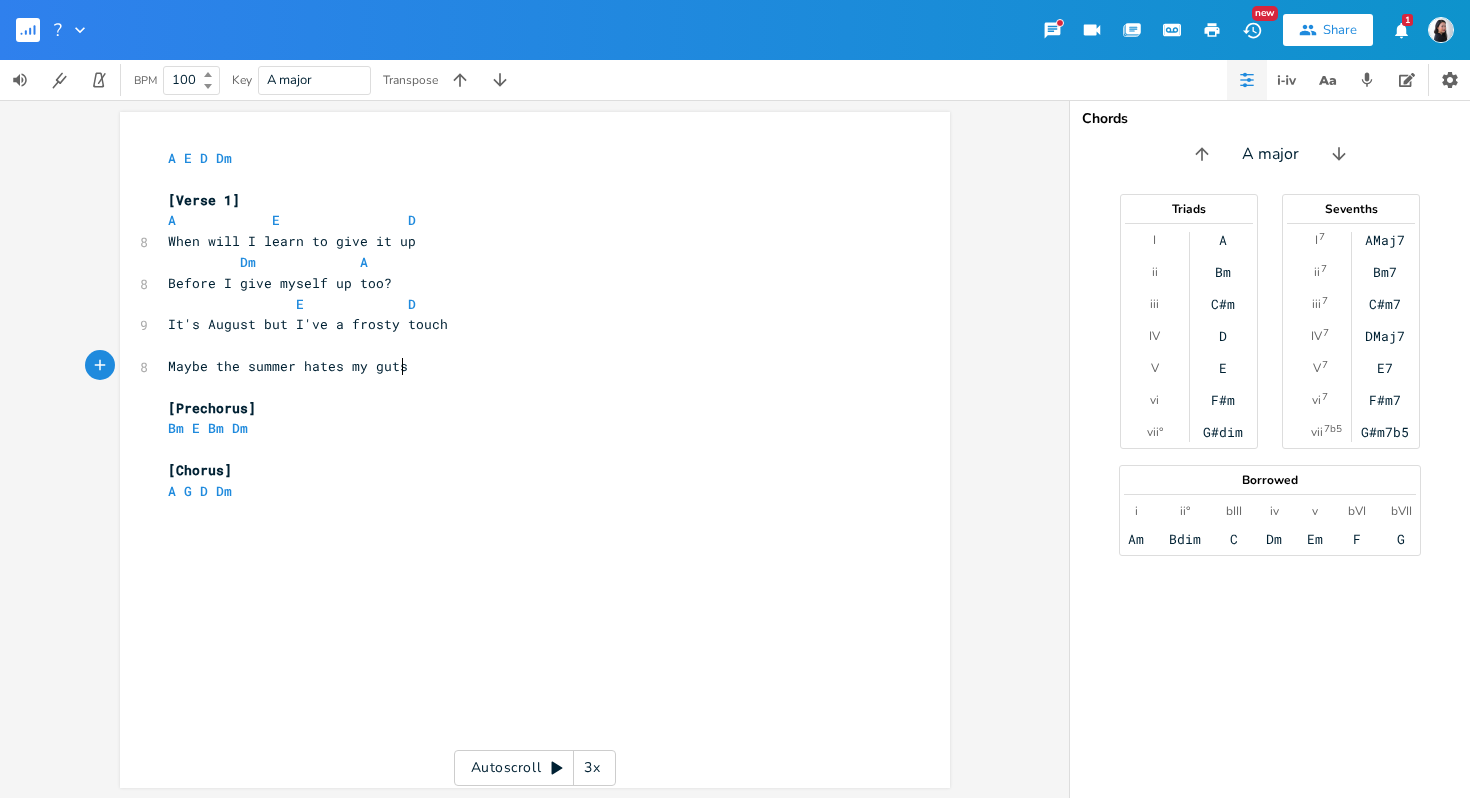 click on "​" at bounding box center (525, 345) 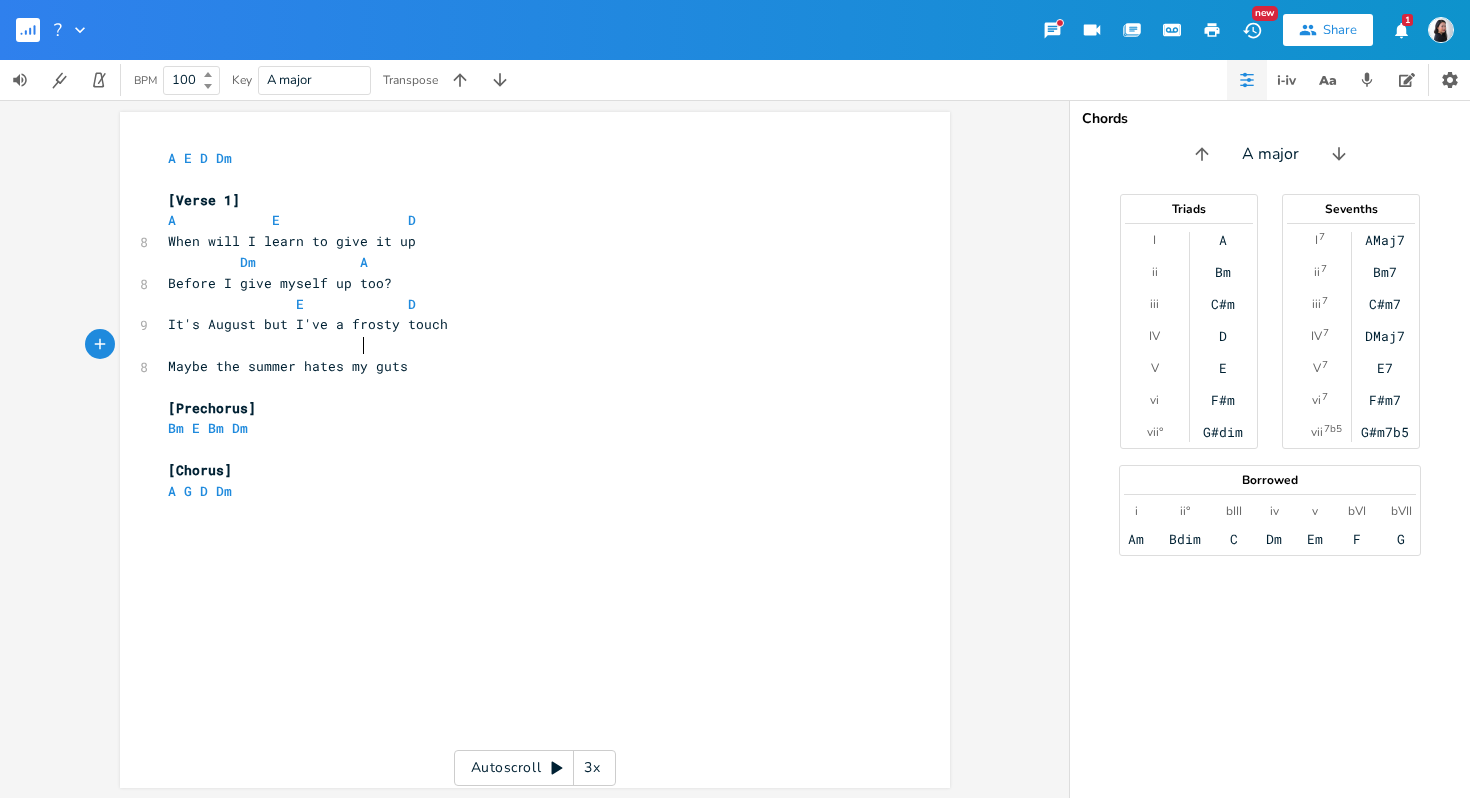 scroll, scrollTop: 0, scrollLeft: 5, axis: horizontal 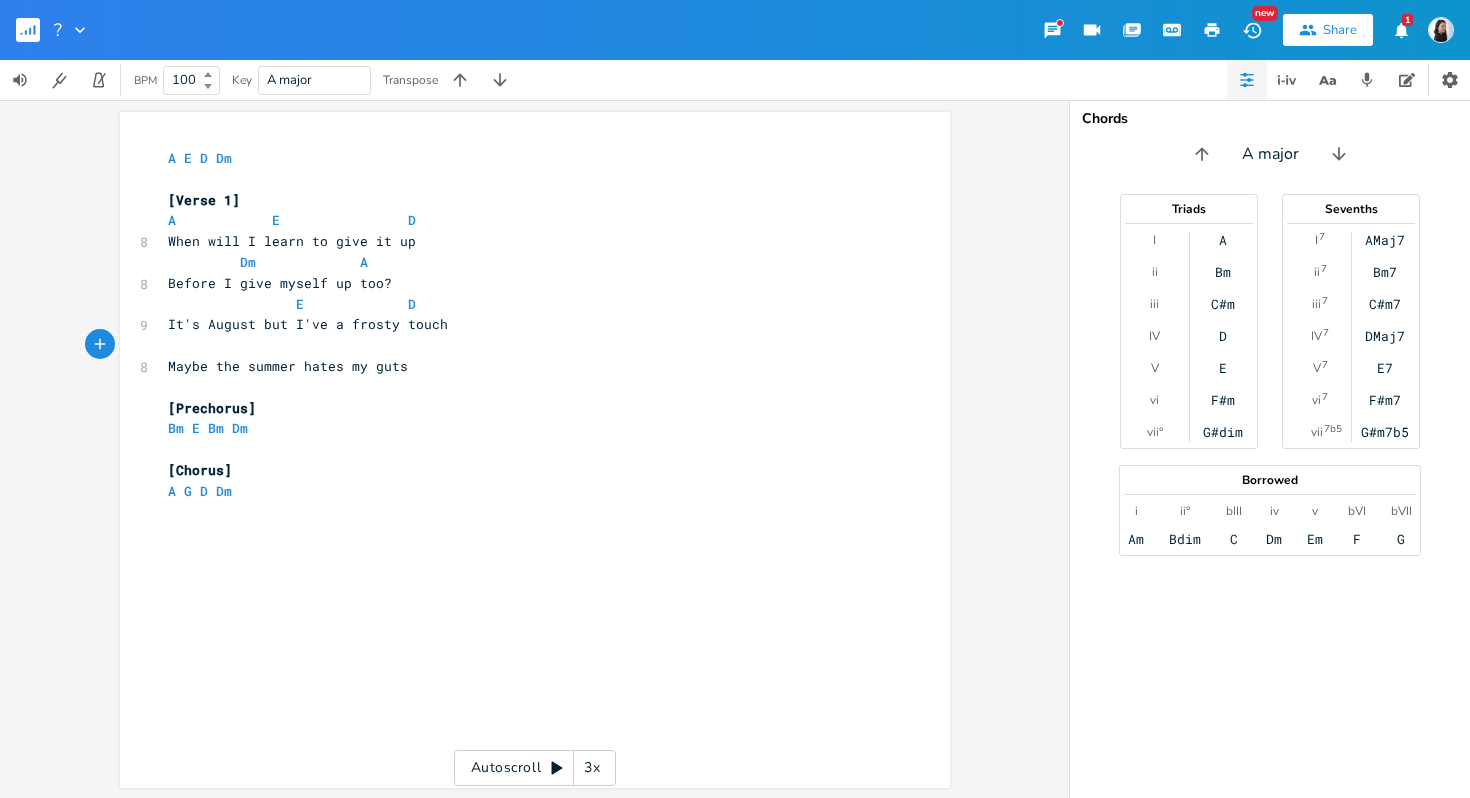 type on "G" 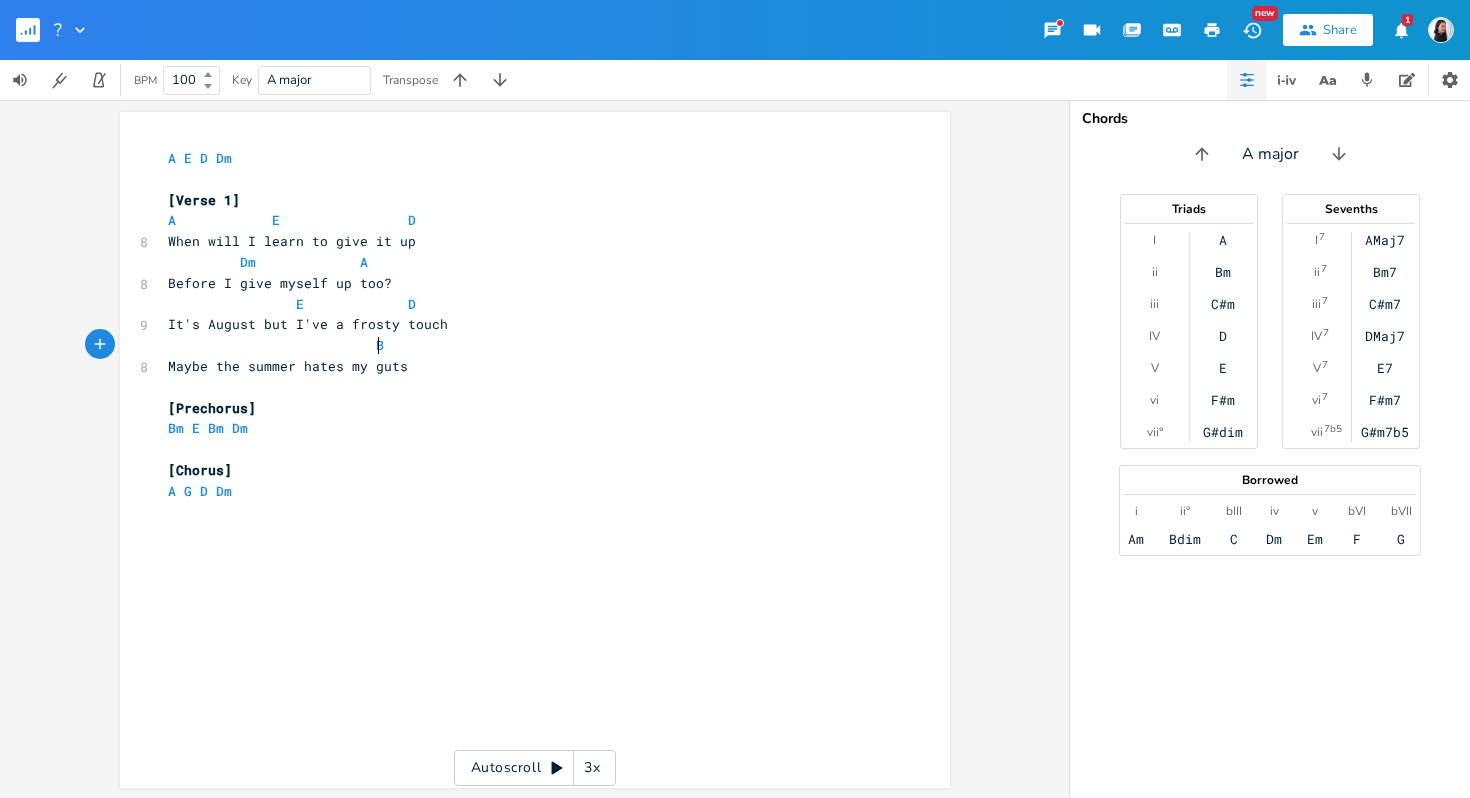 scroll, scrollTop: 0, scrollLeft: 19, axis: horizontal 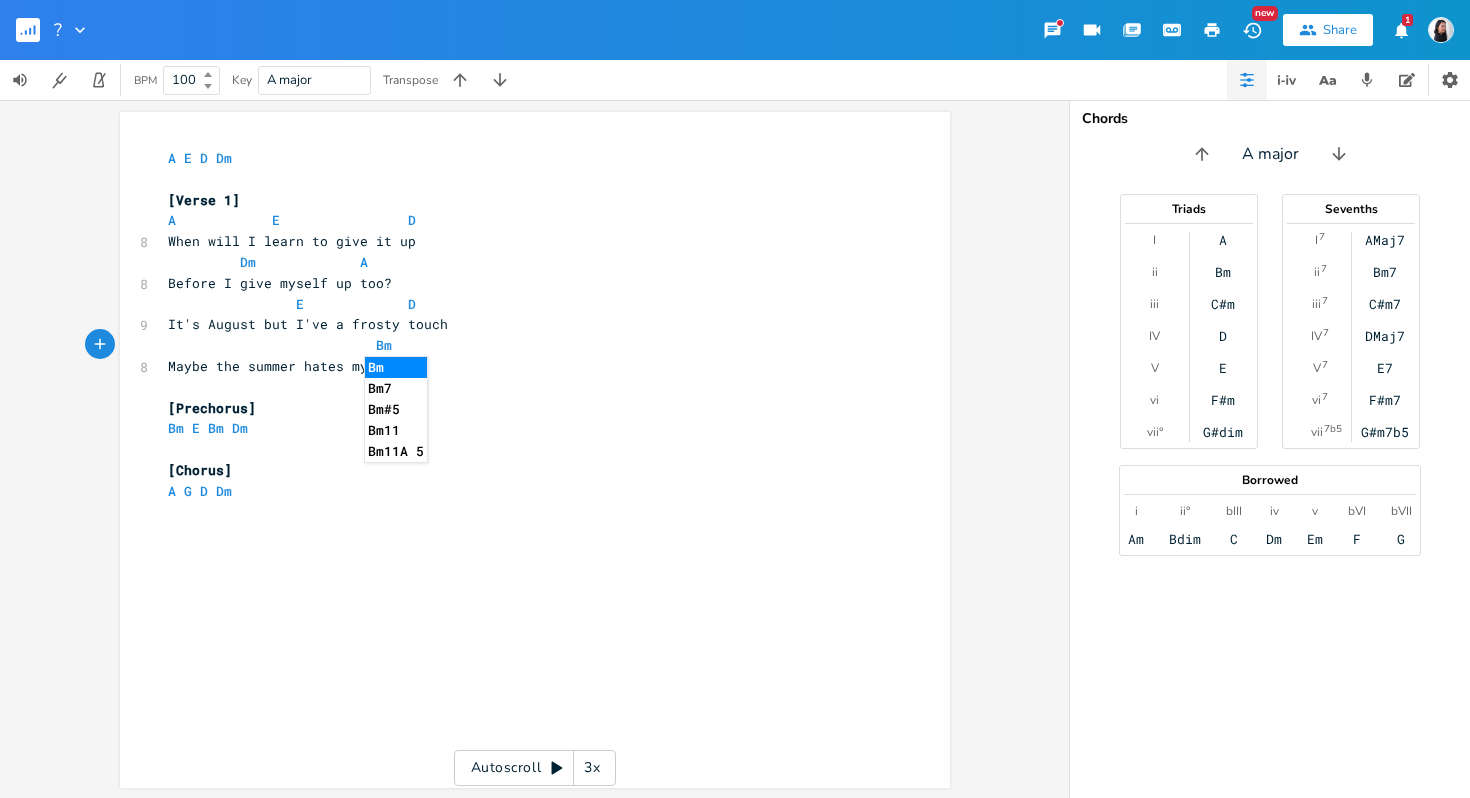 type on "Bm" 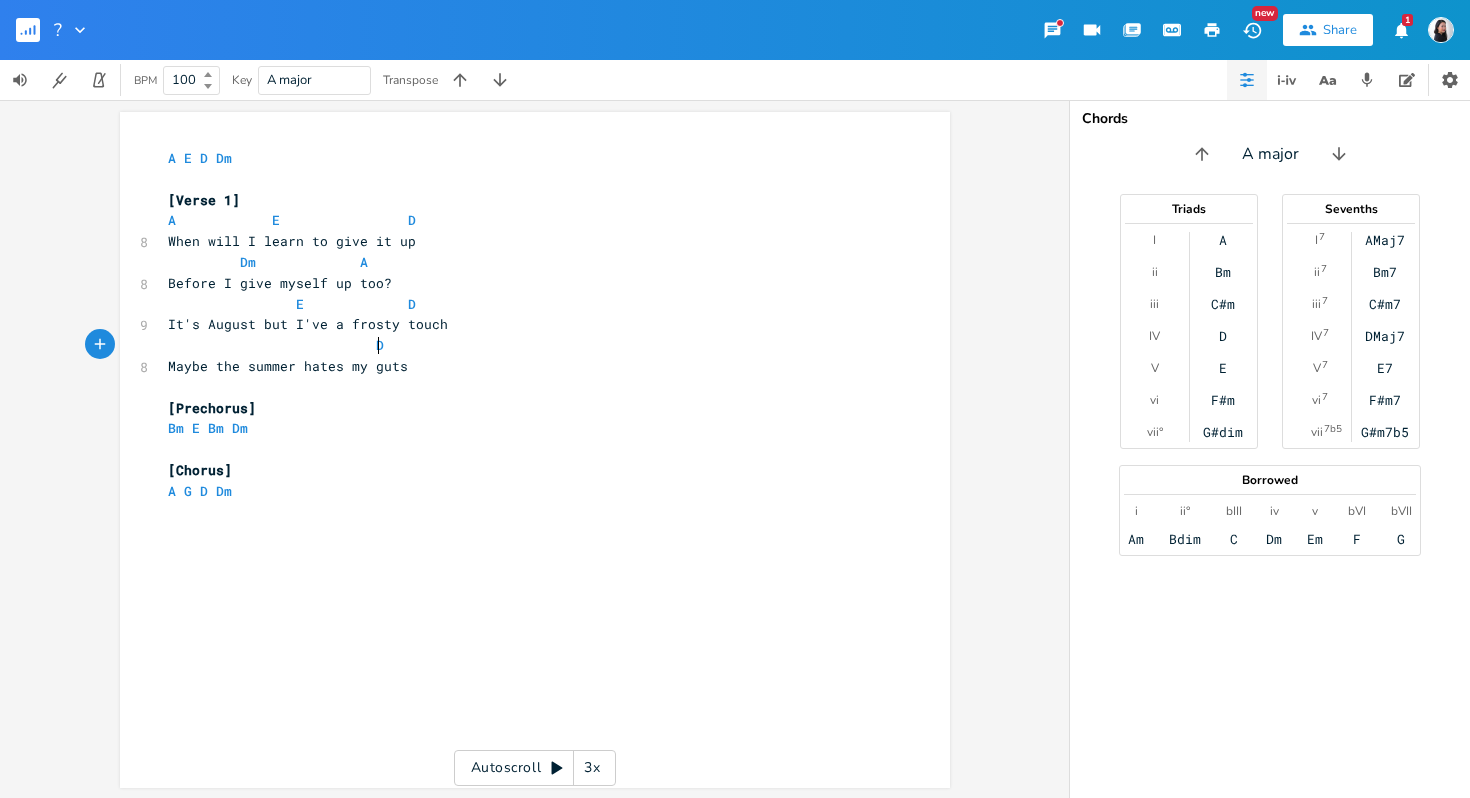 type on "Dm" 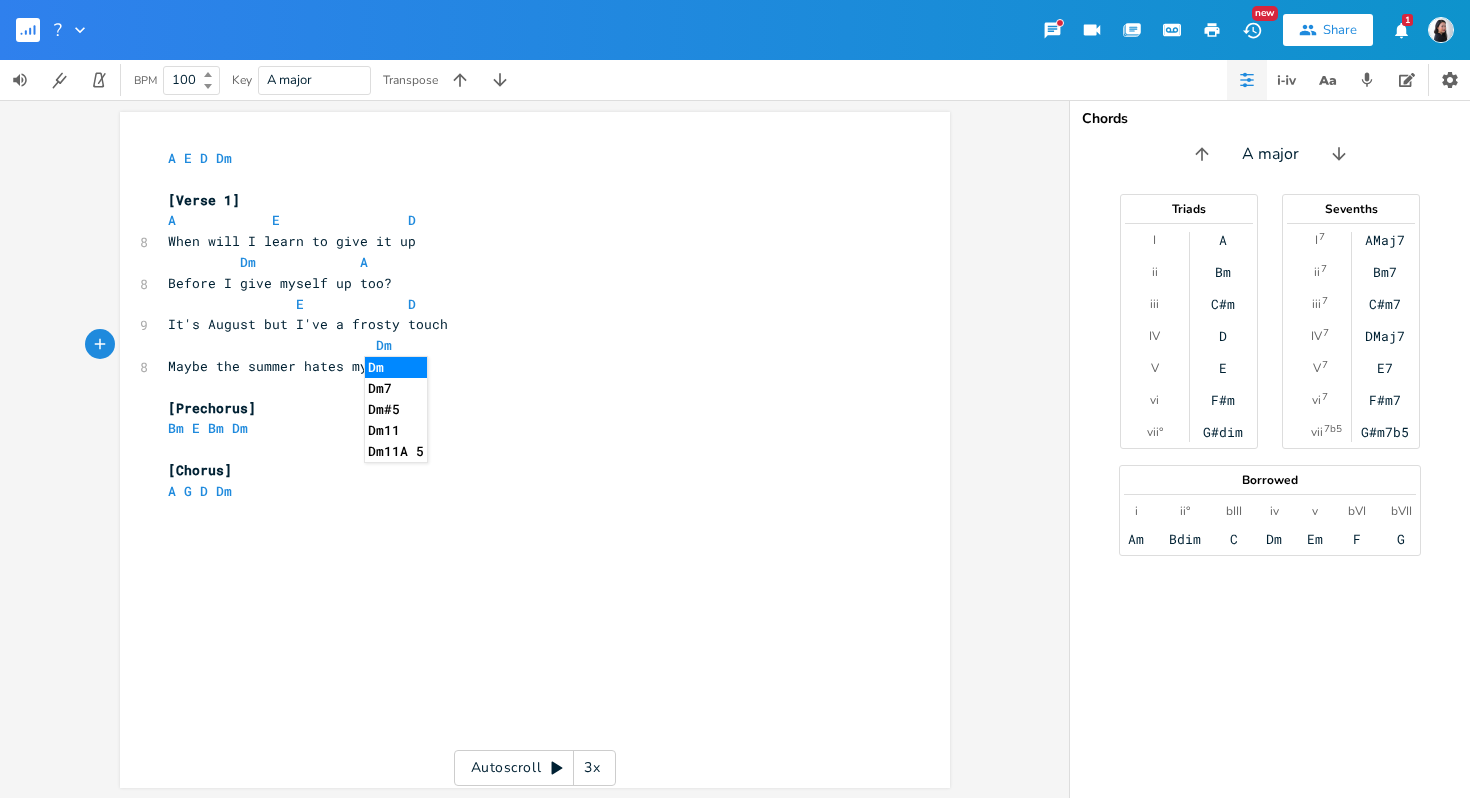 click on "Bm   E   Bm   Dm" at bounding box center (525, 428) 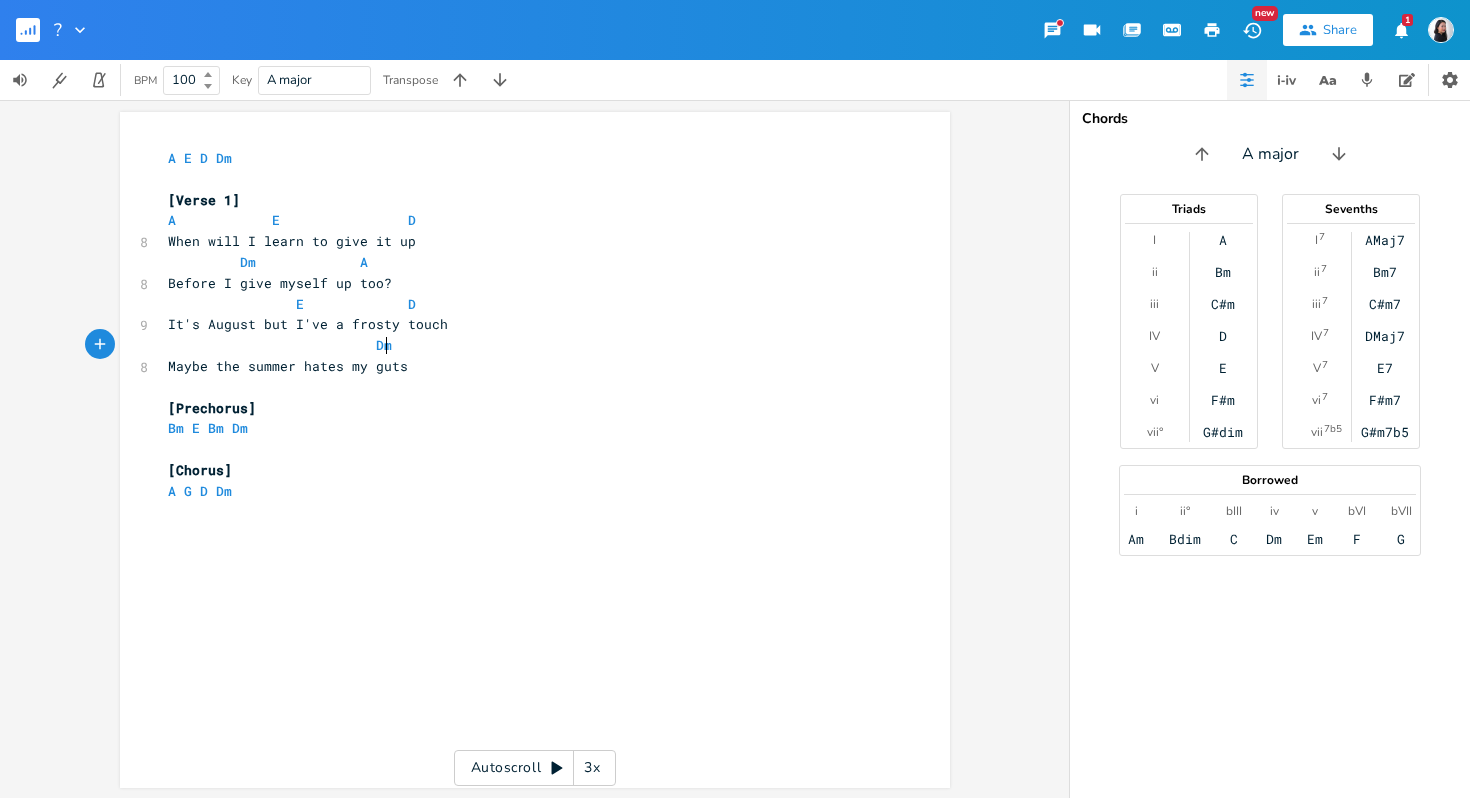 type on "Dm" 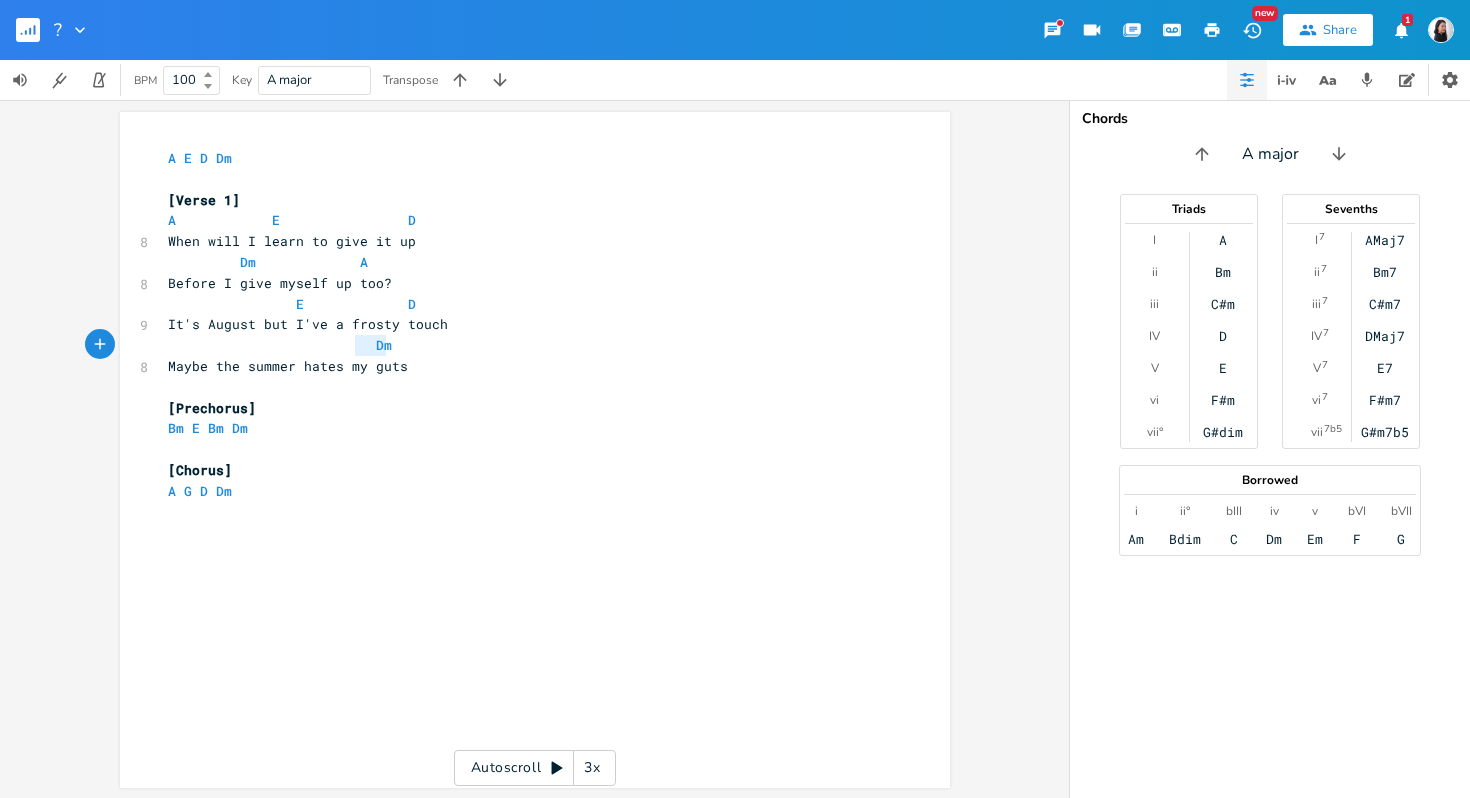 drag, startPoint x: 382, startPoint y: 346, endPoint x: 342, endPoint y: 346, distance: 40 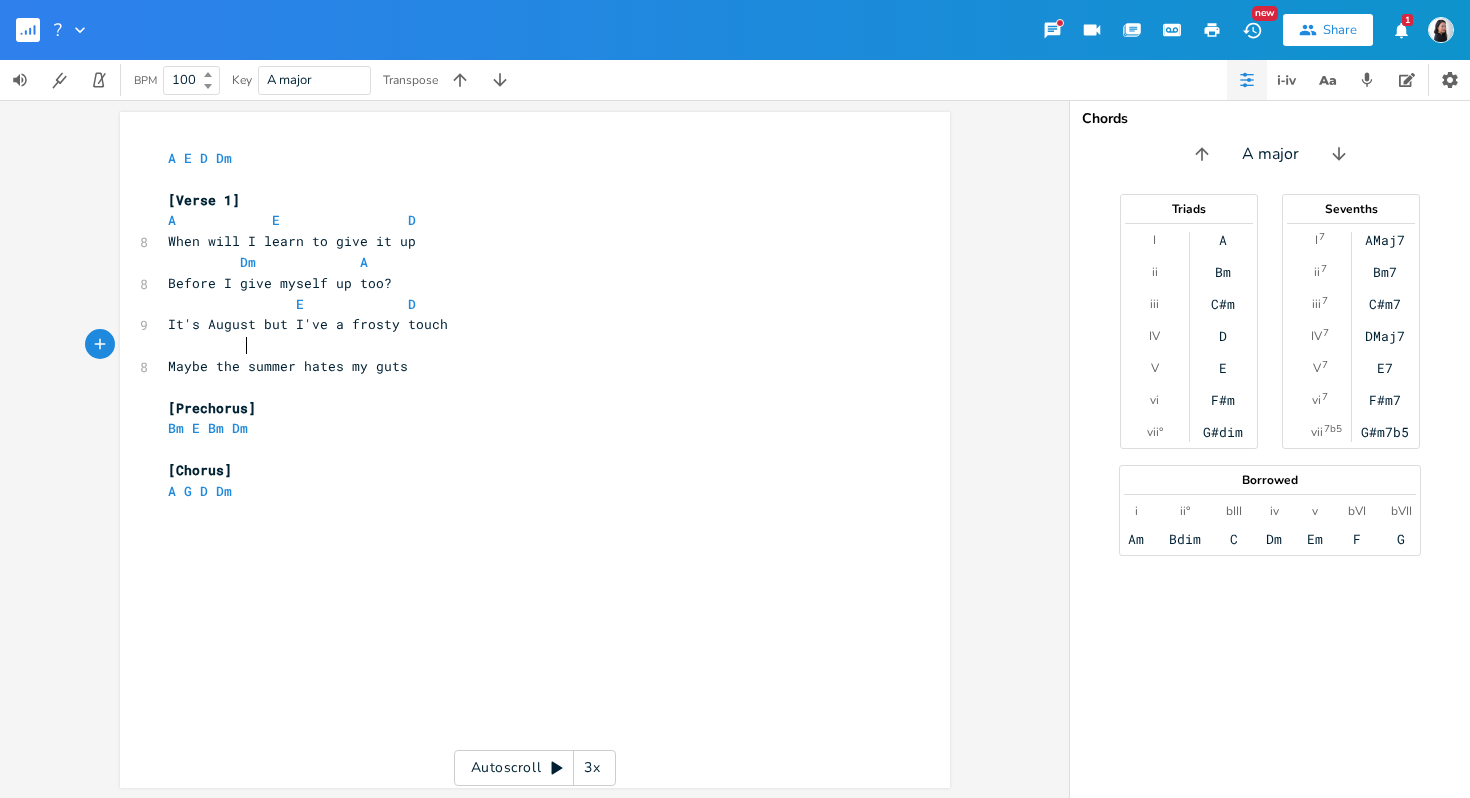 type on "E" 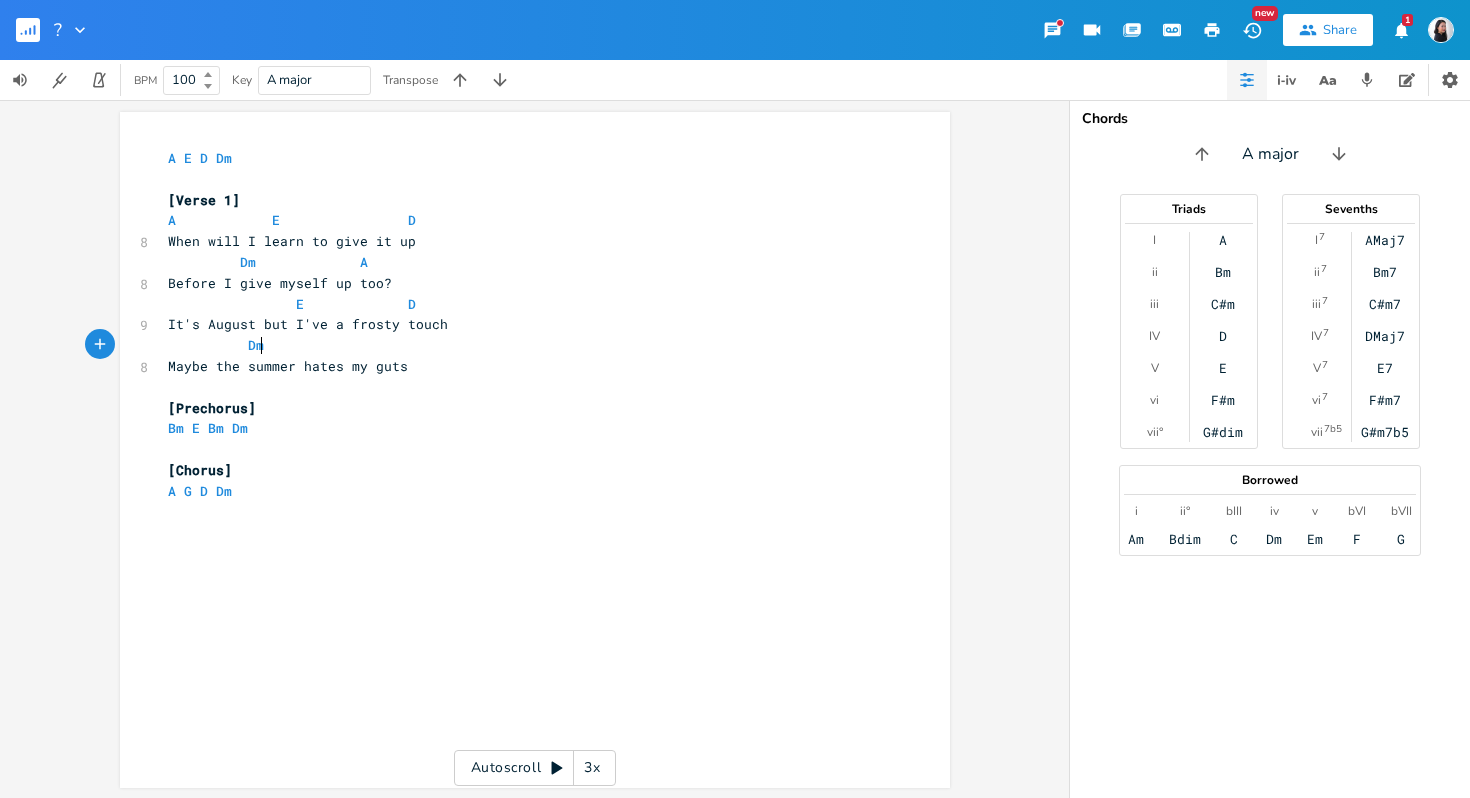 scroll, scrollTop: 0, scrollLeft: 20, axis: horizontal 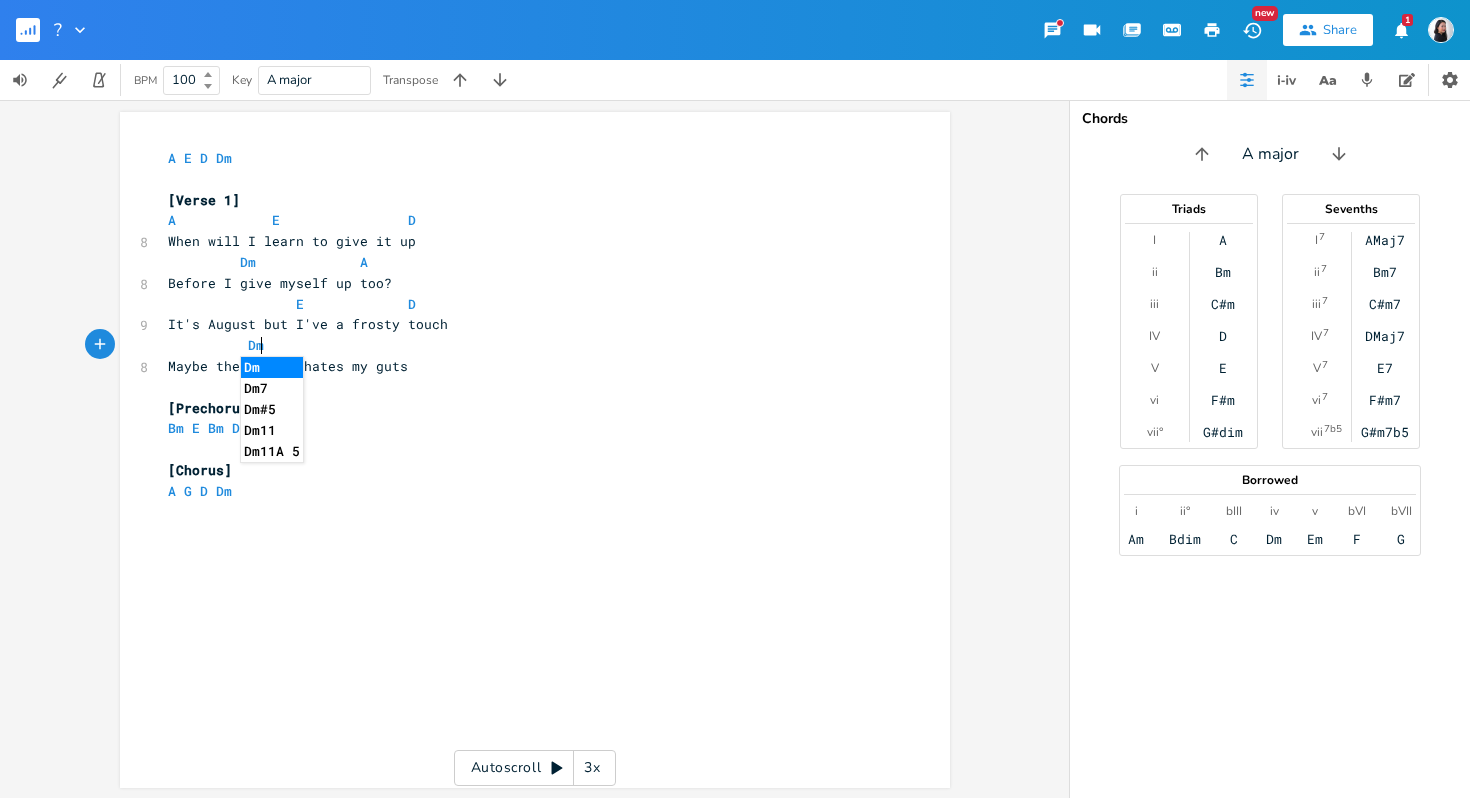 type on "Dm" 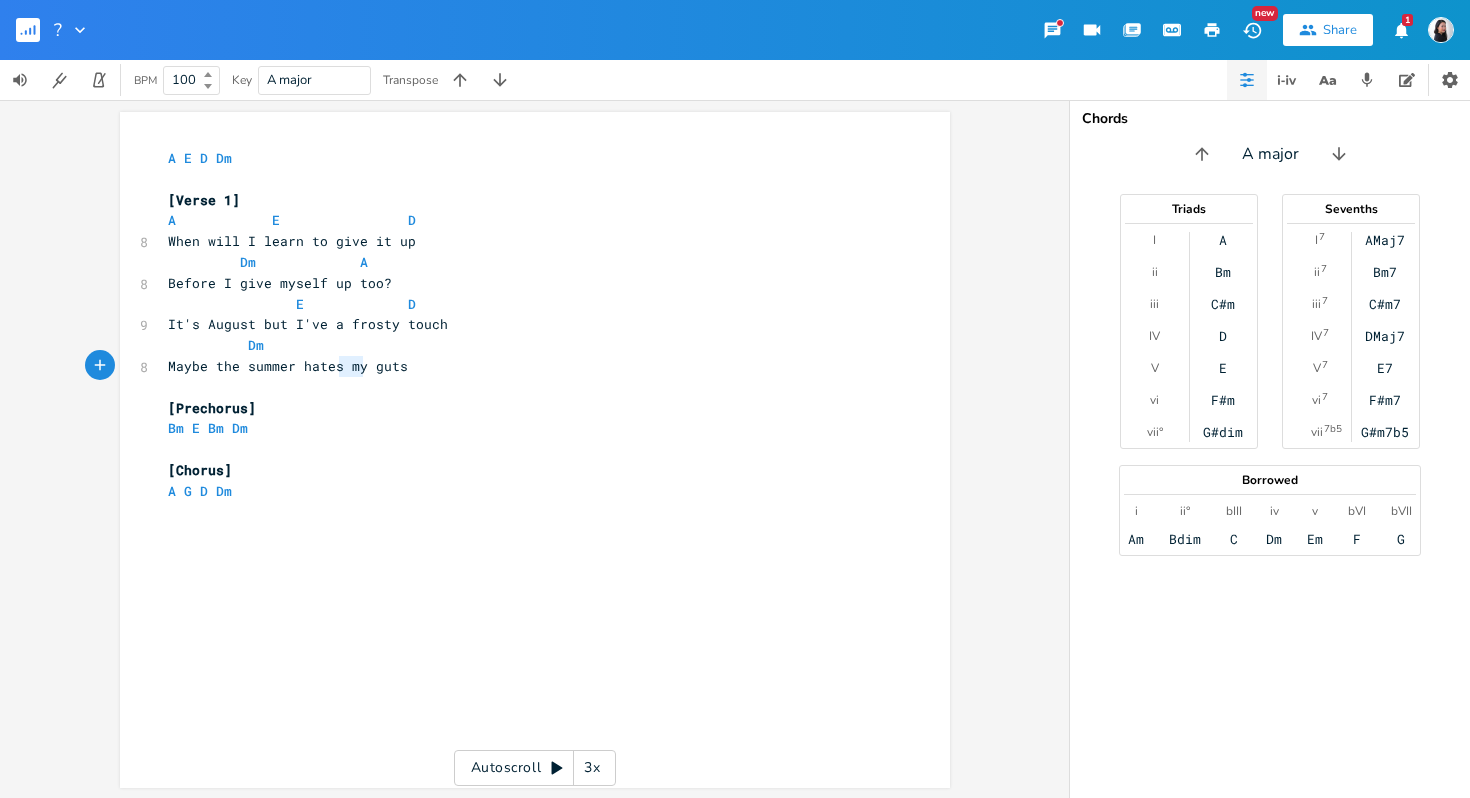 type on "my guts" 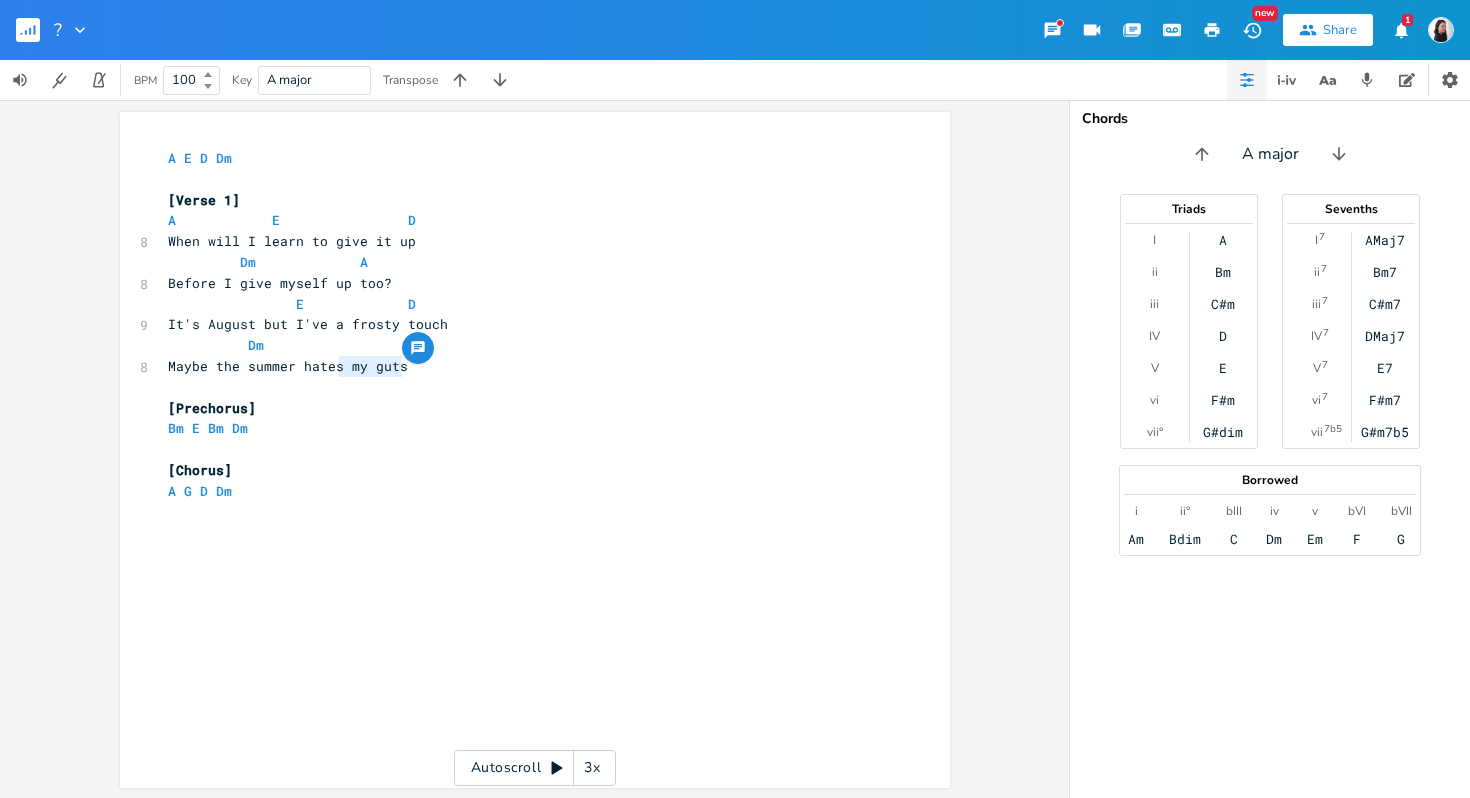 drag, startPoint x: 337, startPoint y: 374, endPoint x: 412, endPoint y: 371, distance: 75.059975 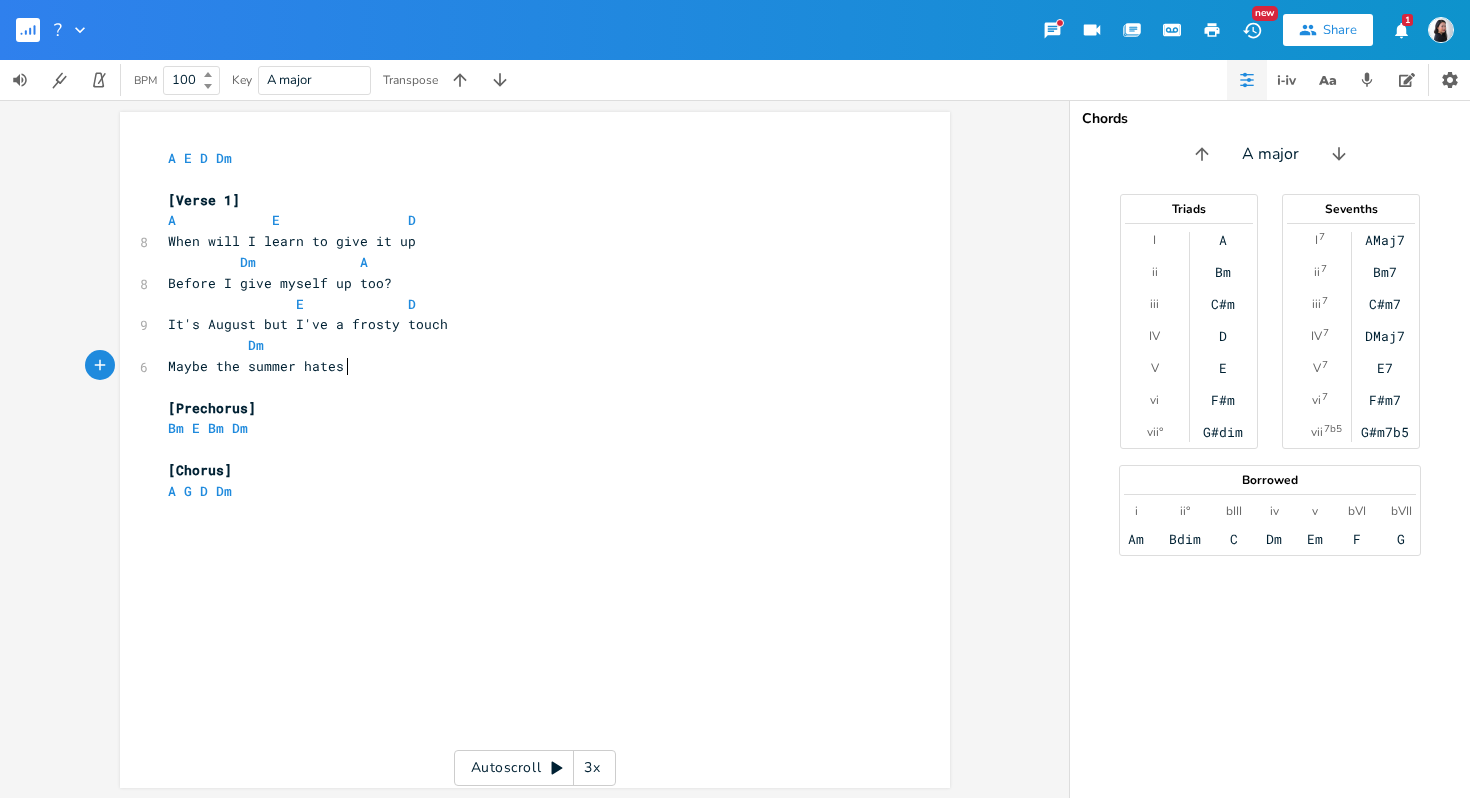scroll, scrollTop: 0, scrollLeft: 3, axis: horizontal 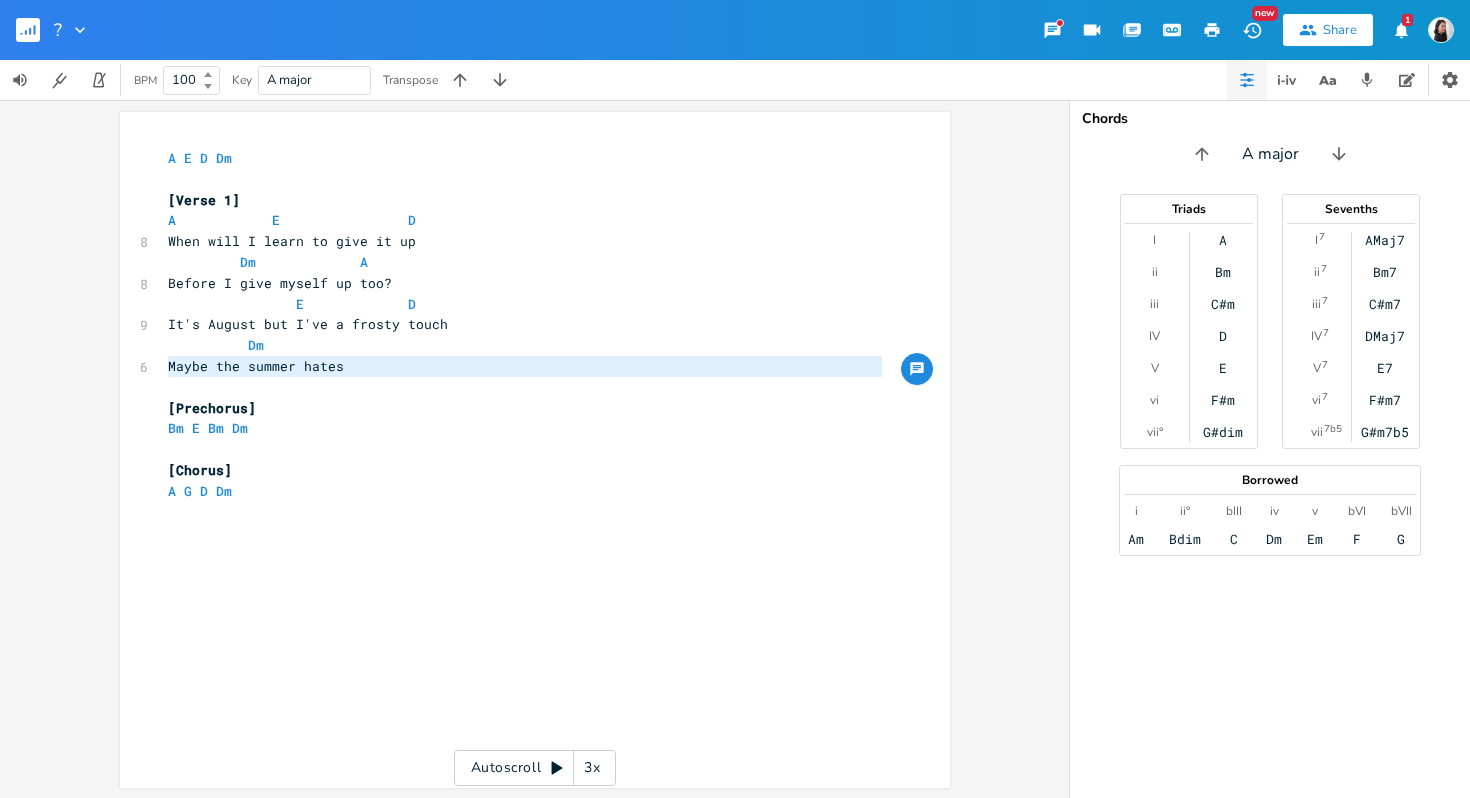 drag, startPoint x: 368, startPoint y: 378, endPoint x: 110, endPoint y: 367, distance: 258.23438 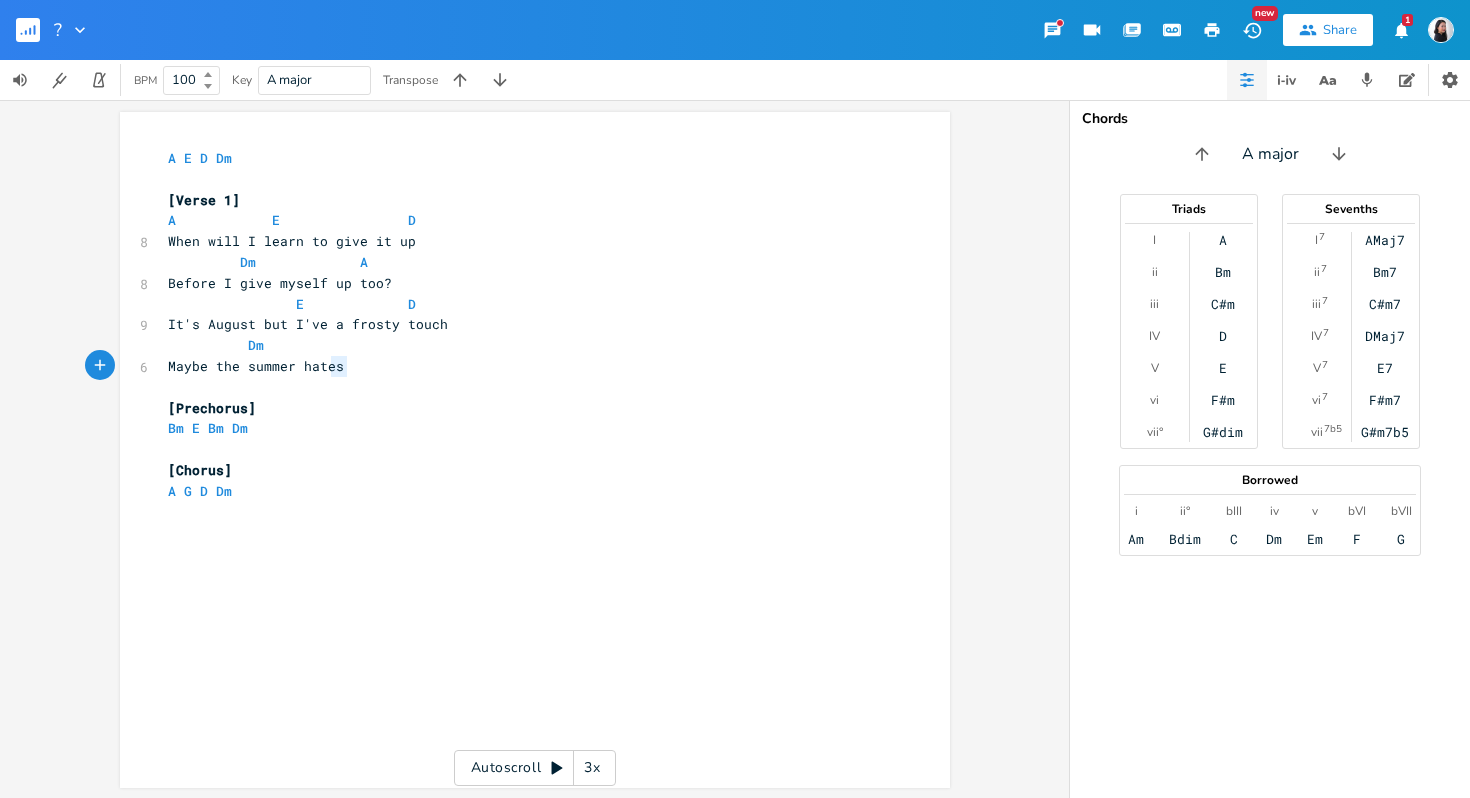 type on "Maybe the summer hates" 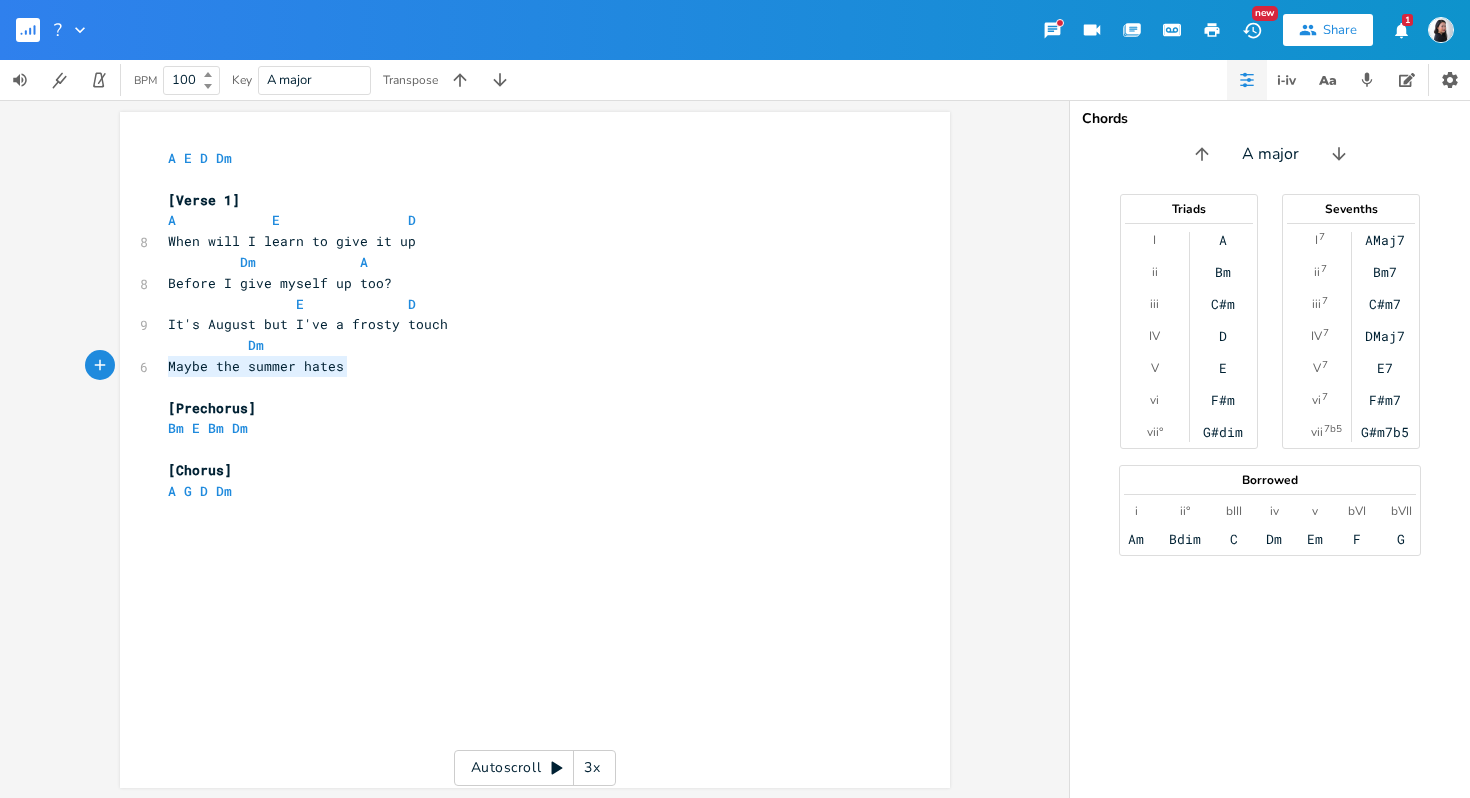 drag, startPoint x: 344, startPoint y: 366, endPoint x: 140, endPoint y: 364, distance: 204.0098 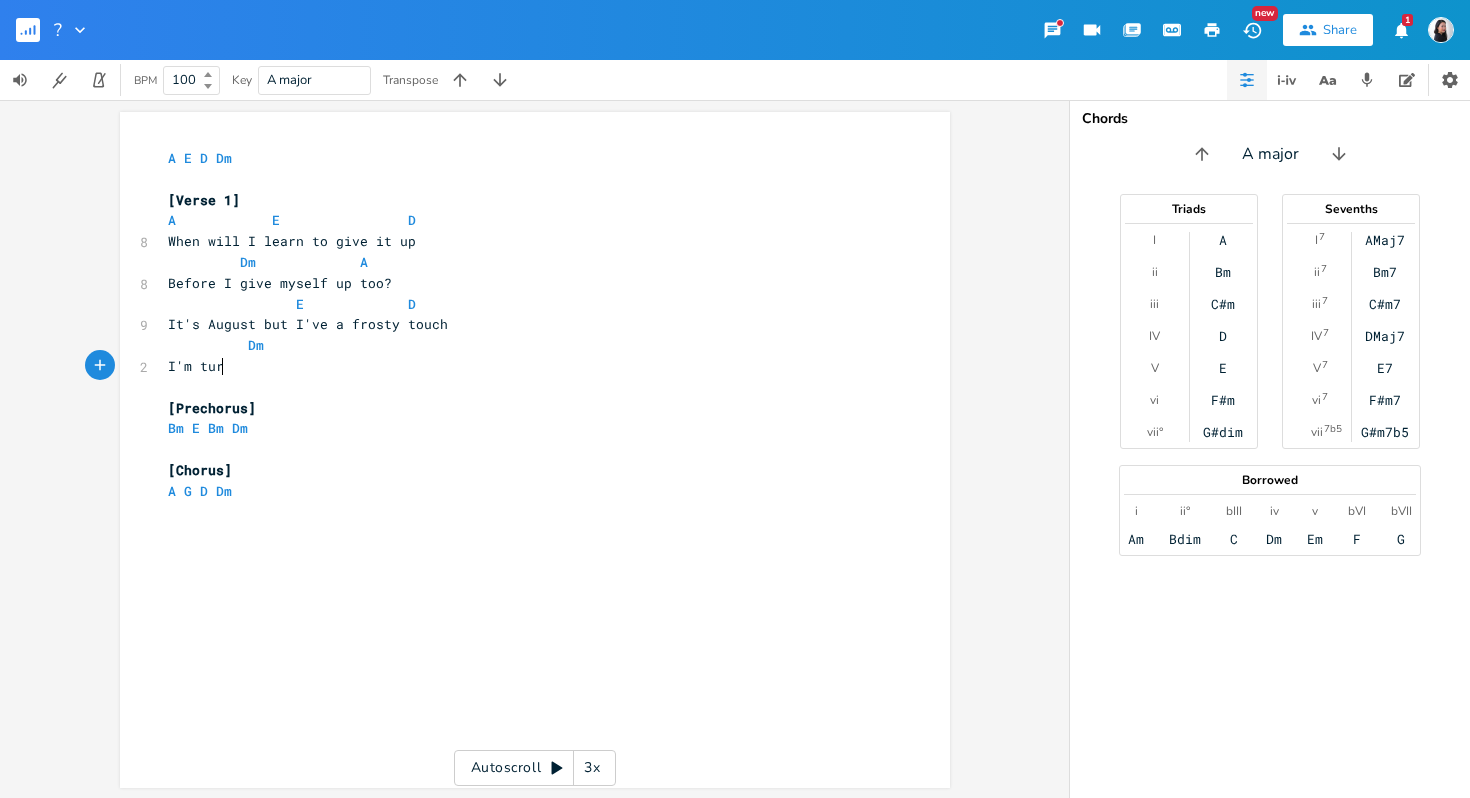 type on "I'm turjin" 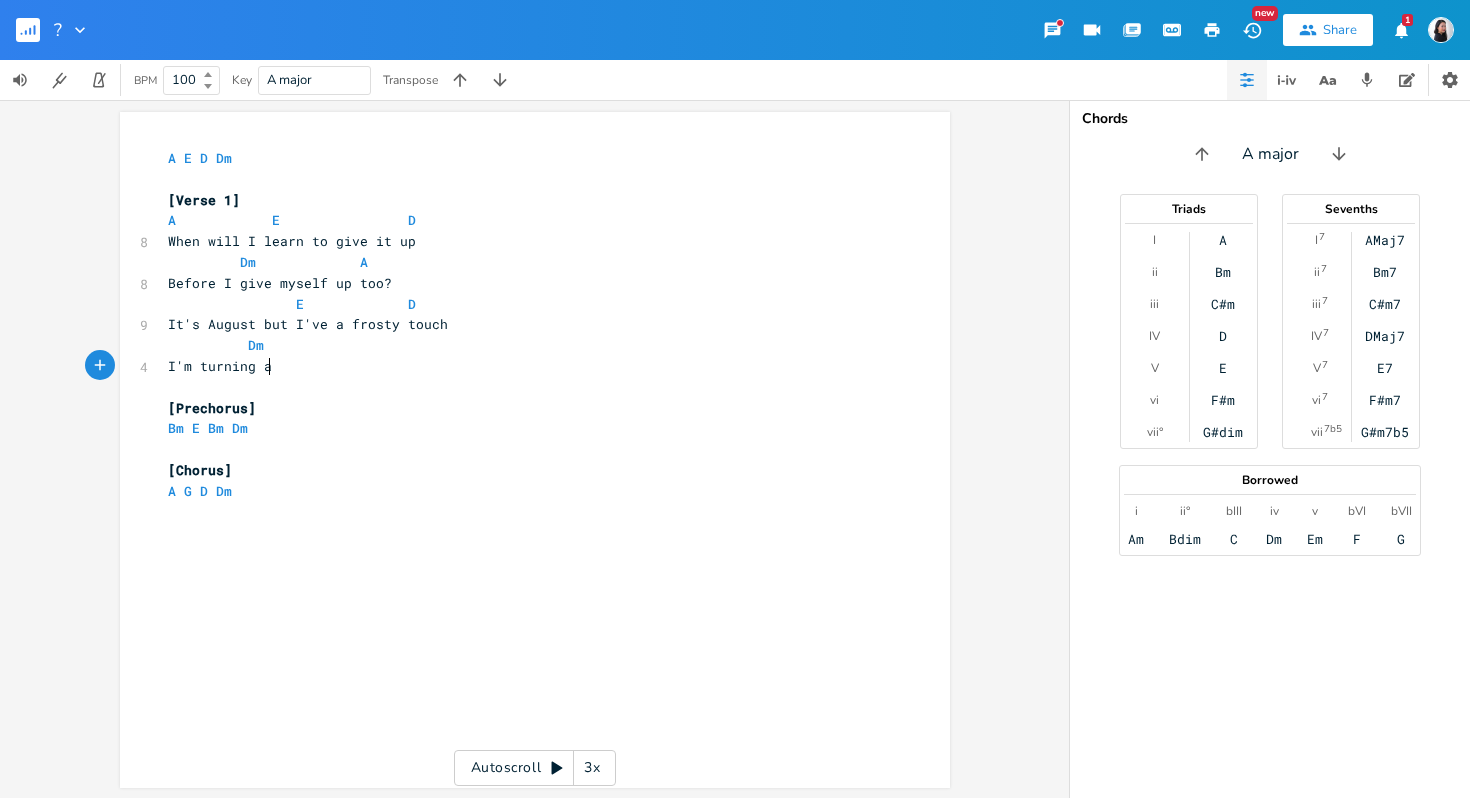 type on "ning a" 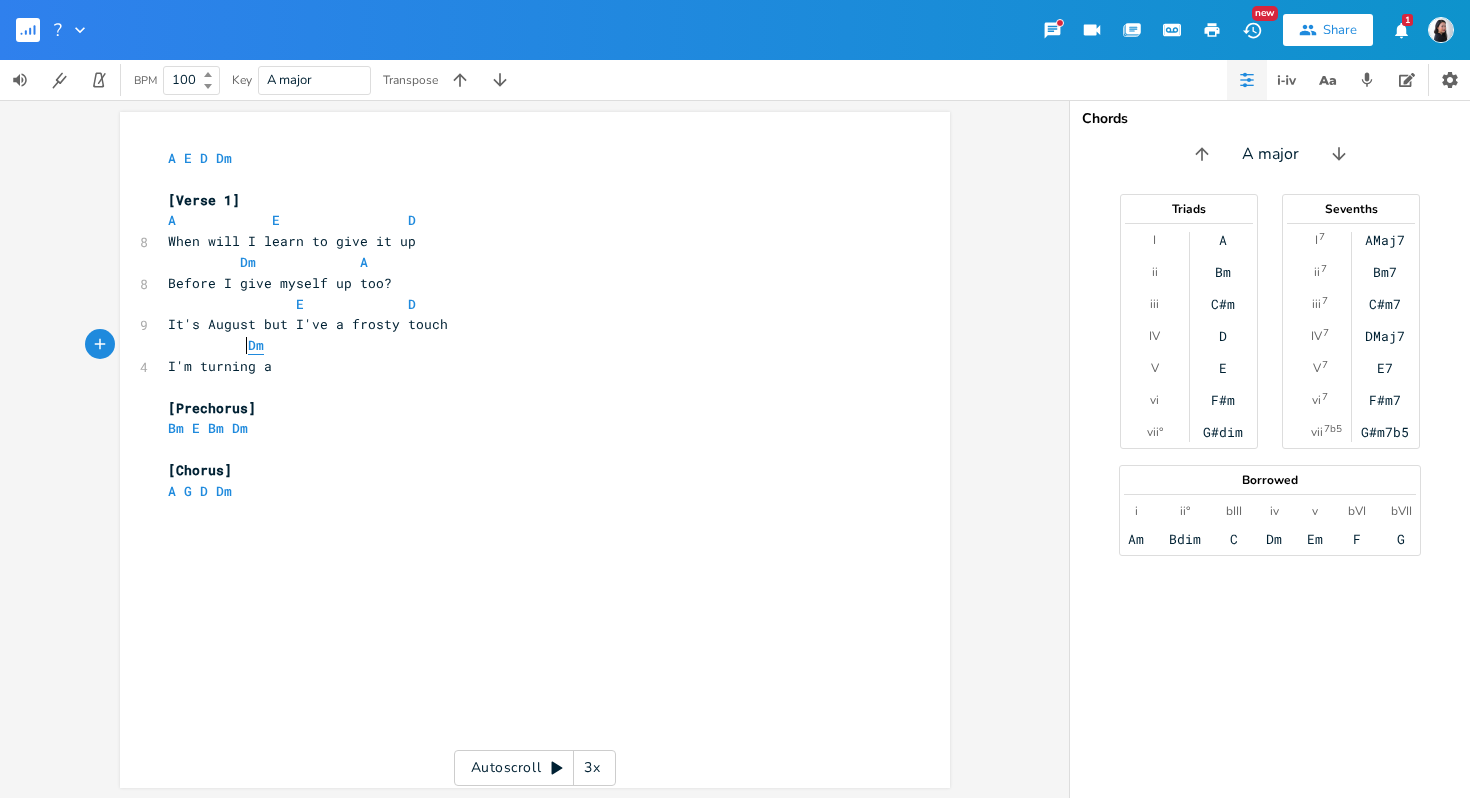 click on "Dm" at bounding box center (256, 345) 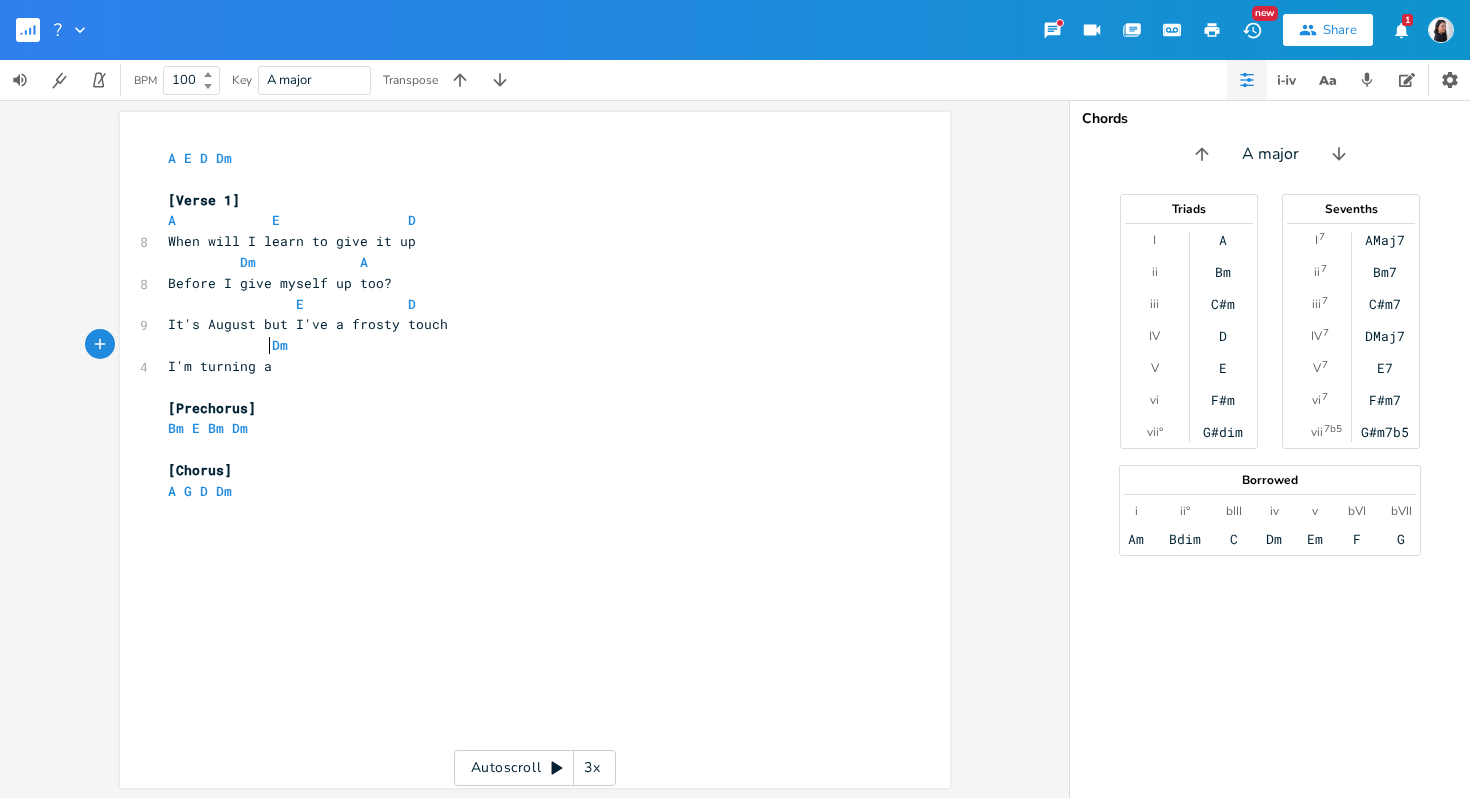scroll, scrollTop: 0, scrollLeft: 6, axis: horizontal 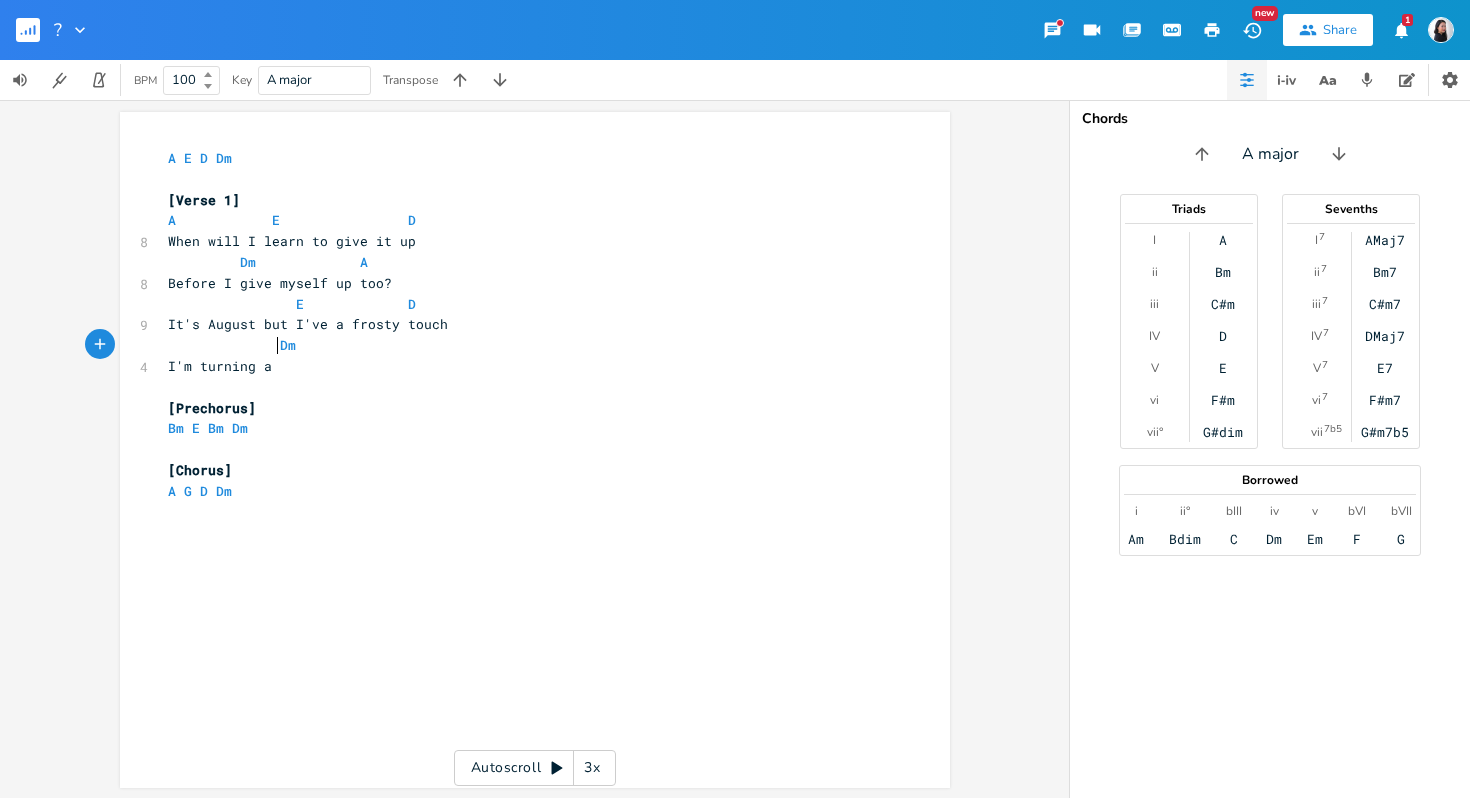 click on "I'm turning a" at bounding box center [525, 366] 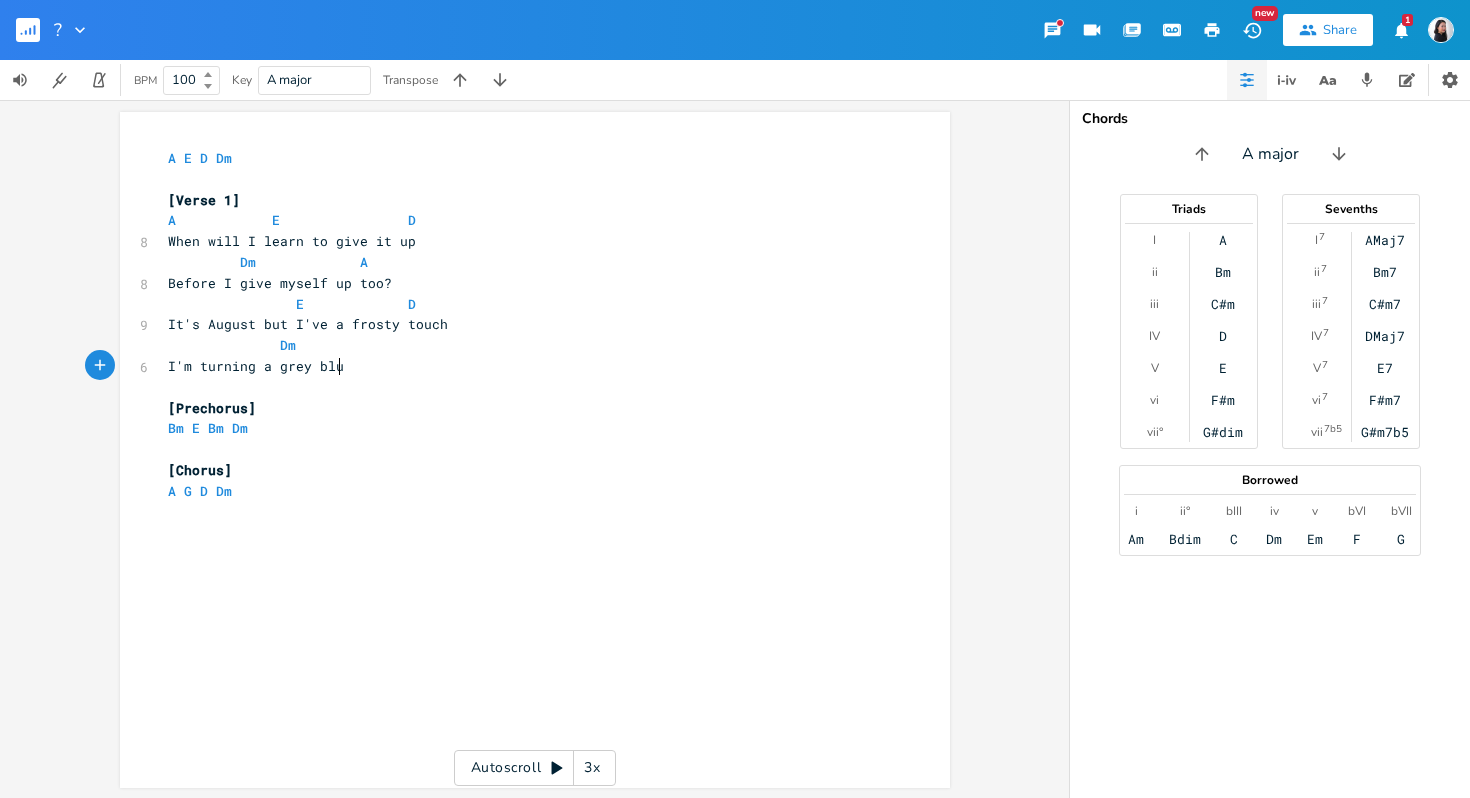 type on "grey blue" 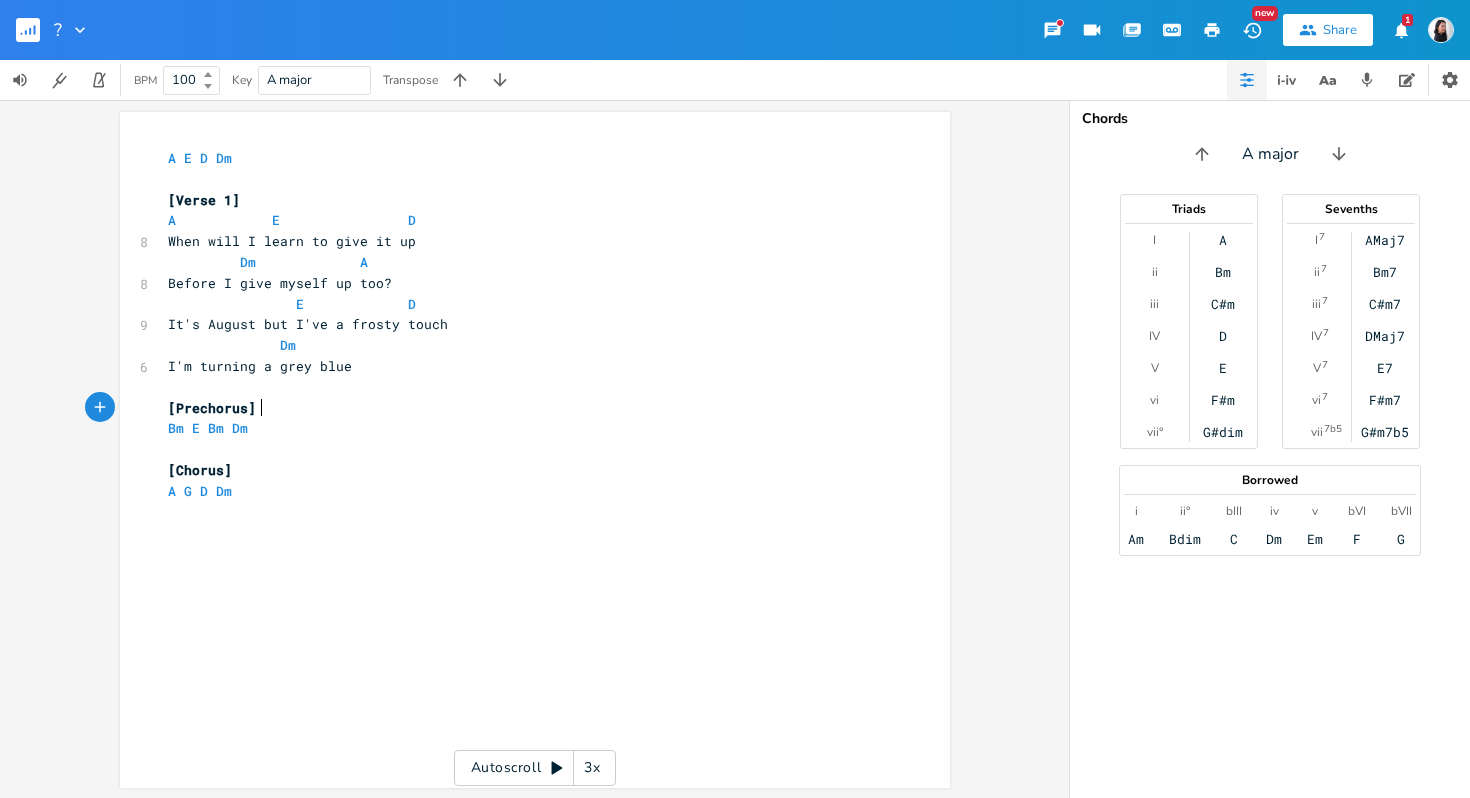 click on "[Prechorus]" at bounding box center (525, 408) 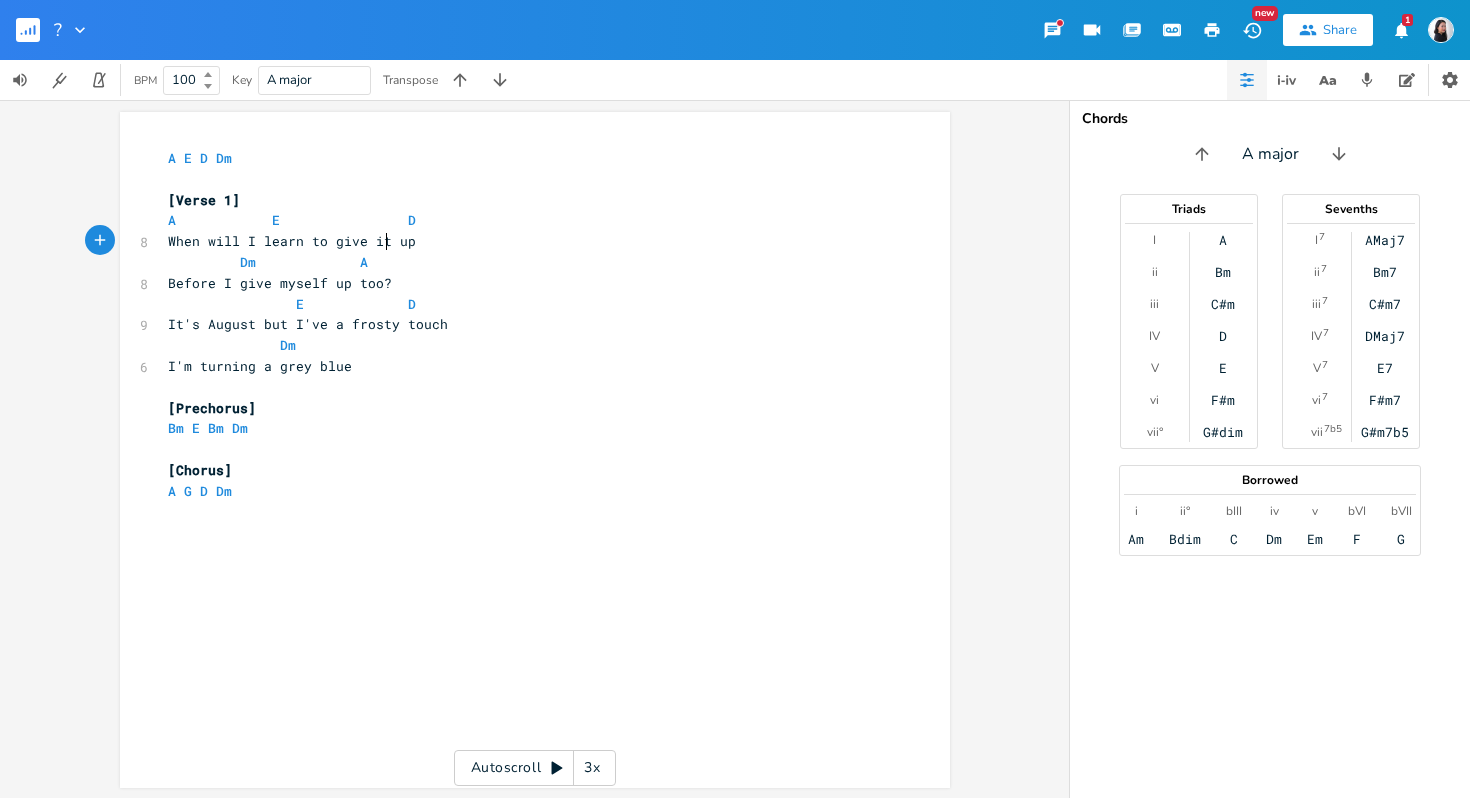 click on "When will I learn to give it up" at bounding box center (292, 241) 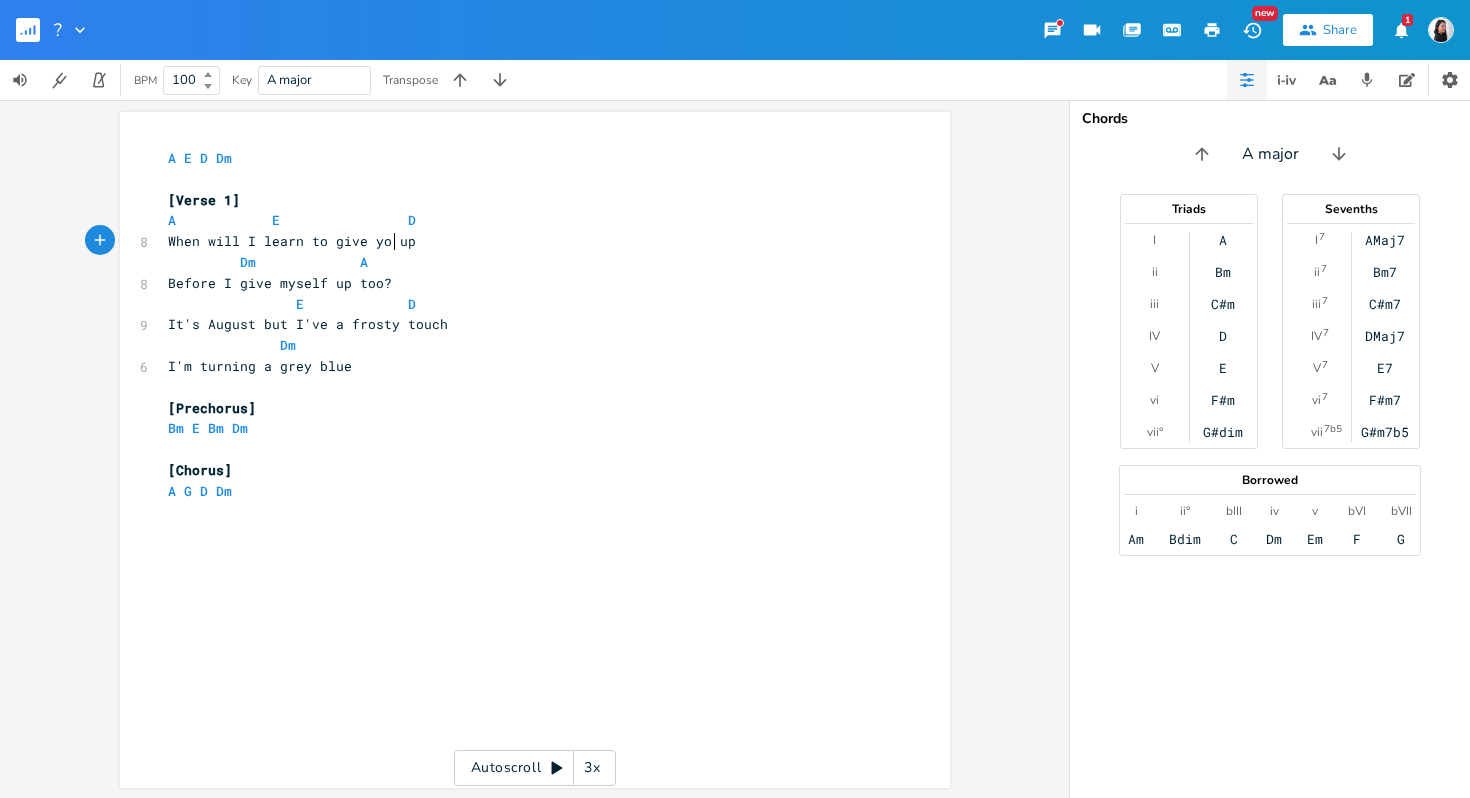 type on "you" 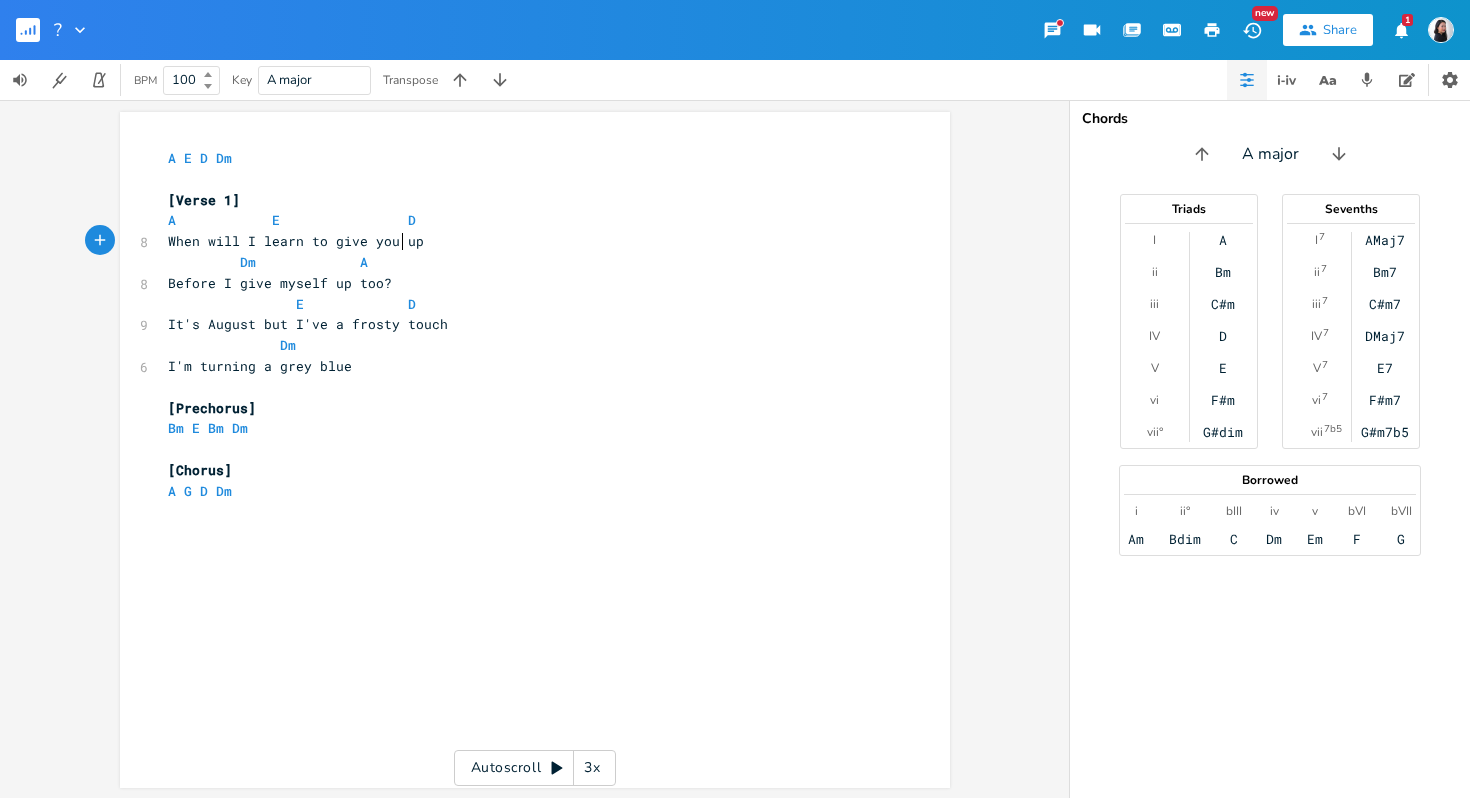 click on "A                 E                      D" at bounding box center (292, 220) 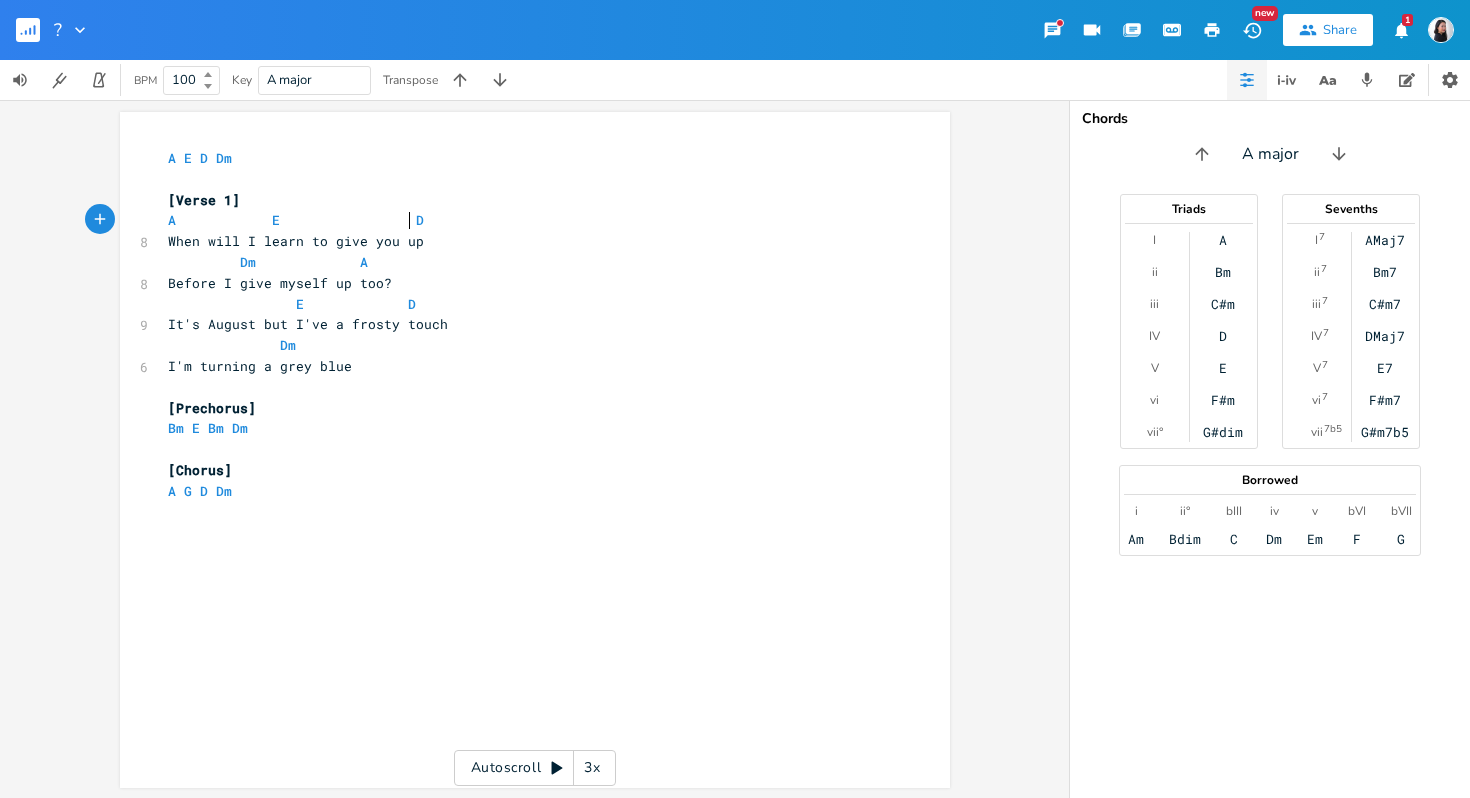 scroll, scrollTop: 0, scrollLeft: 3, axis: horizontal 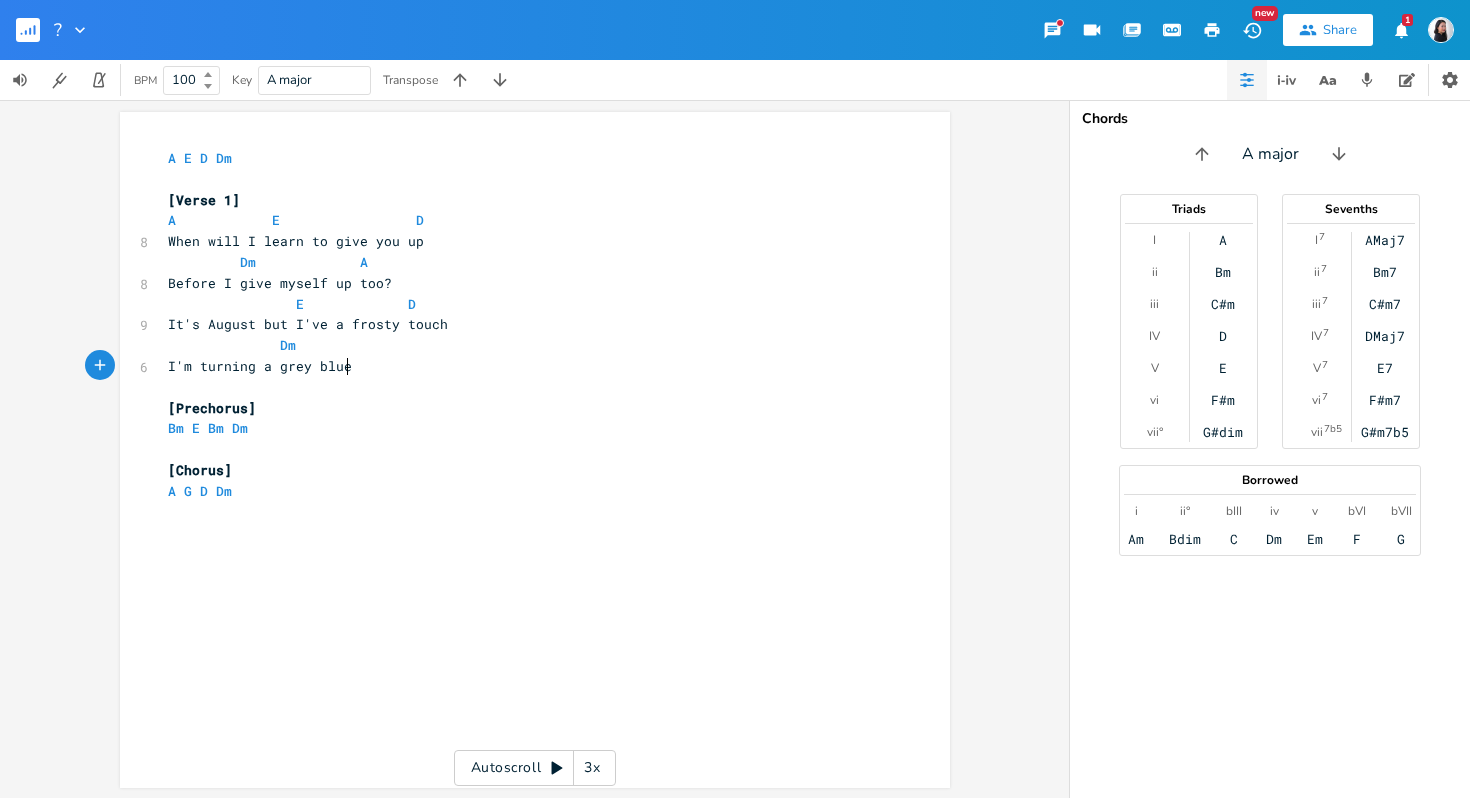 click on "I'm turning a grey blue" at bounding box center [525, 366] 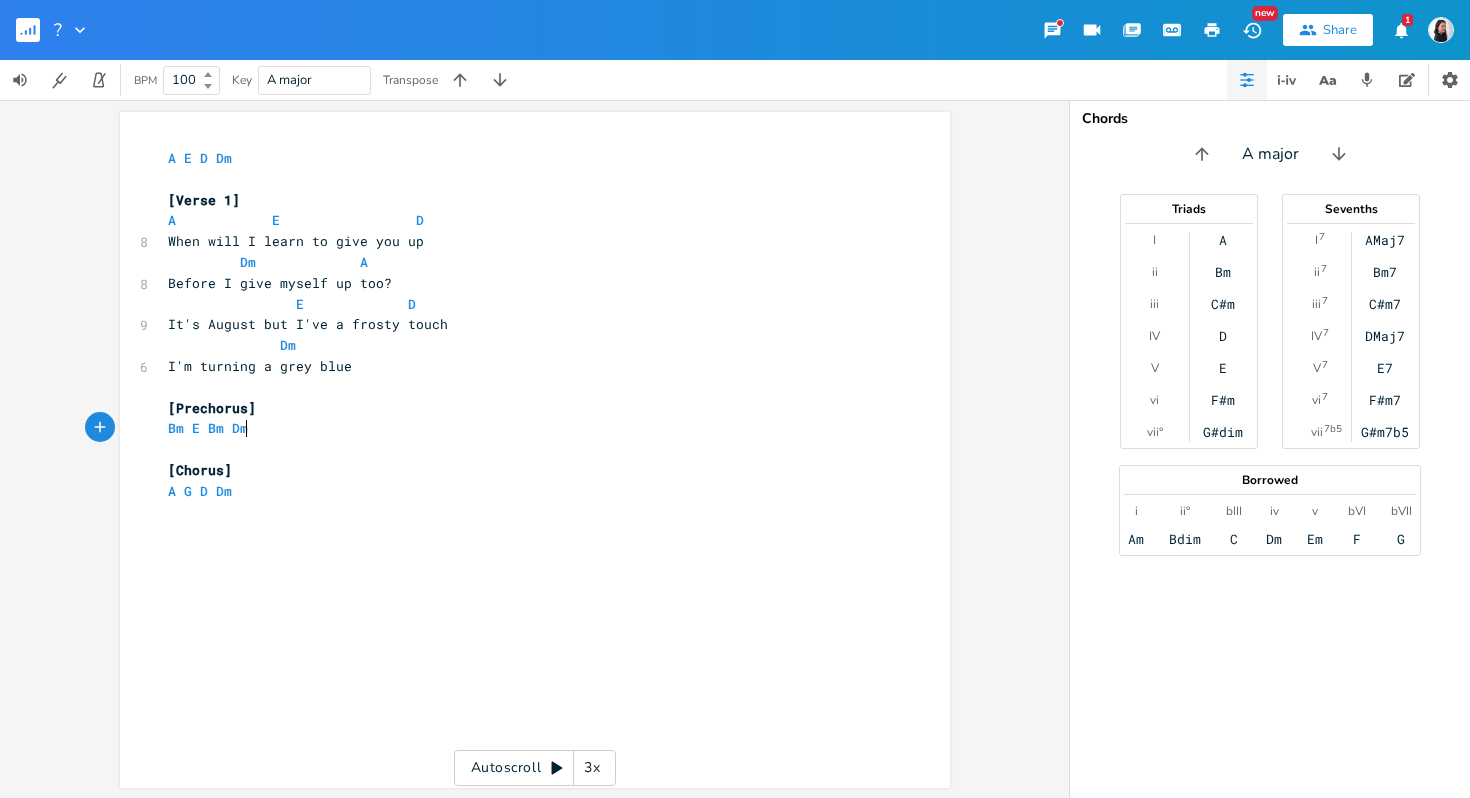 click on "Bm   E   Bm   Dm" at bounding box center [525, 428] 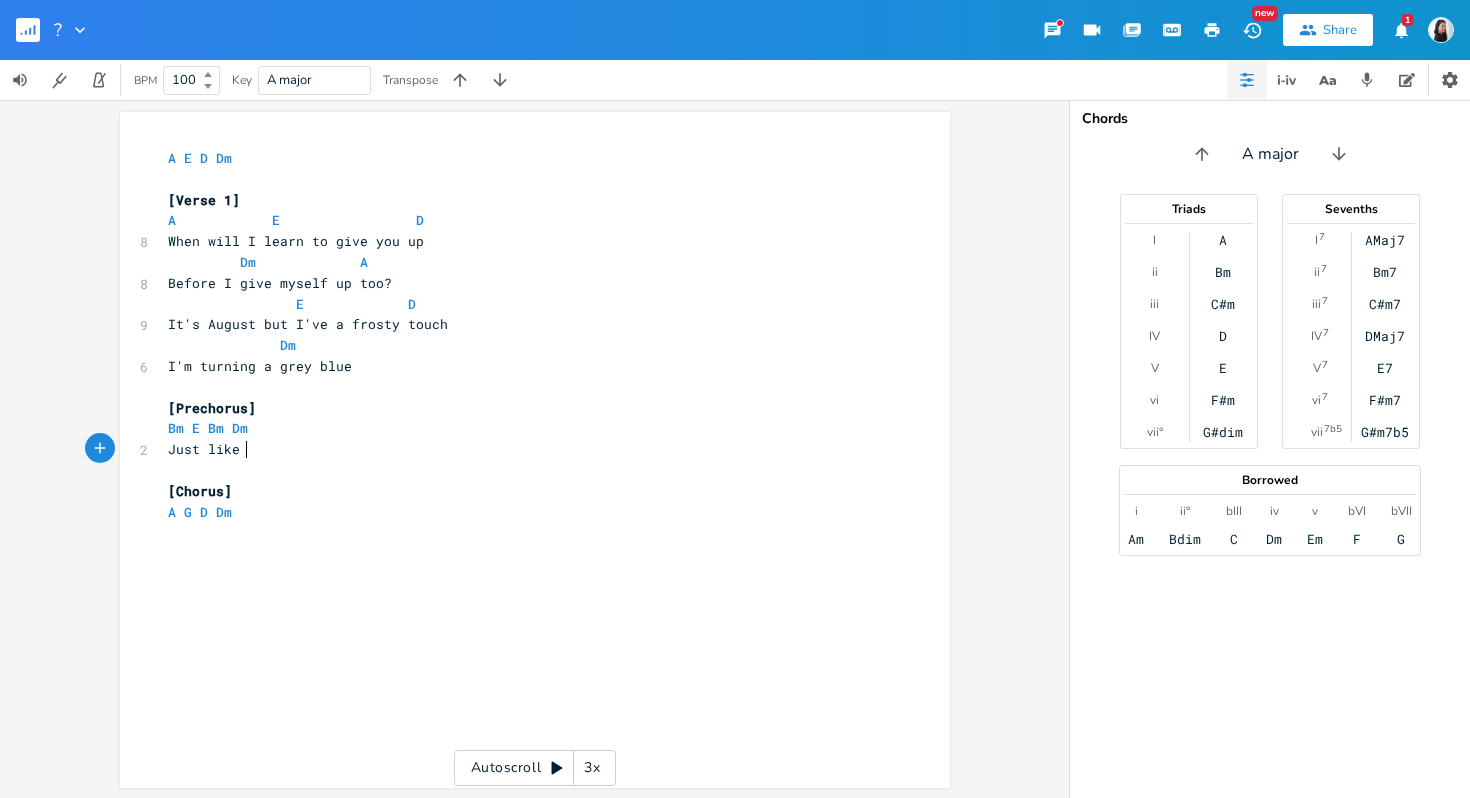 type on "Just like o" 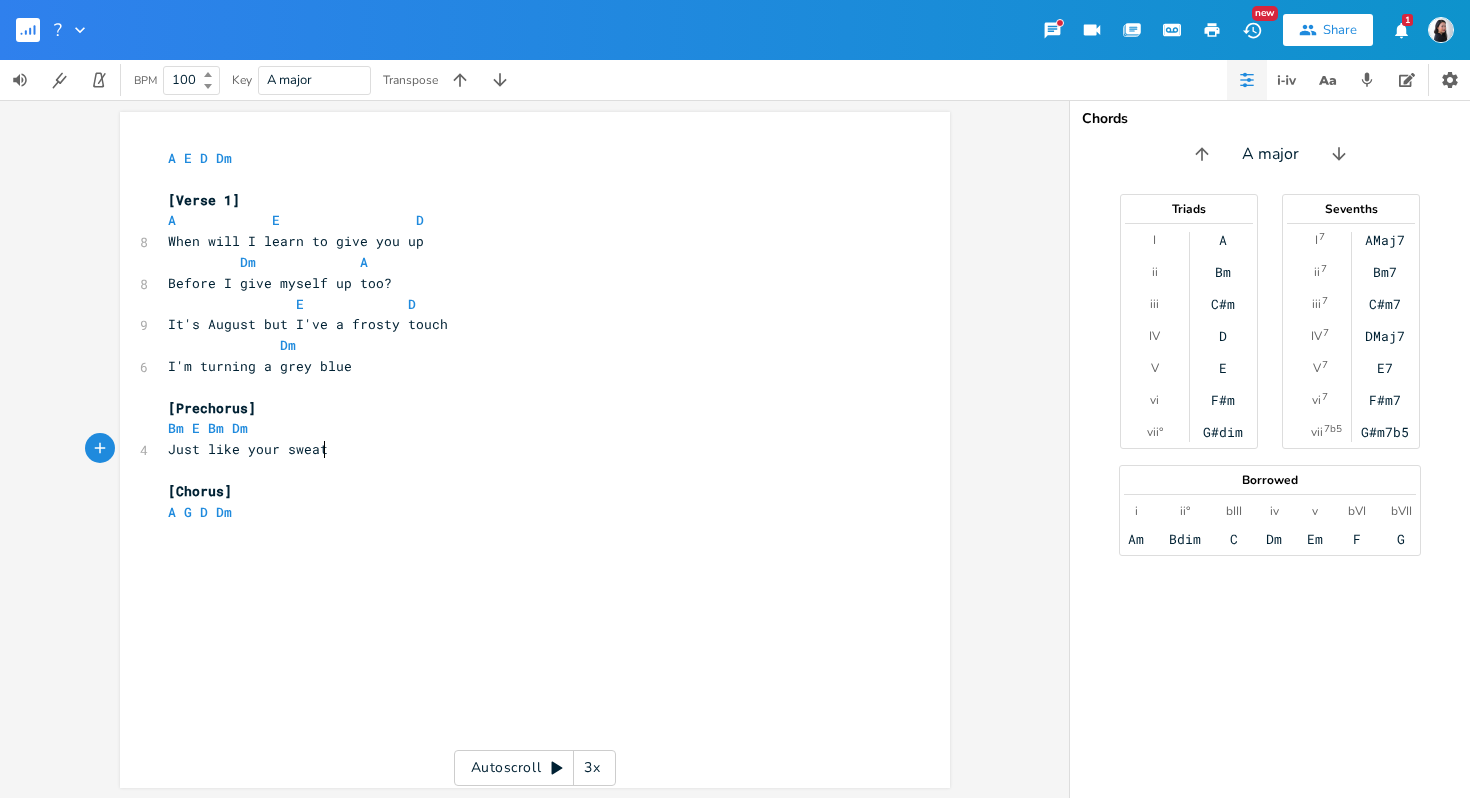 type on "your sweatr" 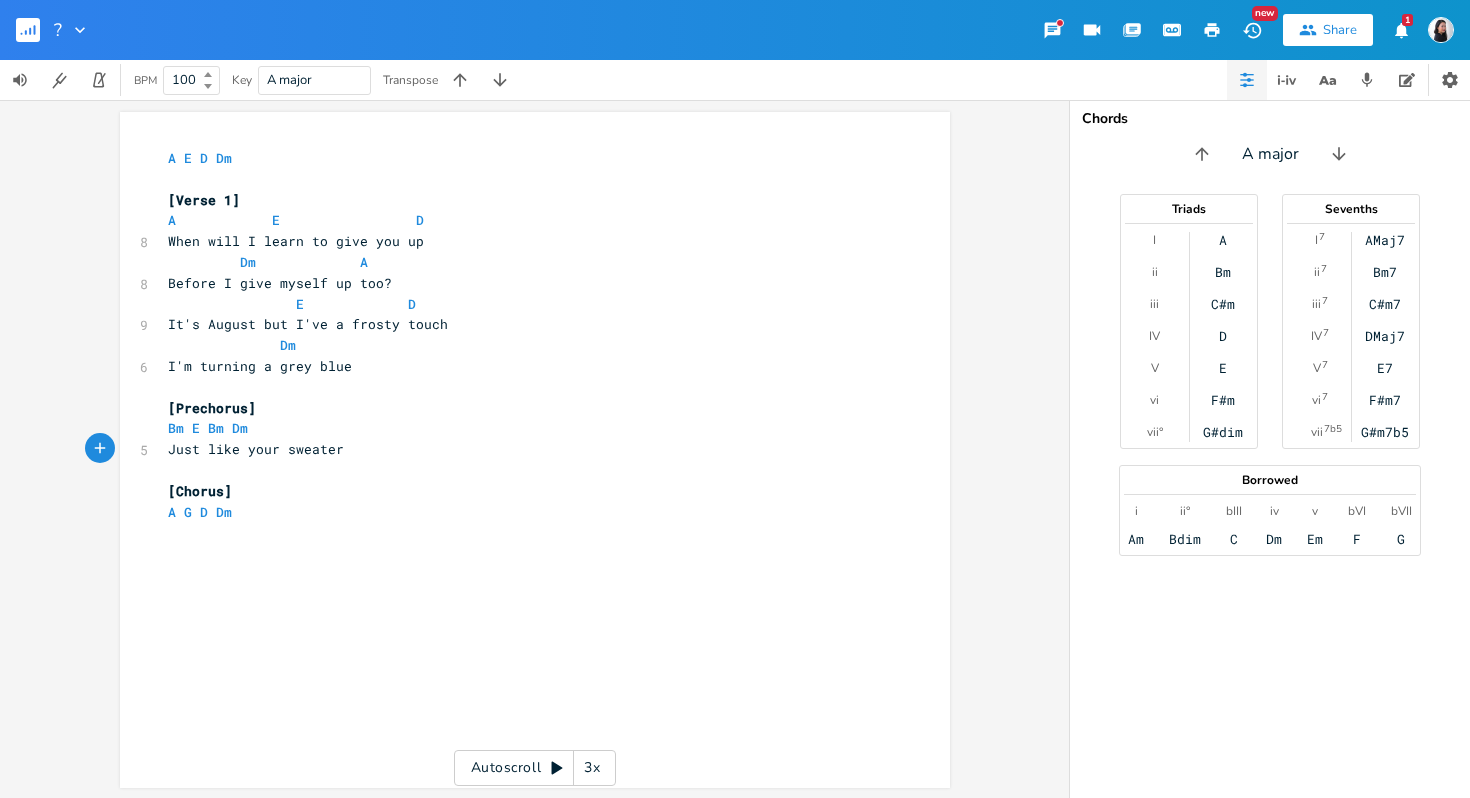 type on "er" 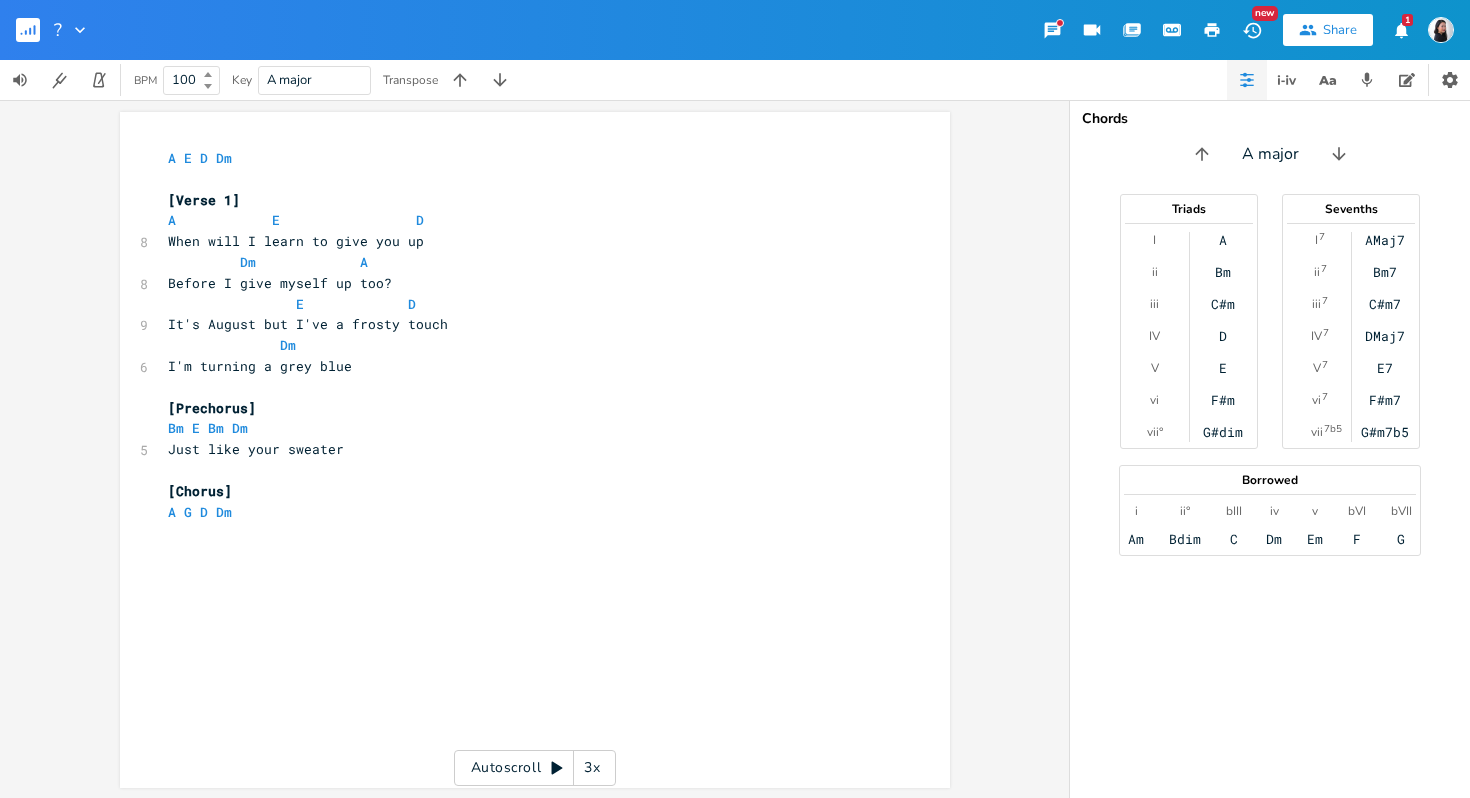 click on "Just like your sweater" at bounding box center [525, 449] 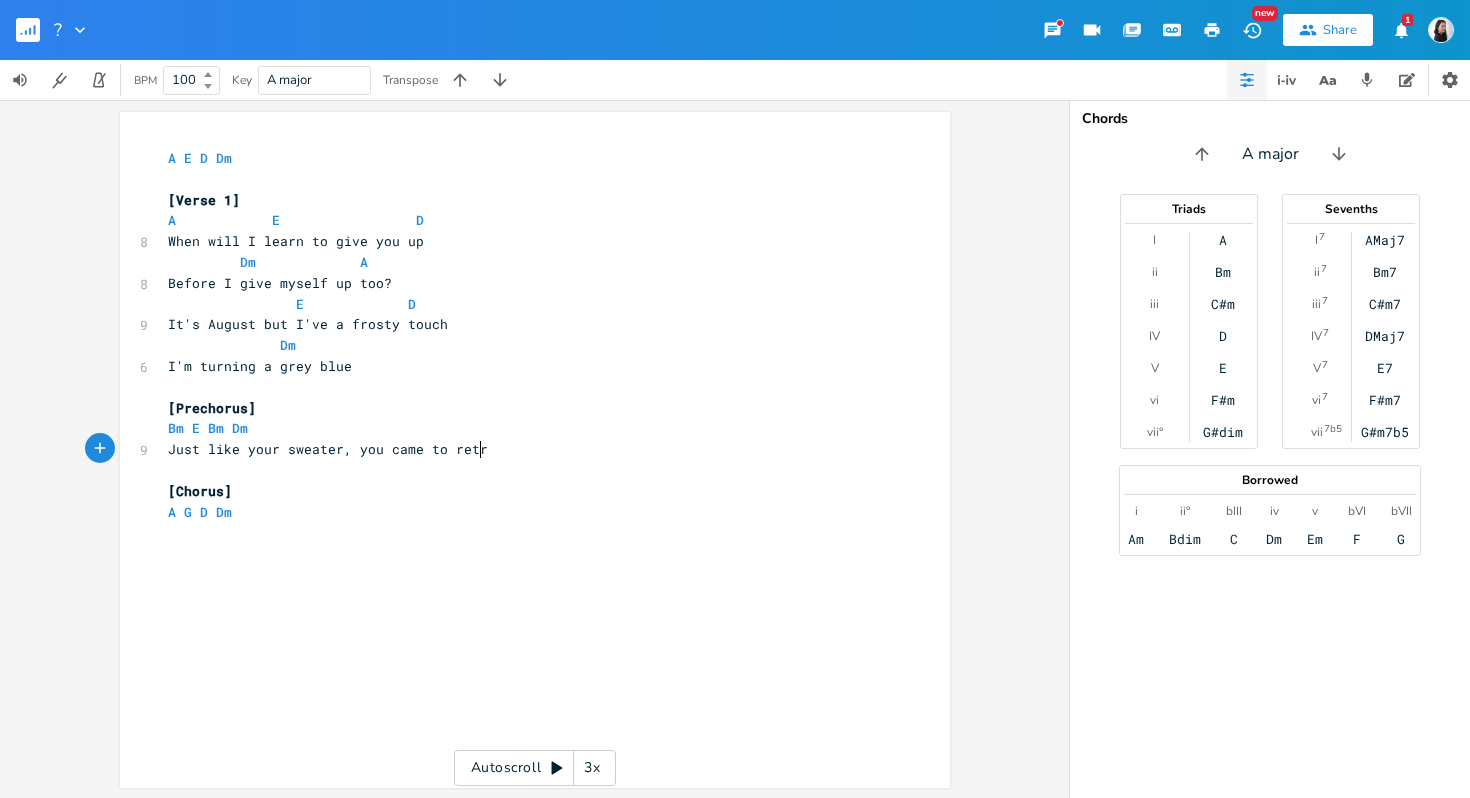 type on ", you came to retre" 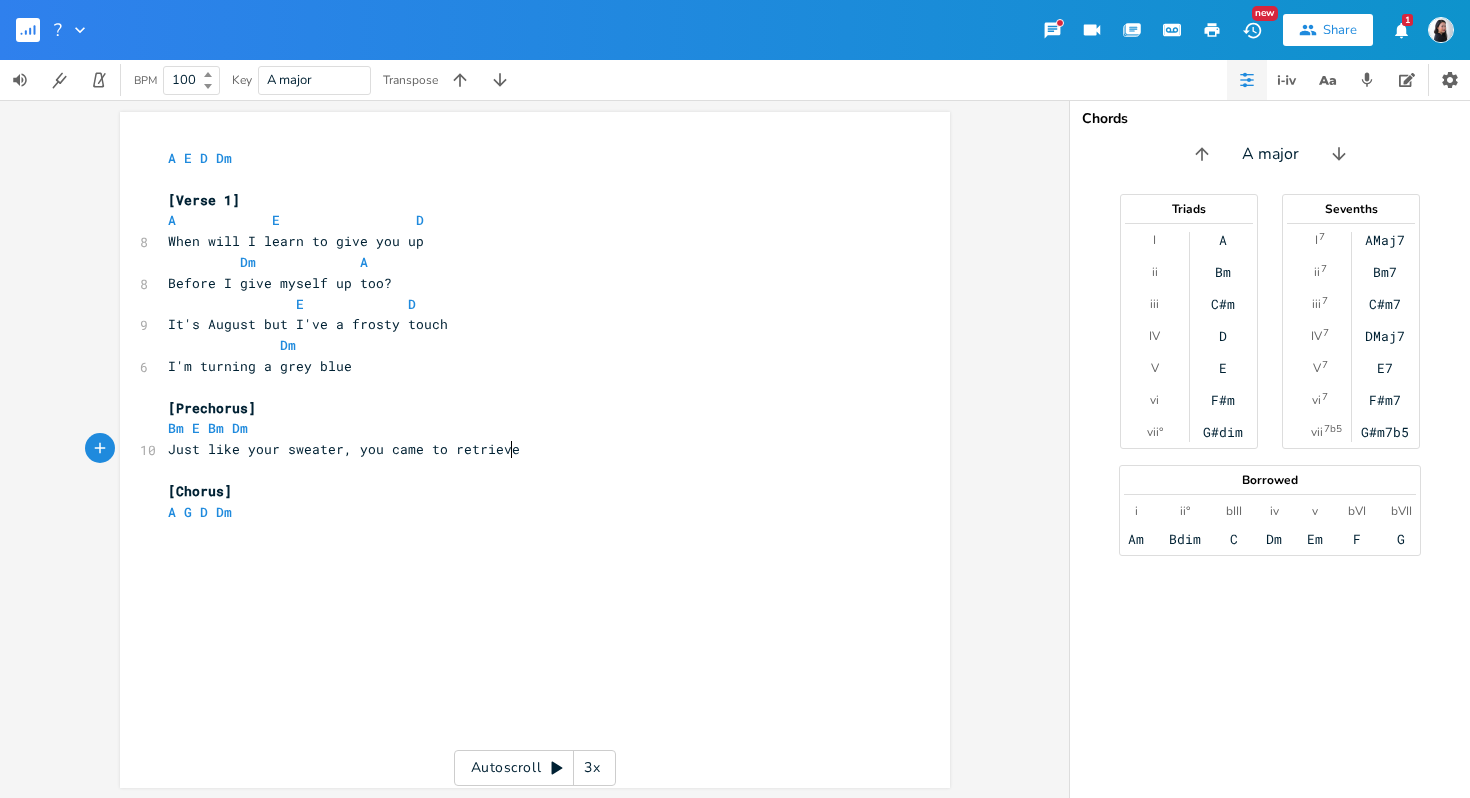 type on "ieve it" 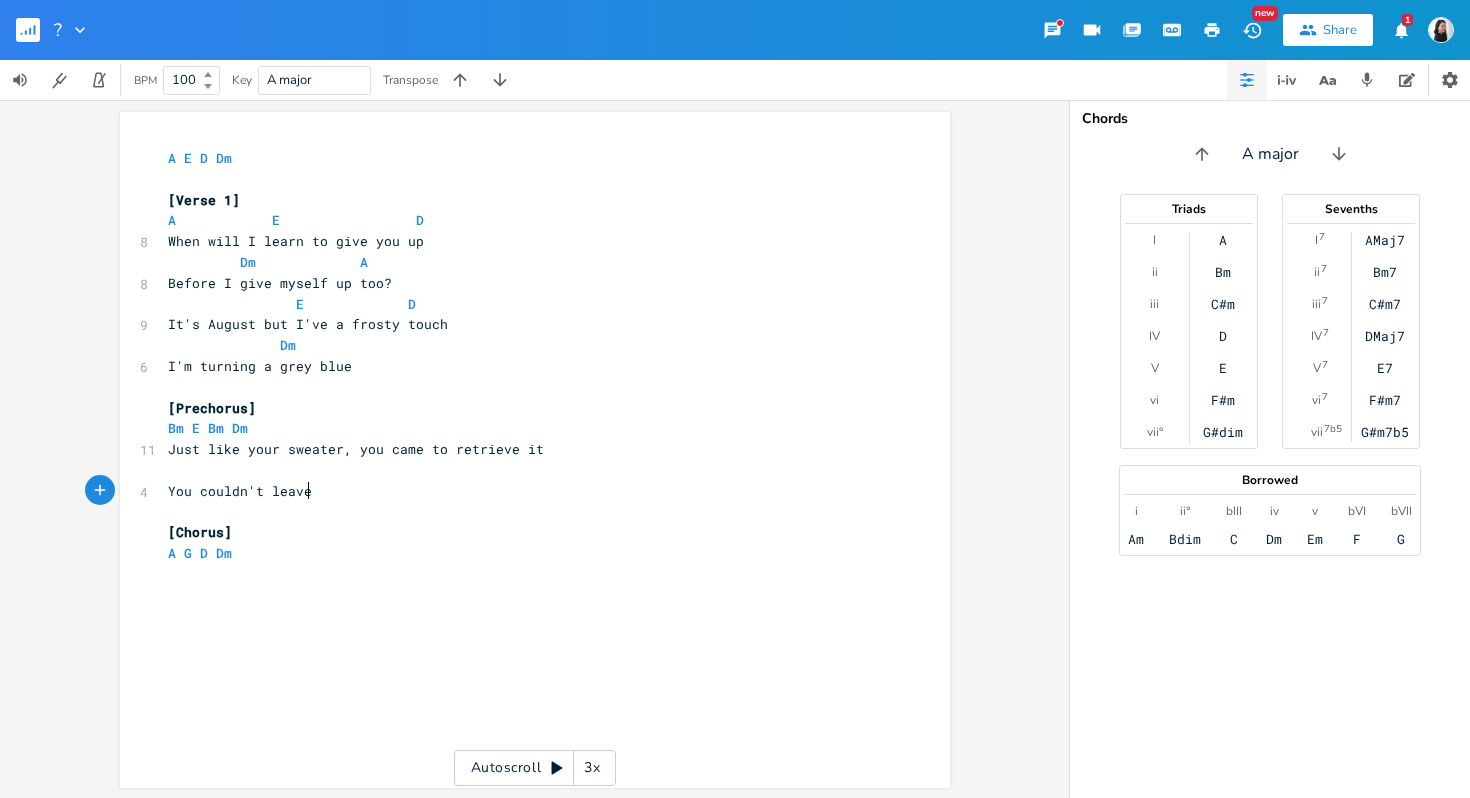 scroll, scrollTop: 0, scrollLeft: 110, axis: horizontal 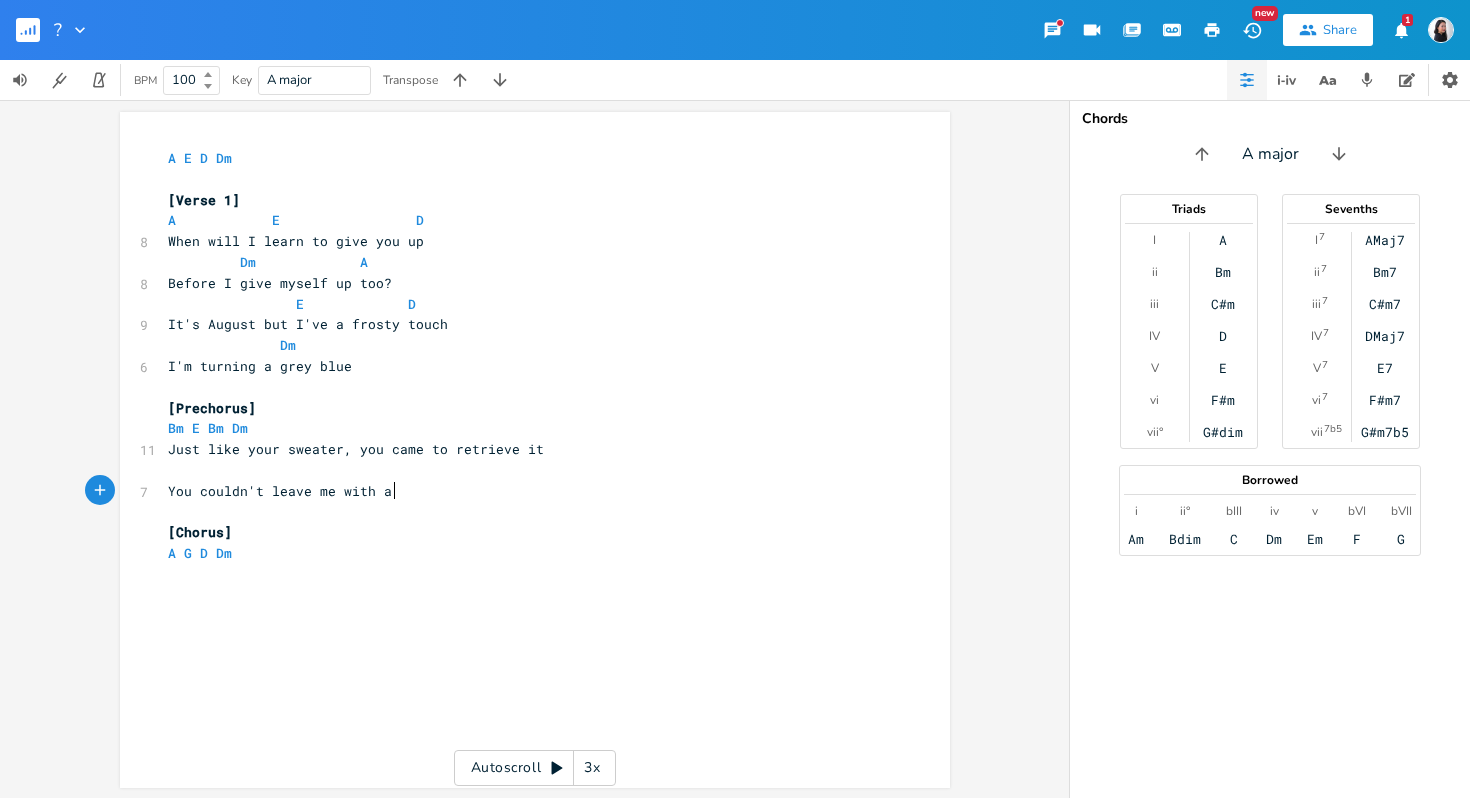 type on "You couldn't leave me with a" 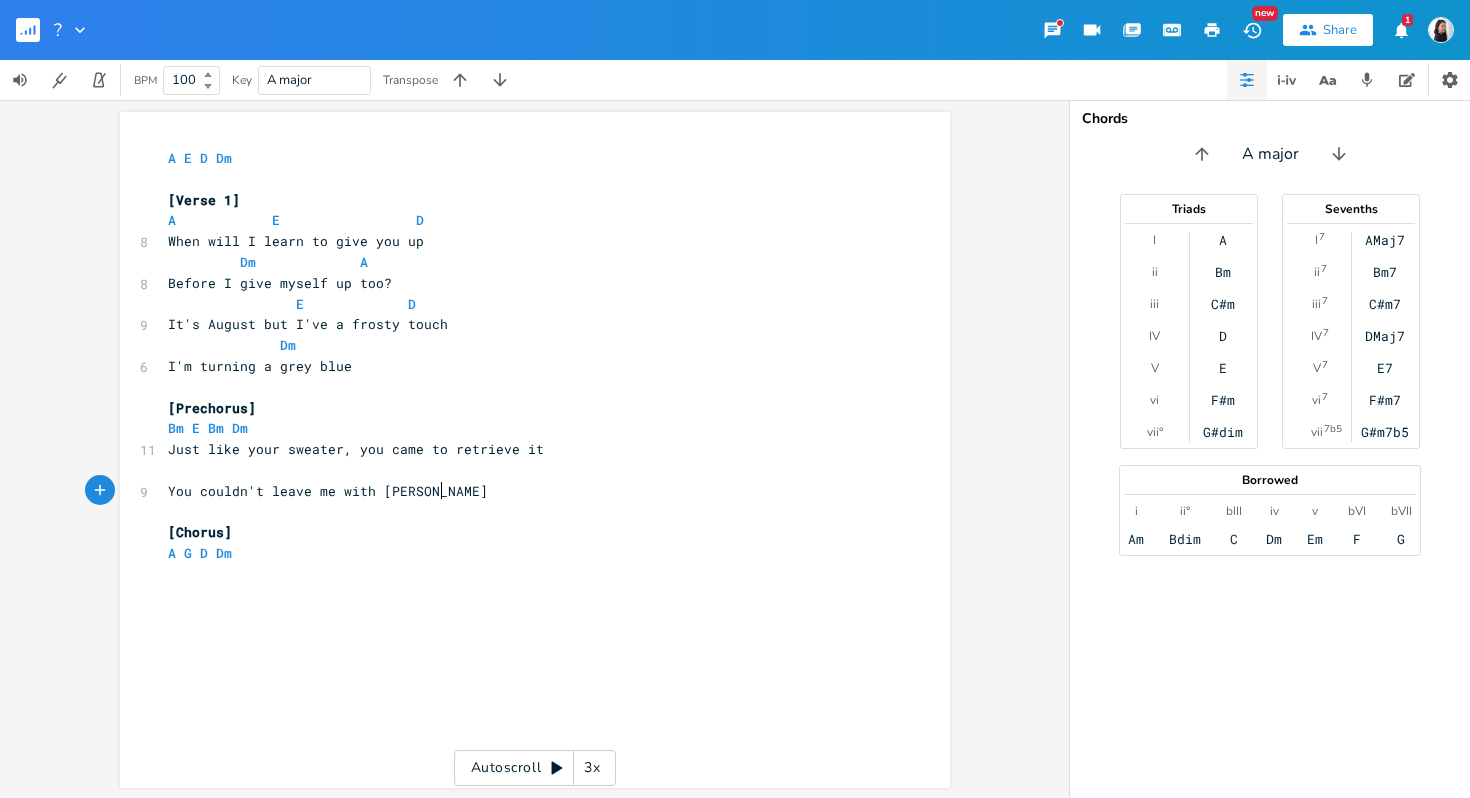 type on "anuything" 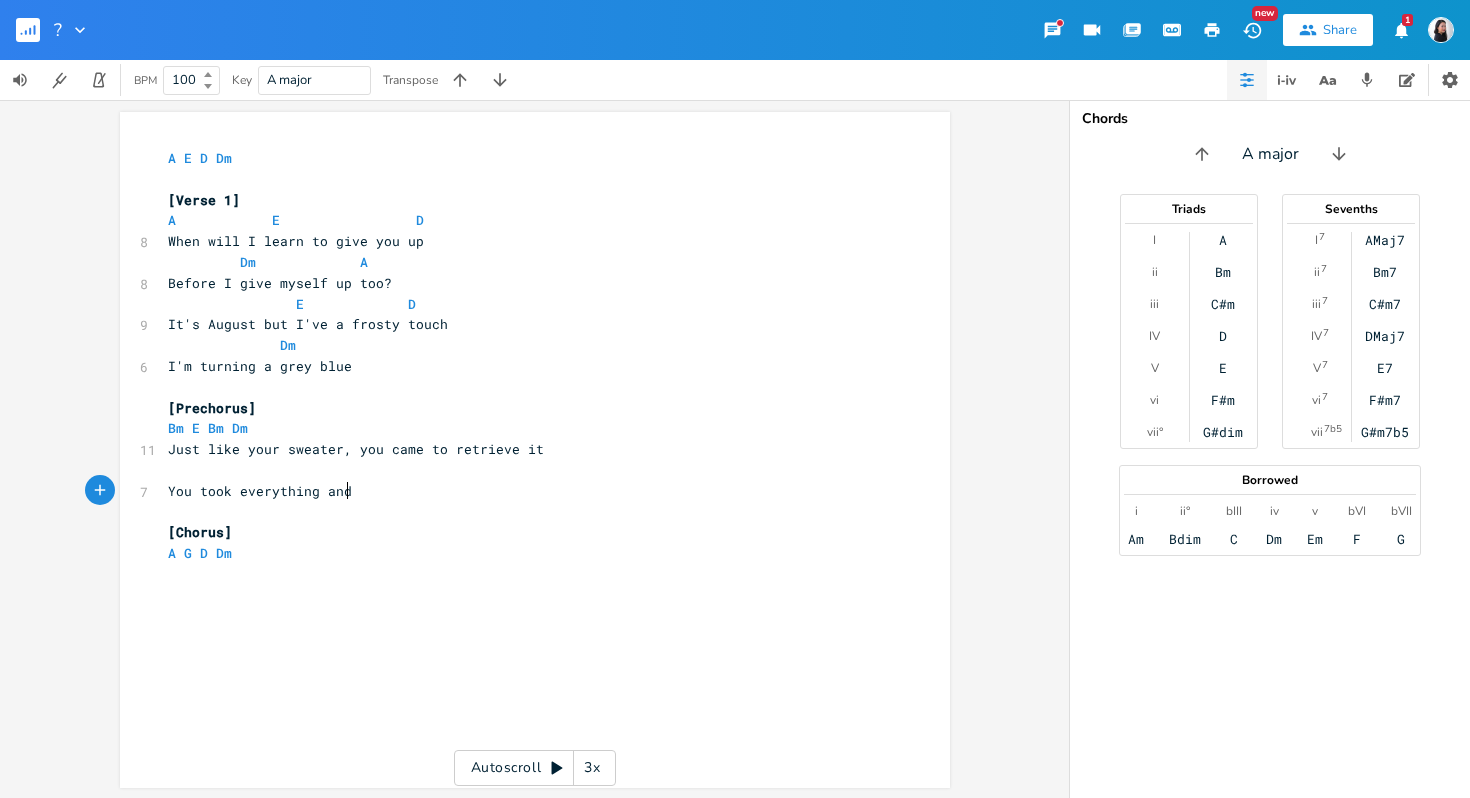 type on "took everything and" 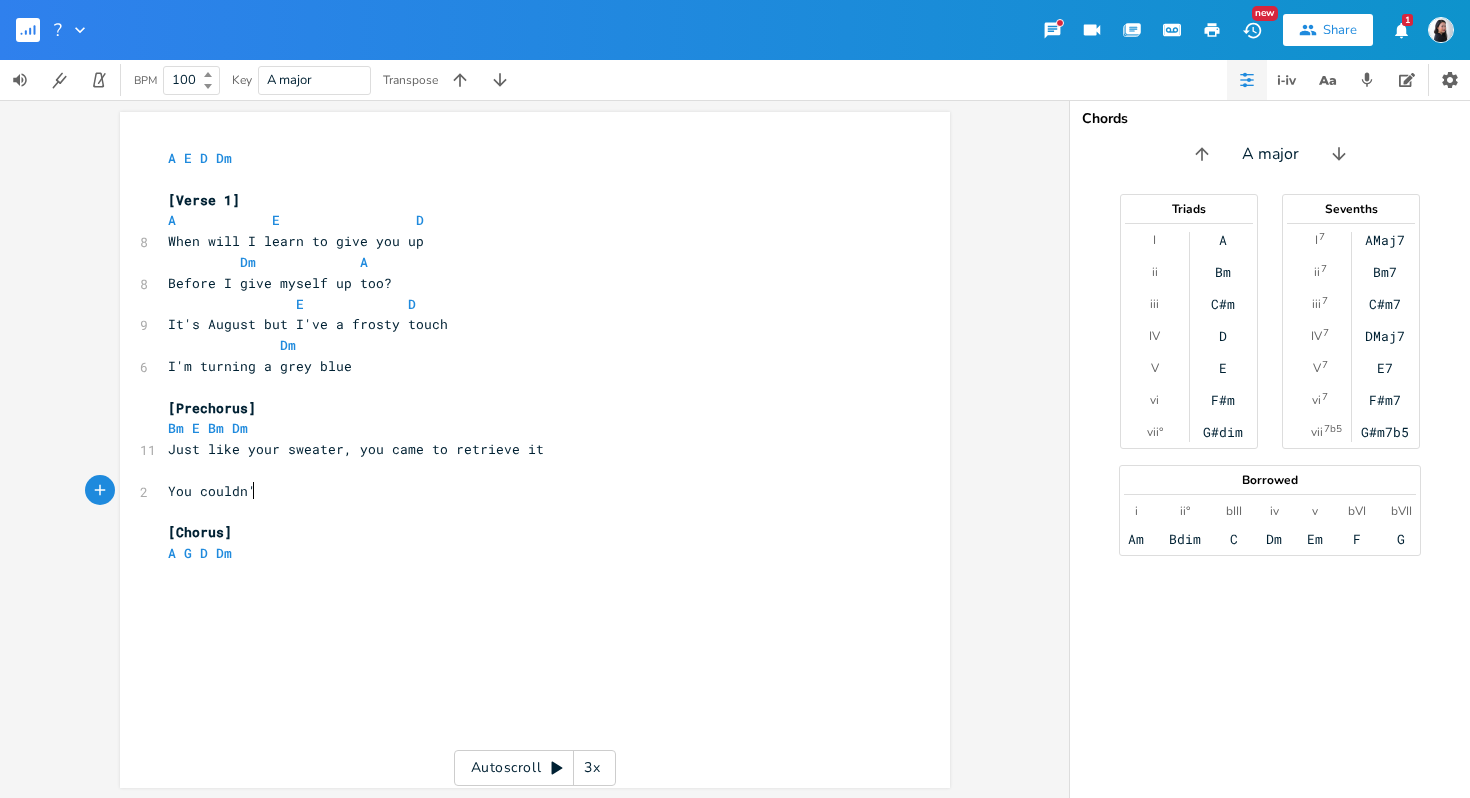 type on "couldn't" 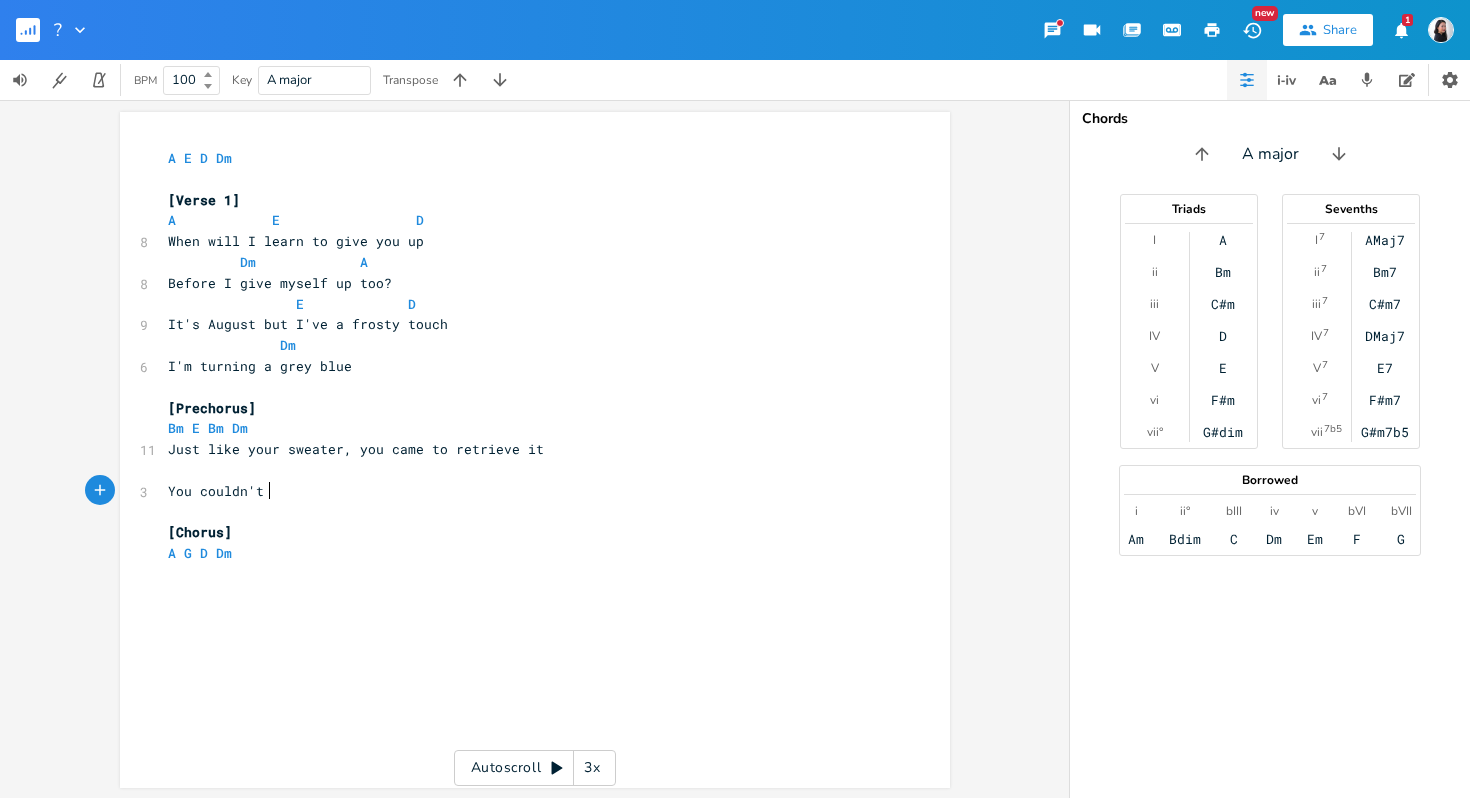 scroll, scrollTop: 0, scrollLeft: 49, axis: horizontal 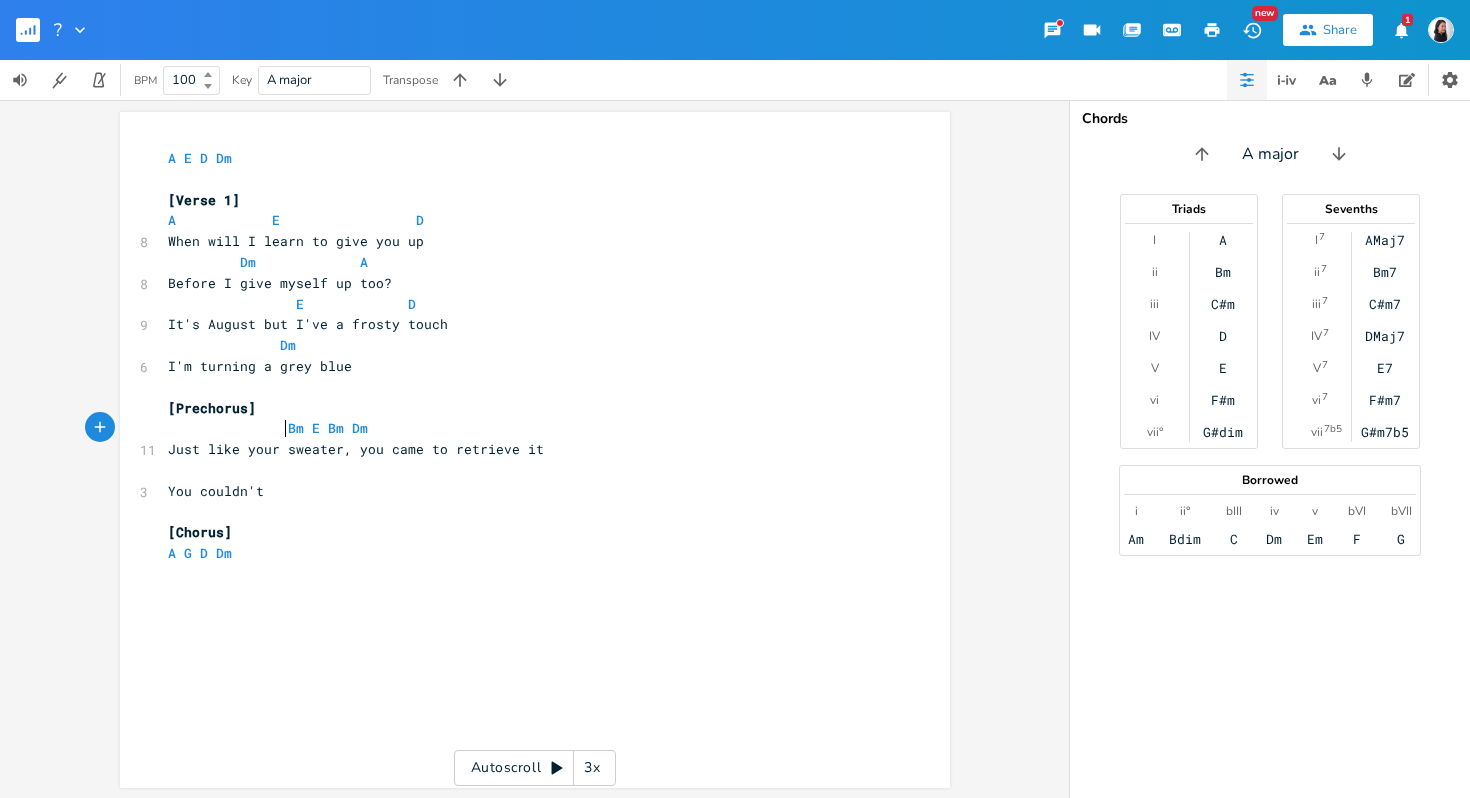 click on "Bm   E   Bm   Dm" at bounding box center [268, 428] 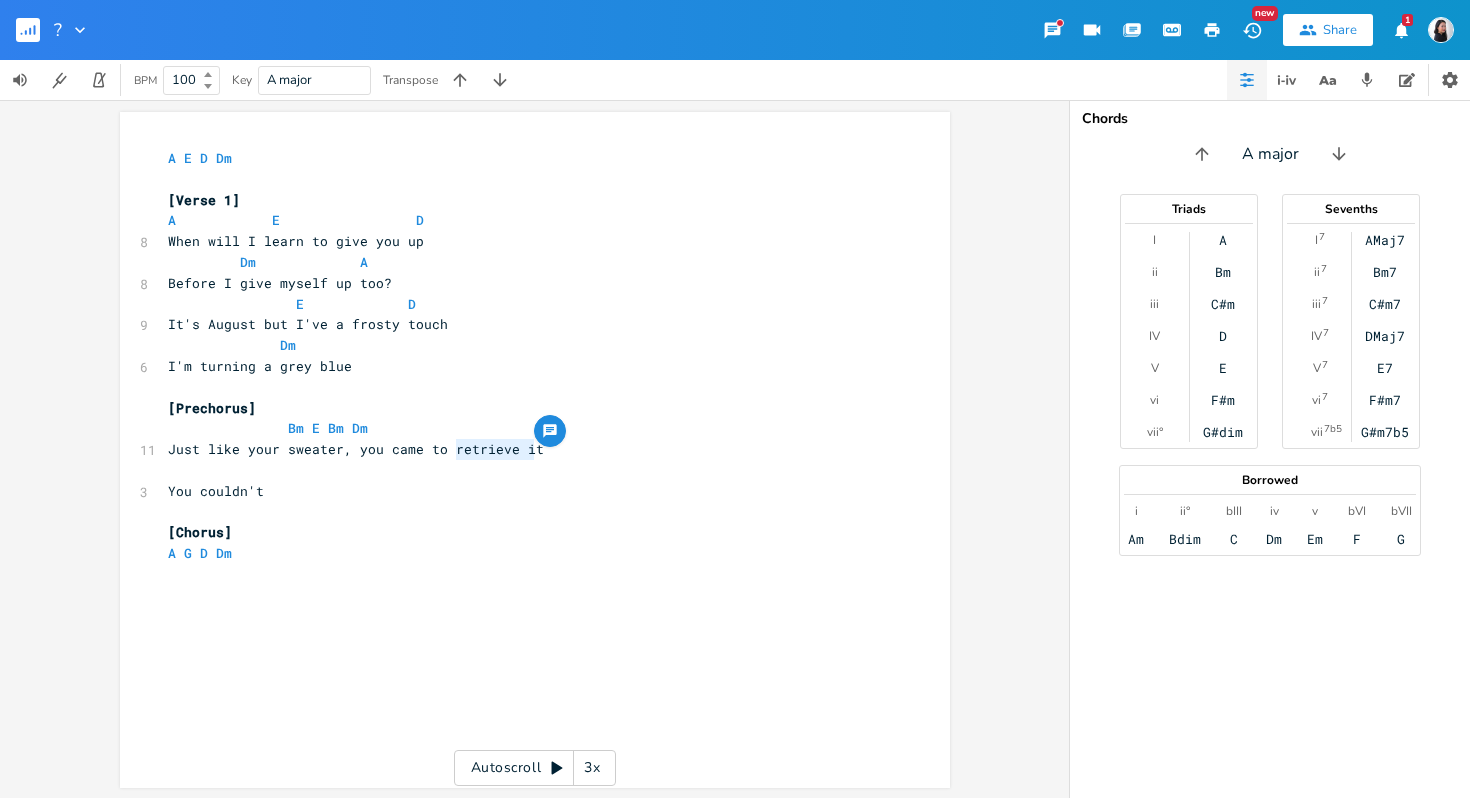 type on "retrieve it" 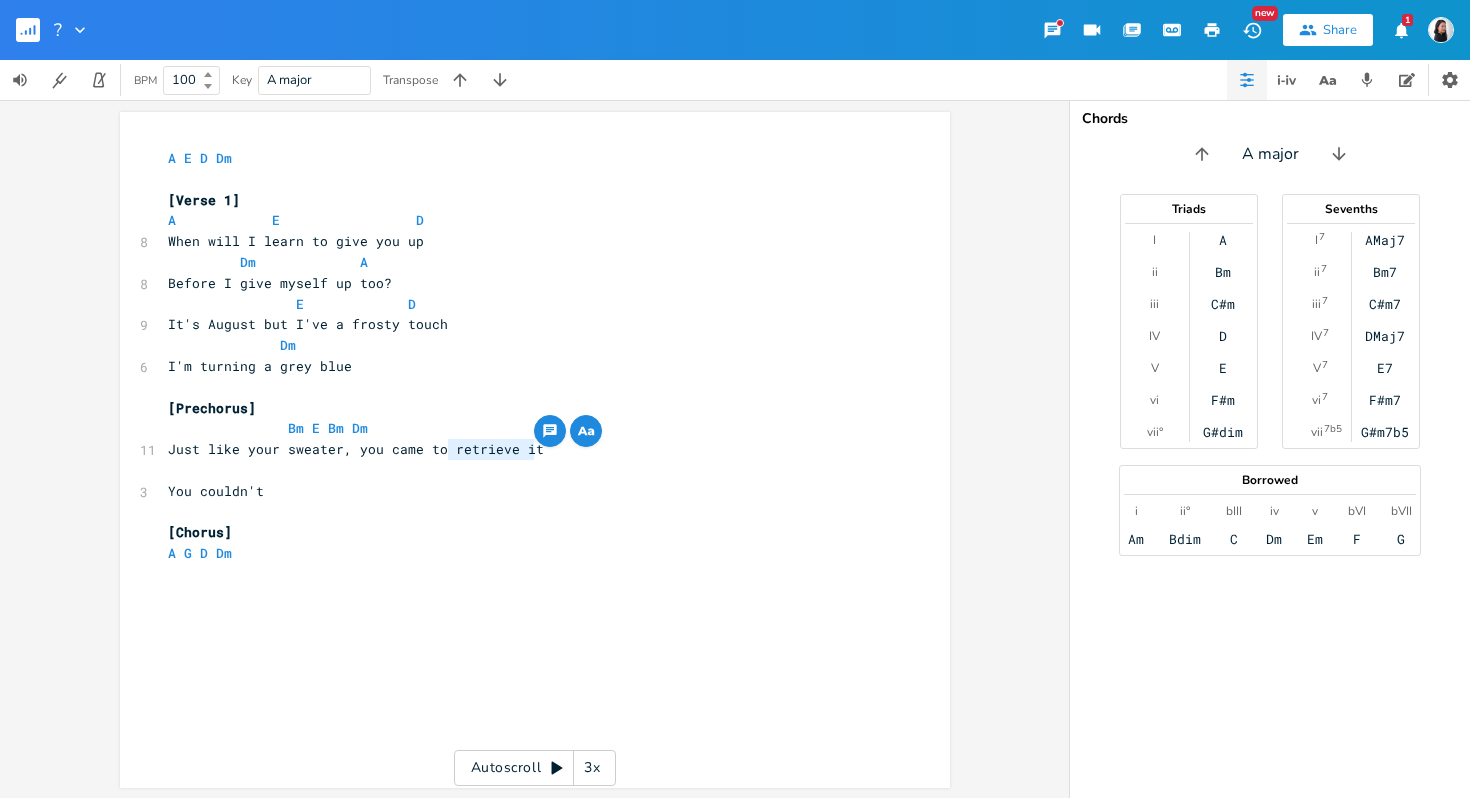 drag, startPoint x: 543, startPoint y: 444, endPoint x: 444, endPoint y: 442, distance: 99.0202 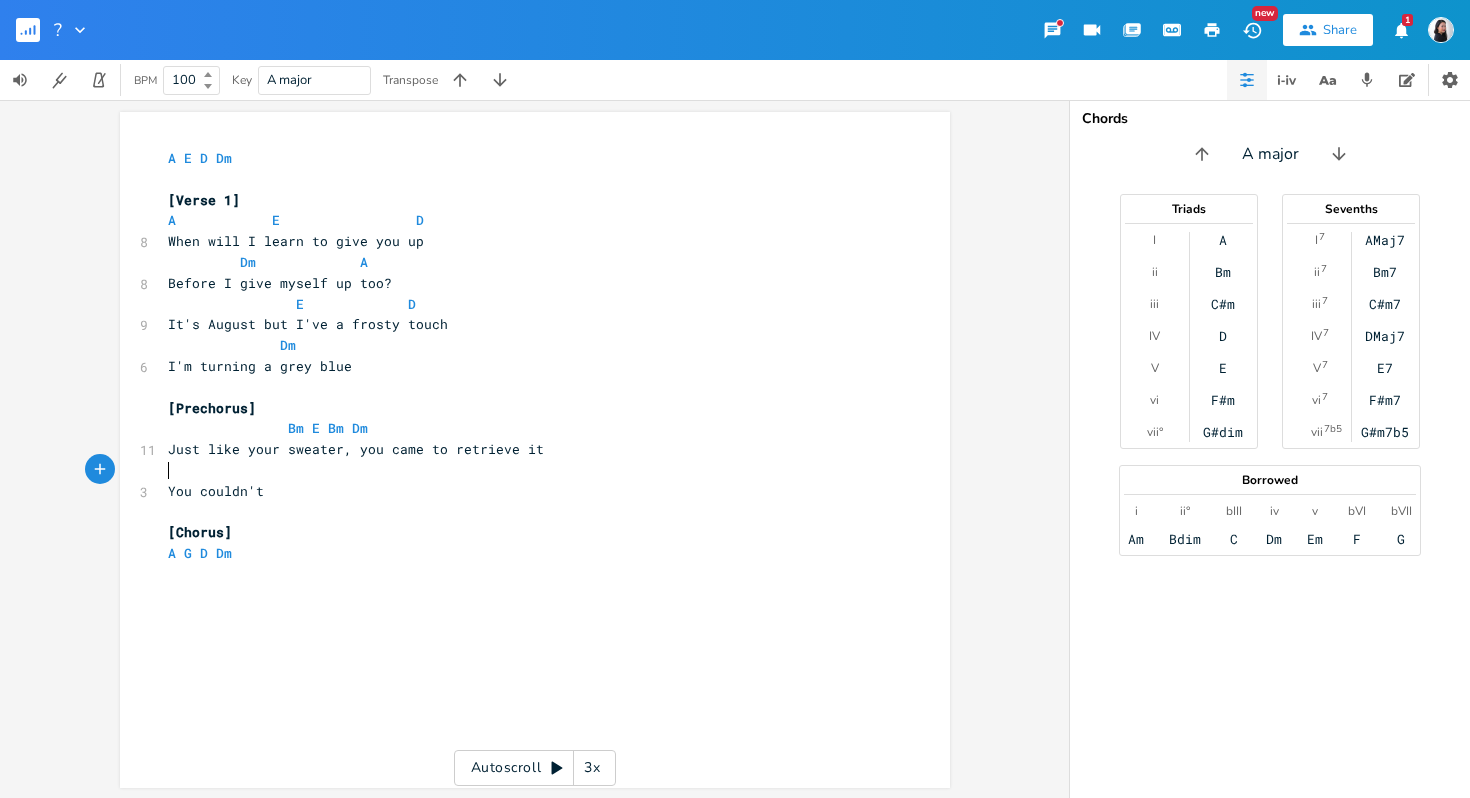 click on "​" at bounding box center [525, 470] 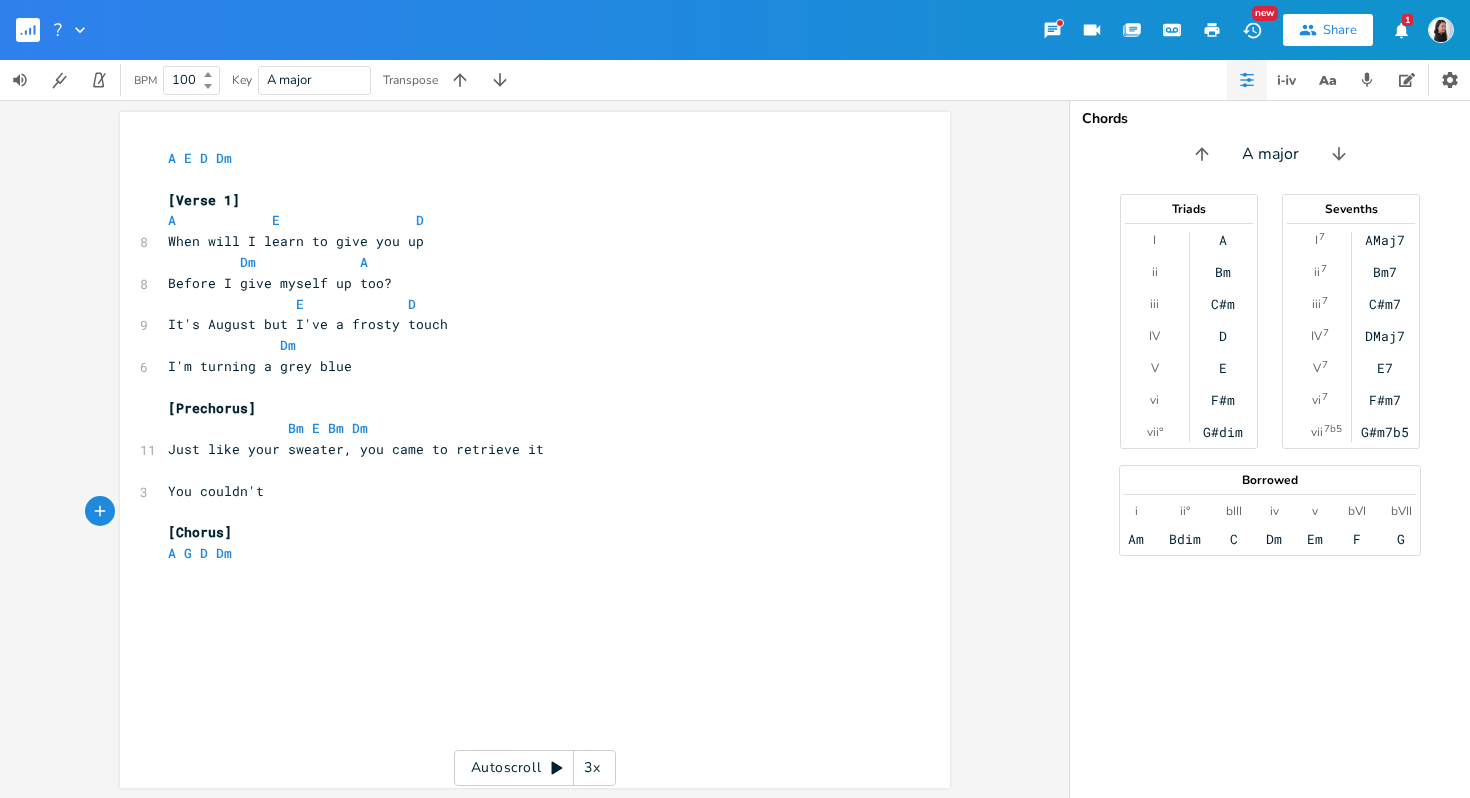 click on "You couldn't" at bounding box center (525, 491) 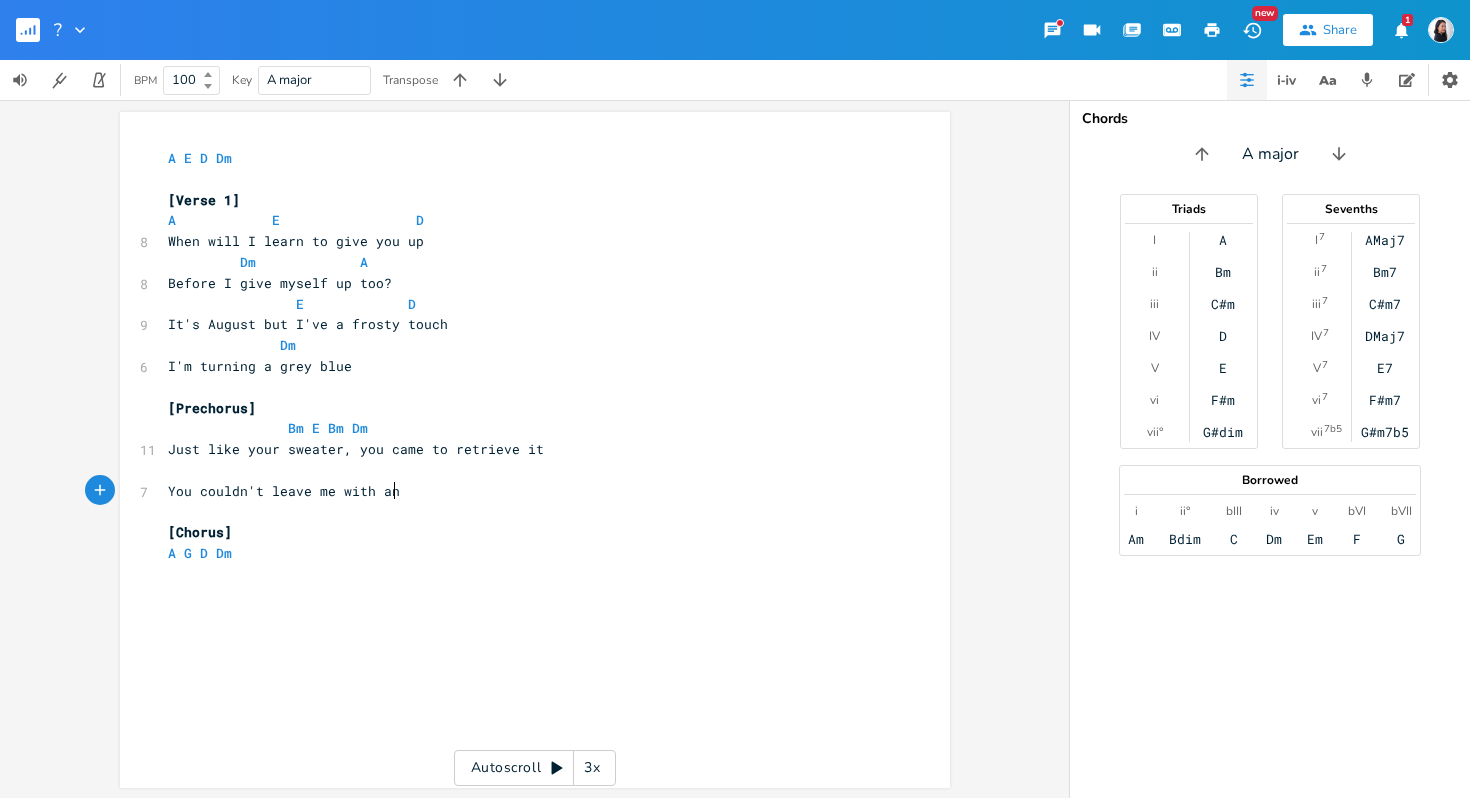 scroll, scrollTop: 0, scrollLeft: 117, axis: horizontal 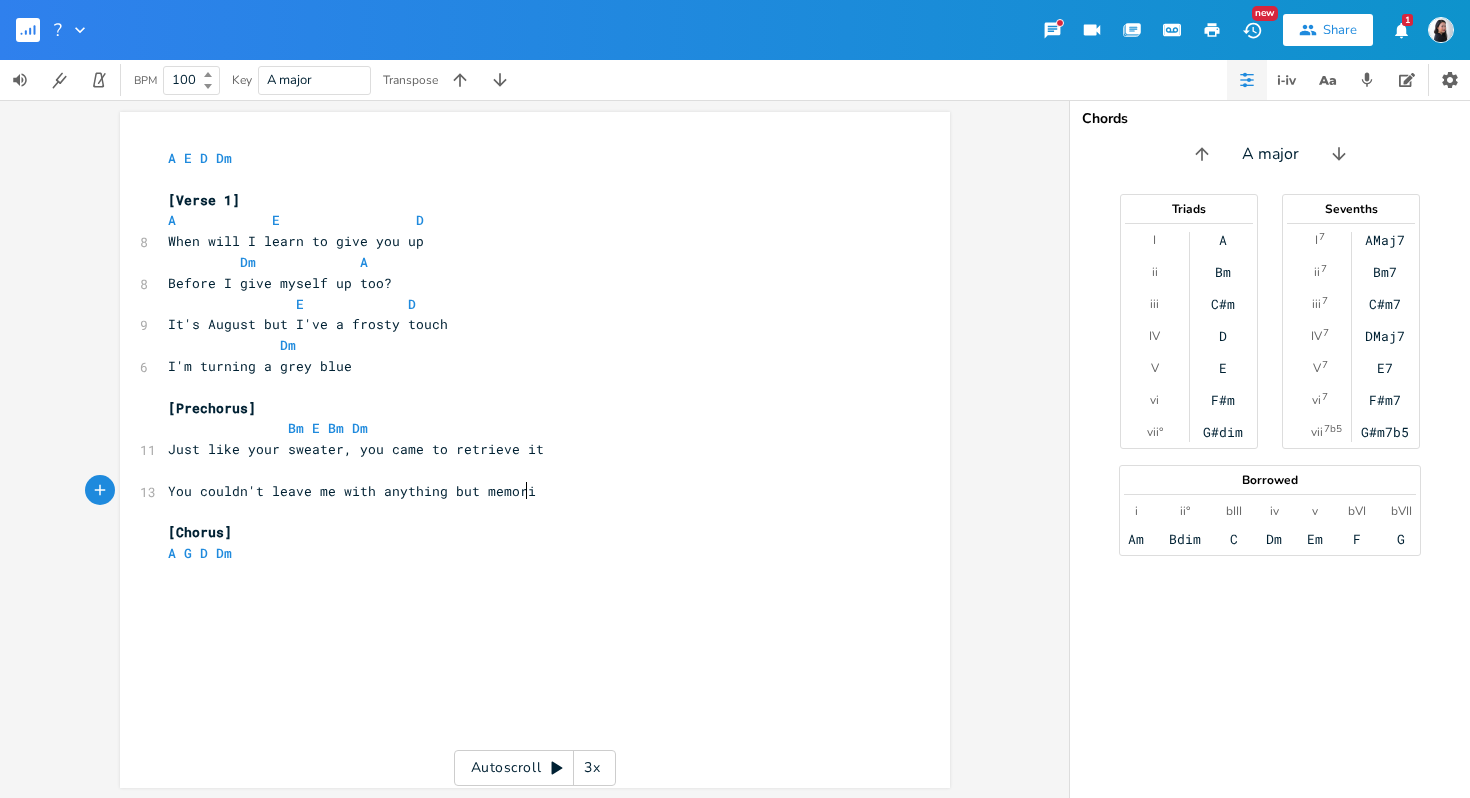 type on "thing but memories" 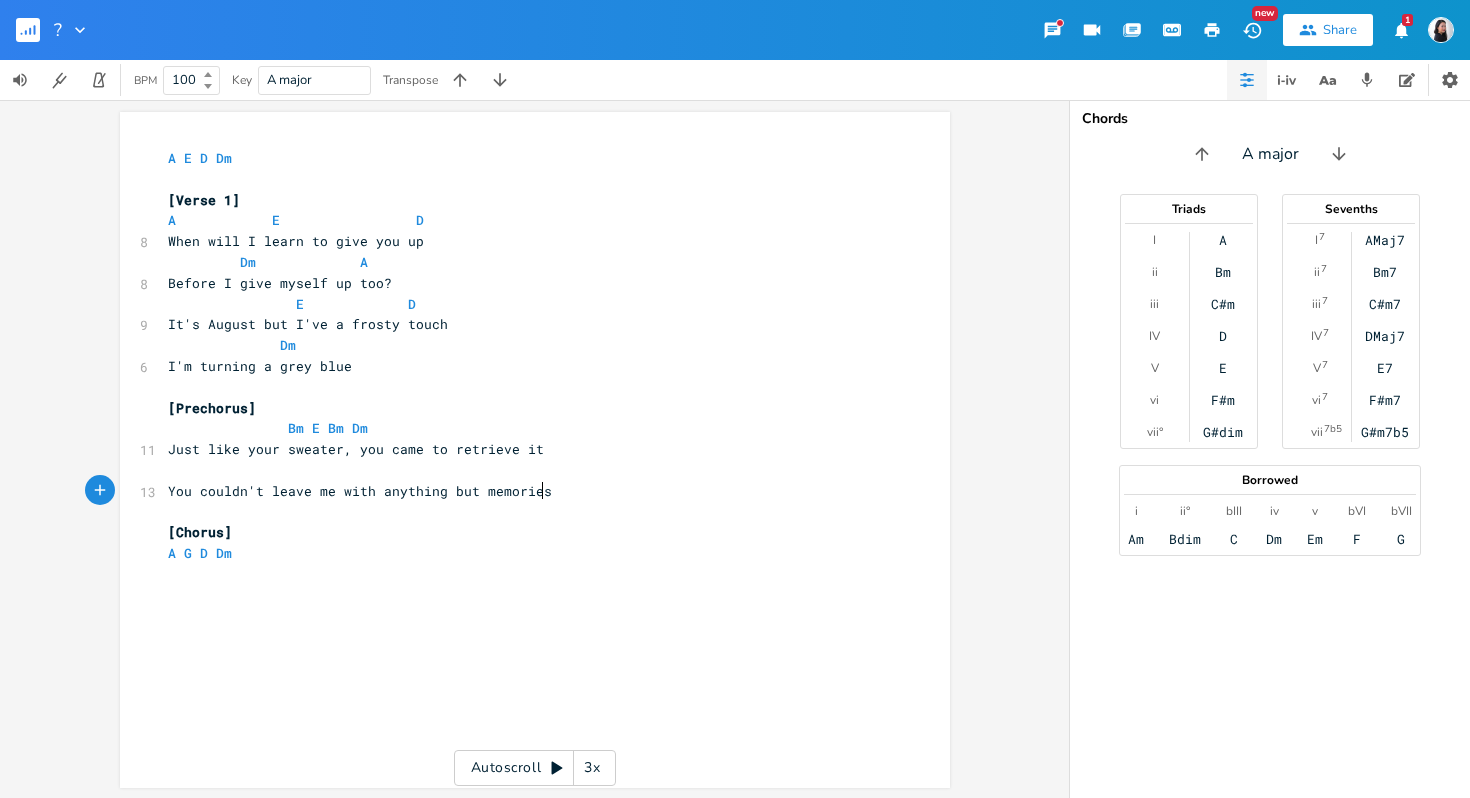 scroll, scrollTop: 0, scrollLeft: 115, axis: horizontal 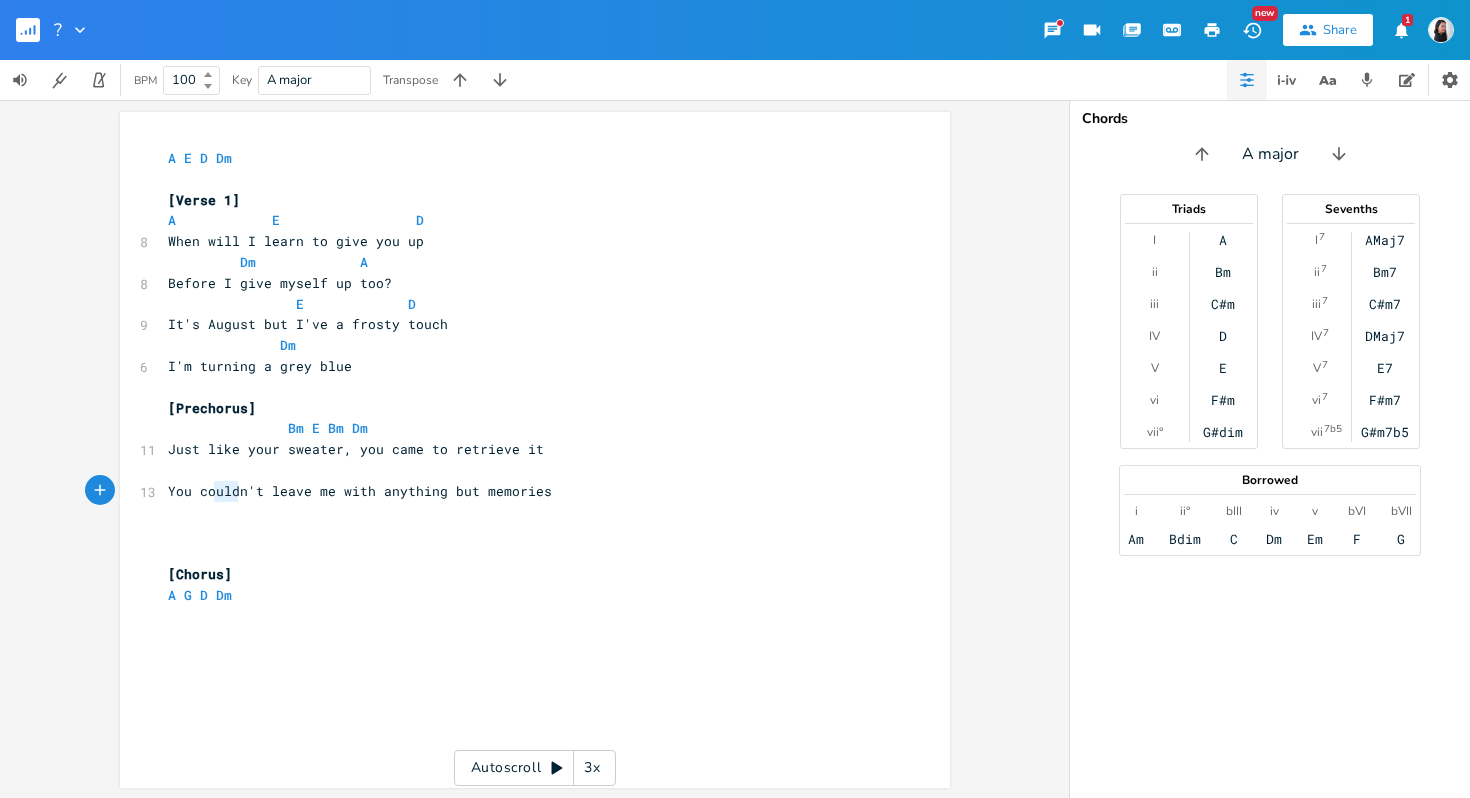 type on "ould" 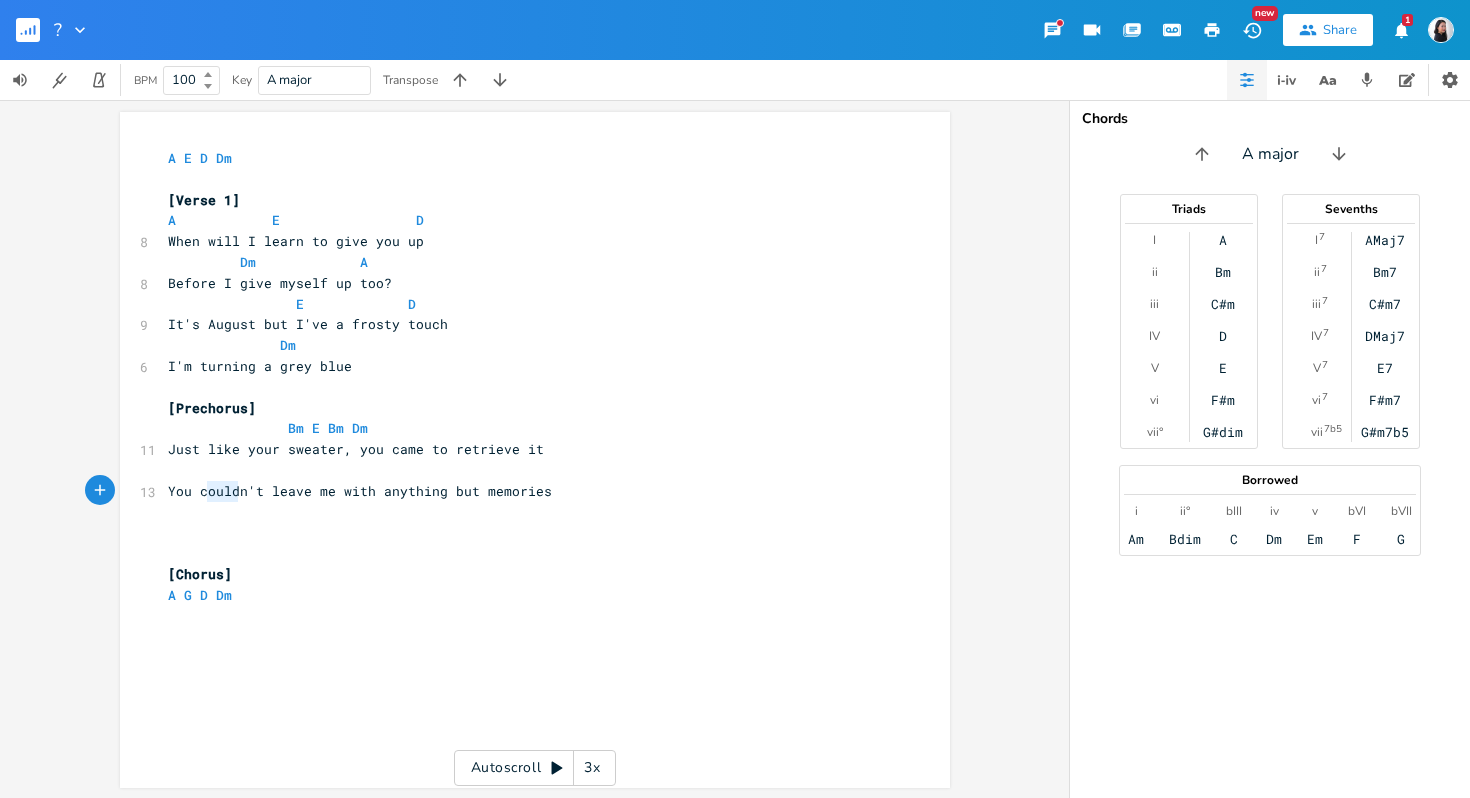 drag, startPoint x: 230, startPoint y: 493, endPoint x: 198, endPoint y: 495, distance: 32.06244 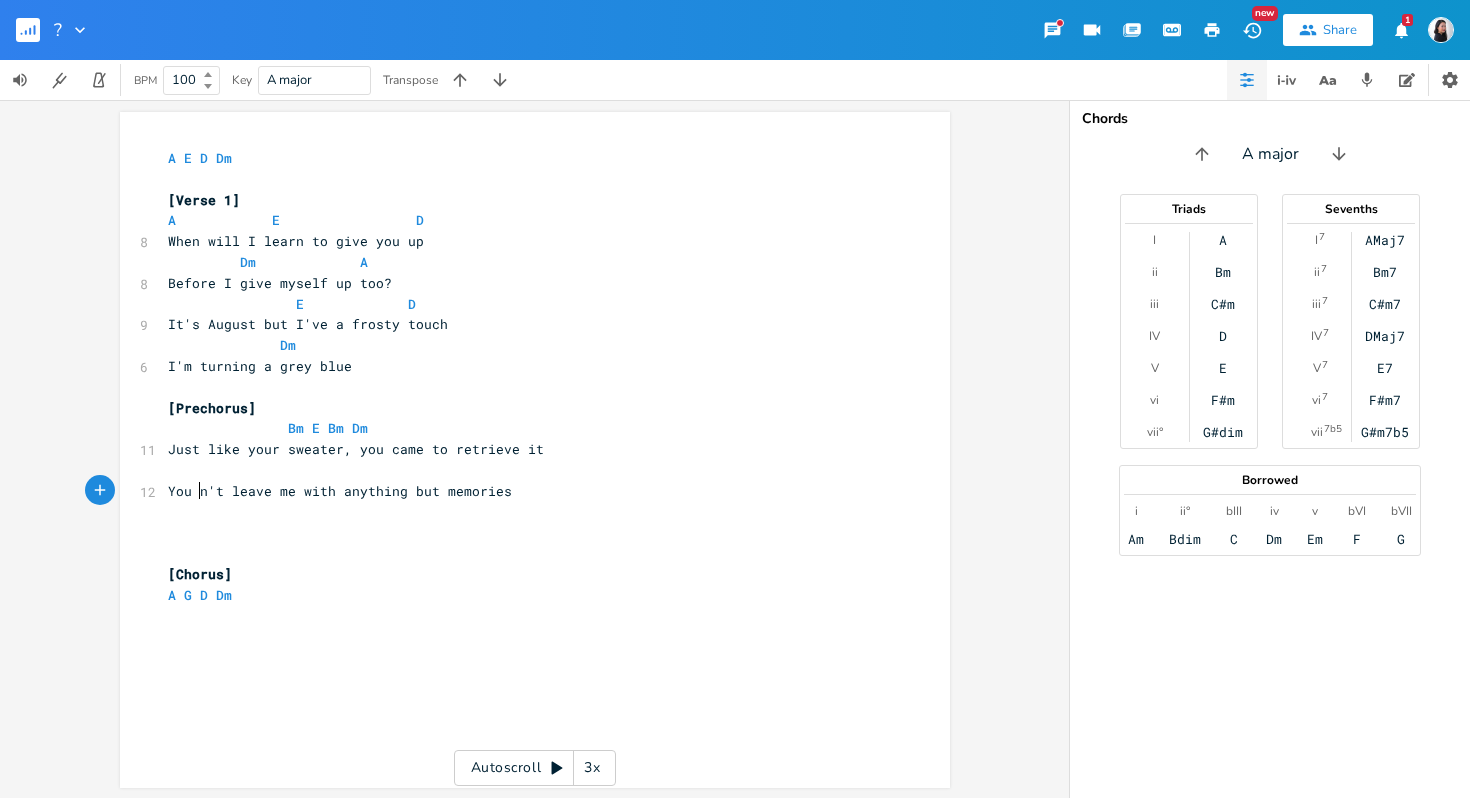 type on "id" 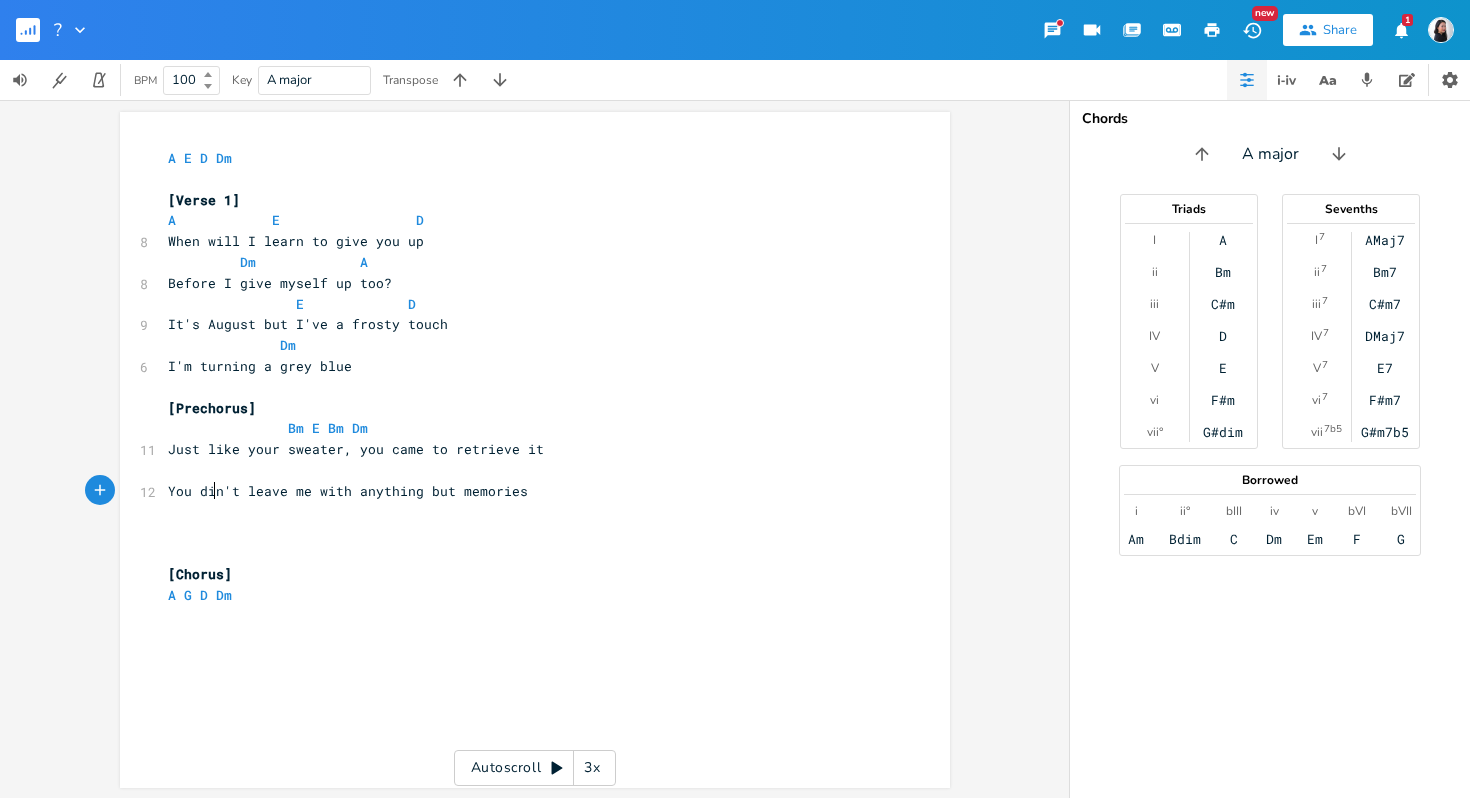 type on "did" 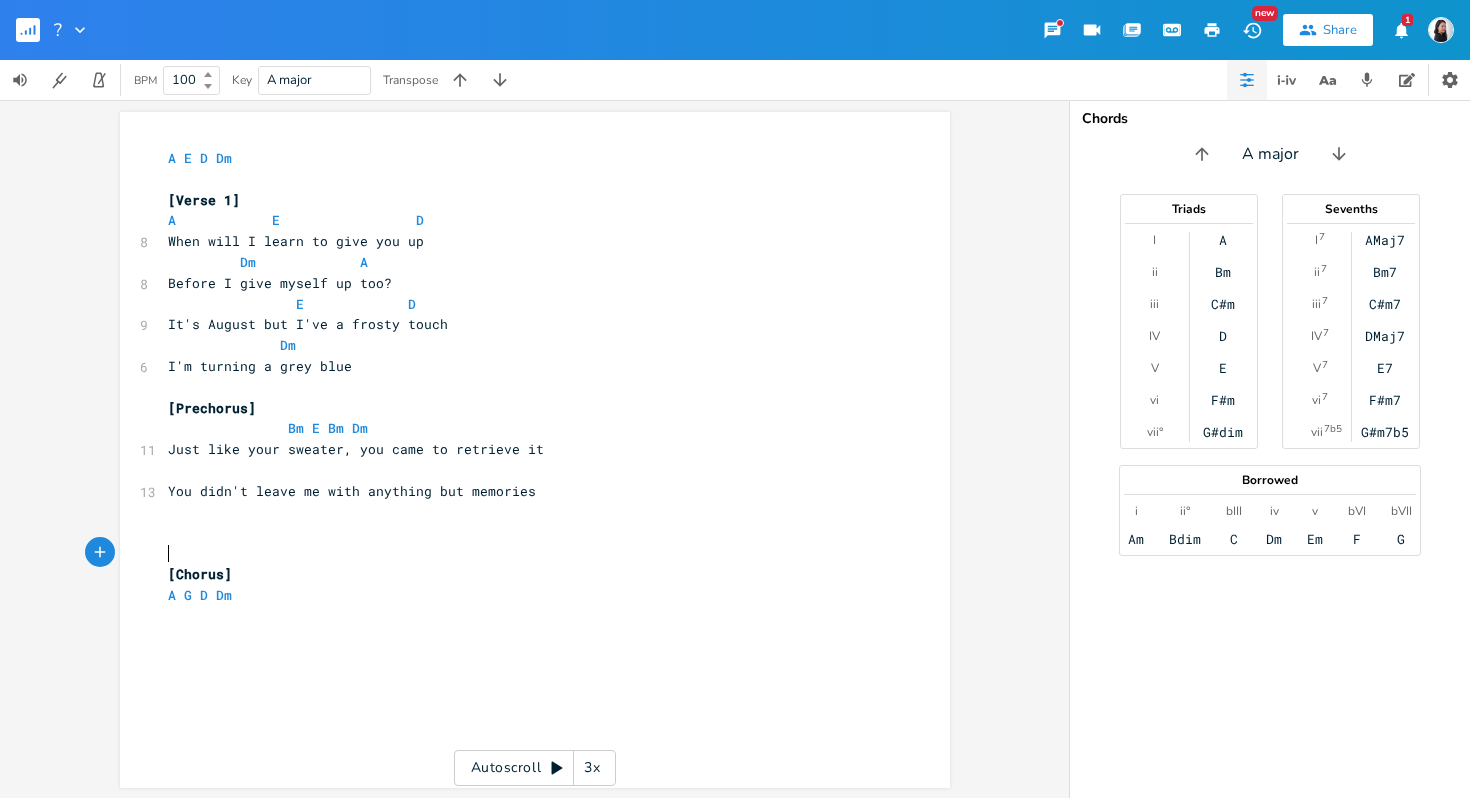click on "​" at bounding box center [525, 553] 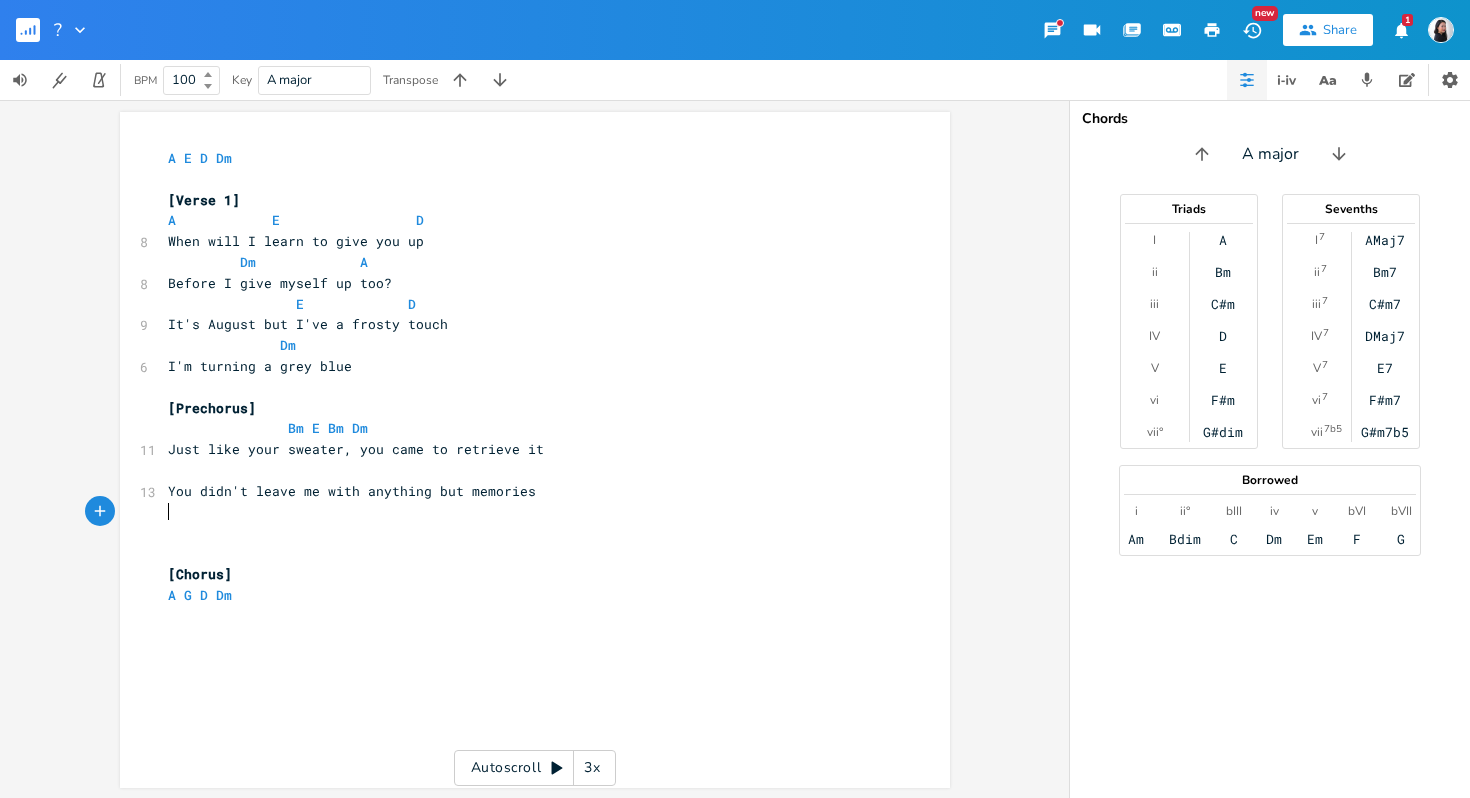 click on "​" at bounding box center (525, 512) 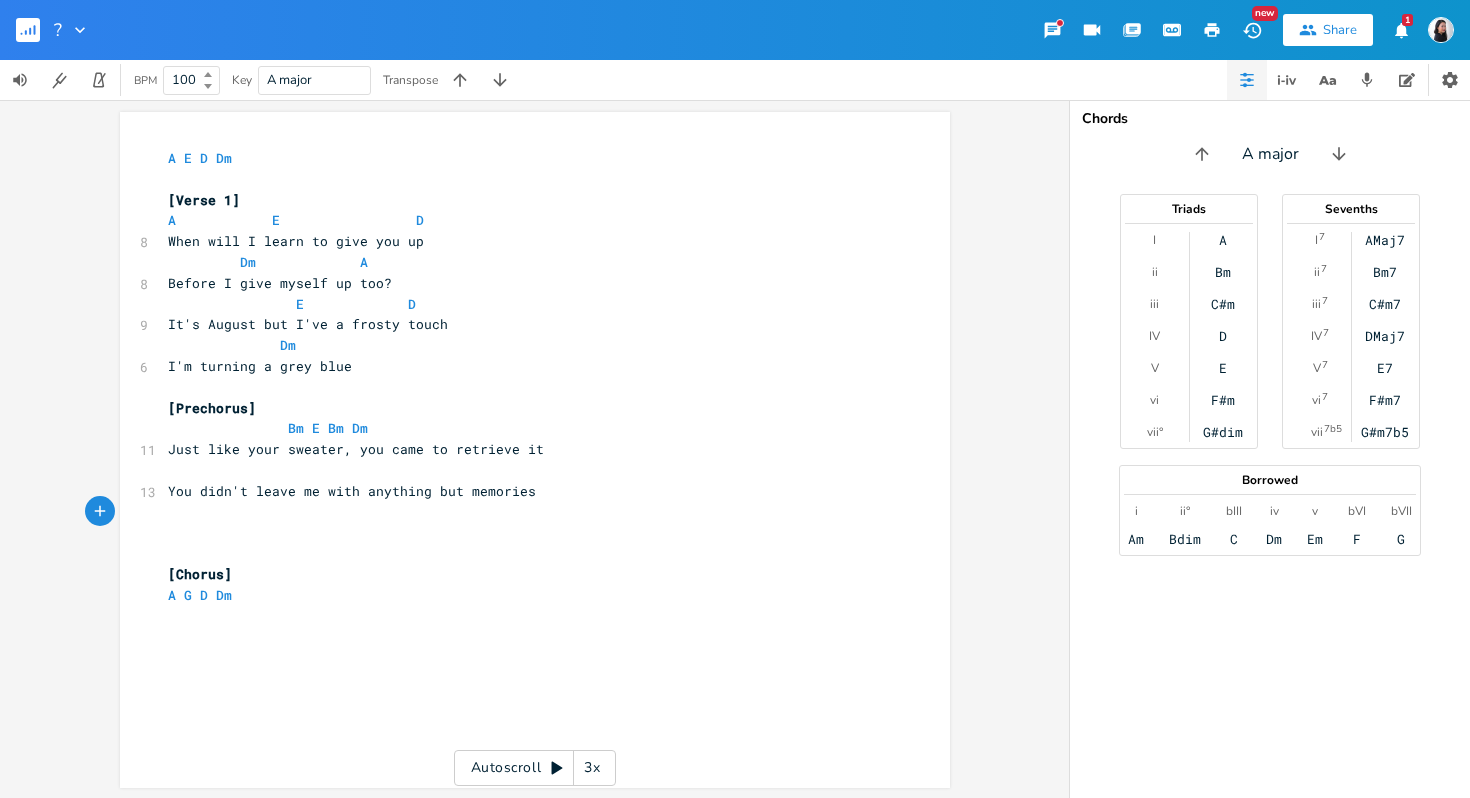 click on "​" at bounding box center [525, 553] 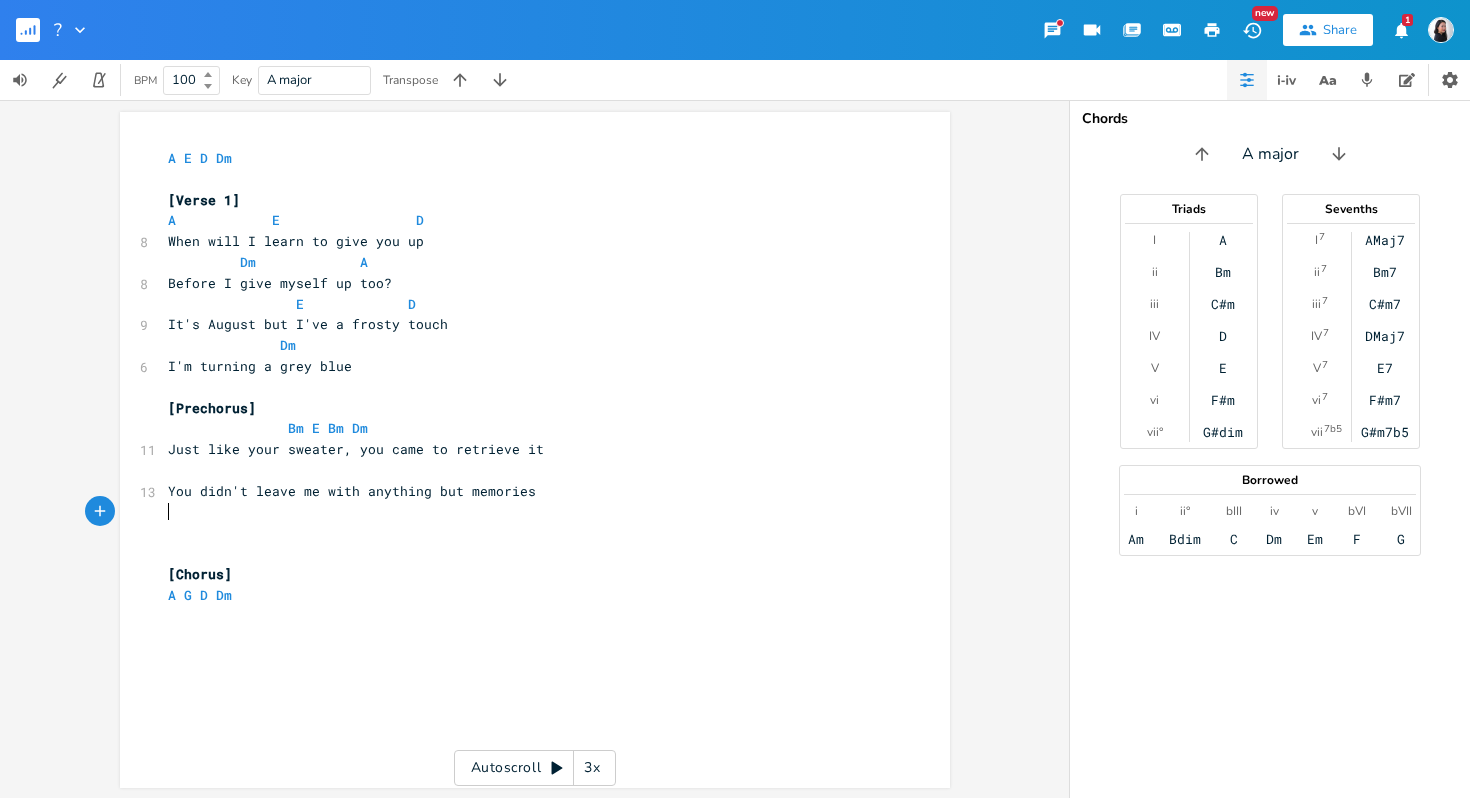 click on "​" at bounding box center (525, 512) 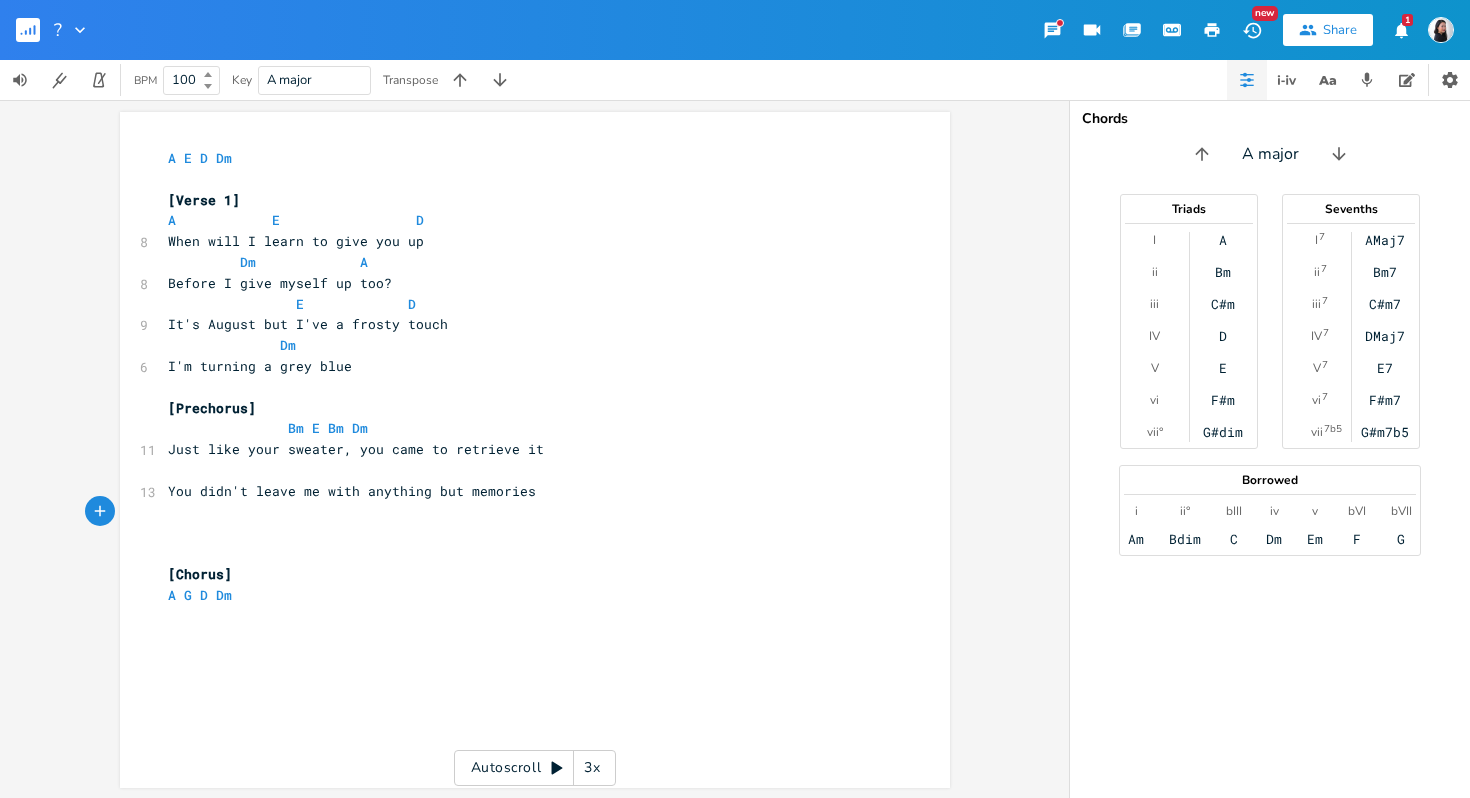 click on "​" at bounding box center (525, 532) 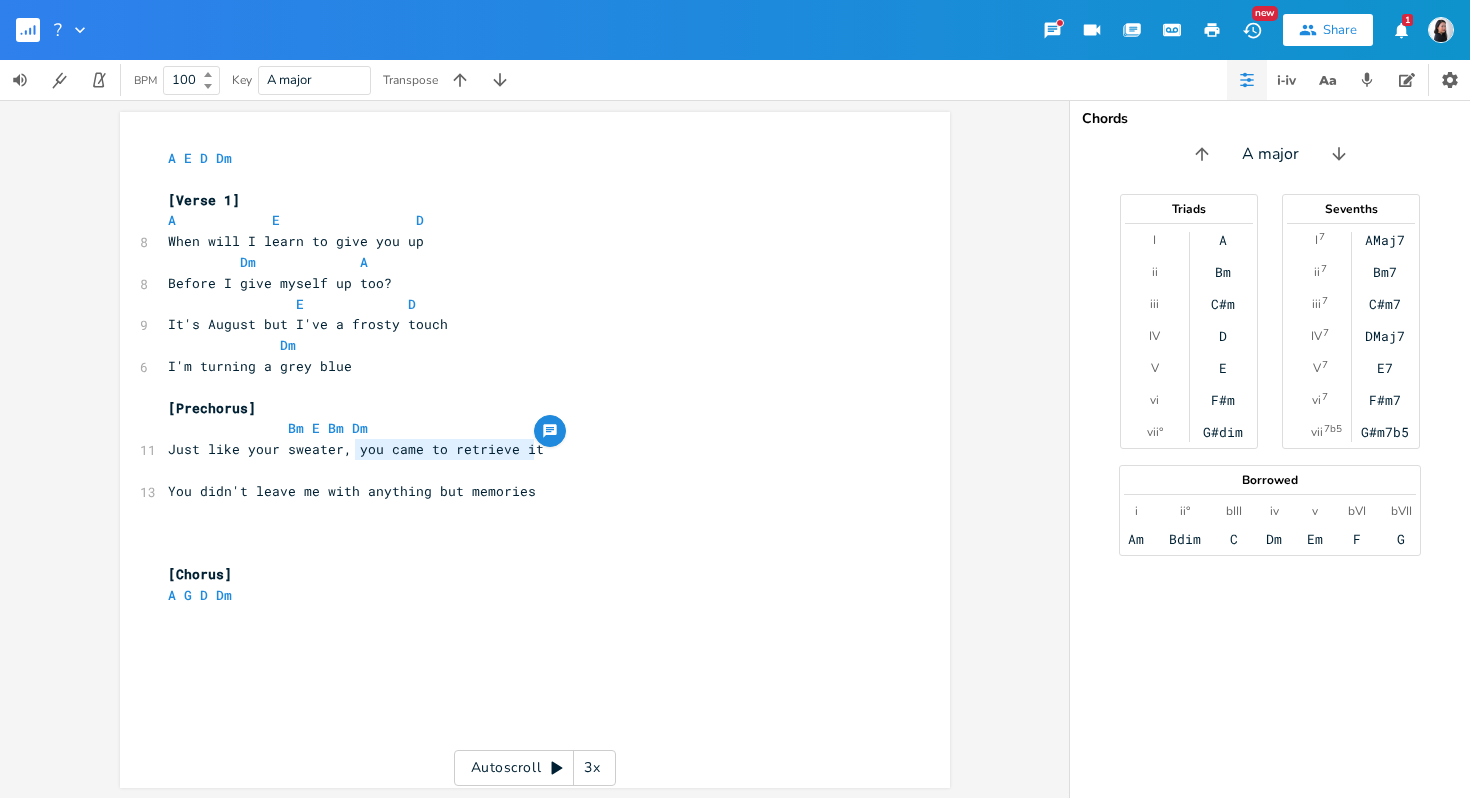 drag, startPoint x: 349, startPoint y: 446, endPoint x: 528, endPoint y: 450, distance: 179.0447 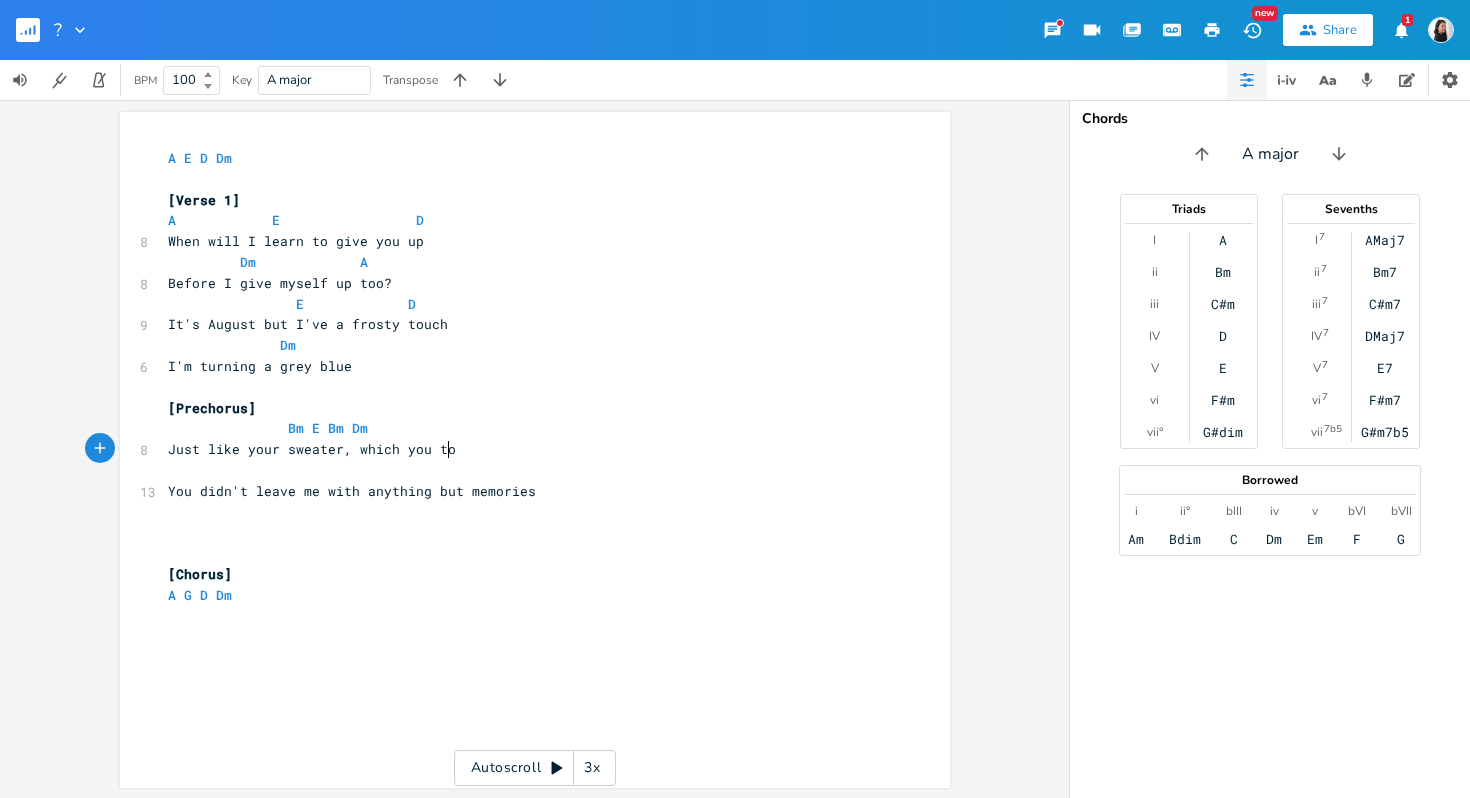 type on "which you tok" 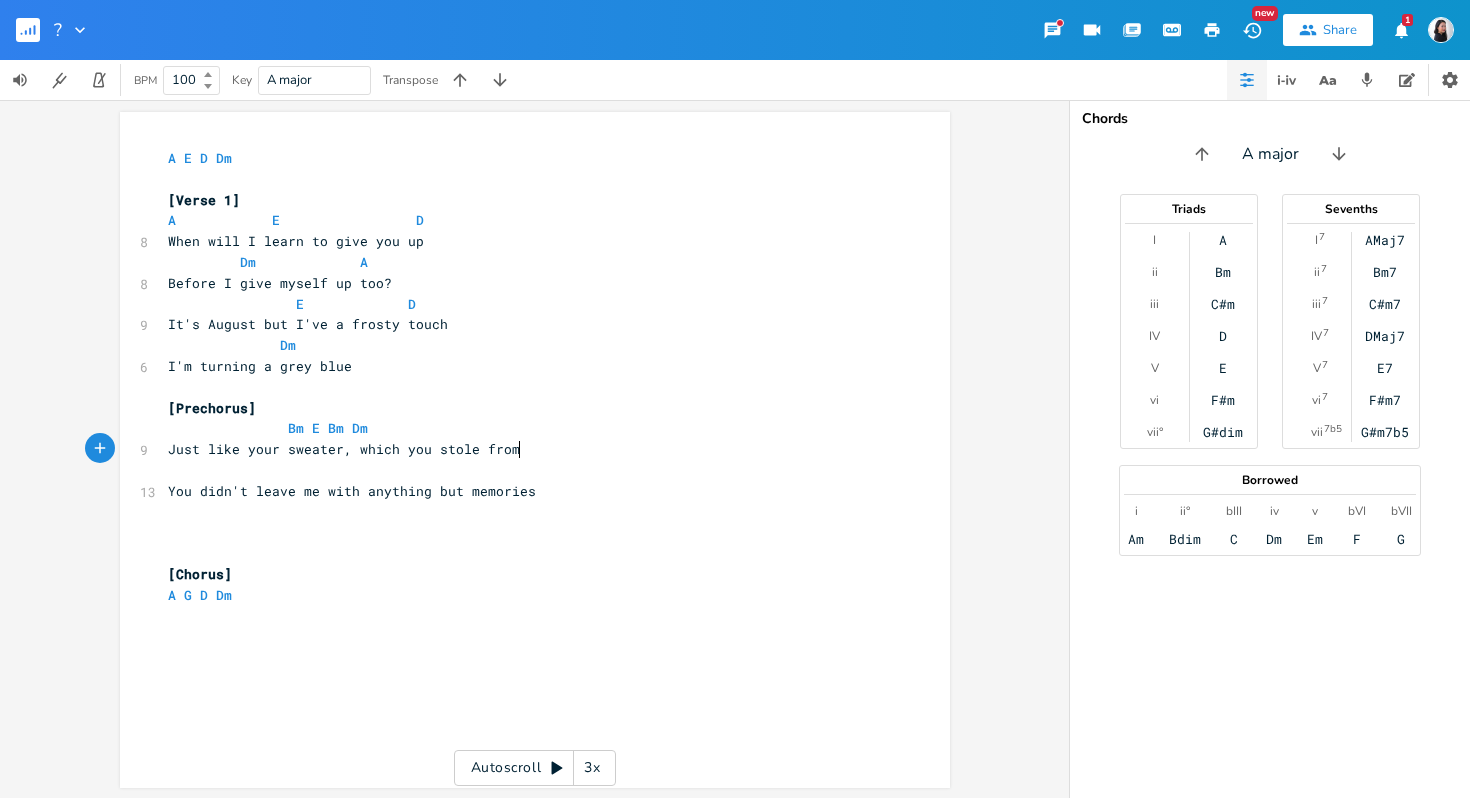 type on "stole from me" 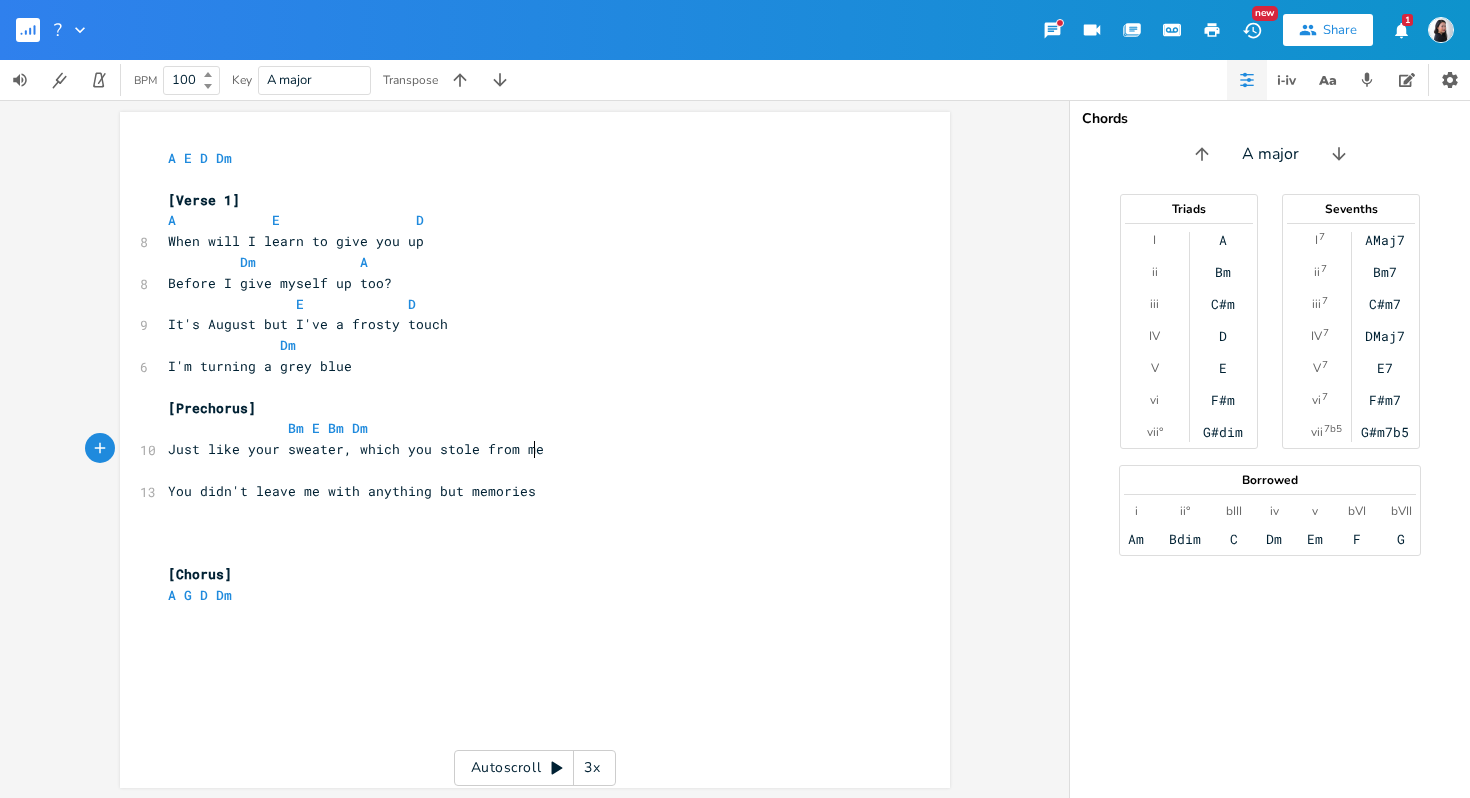 scroll, scrollTop: 0, scrollLeft: 81, axis: horizontal 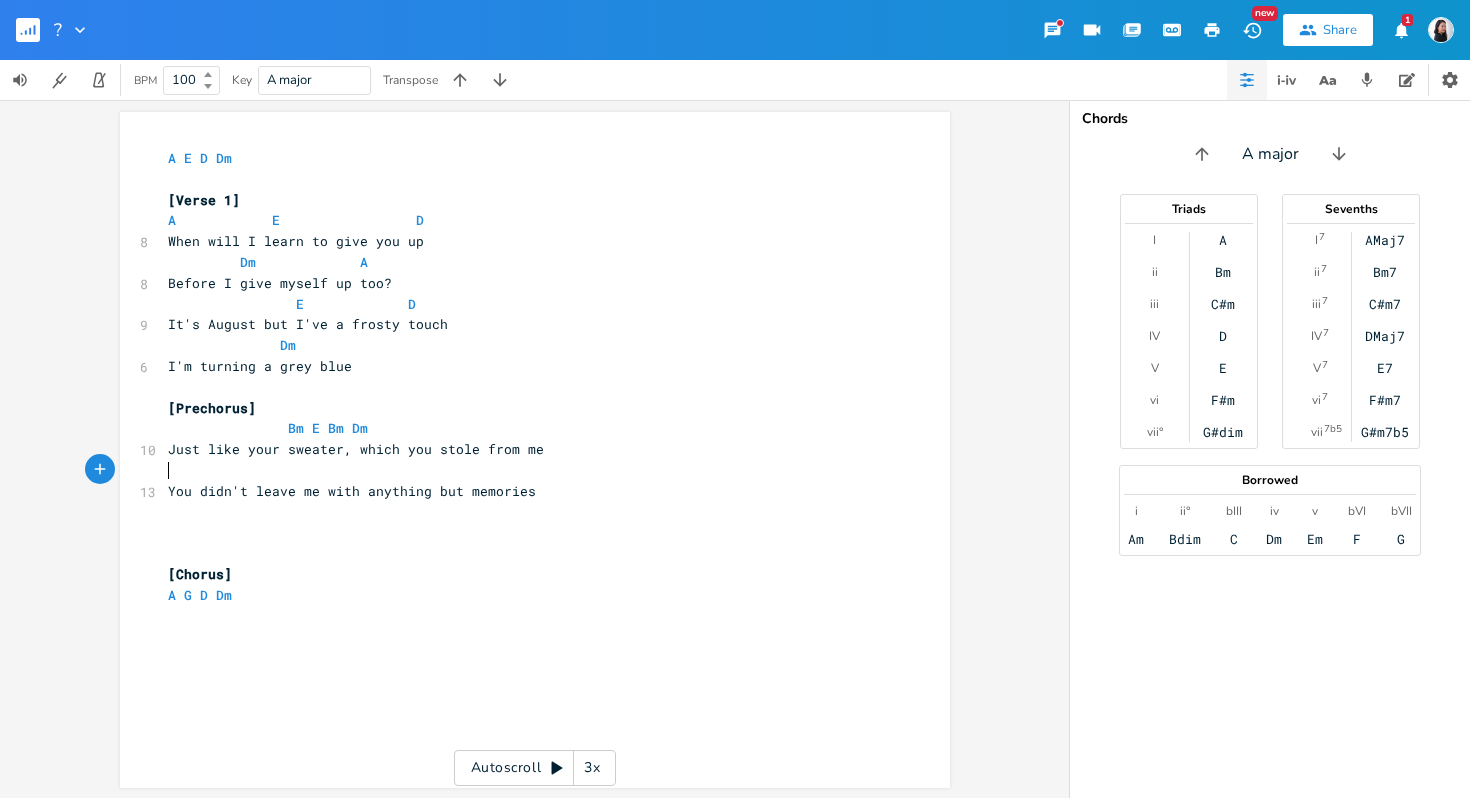 click on "​" at bounding box center [525, 470] 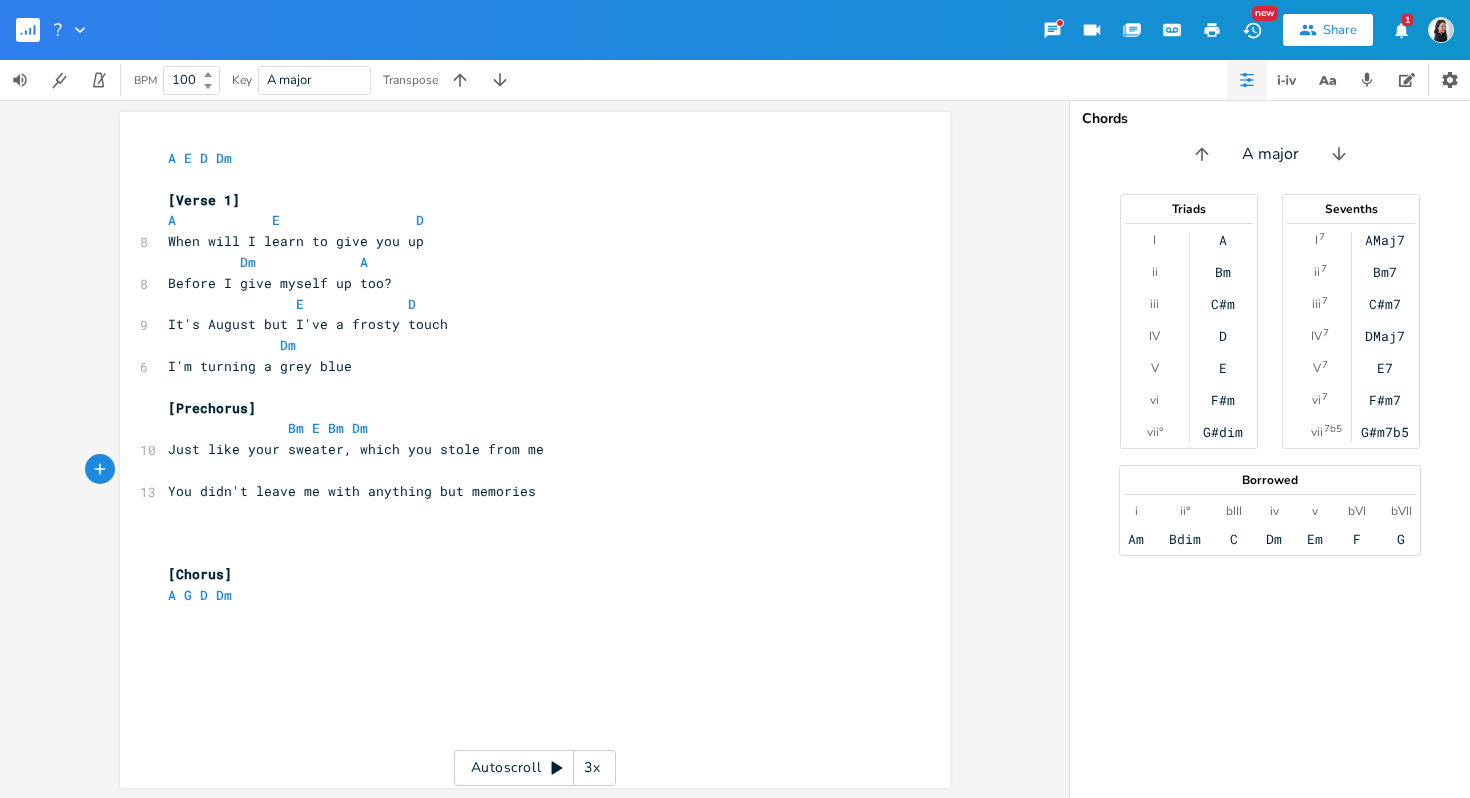 type on "​" 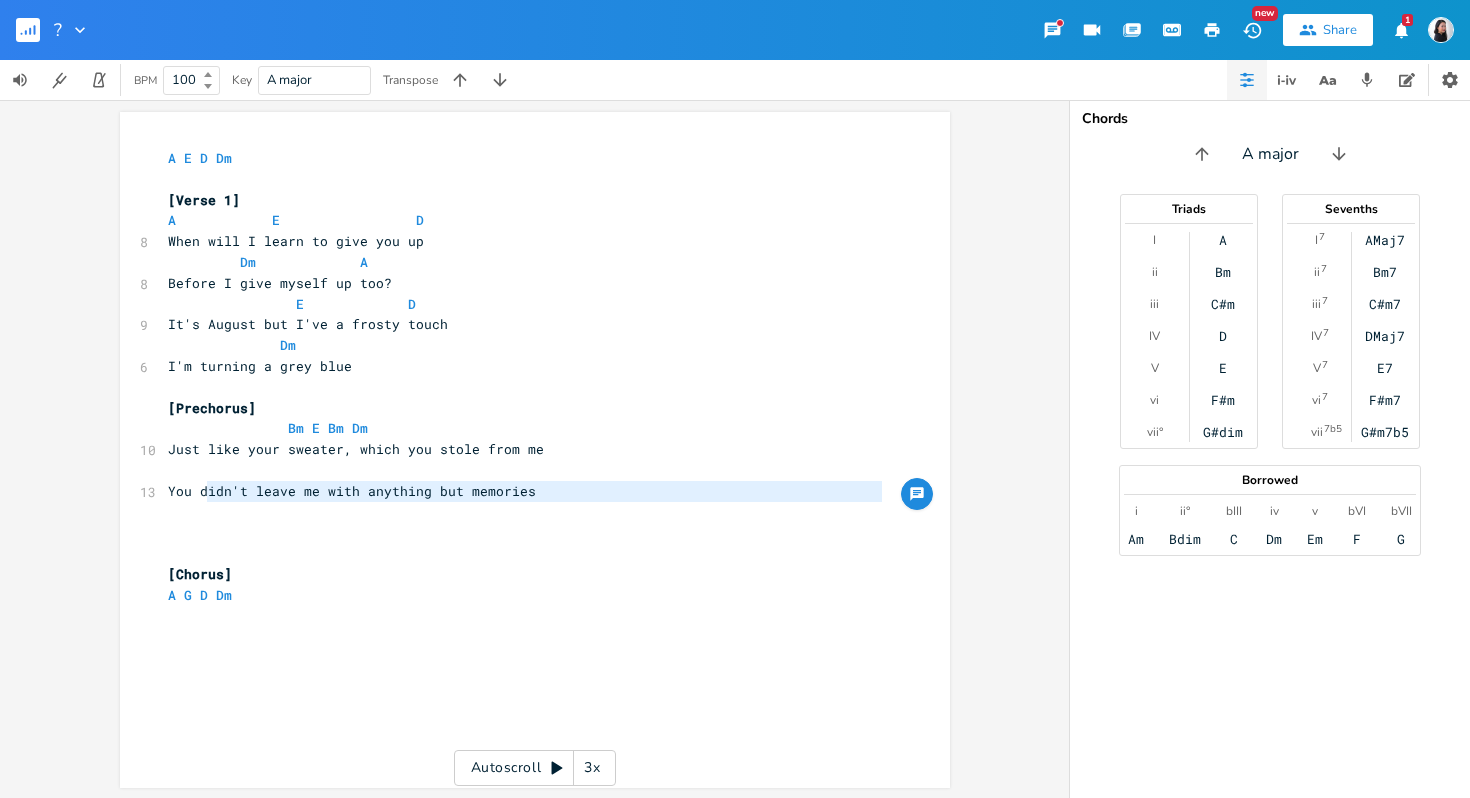 type on "idn't leave me with anything but memories" 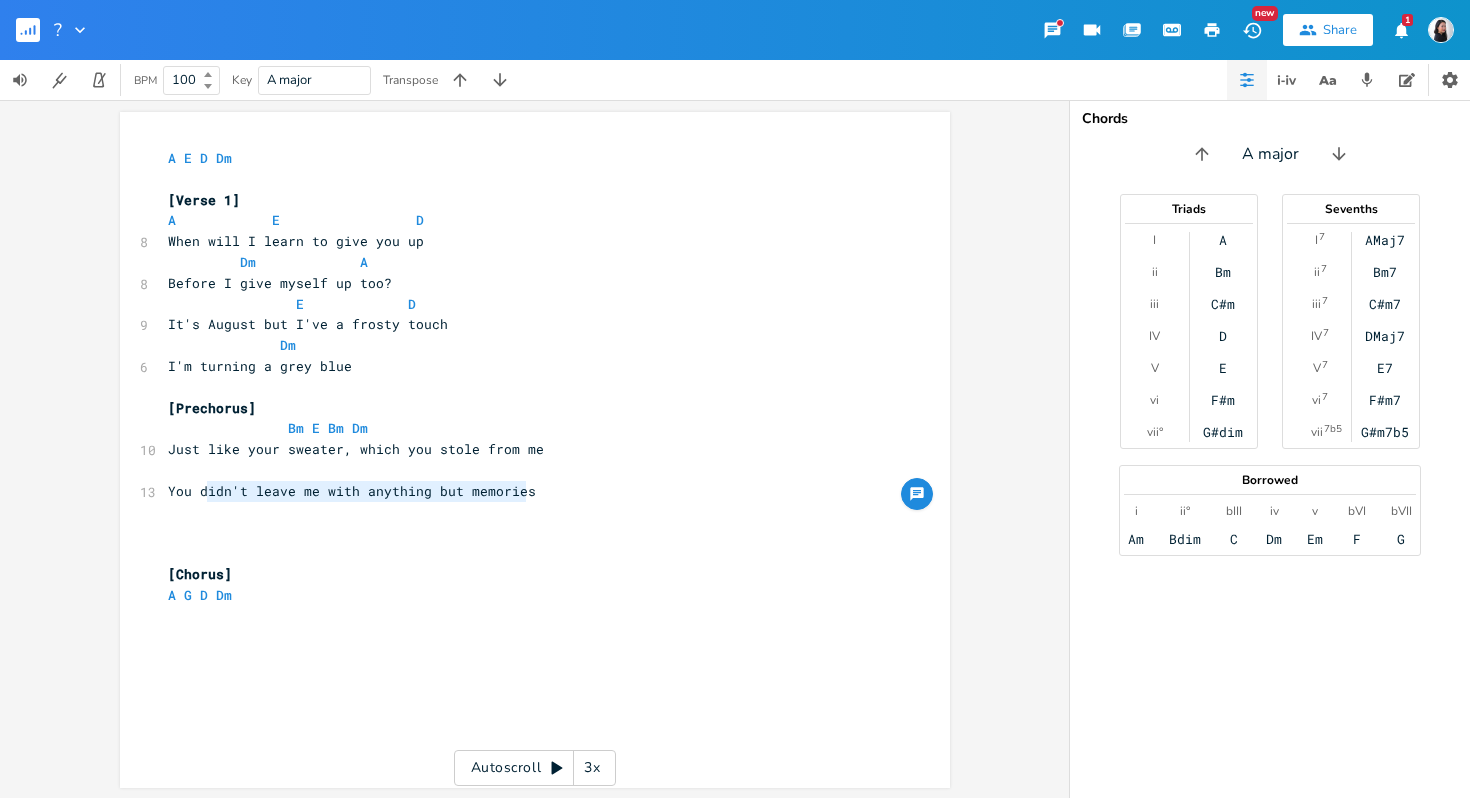 drag, startPoint x: 197, startPoint y: 492, endPoint x: 543, endPoint y: 487, distance: 346.03613 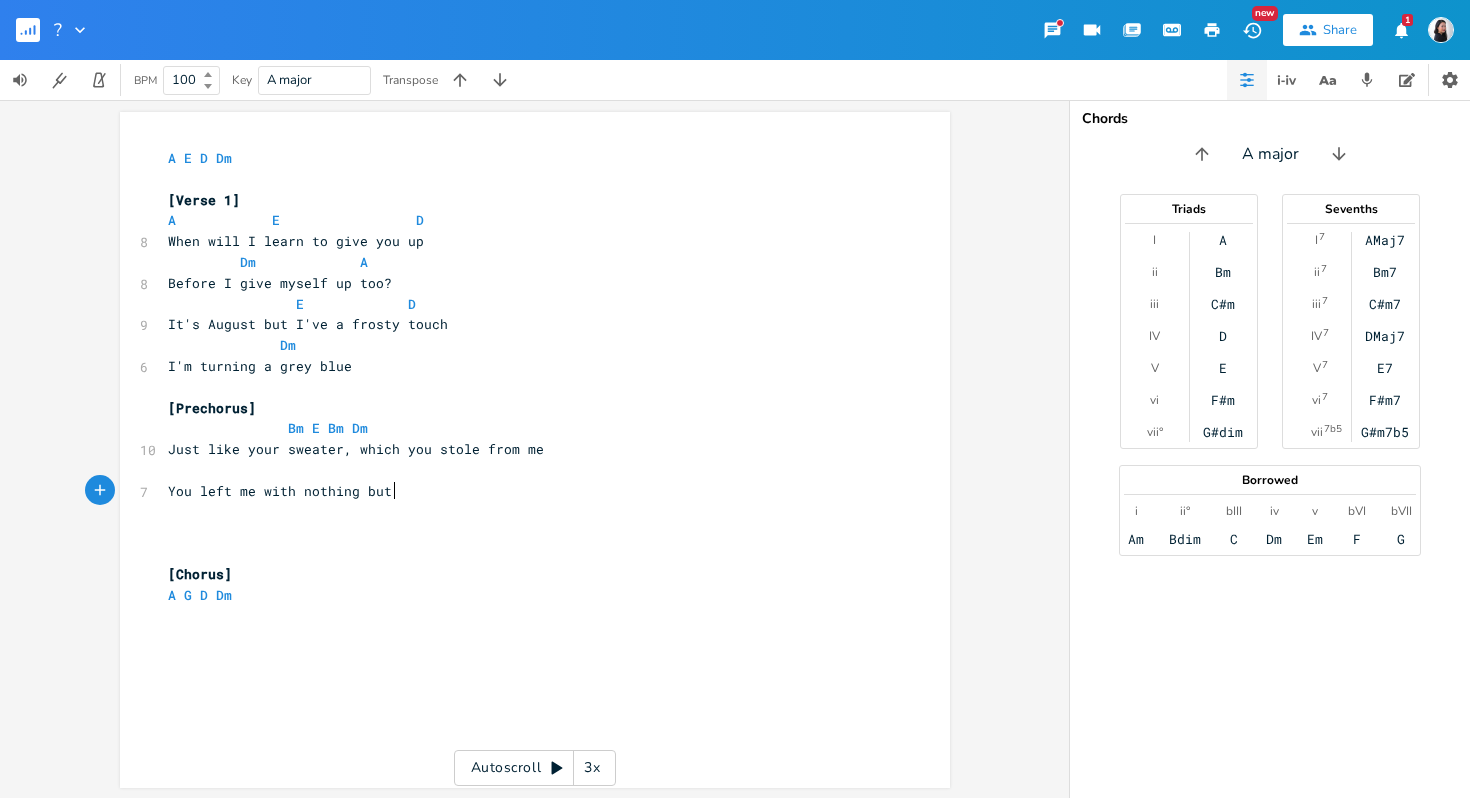 scroll, scrollTop: 0, scrollLeft: 146, axis: horizontal 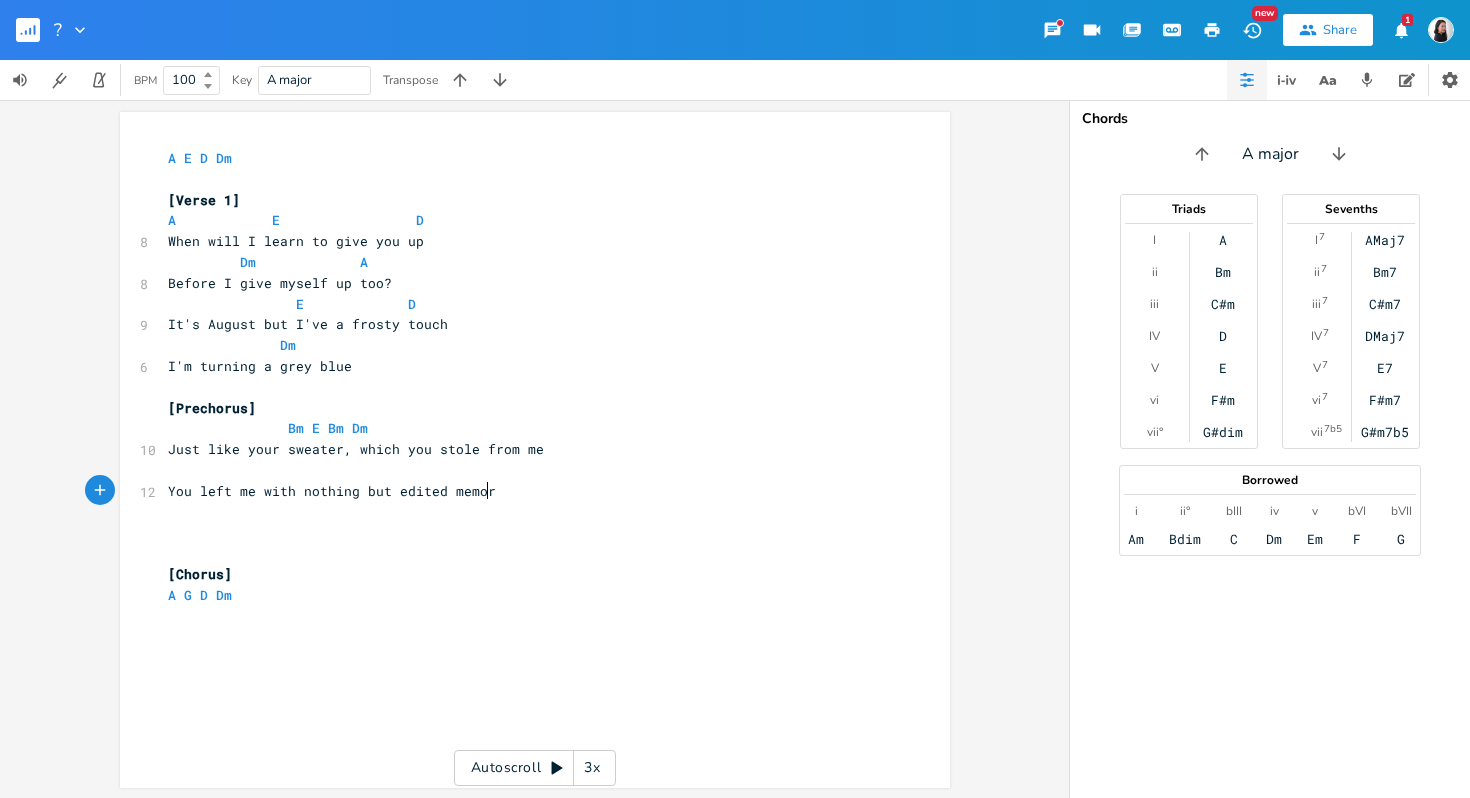 type on "left me with nothing but edited memories" 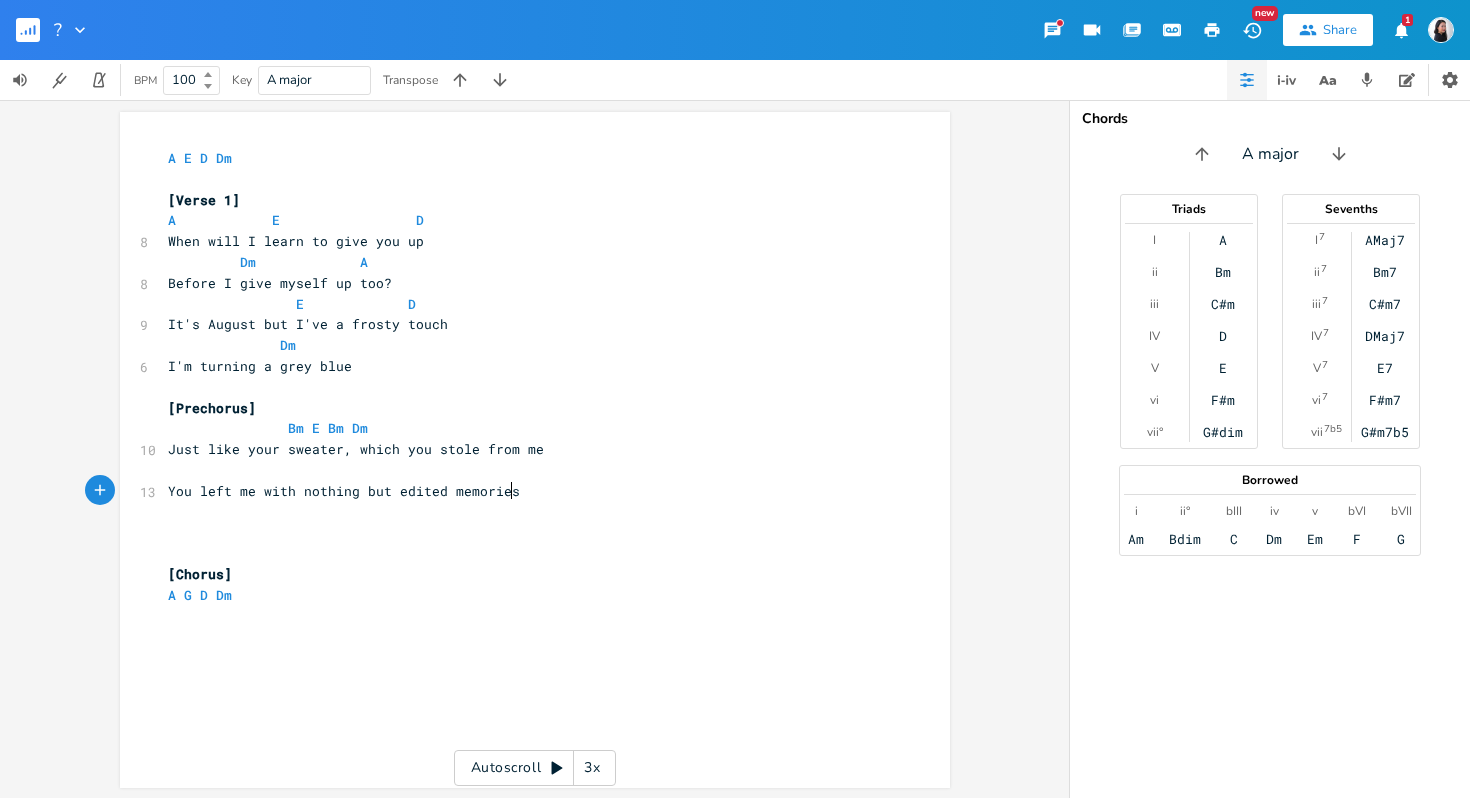 scroll, scrollTop: 0, scrollLeft: 245, axis: horizontal 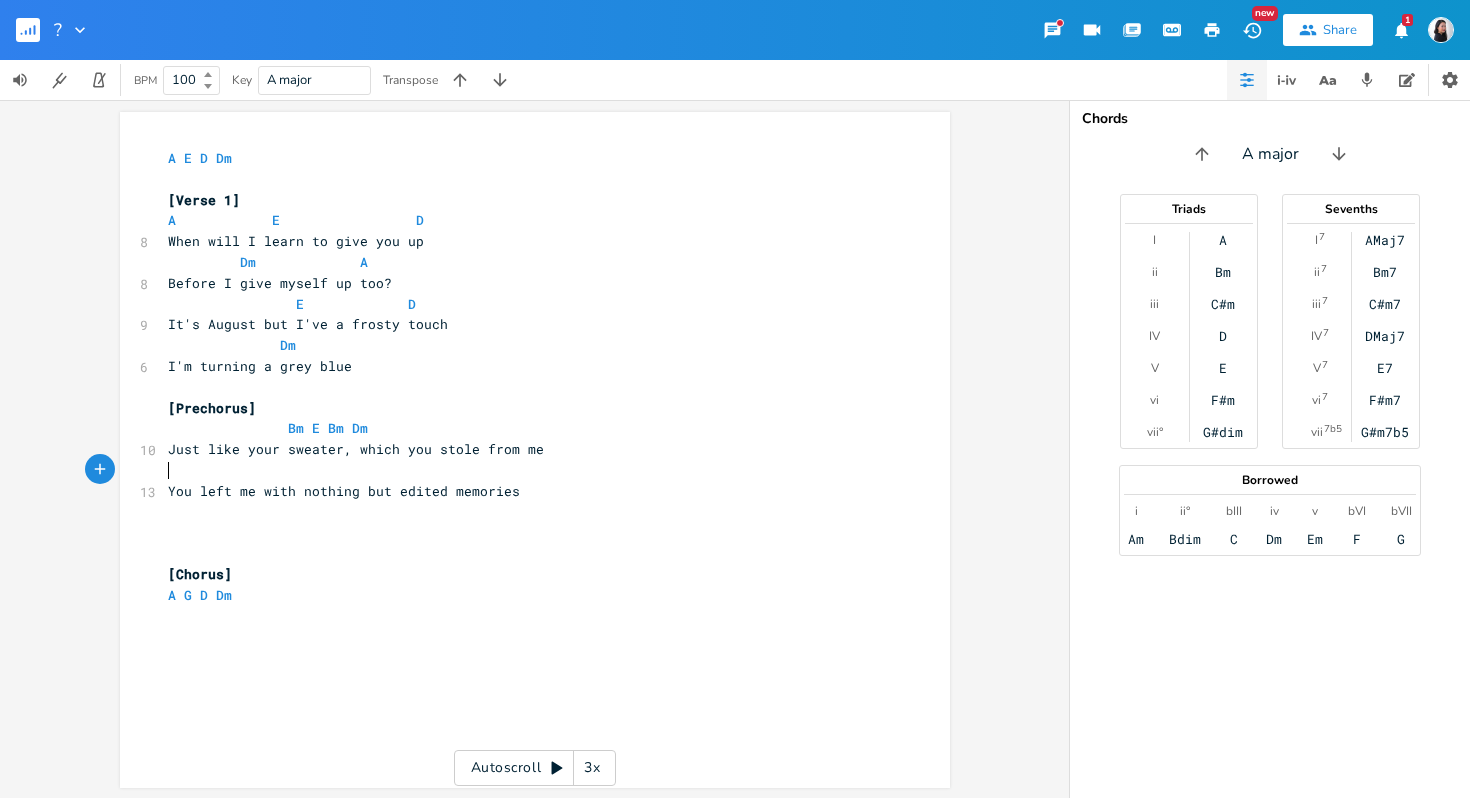 click on "You left me with nothing but edited memories" at bounding box center (525, 491) 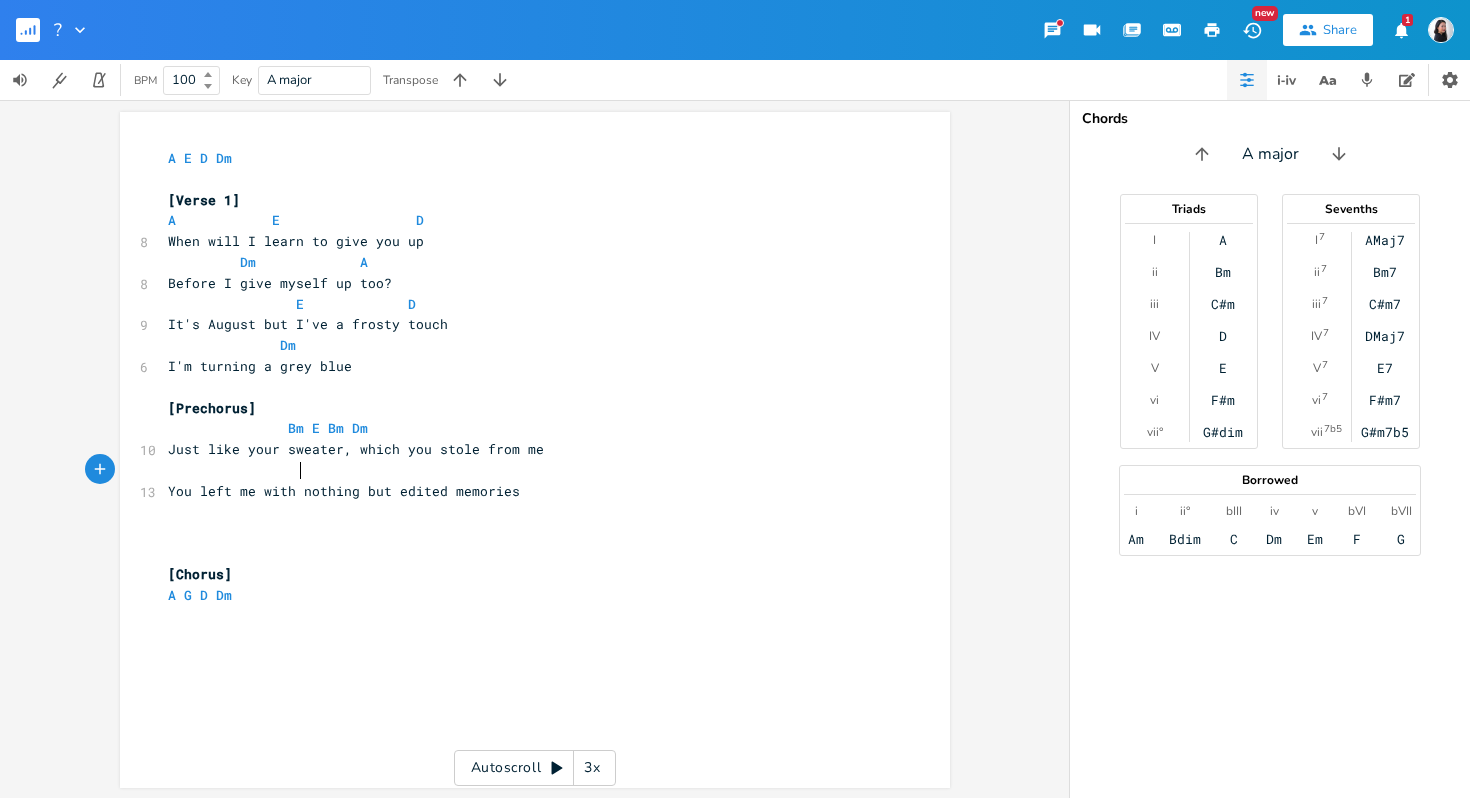 type on "E" 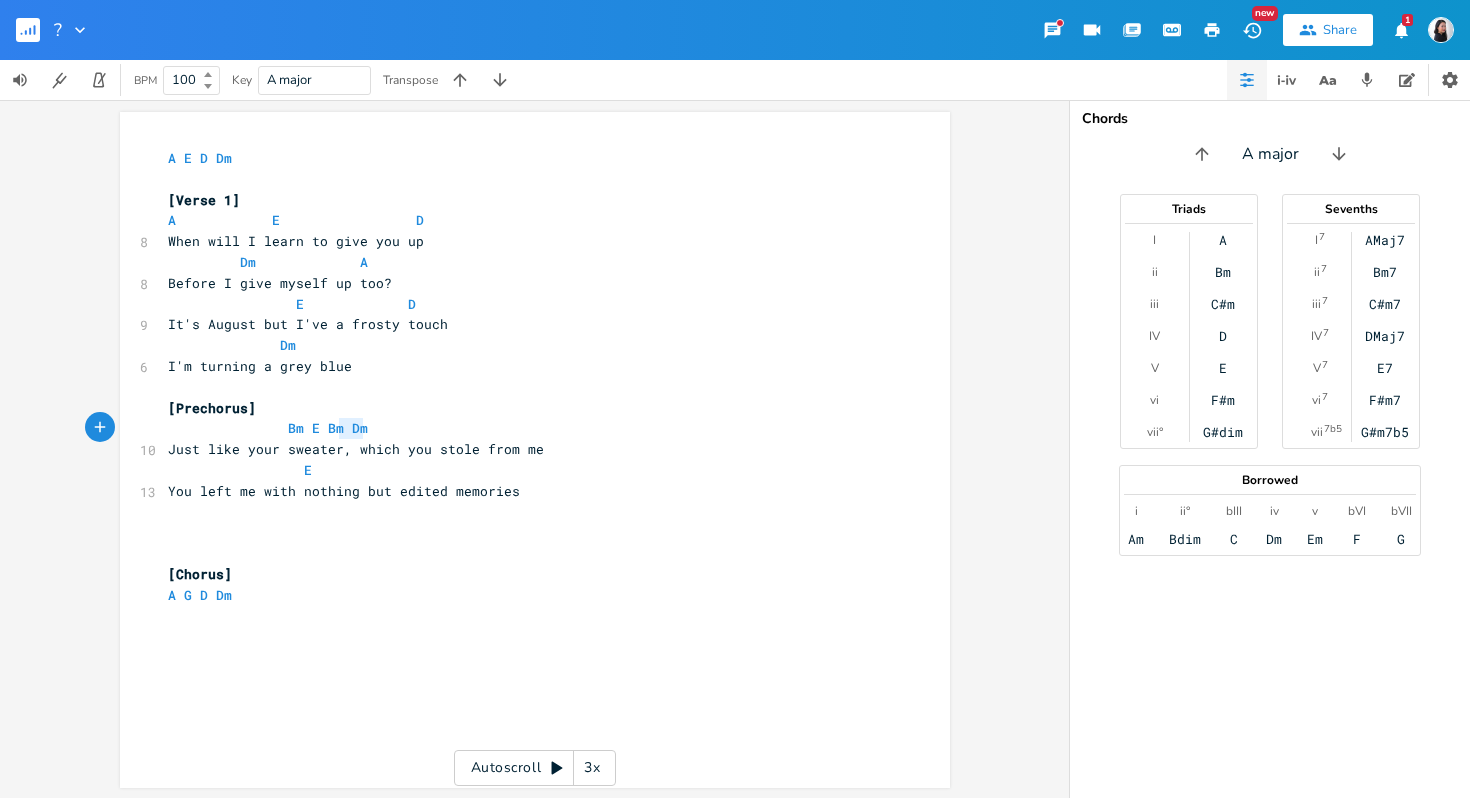 type on "E Bm Dm" 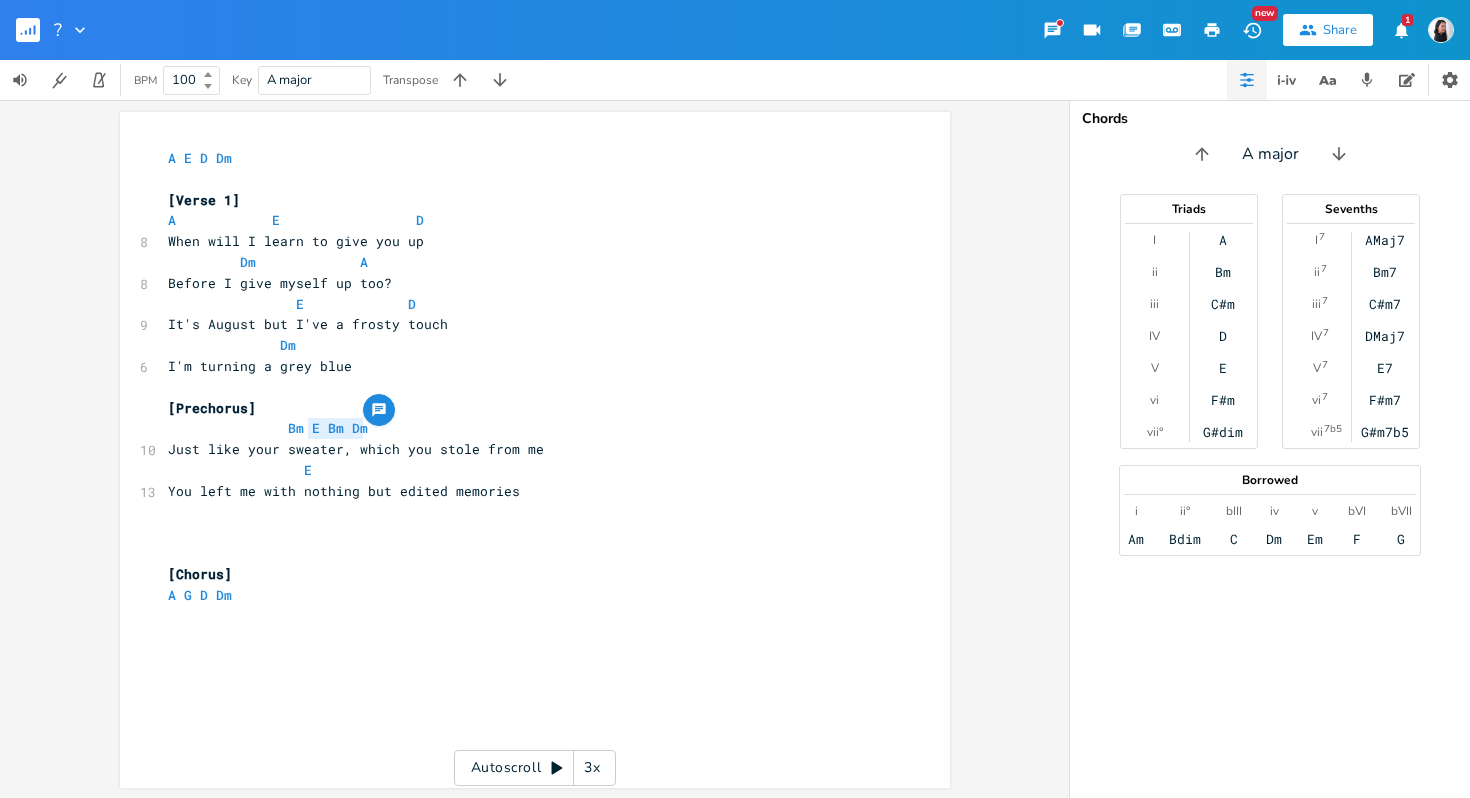 drag, startPoint x: 429, startPoint y: 432, endPoint x: 300, endPoint y: 429, distance: 129.03488 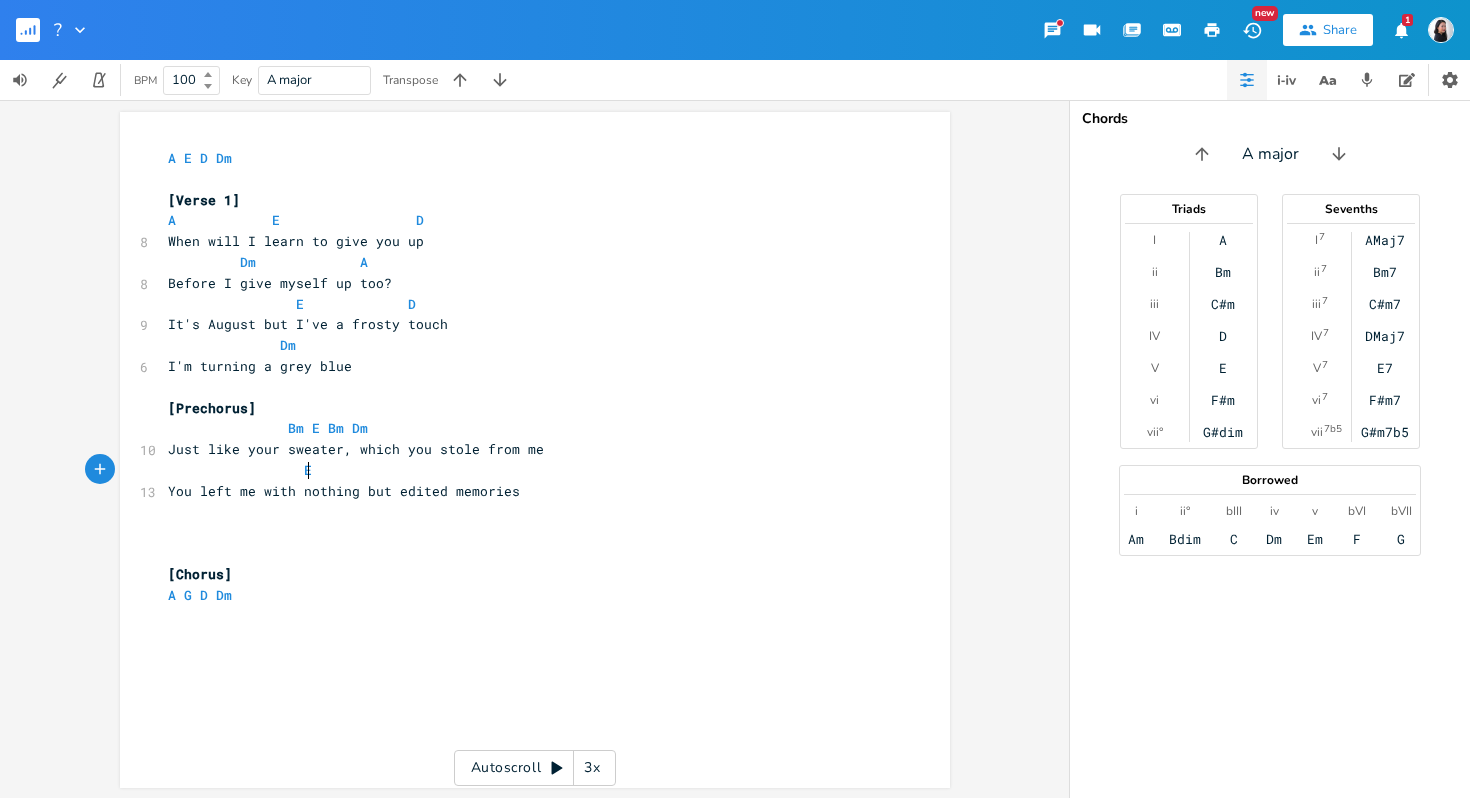 click on "E" at bounding box center [525, 470] 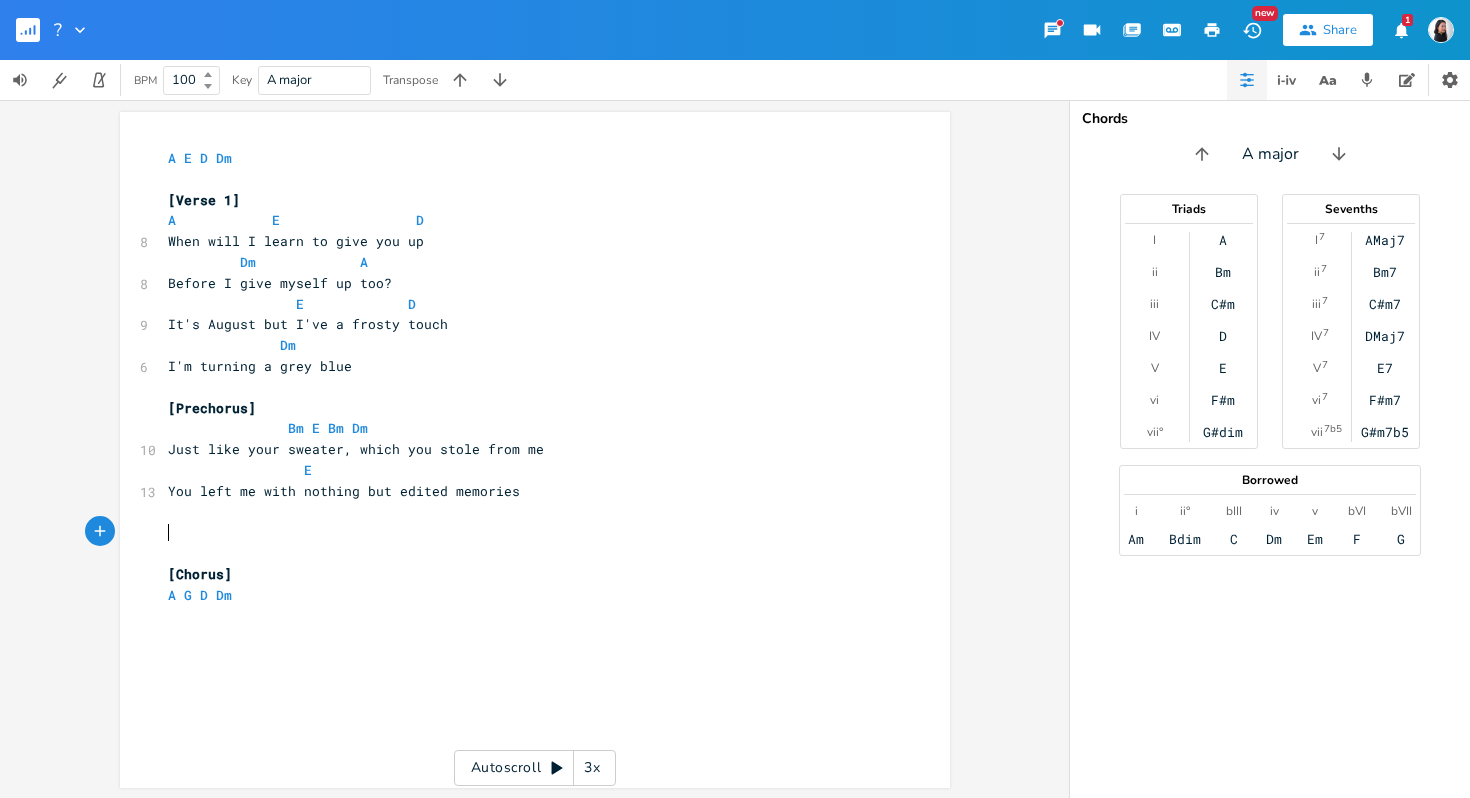 click on "​" at bounding box center (525, 532) 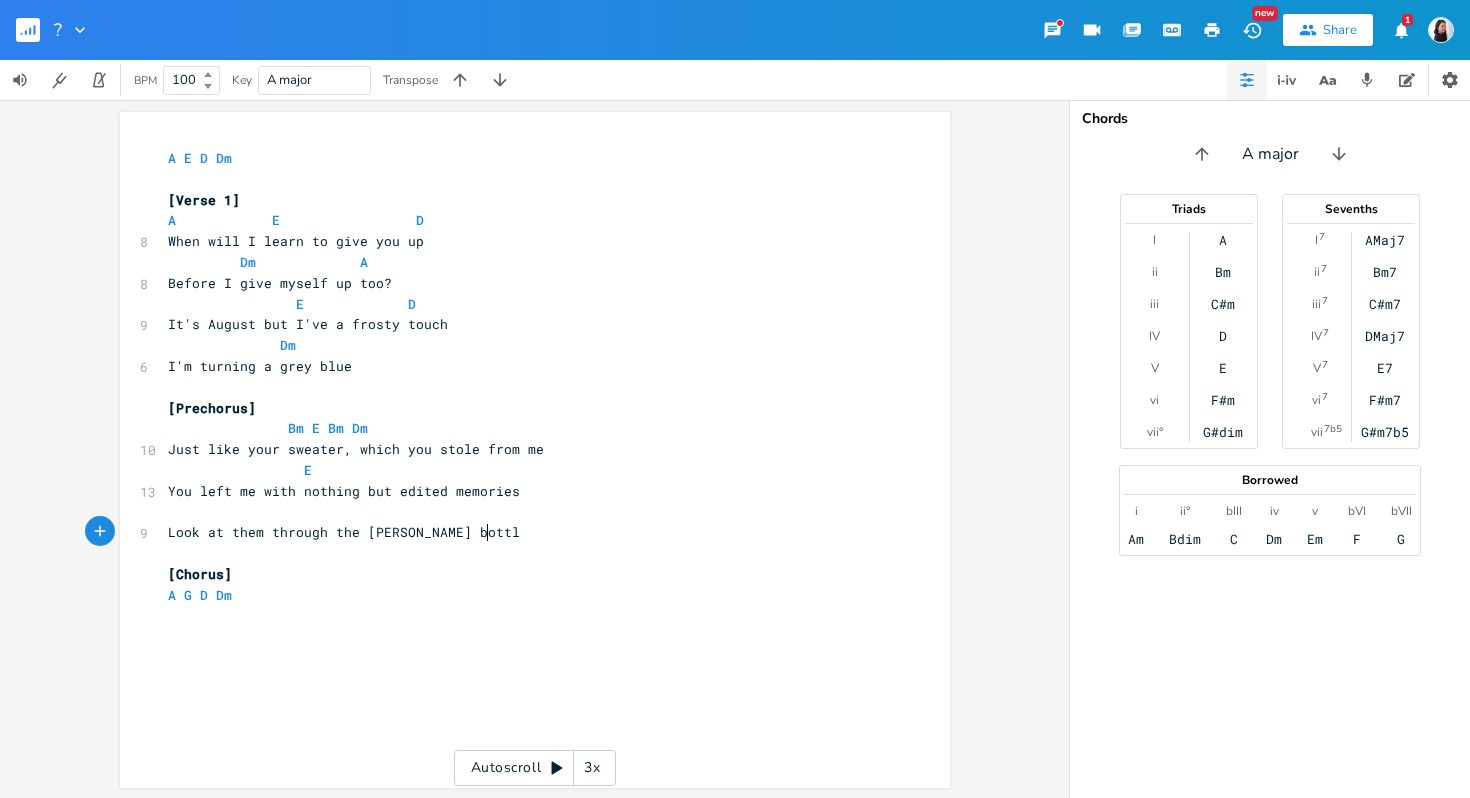 type on "Look at them through the [PERSON_NAME] bottles" 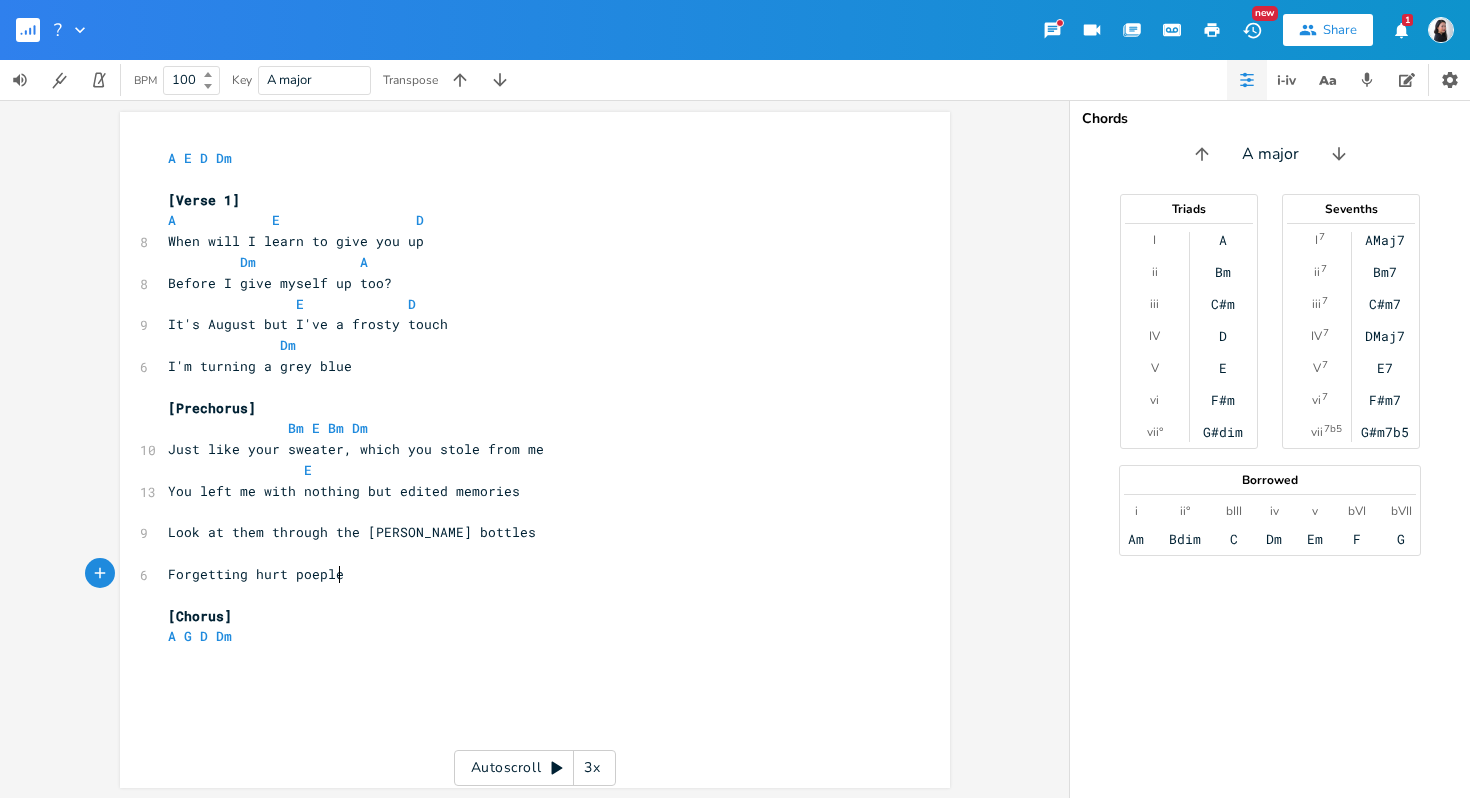 scroll, scrollTop: 0, scrollLeft: 136, axis: horizontal 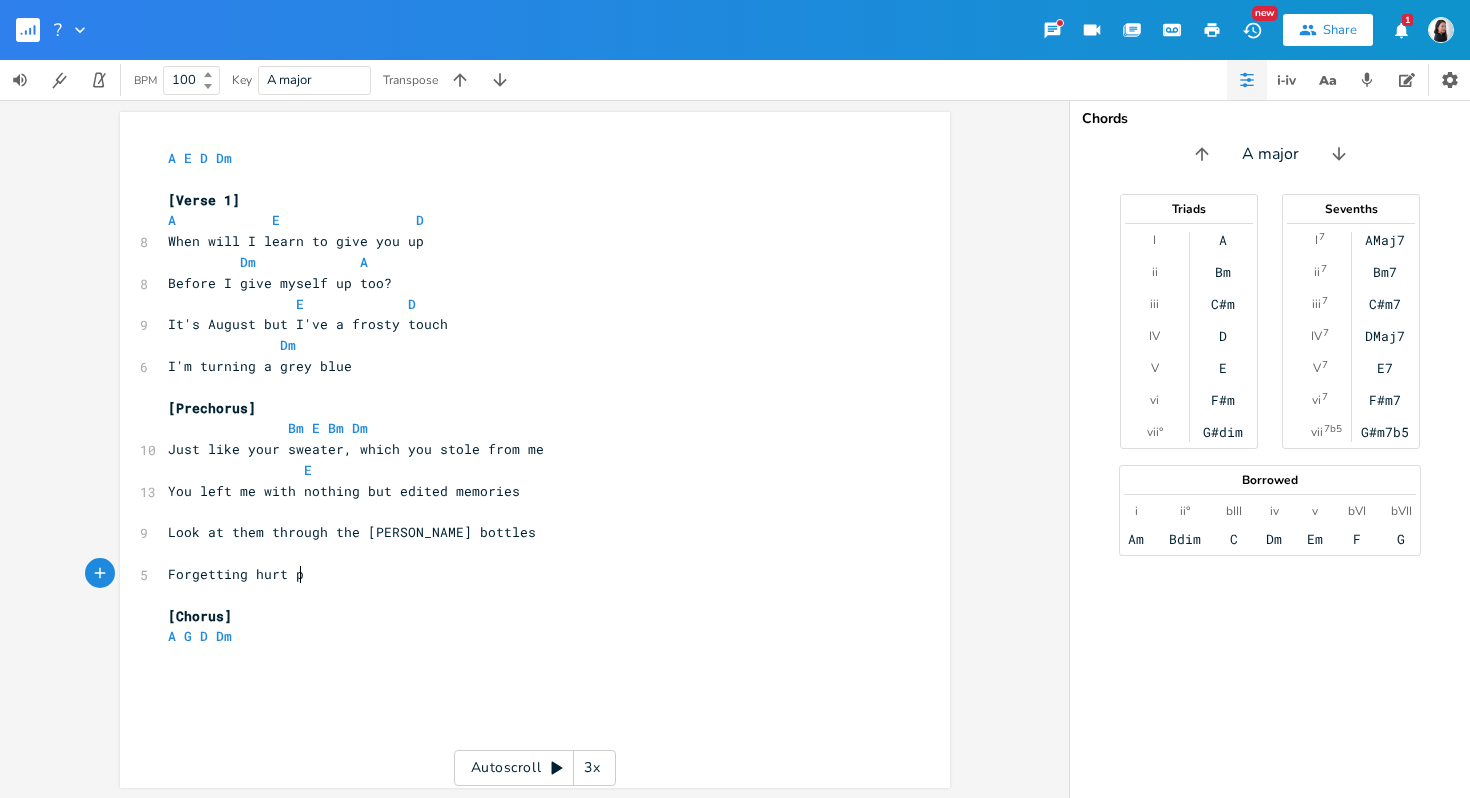 type on "ep" 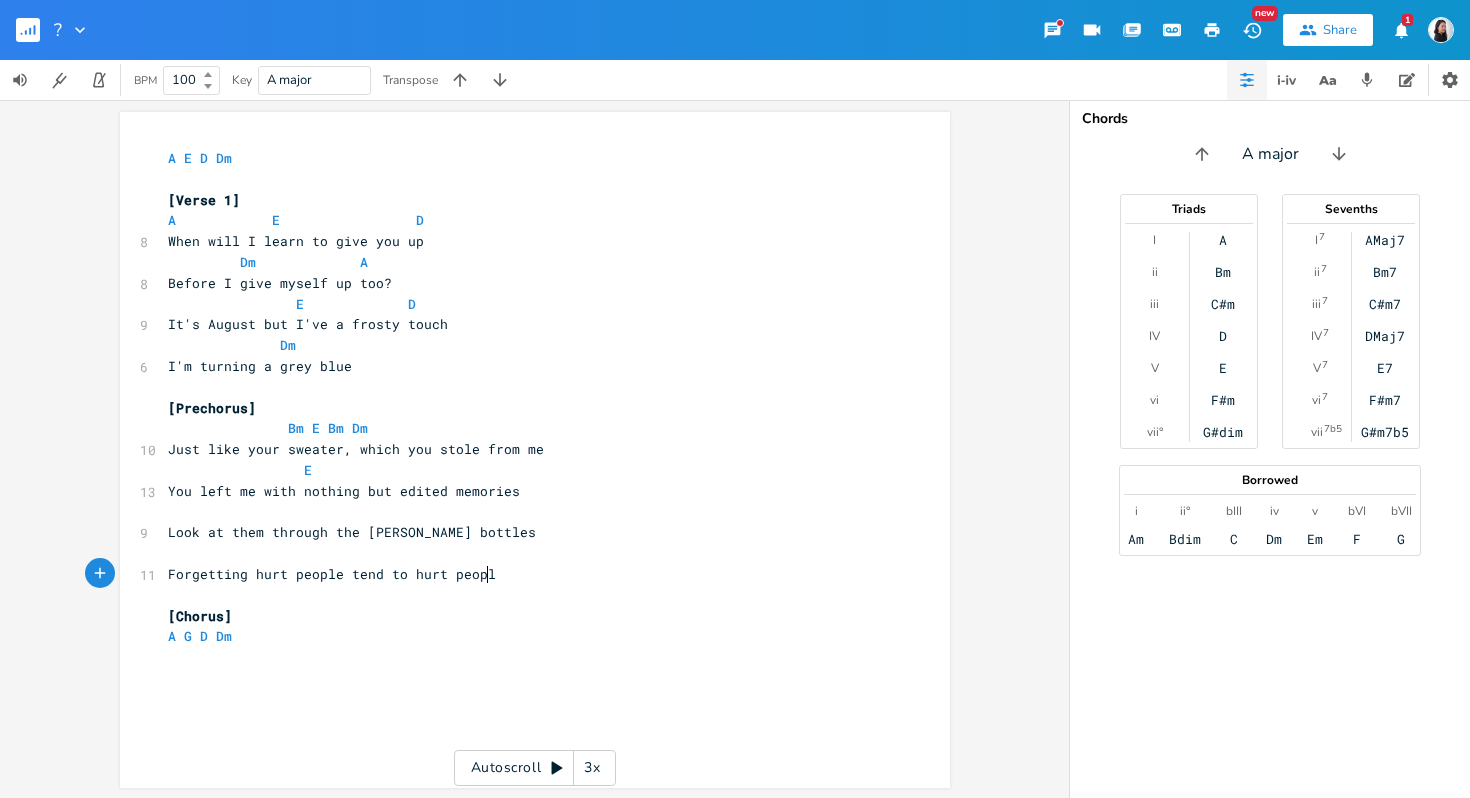 type on "ople tend to hurt people" 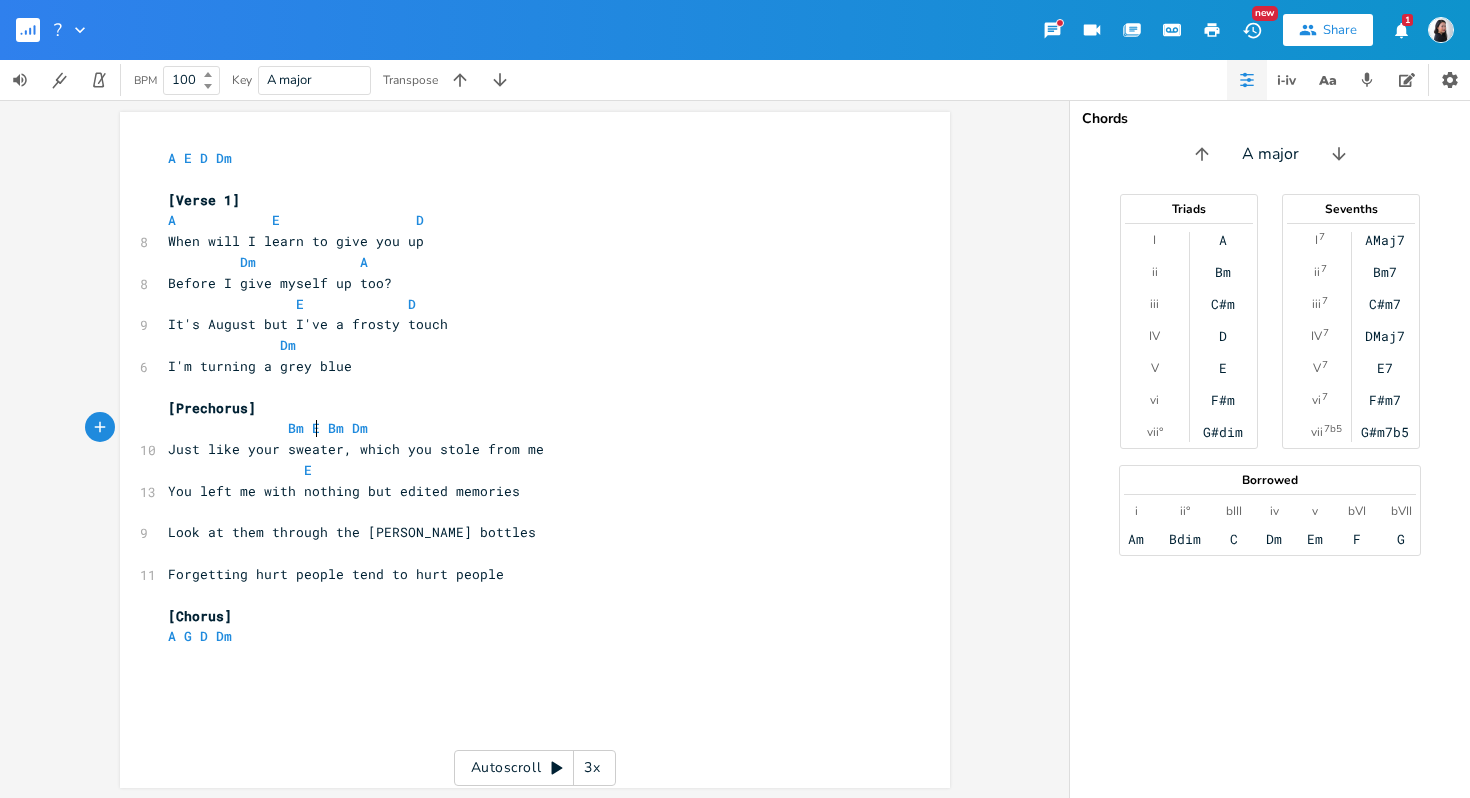type on "Bm Dm" 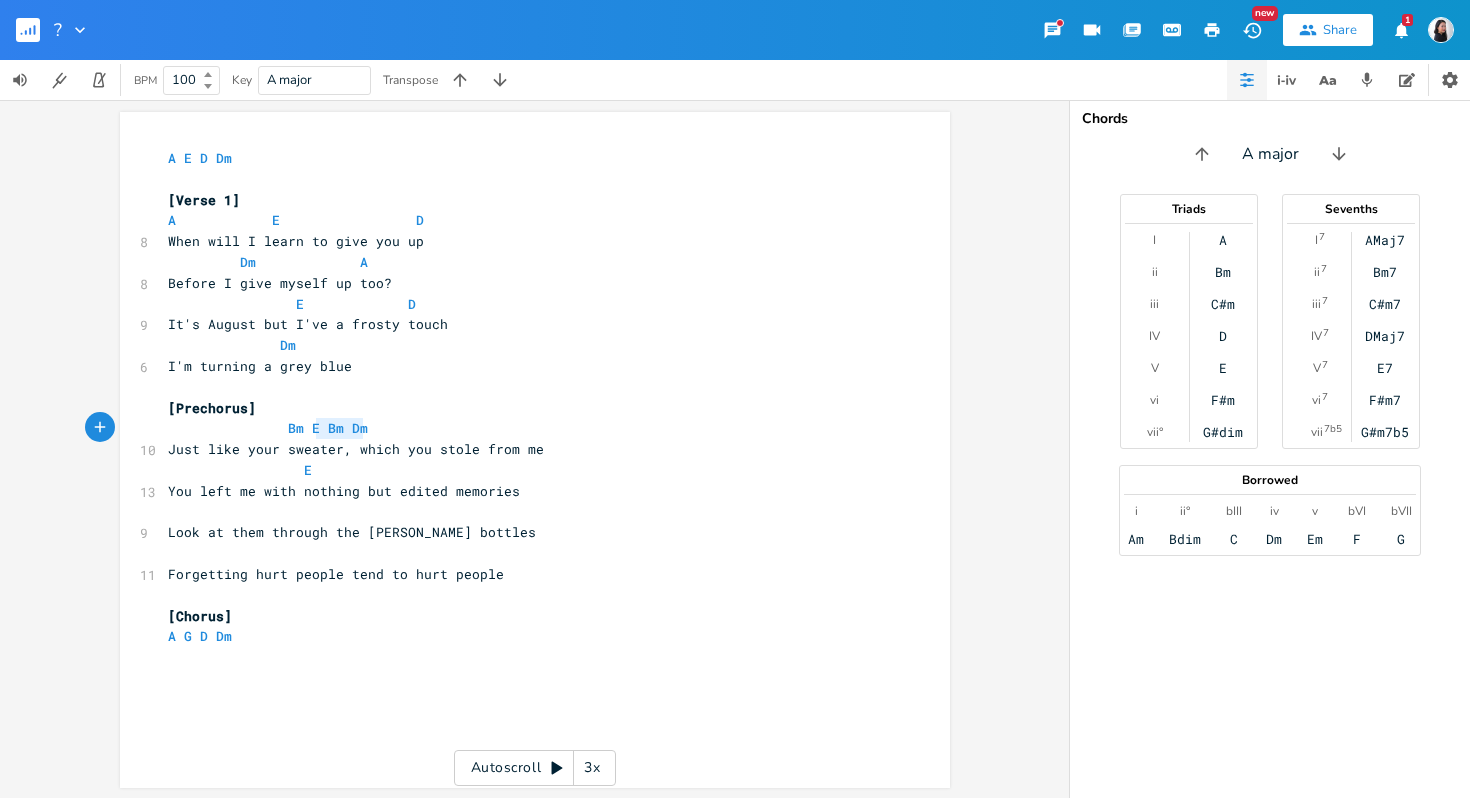 drag, startPoint x: 312, startPoint y: 427, endPoint x: 363, endPoint y: 428, distance: 51.009804 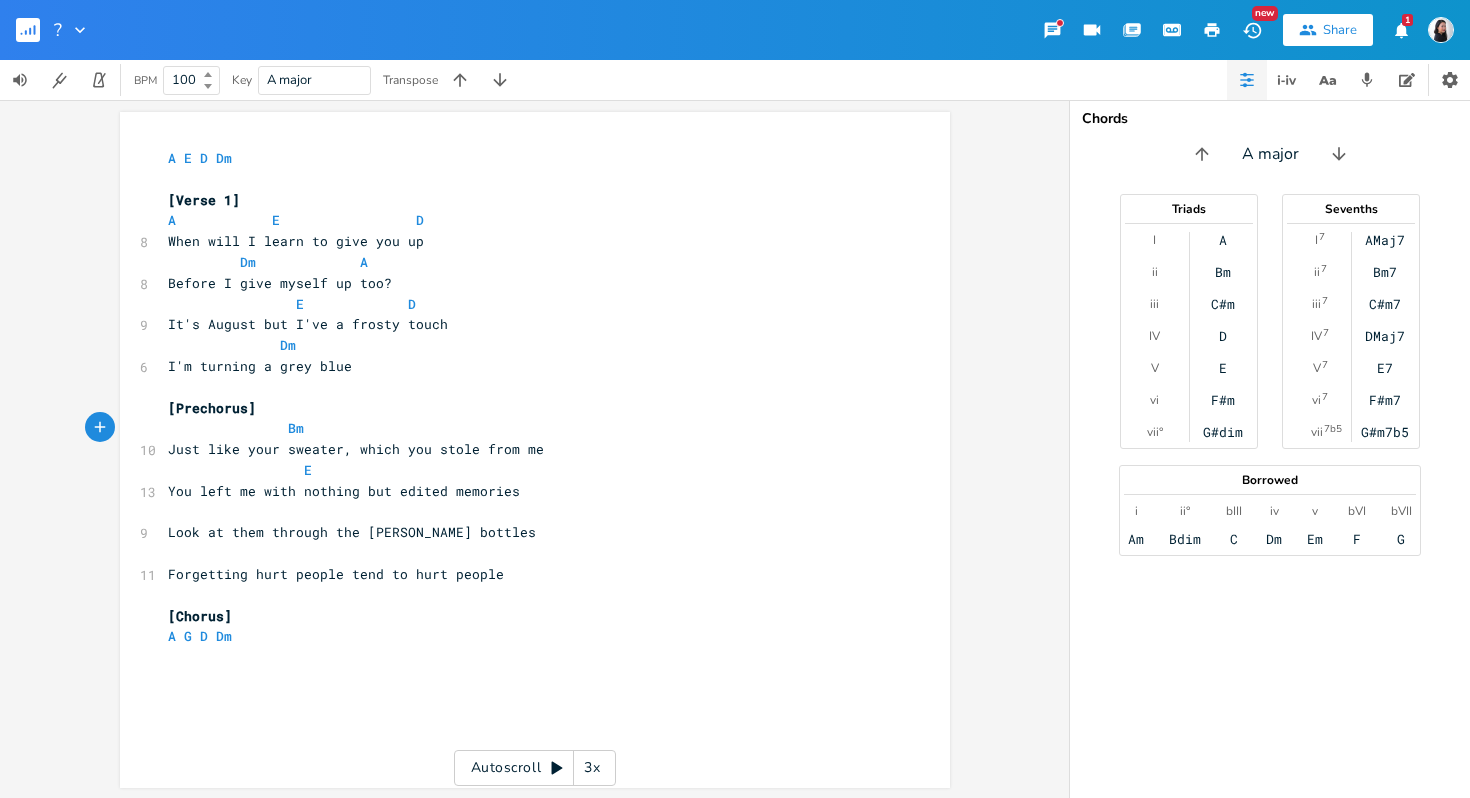 click on "​" at bounding box center [525, 512] 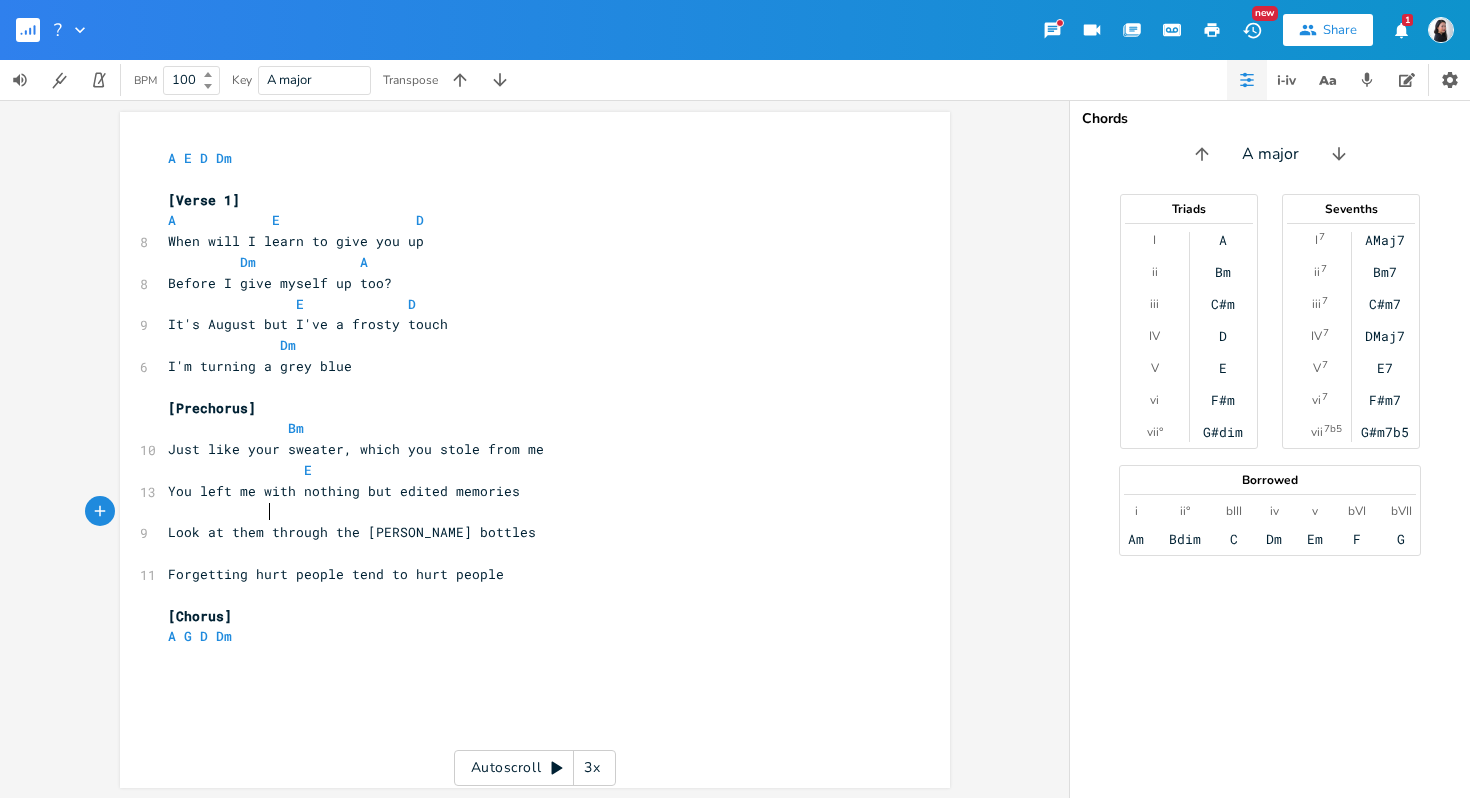 type on "E" 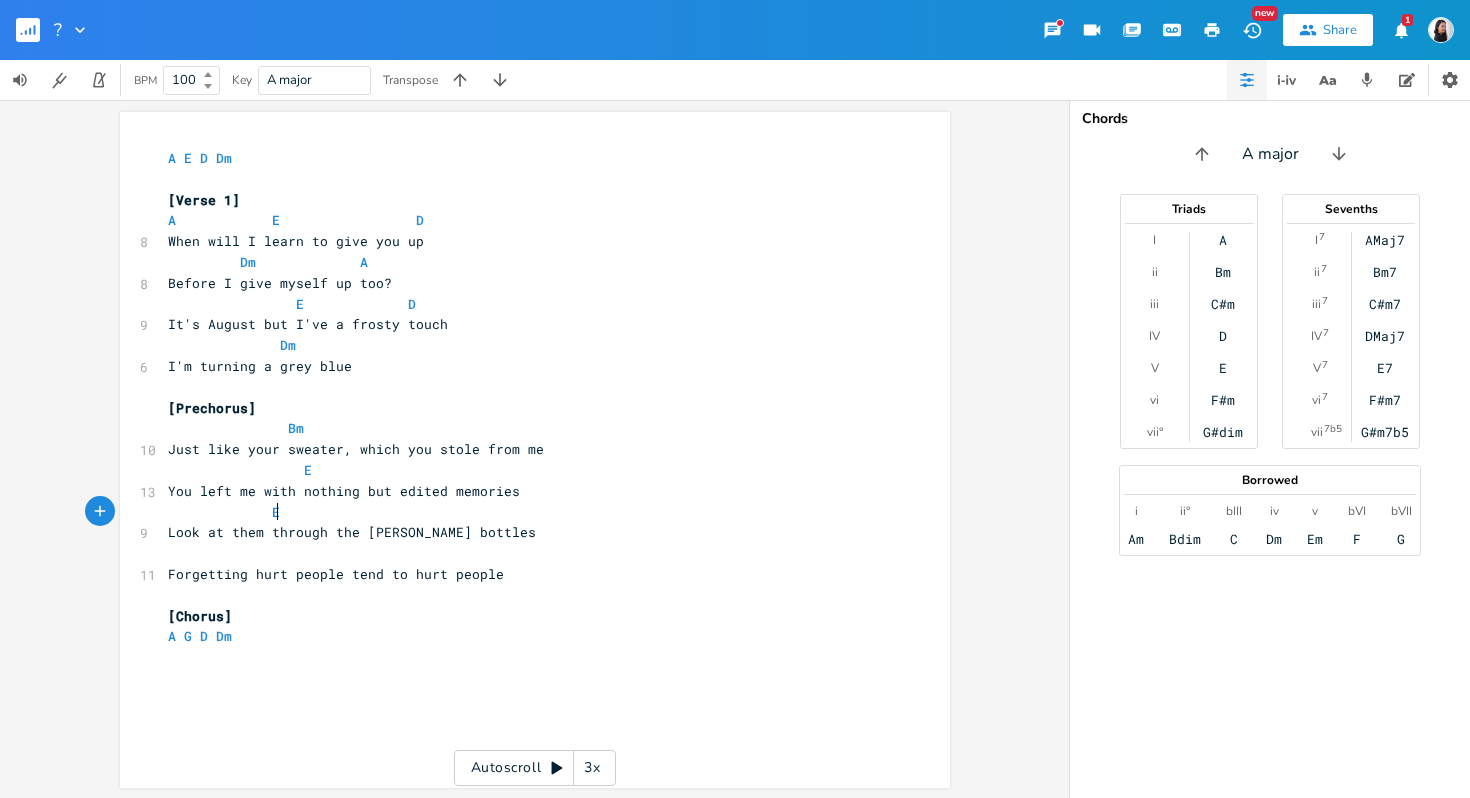 scroll, scrollTop: 0, scrollLeft: 10, axis: horizontal 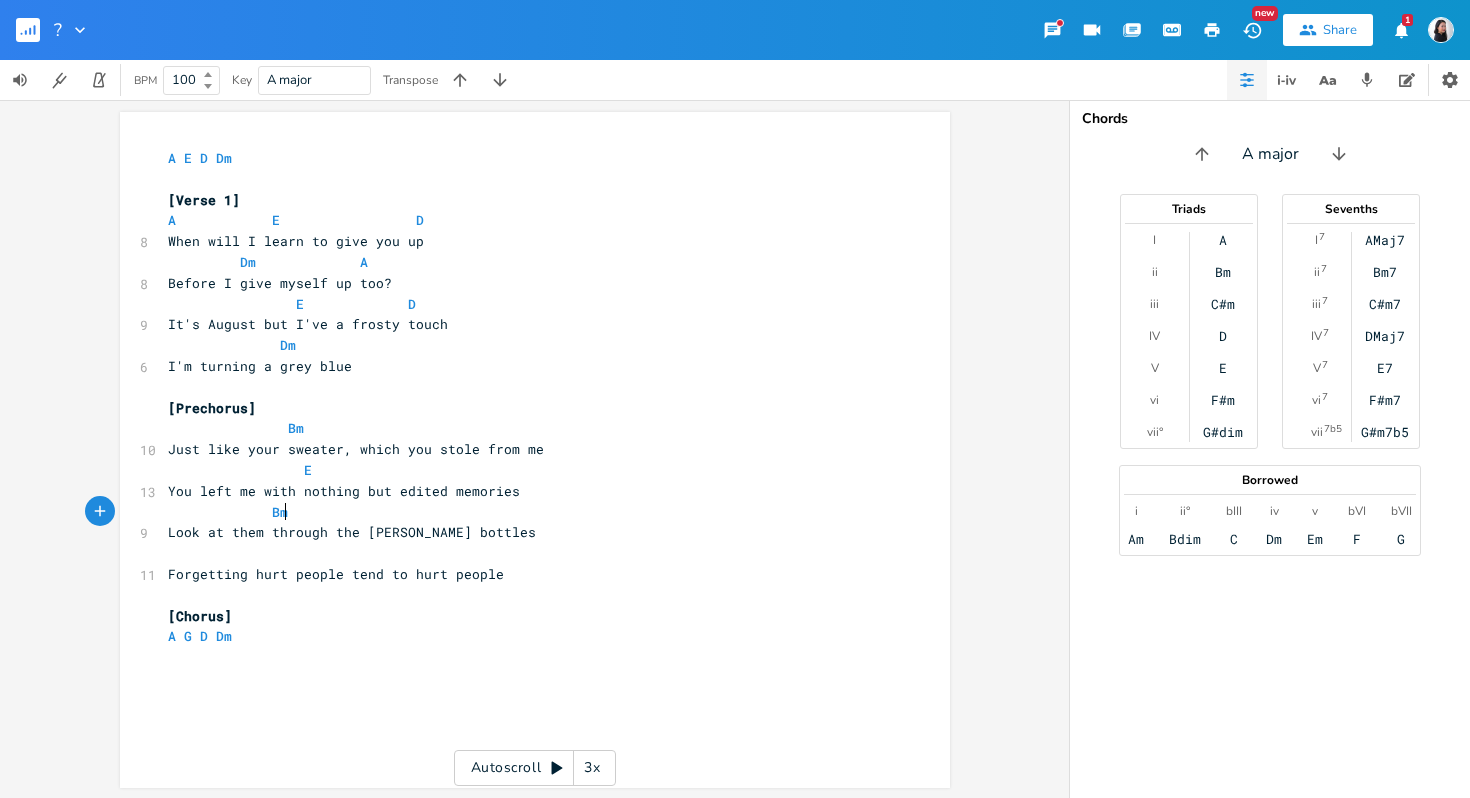 type on "Bm" 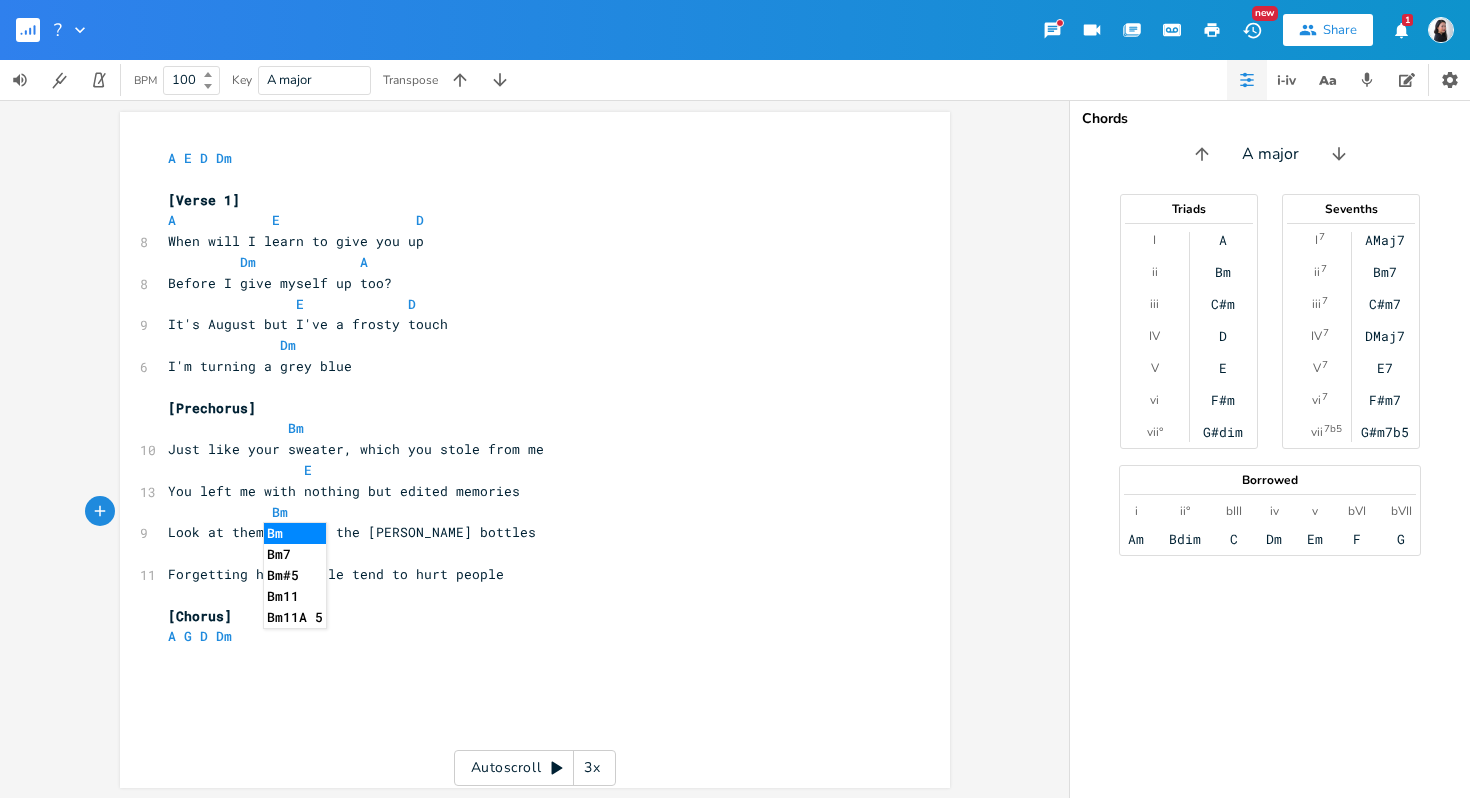 click on "Forgetting hurt people tend to hurt people" at bounding box center [336, 574] 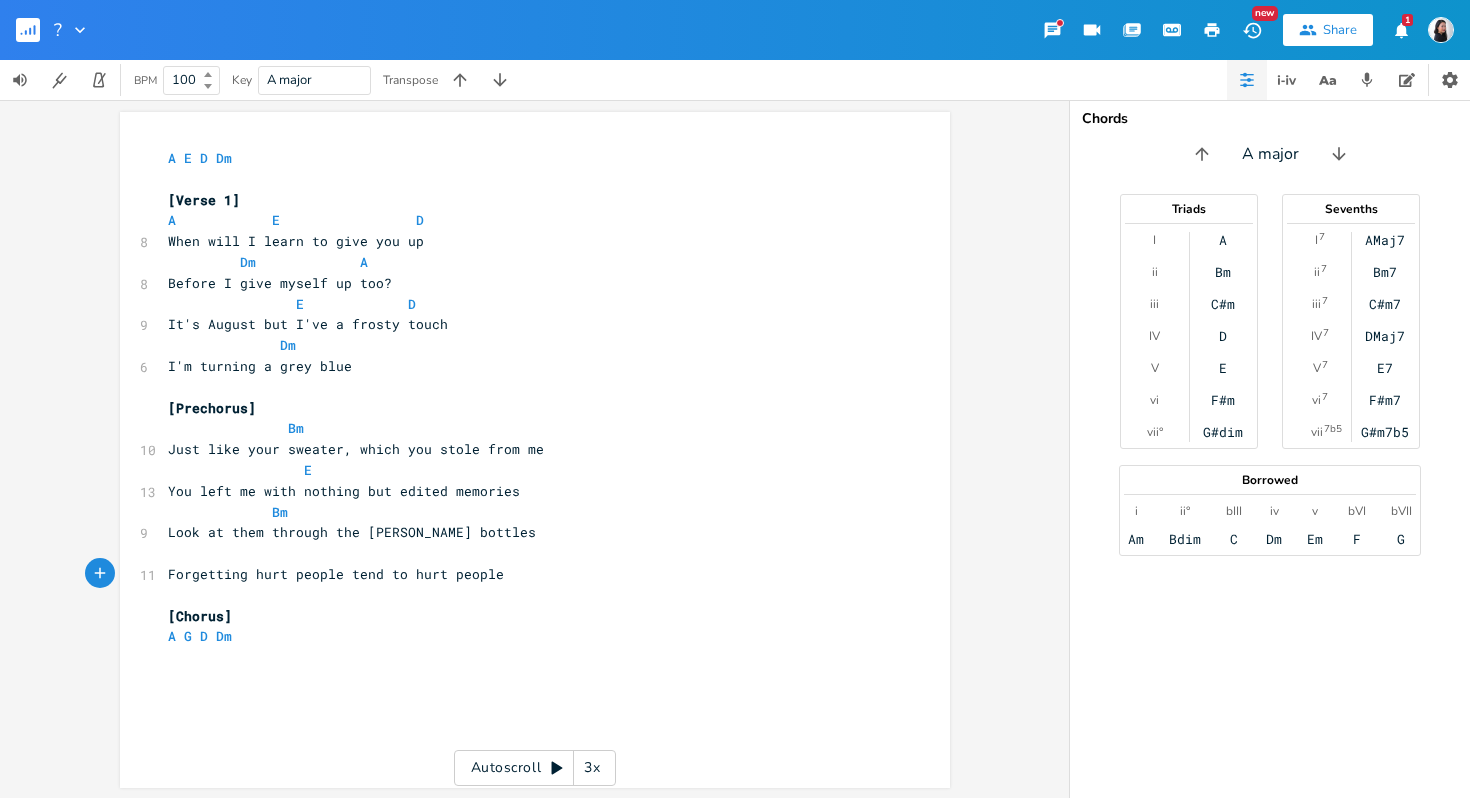 click on "​" at bounding box center (525, 553) 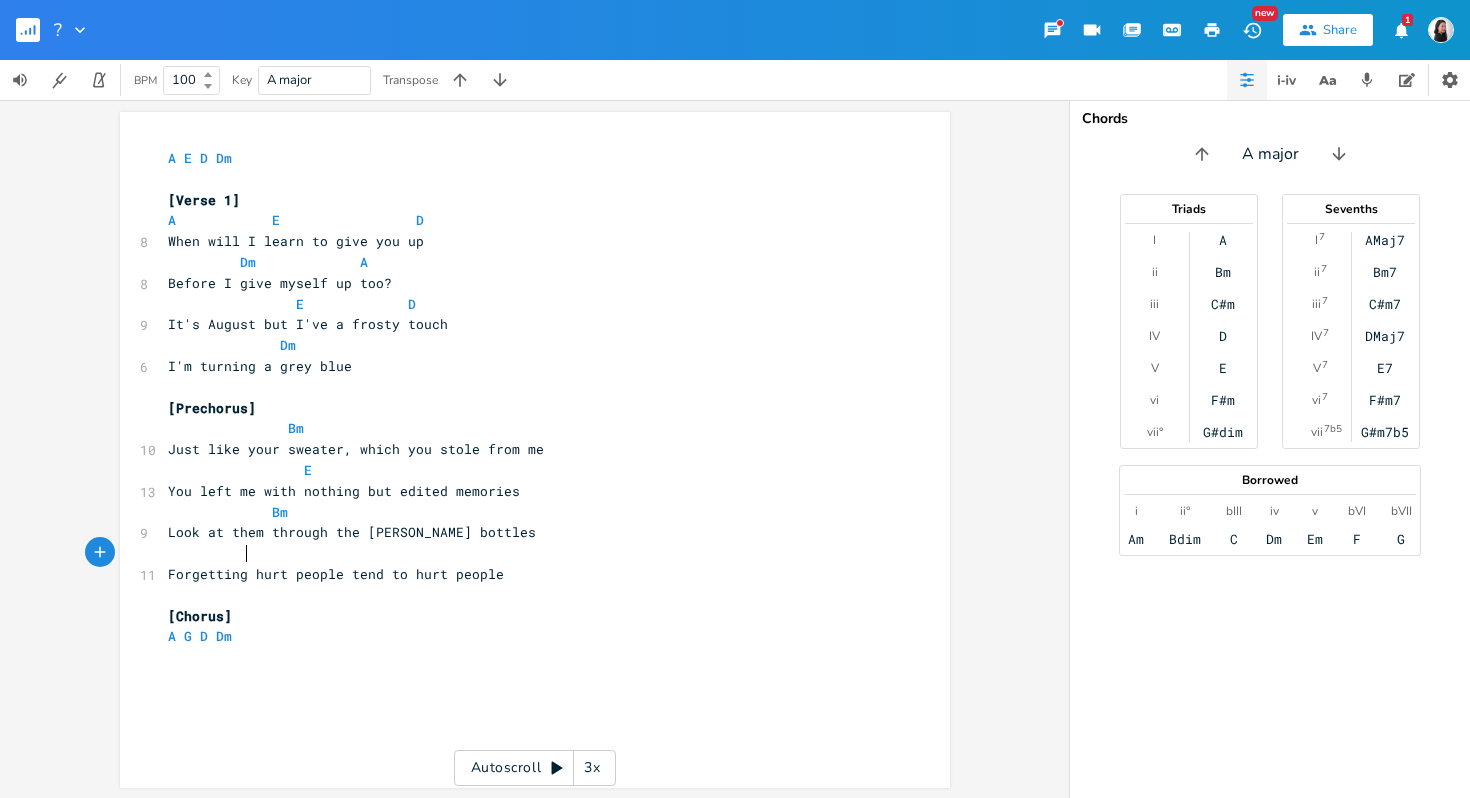 scroll, scrollTop: 0, scrollLeft: 9, axis: horizontal 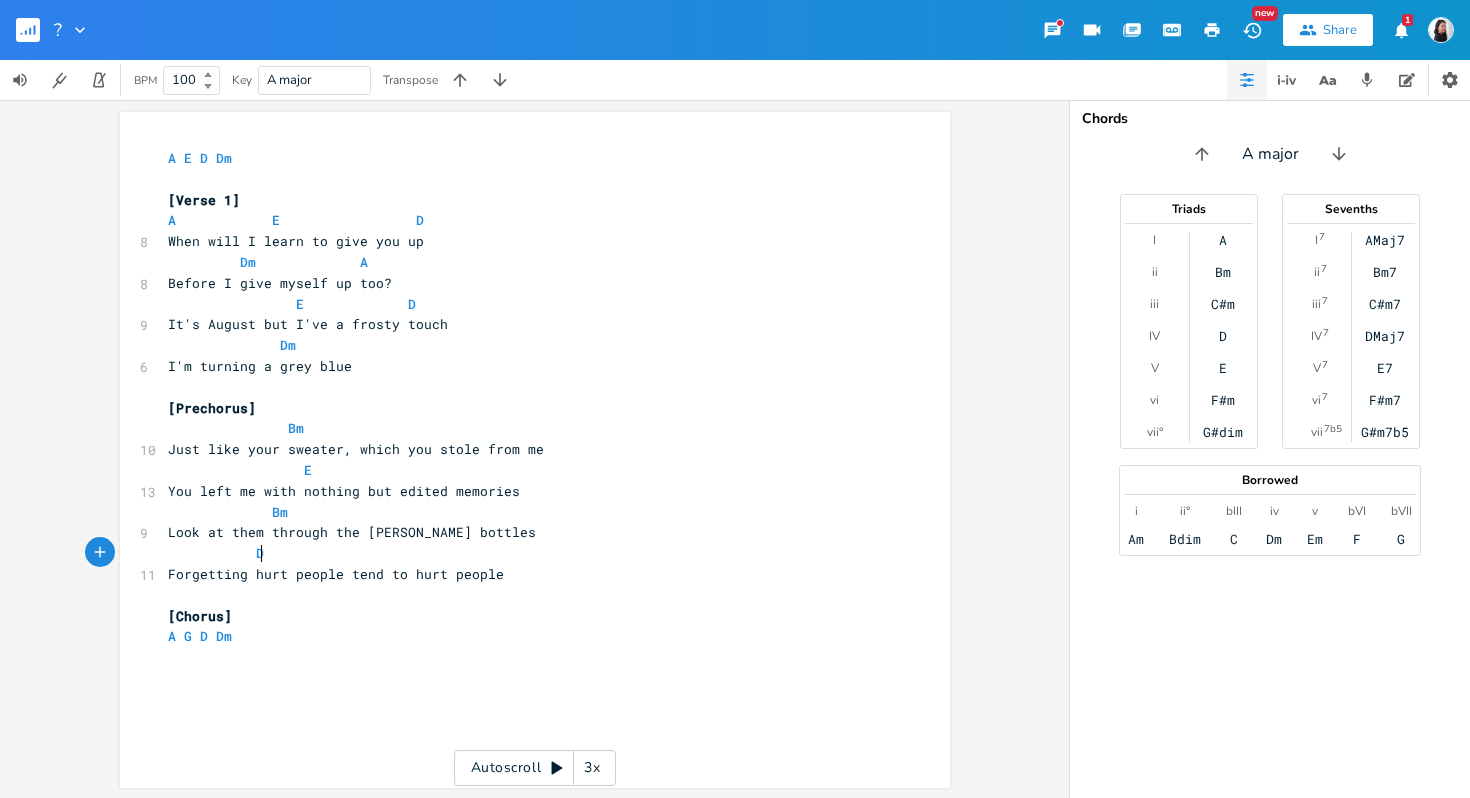type on "Dm" 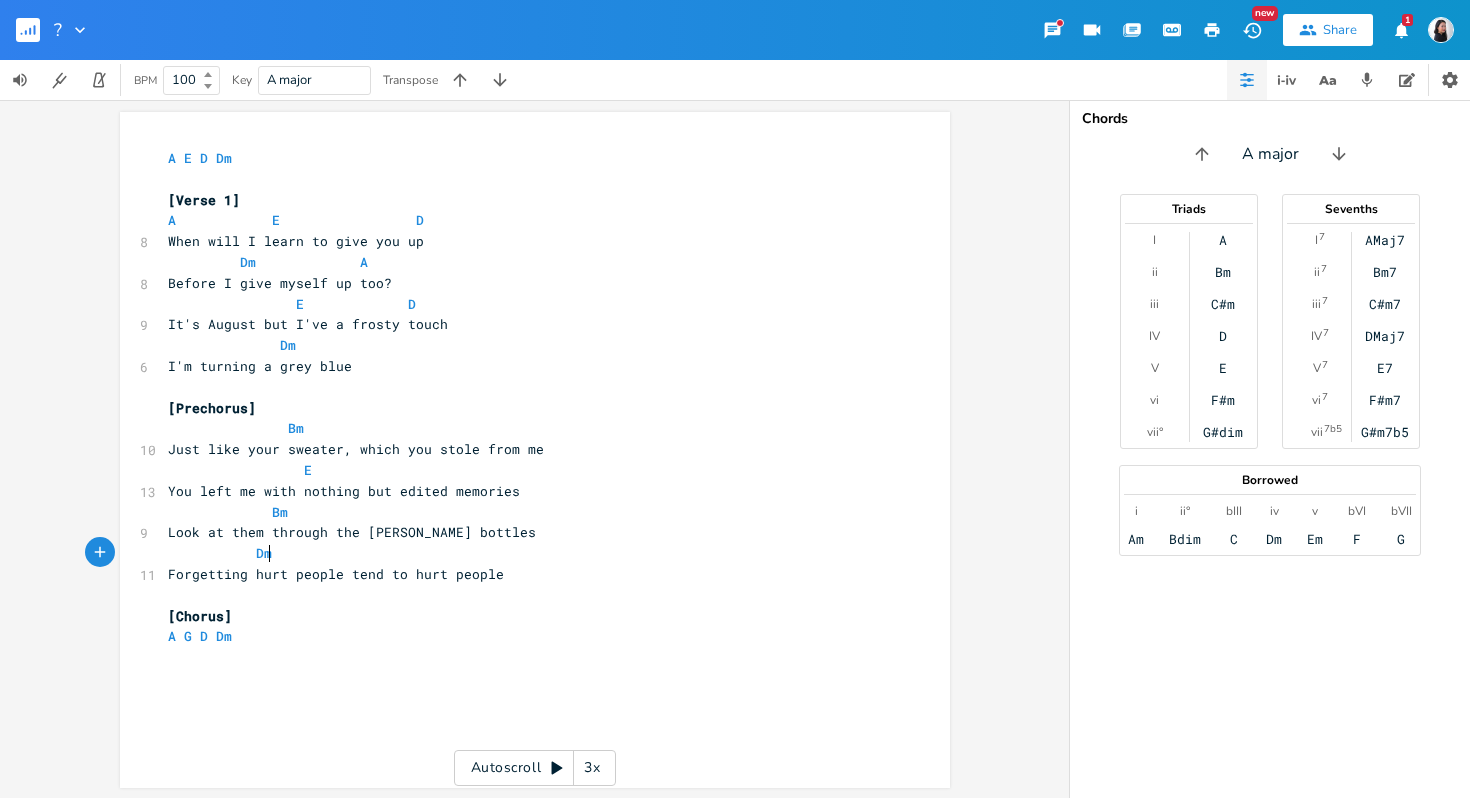 scroll, scrollTop: 0, scrollLeft: 30, axis: horizontal 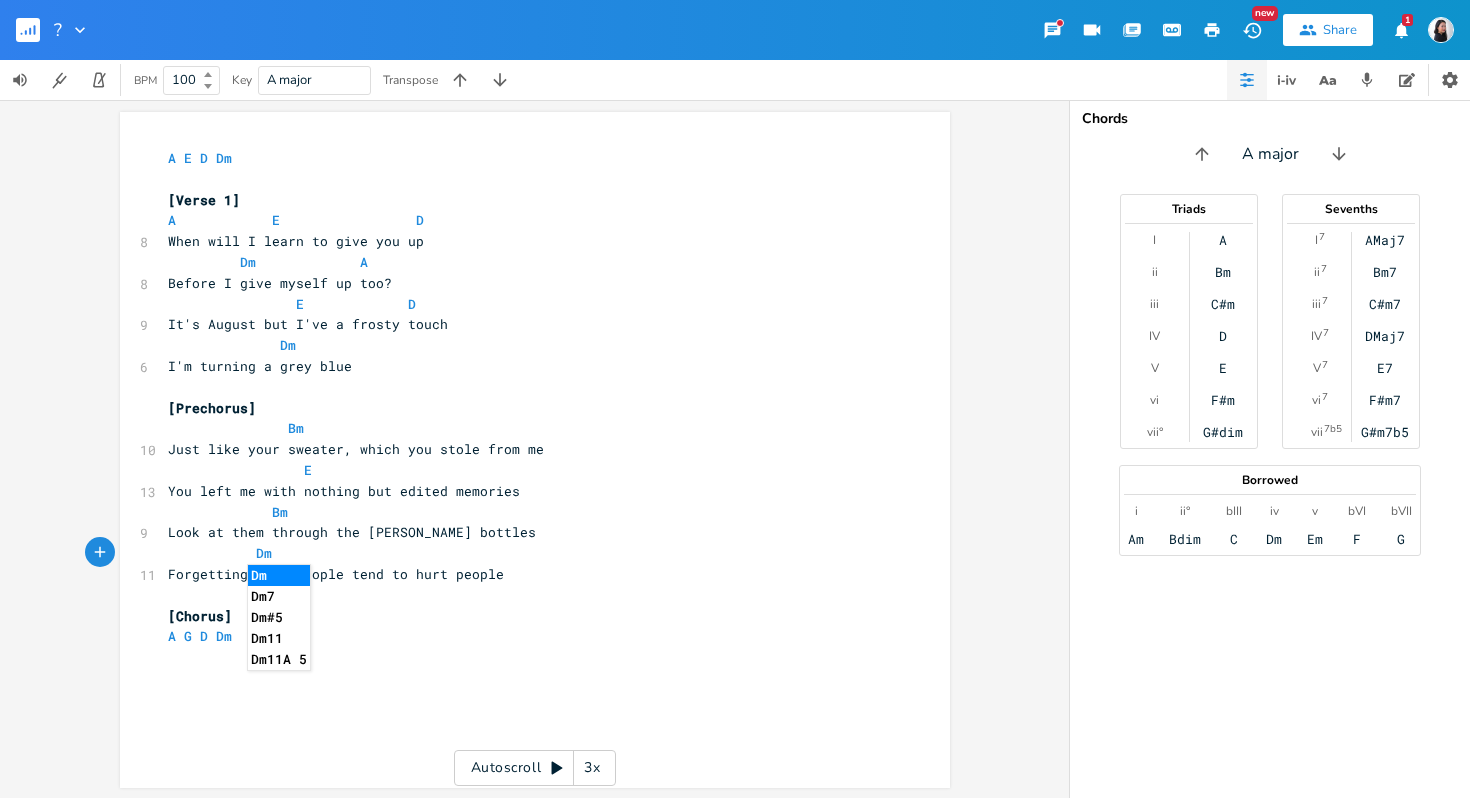 click on "Look at them through the [PERSON_NAME] bottles" at bounding box center [352, 532] 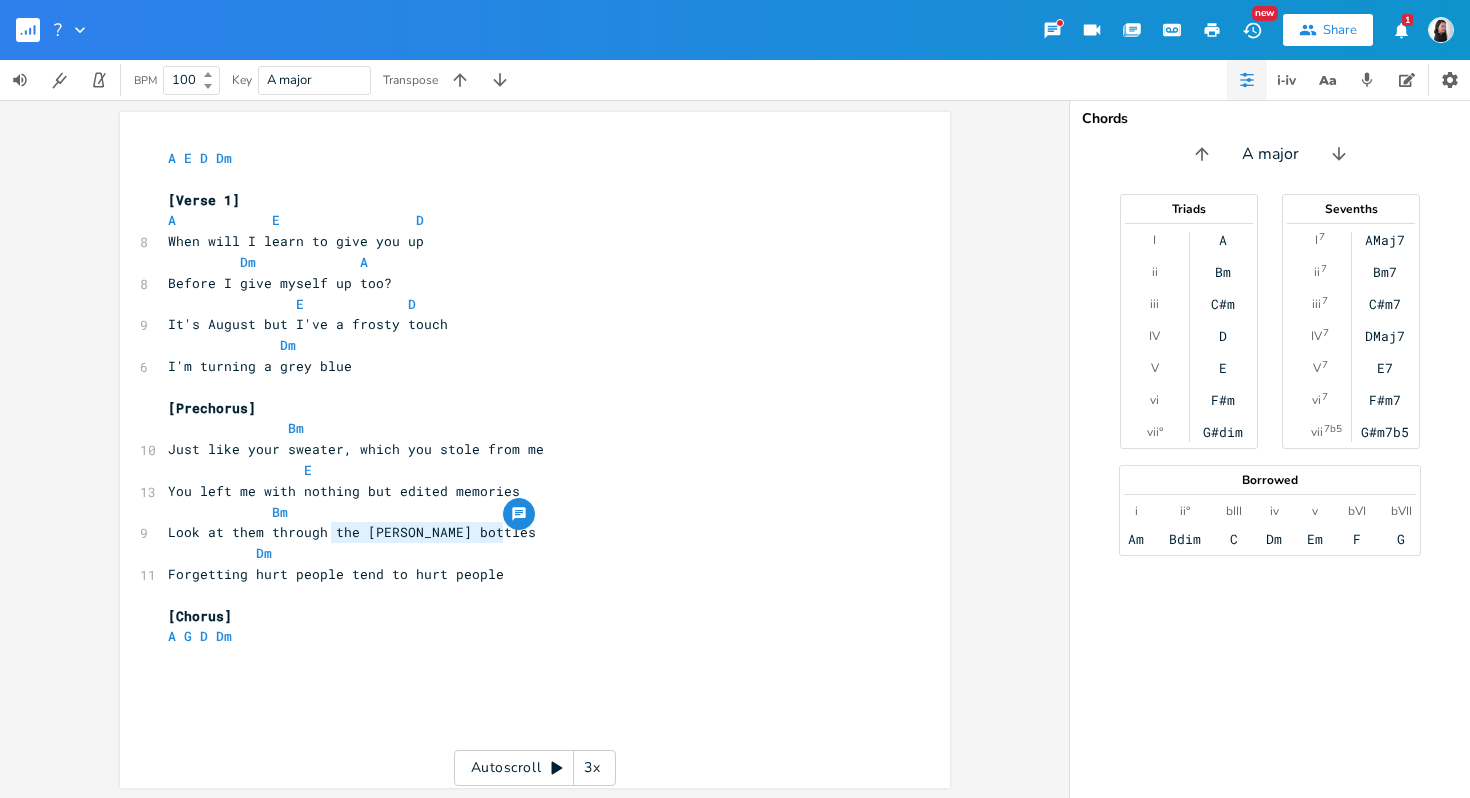 drag, startPoint x: 539, startPoint y: 532, endPoint x: 324, endPoint y: 525, distance: 215.11392 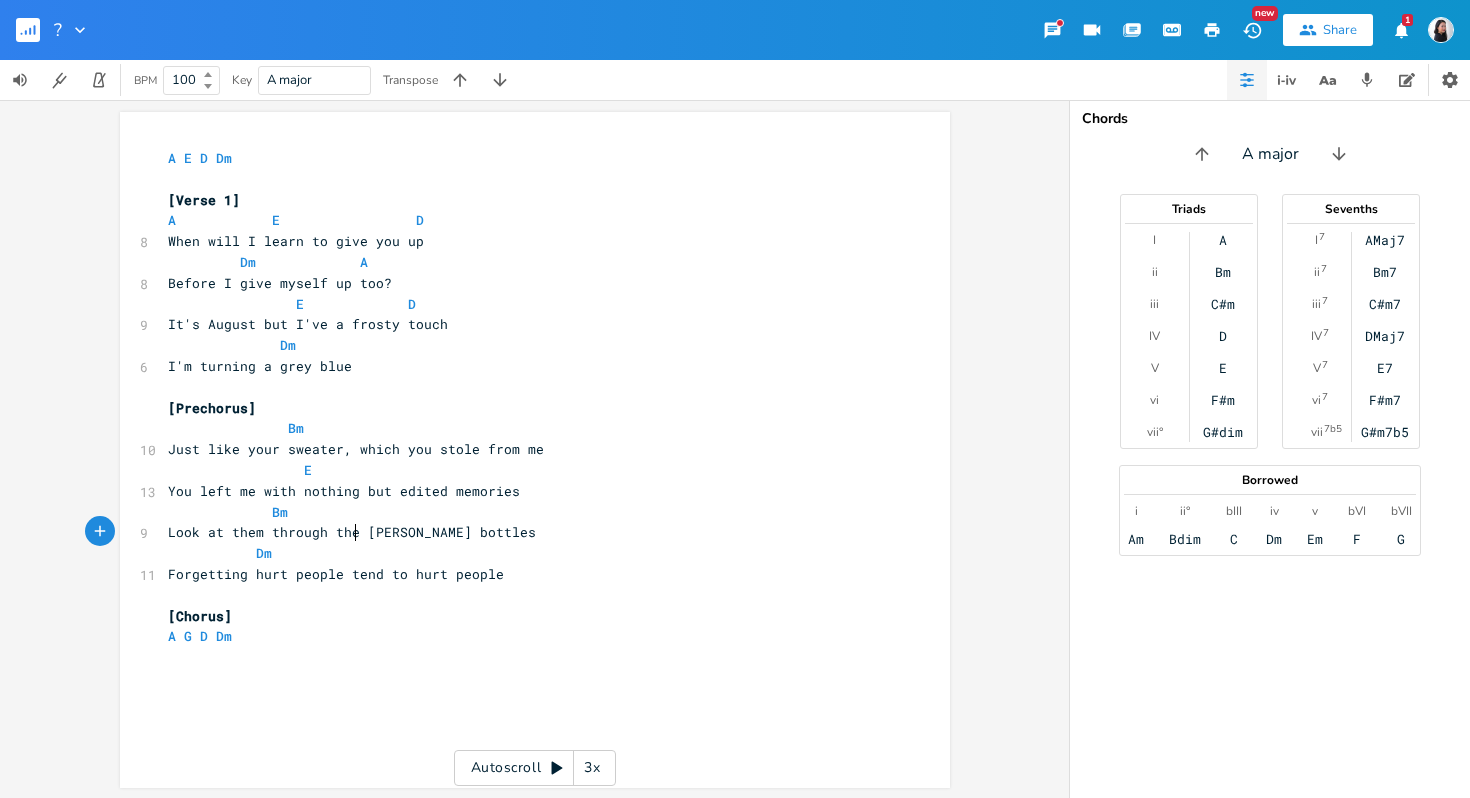 click on "Look at them through the [PERSON_NAME] bottles" at bounding box center (352, 532) 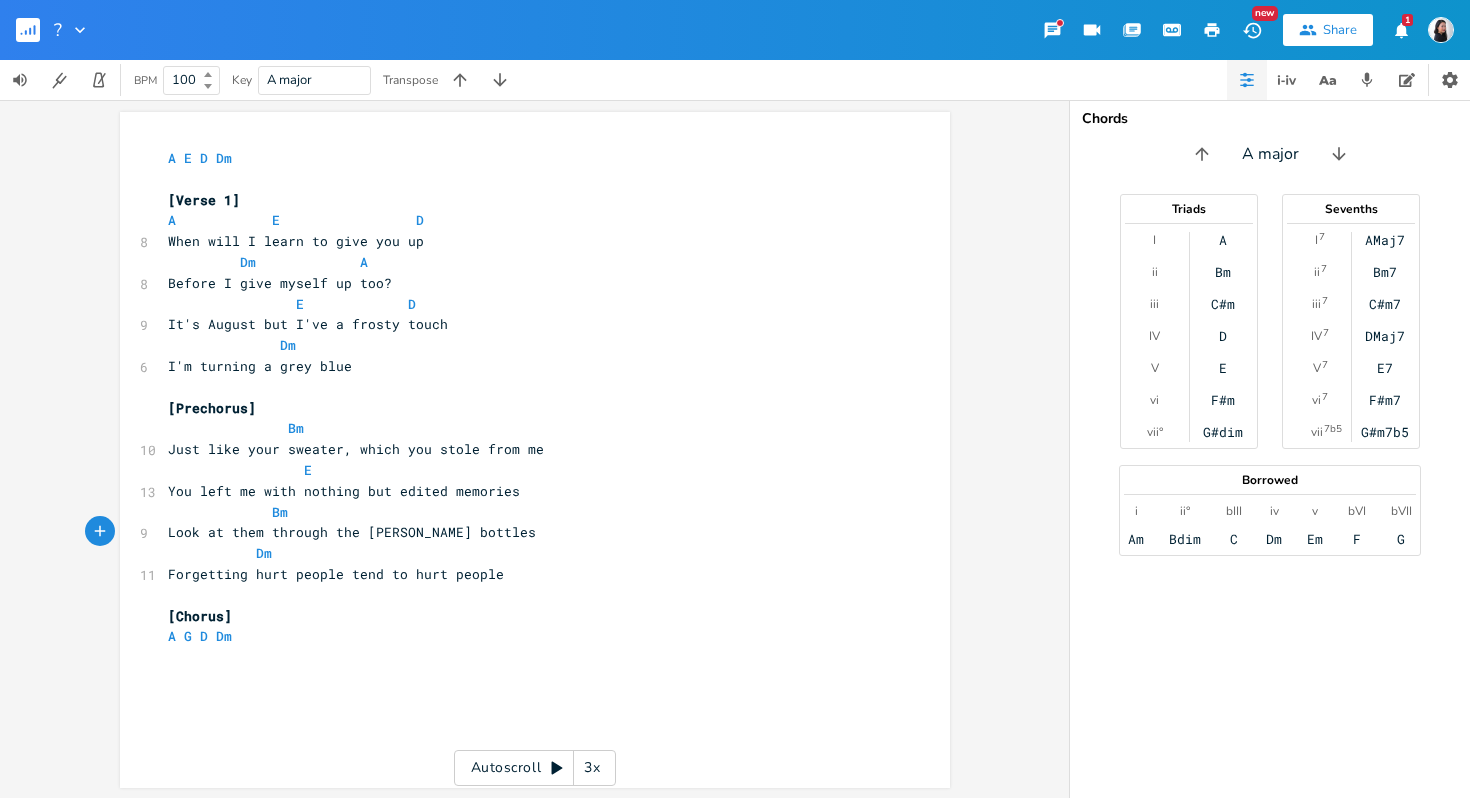 type on "se" 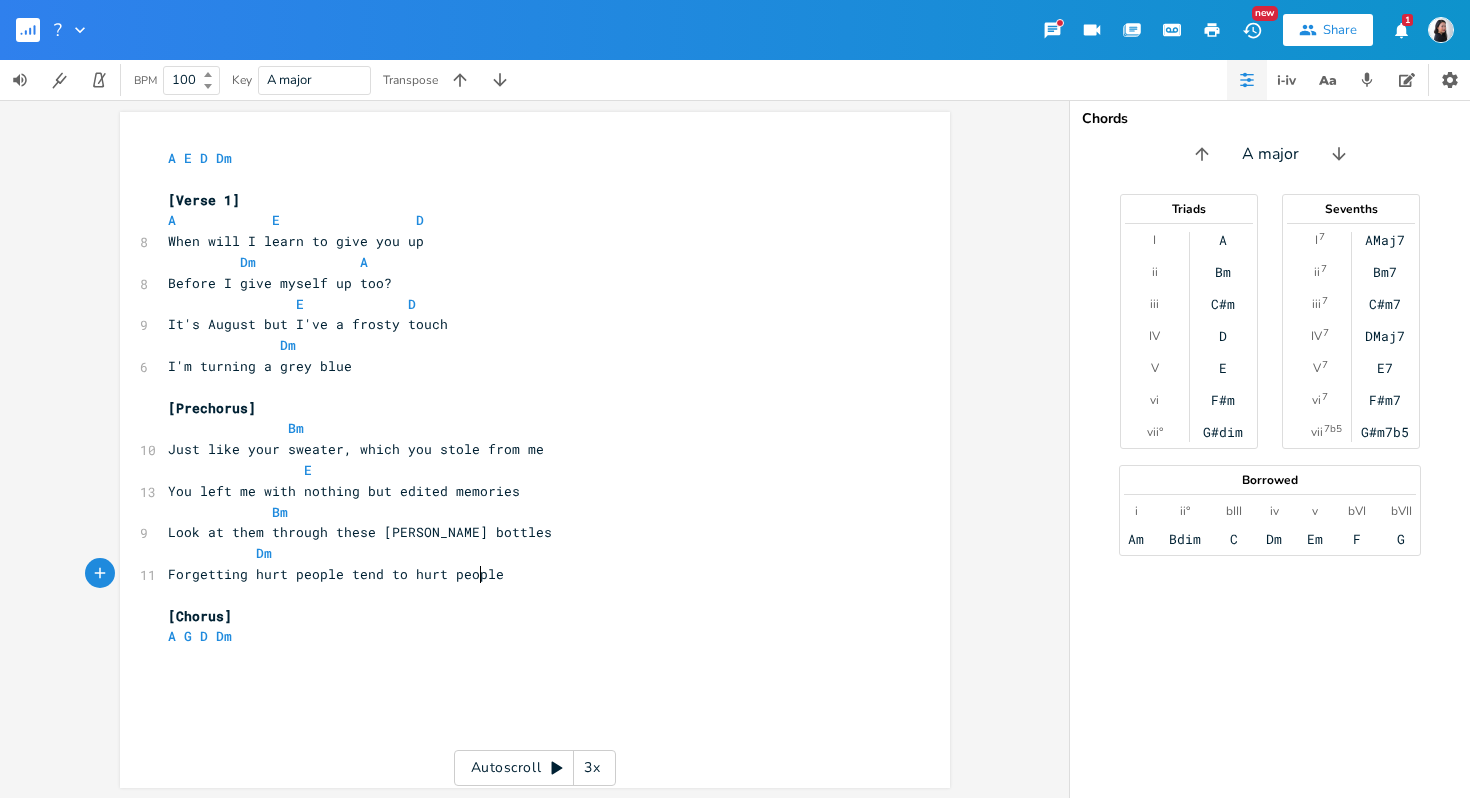 click on "Forgetting hurt people tend to hurt people" at bounding box center (336, 574) 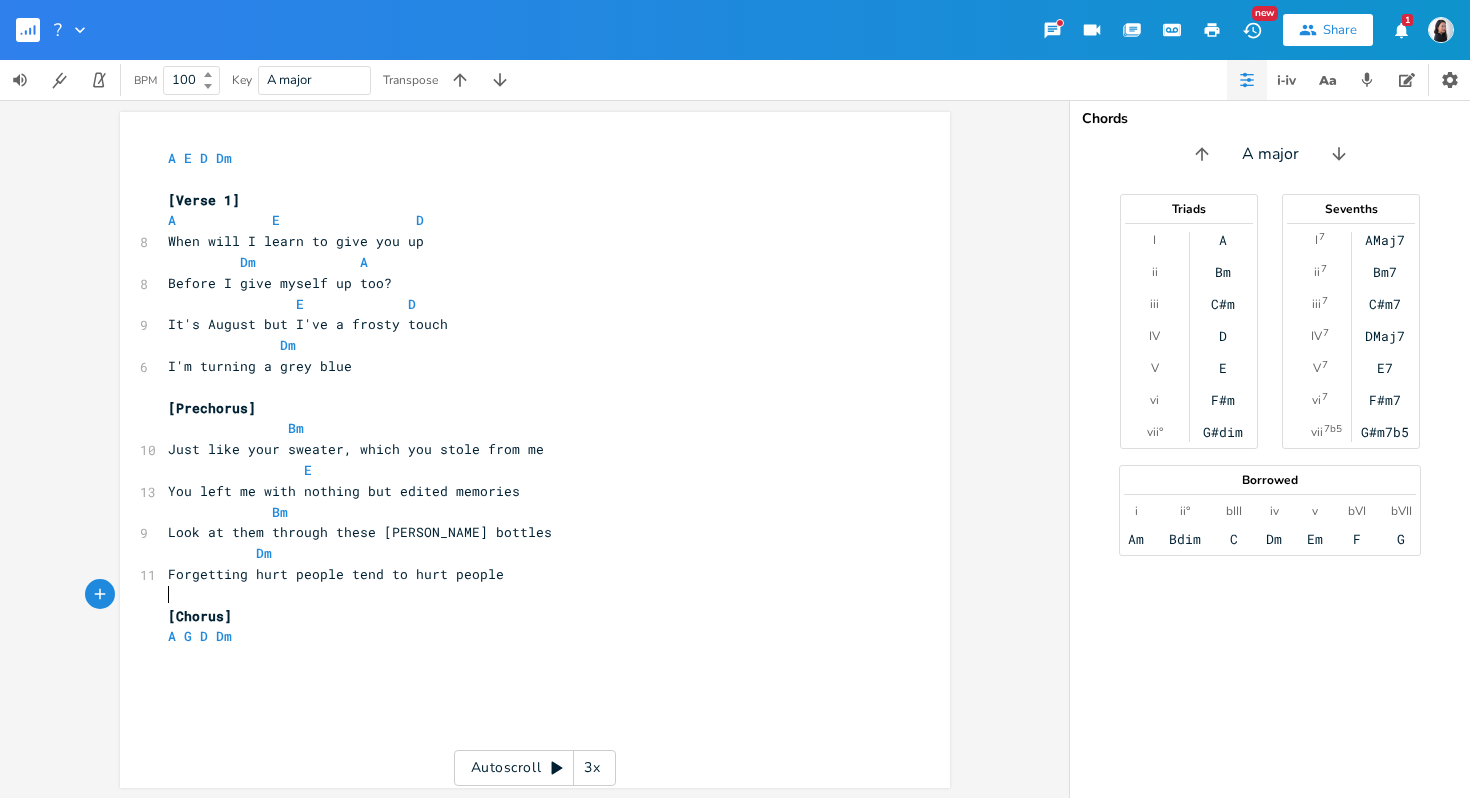 click on "​" at bounding box center (525, 595) 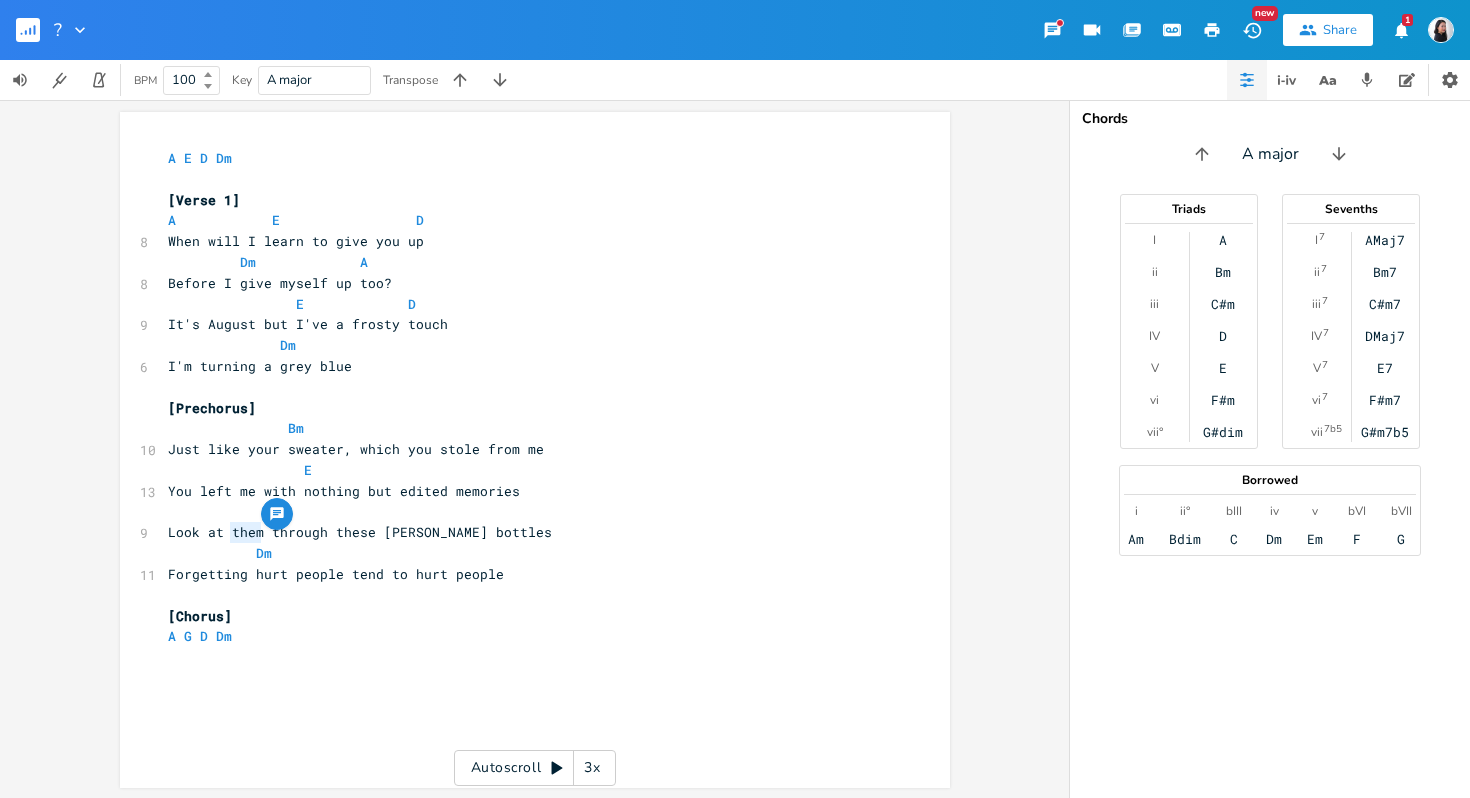 type on "hem" 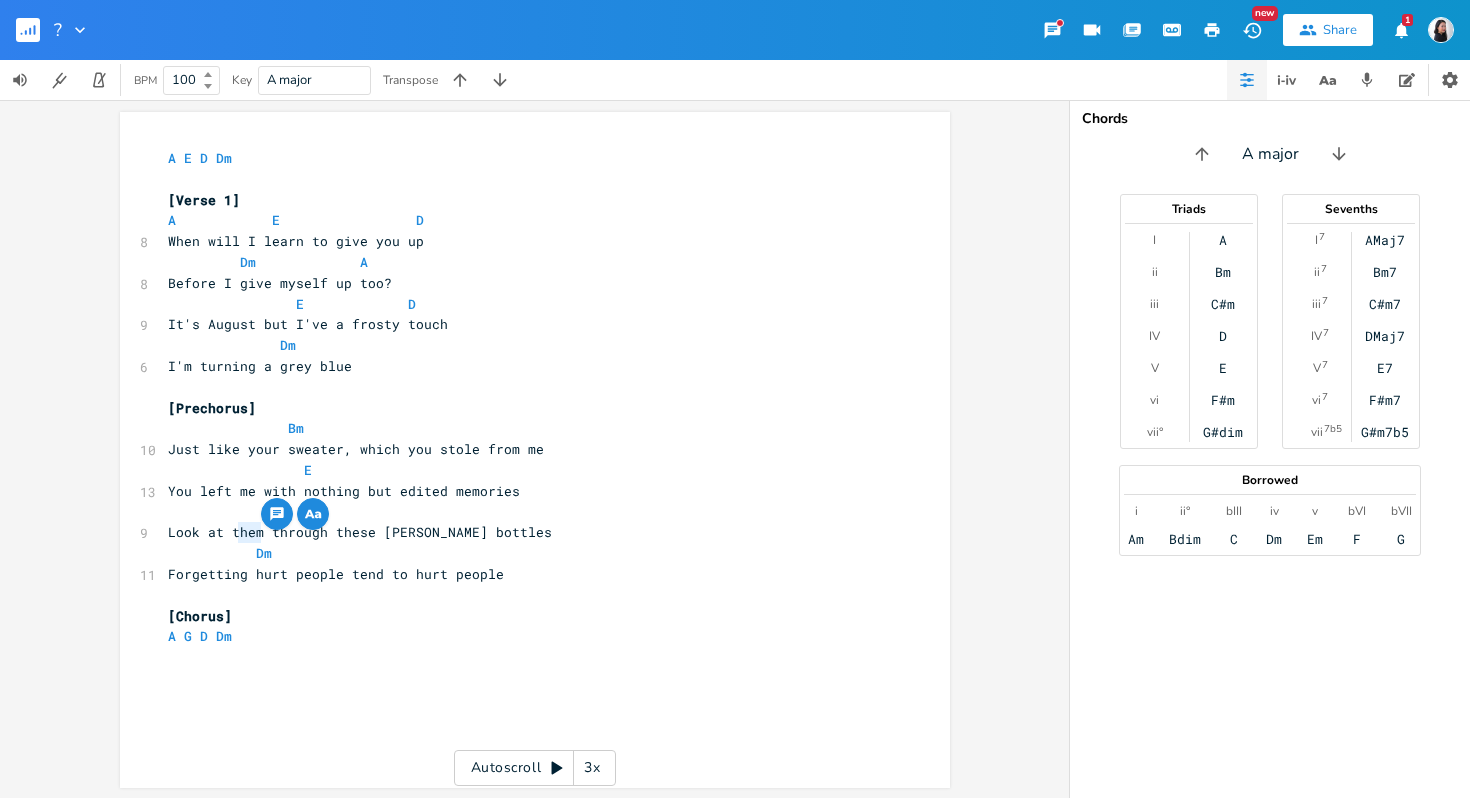 drag, startPoint x: 256, startPoint y: 534, endPoint x: 229, endPoint y: 537, distance: 27.166155 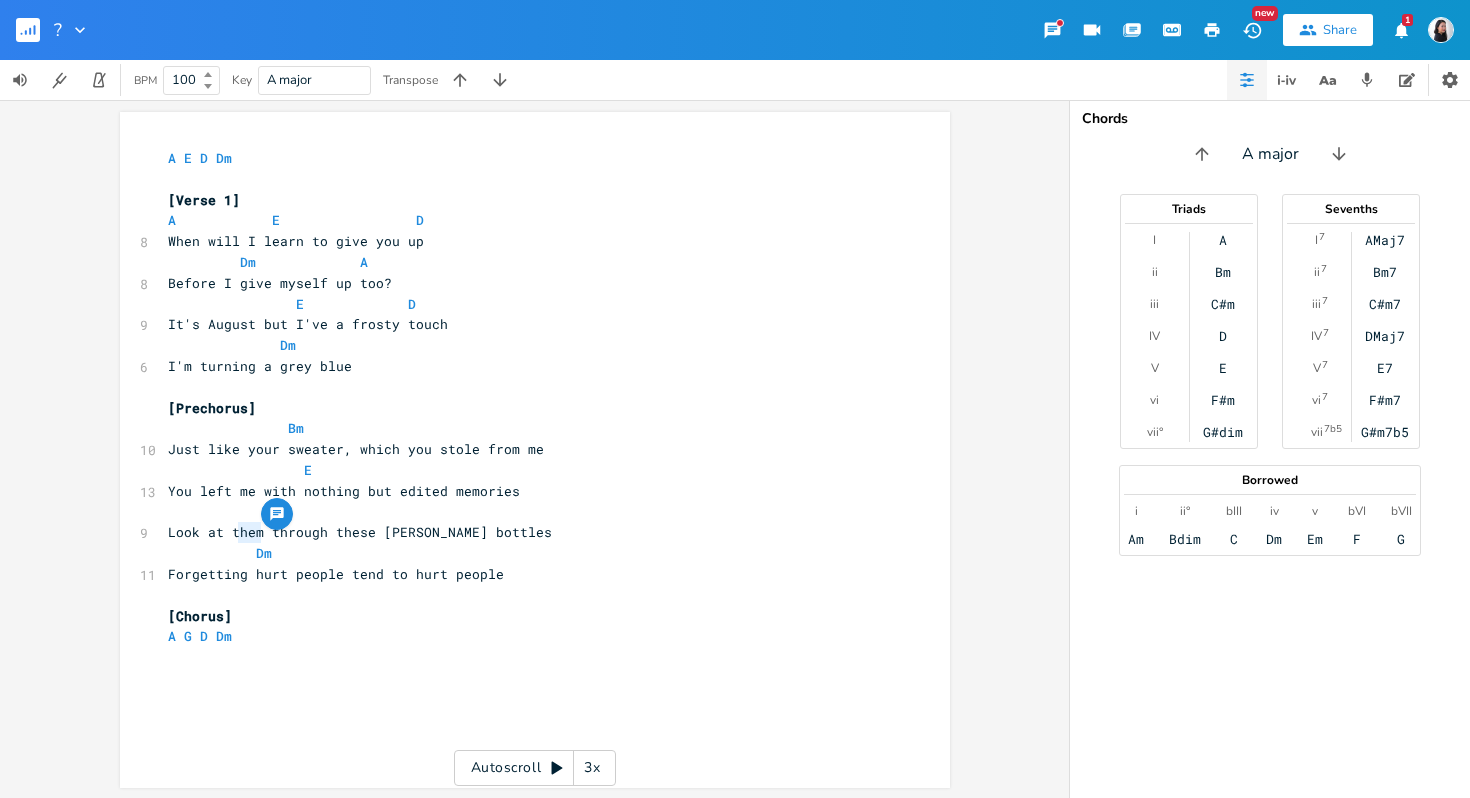 click on "A   G   D   Dm" at bounding box center [525, 636] 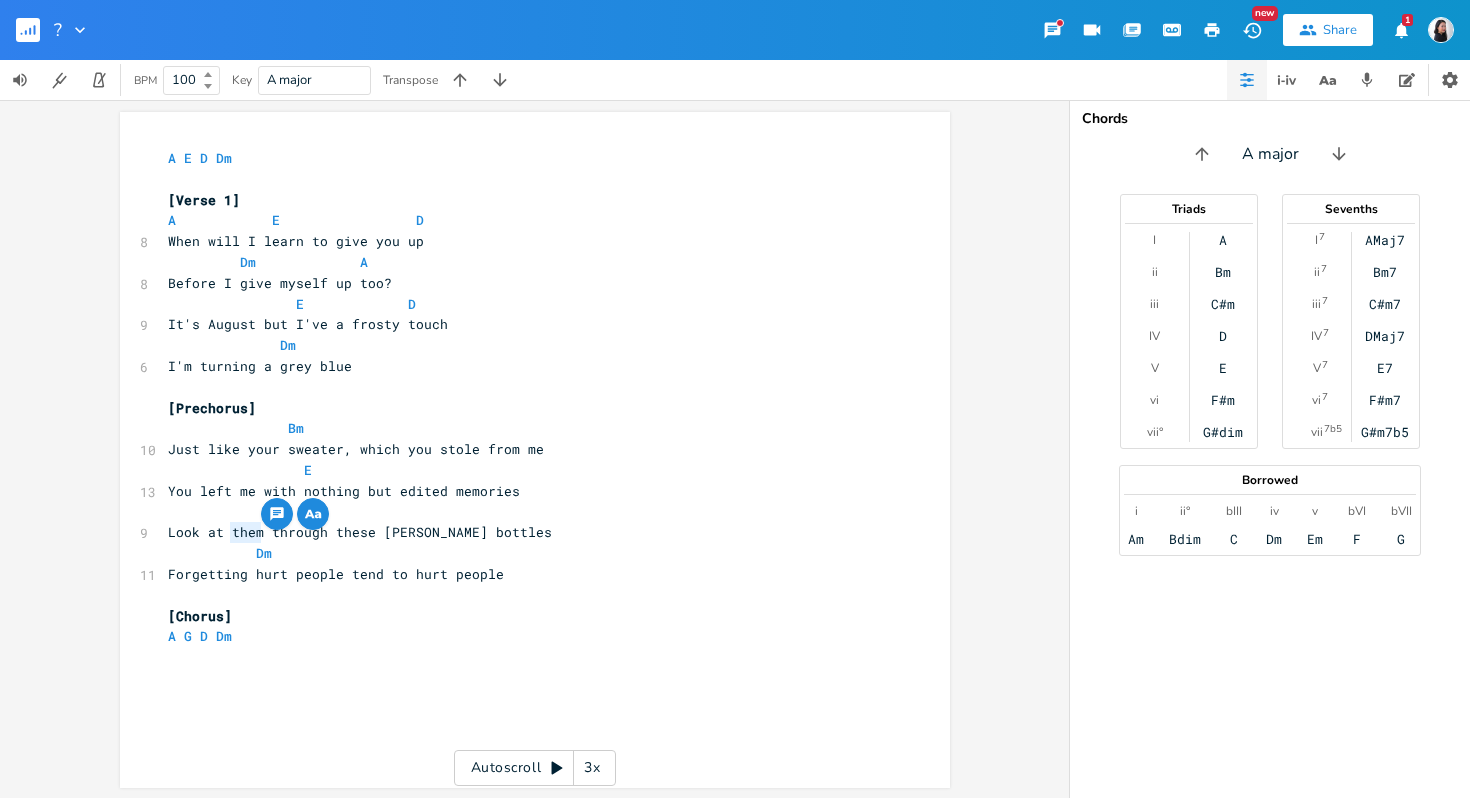 drag, startPoint x: 256, startPoint y: 538, endPoint x: 227, endPoint y: 535, distance: 29.15476 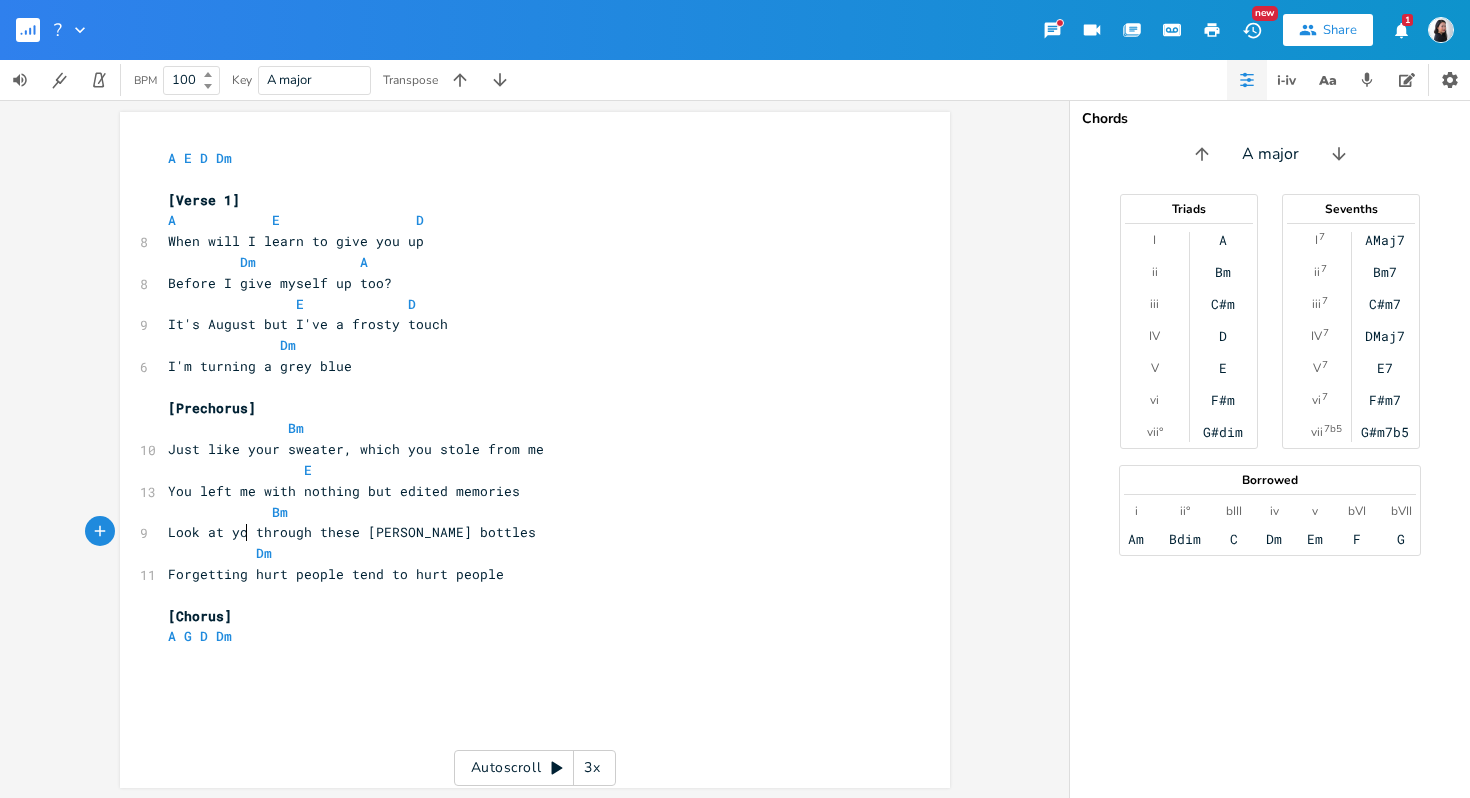 type on "you" 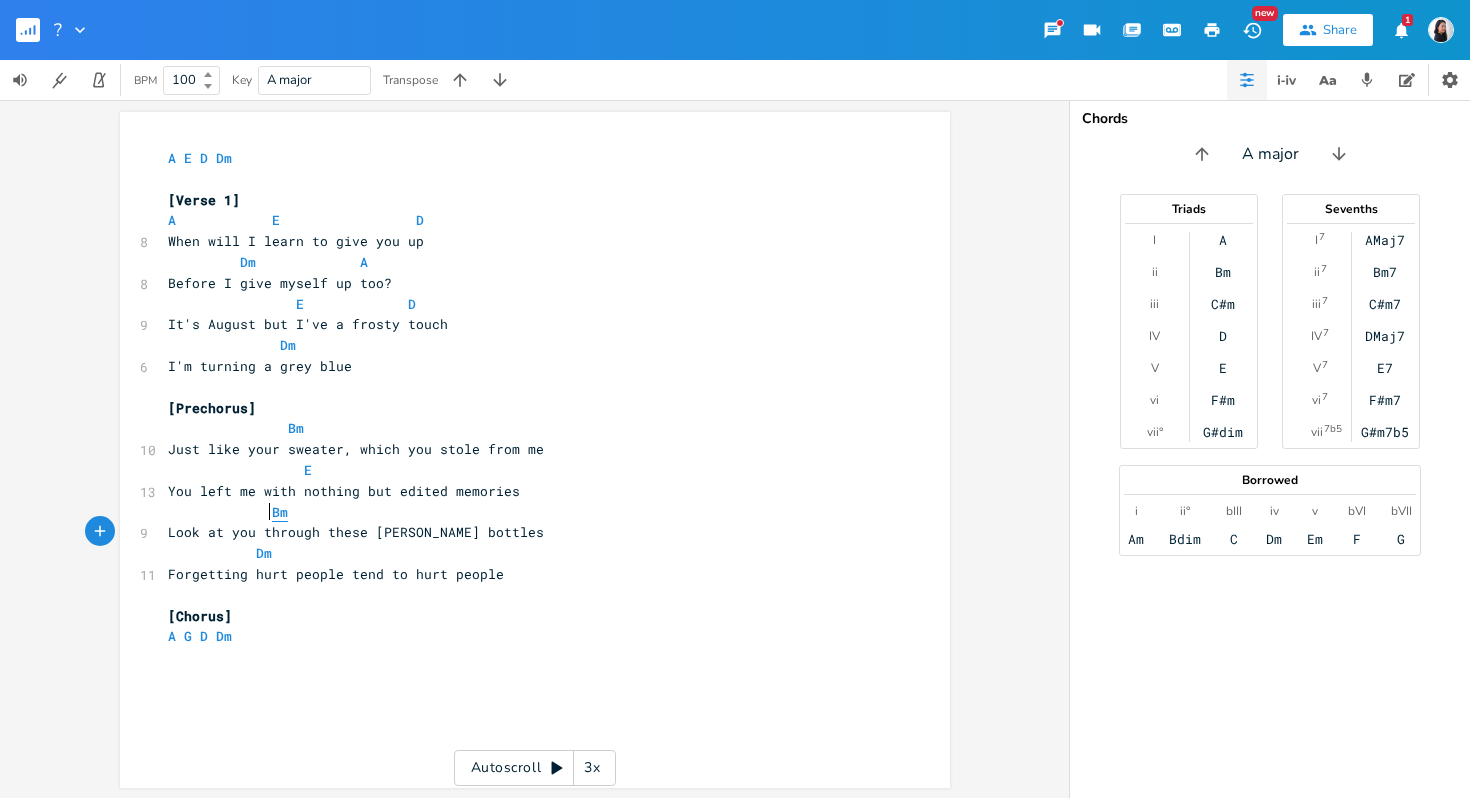 click on "Bm" at bounding box center [280, 512] 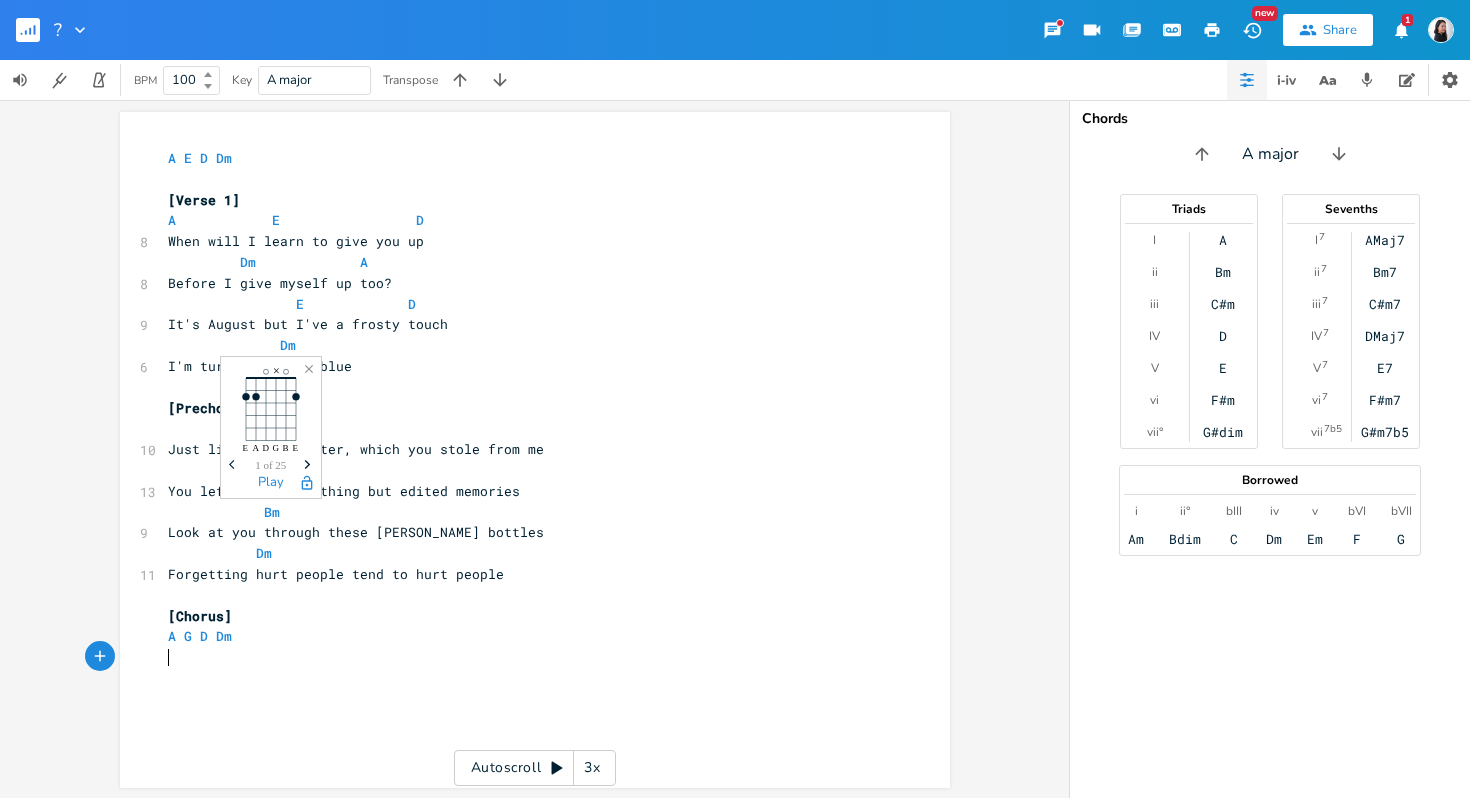 click on "​" at bounding box center (525, 657) 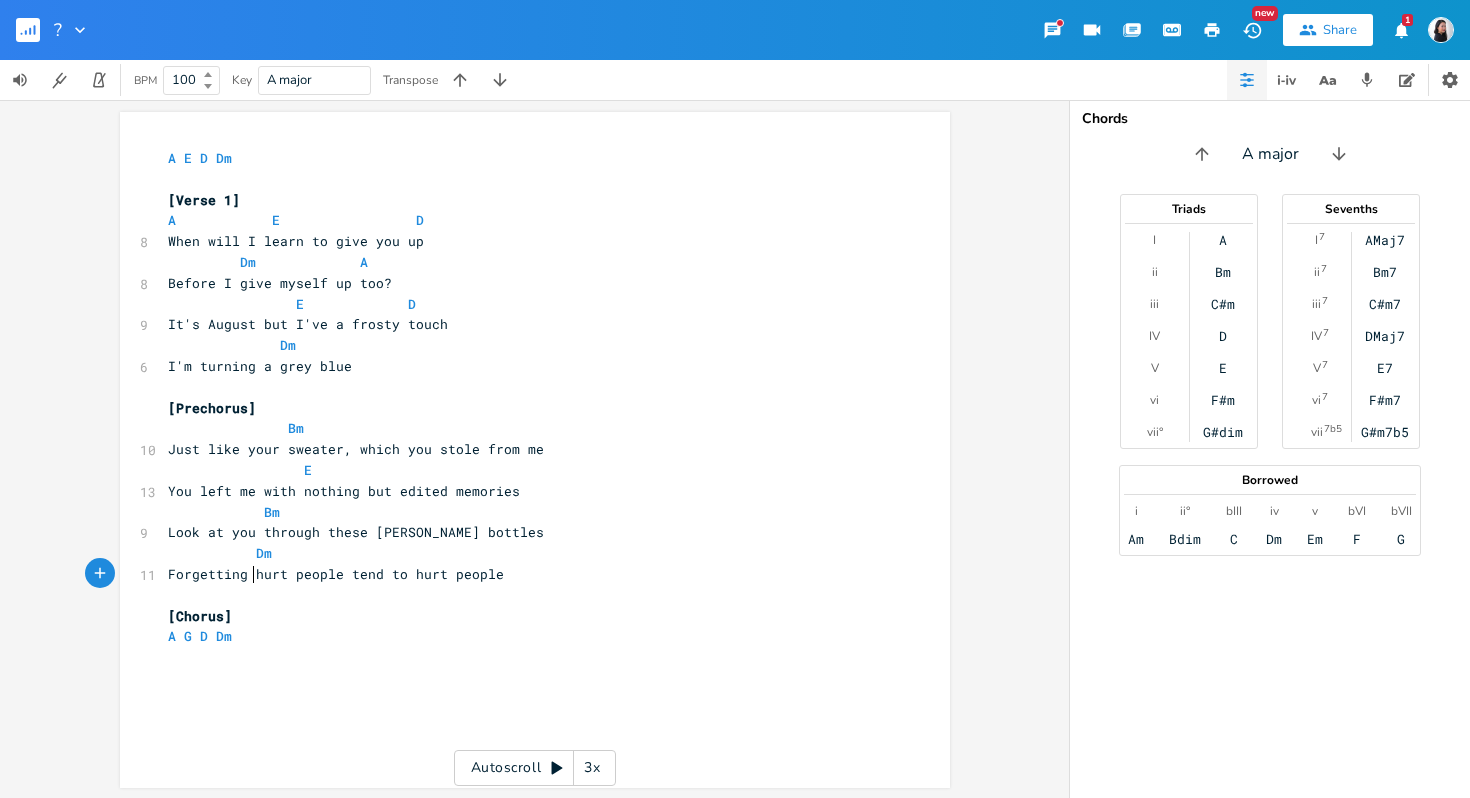 click on "Forgetting hurt people tend to hurt people" at bounding box center [336, 574] 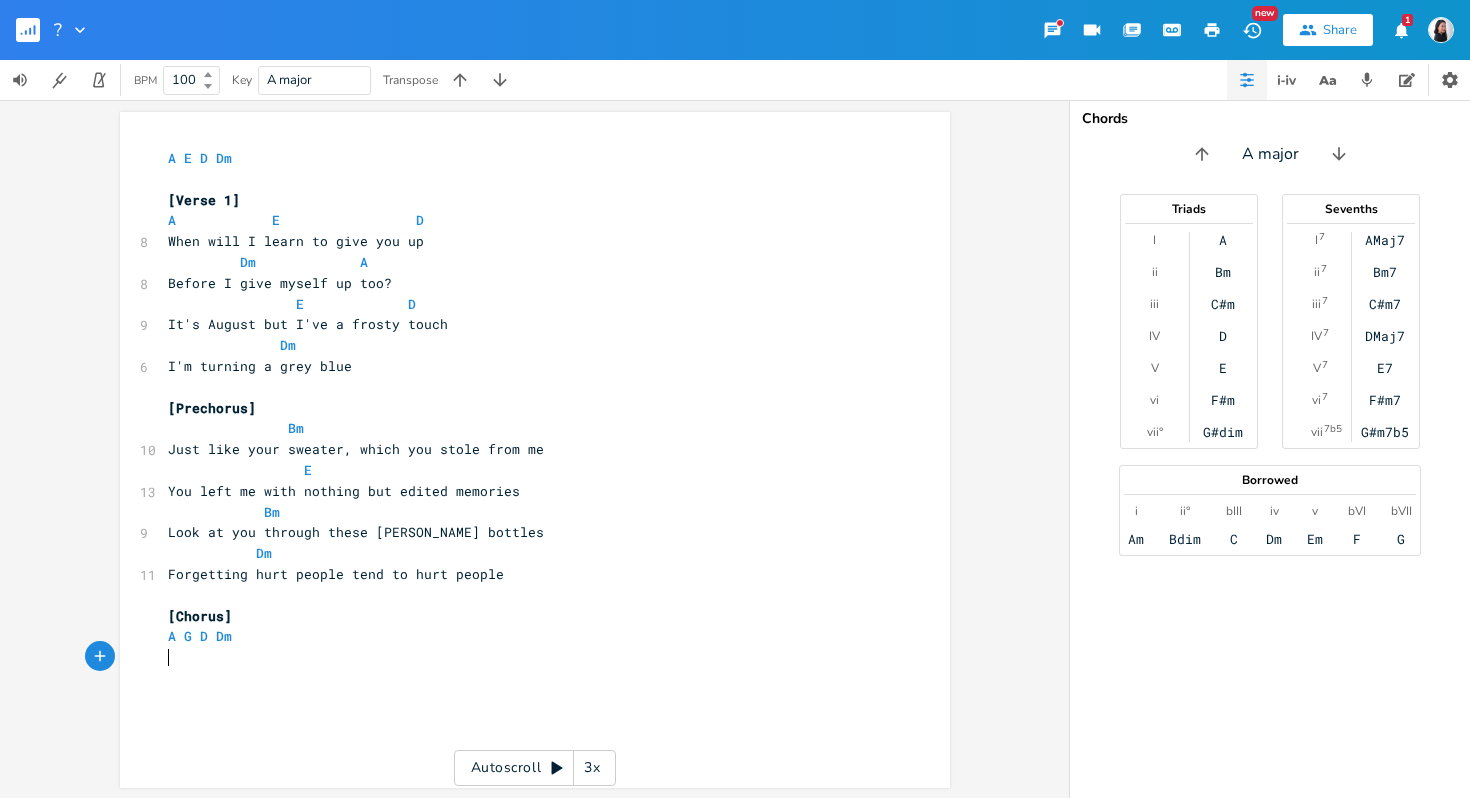 click on "x   A   E   D   Dm ​ [Verse 1] A                 E                       D 8  When will I learn to give you up              Dm                  A 8 Before I give myself up too?                     E                  D 9 It's August but I've a frosty touch                   Dm 6 I'm turning a grey blue ​ [Prechorus]                      Bm   10 Just like your sweater, which you stole from me                       E 13 You left me with nothing but edited memories                Bm 9 Look at you through these [PERSON_NAME] bottles               Dm 11 Forgetting hurt people tend to hurt people ​ [Chorus]   A   G   D   Dm   ​" at bounding box center (550, 469) 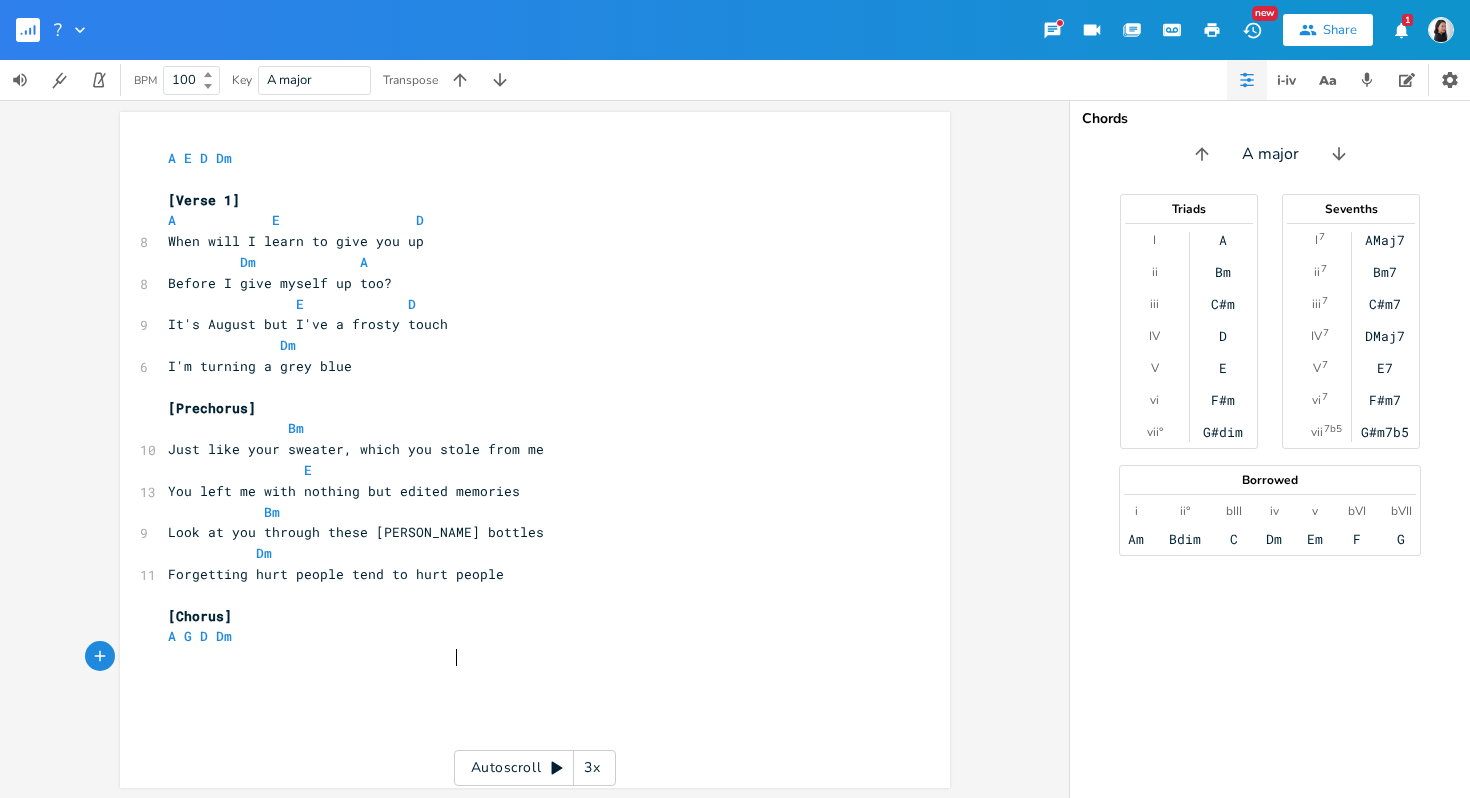 scroll, scrollTop: 0, scrollLeft: 132, axis: horizontal 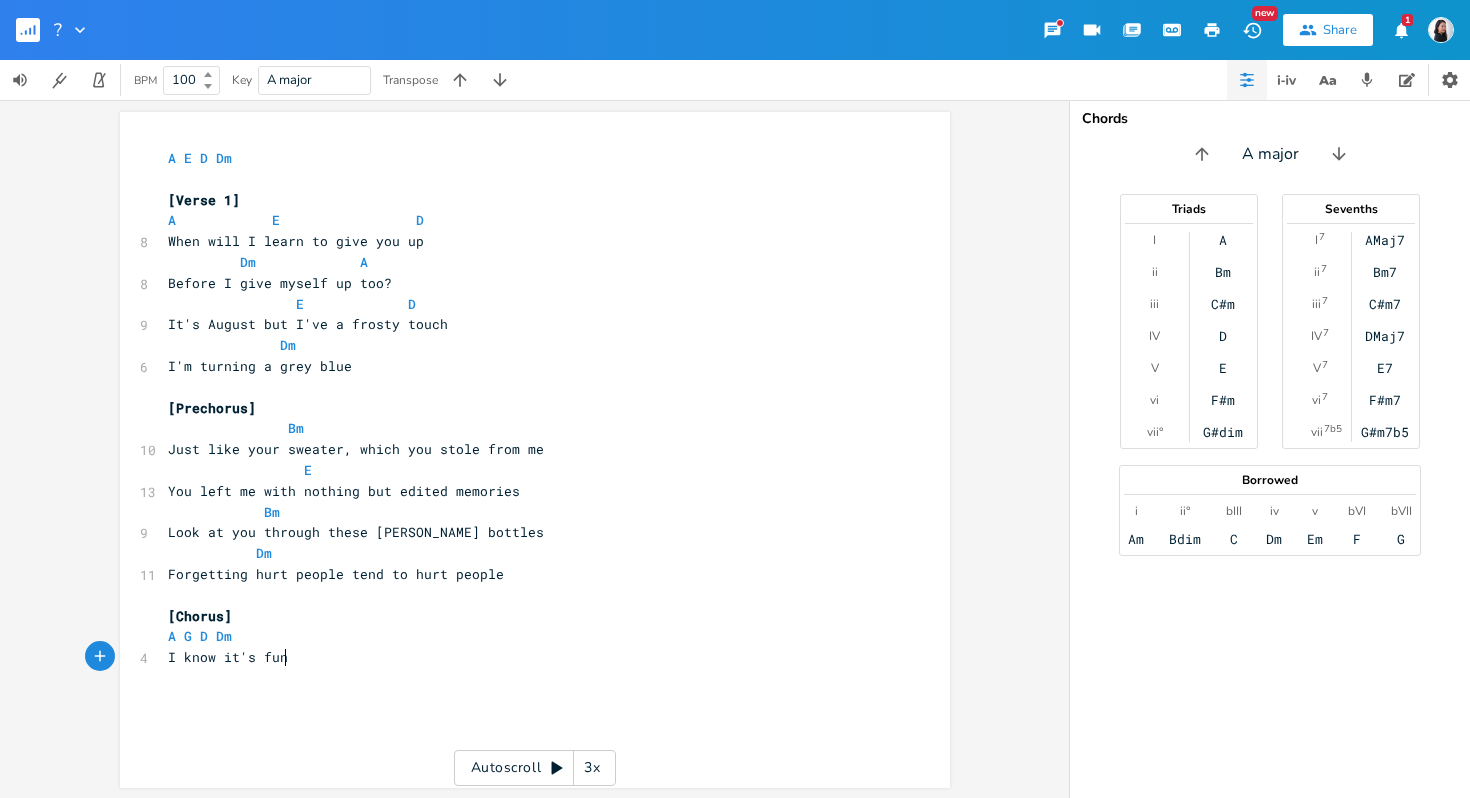 type on "I know it's funny" 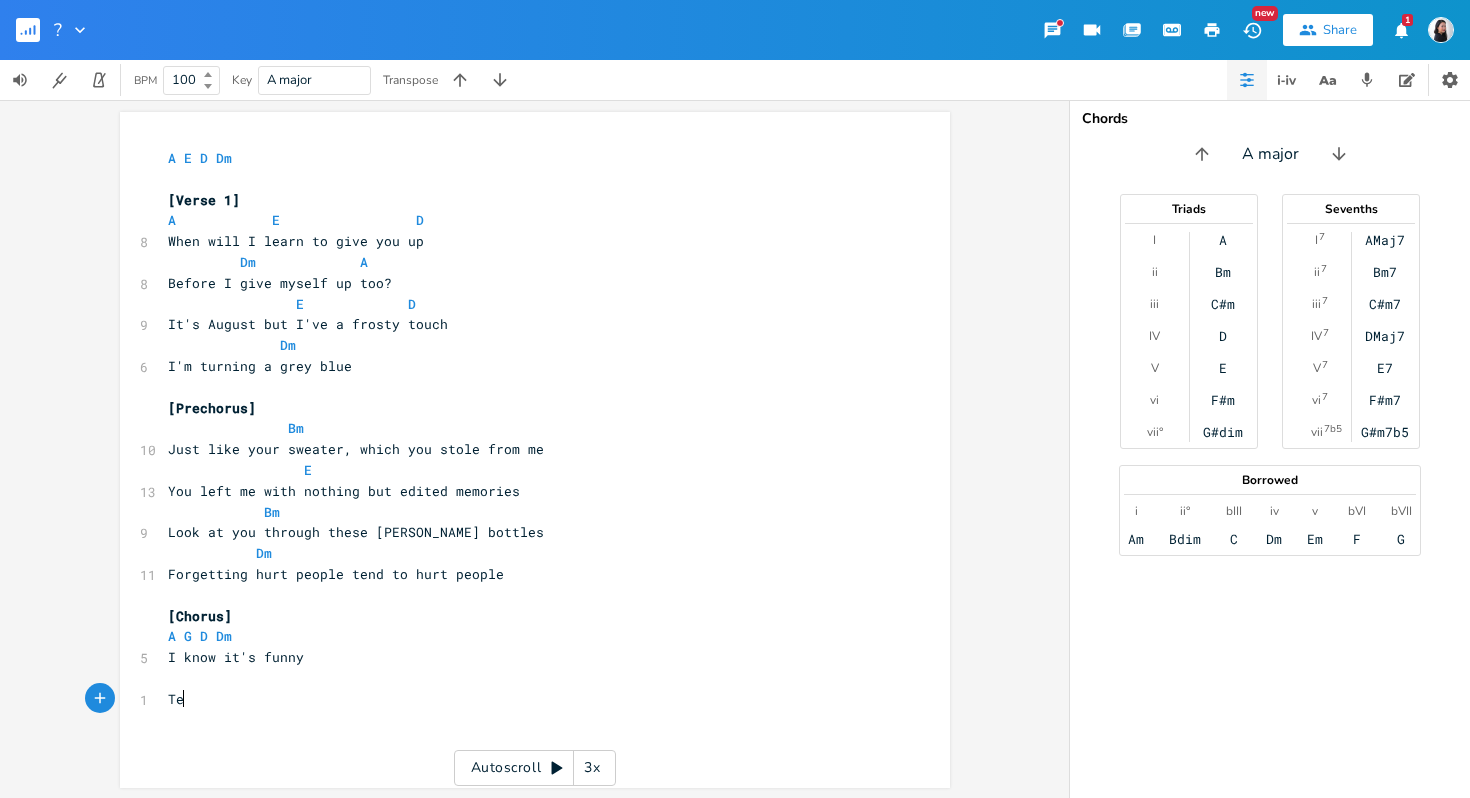 type on "Te;" 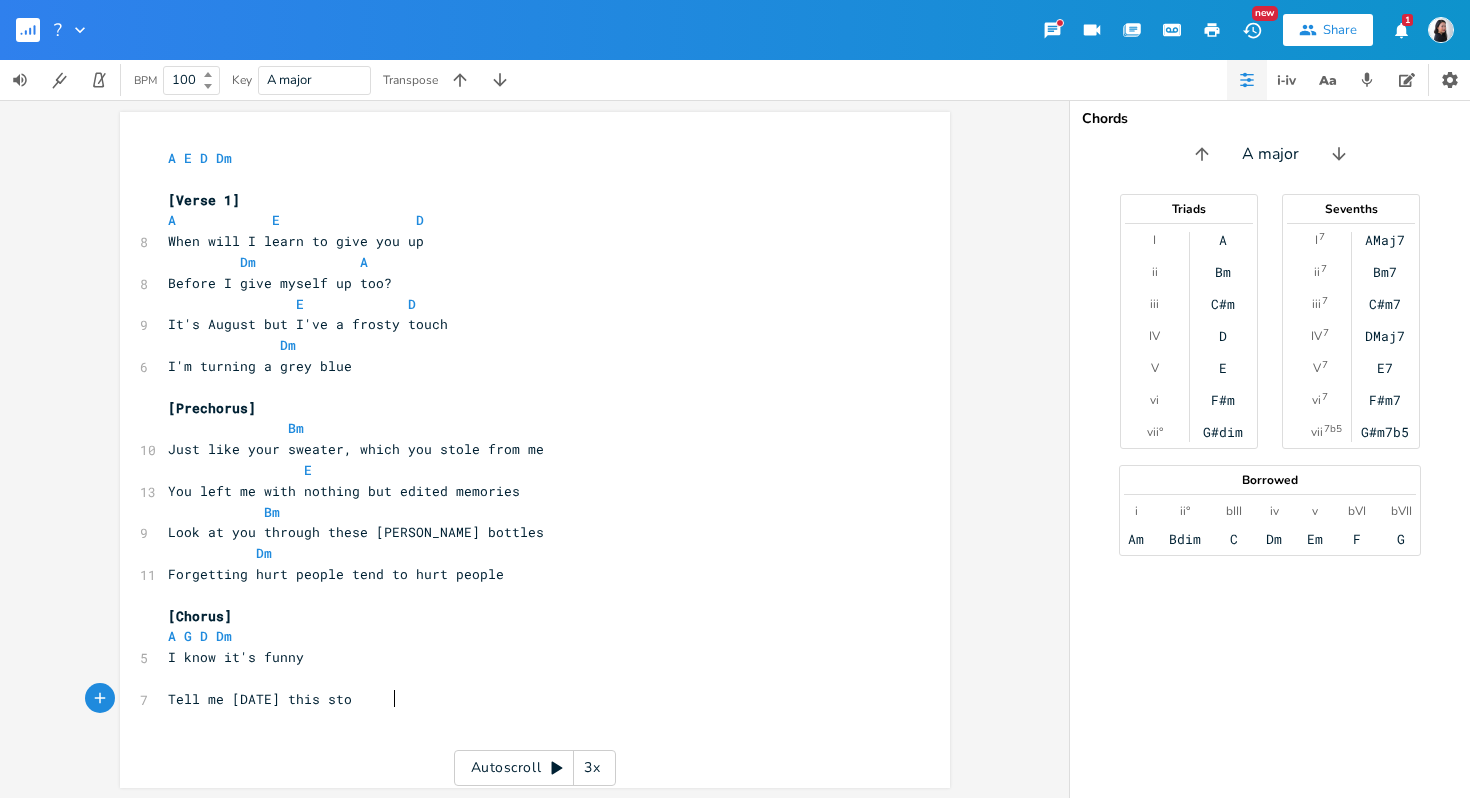 type on "ll me [DATE] this story" 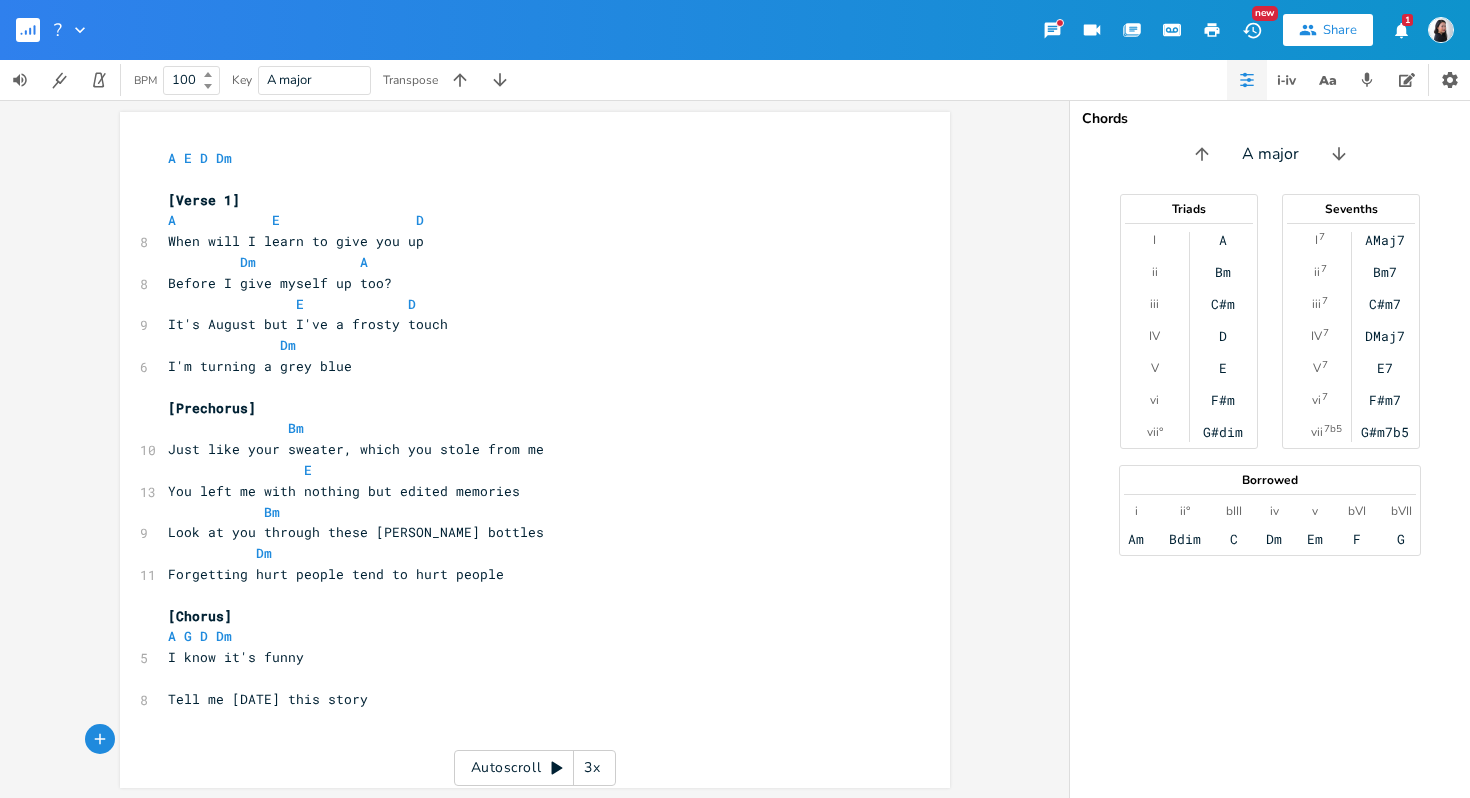 click on "x   A   E   D   Dm ​ [Verse 1] A                 E                       D 8  When will I learn to give you up              Dm                  A 8 Before I give myself up too?                     E                  D 9 It's August but I've a frosty touch                   Dm 6 I'm turning a grey blue ​ [Prechorus]                      Bm   10 Just like your sweater, which you stole from me                       E 13 You left me with nothing but edited memories                Bm 9 Look at you through these [PERSON_NAME] bottles               Dm 11 Forgetting hurt people tend to hurt people ​ [Chorus]   A   G   D   Dm   5 I know it's funny ​ 8 Tell me [DATE] this story ​ ​" at bounding box center (535, 450) 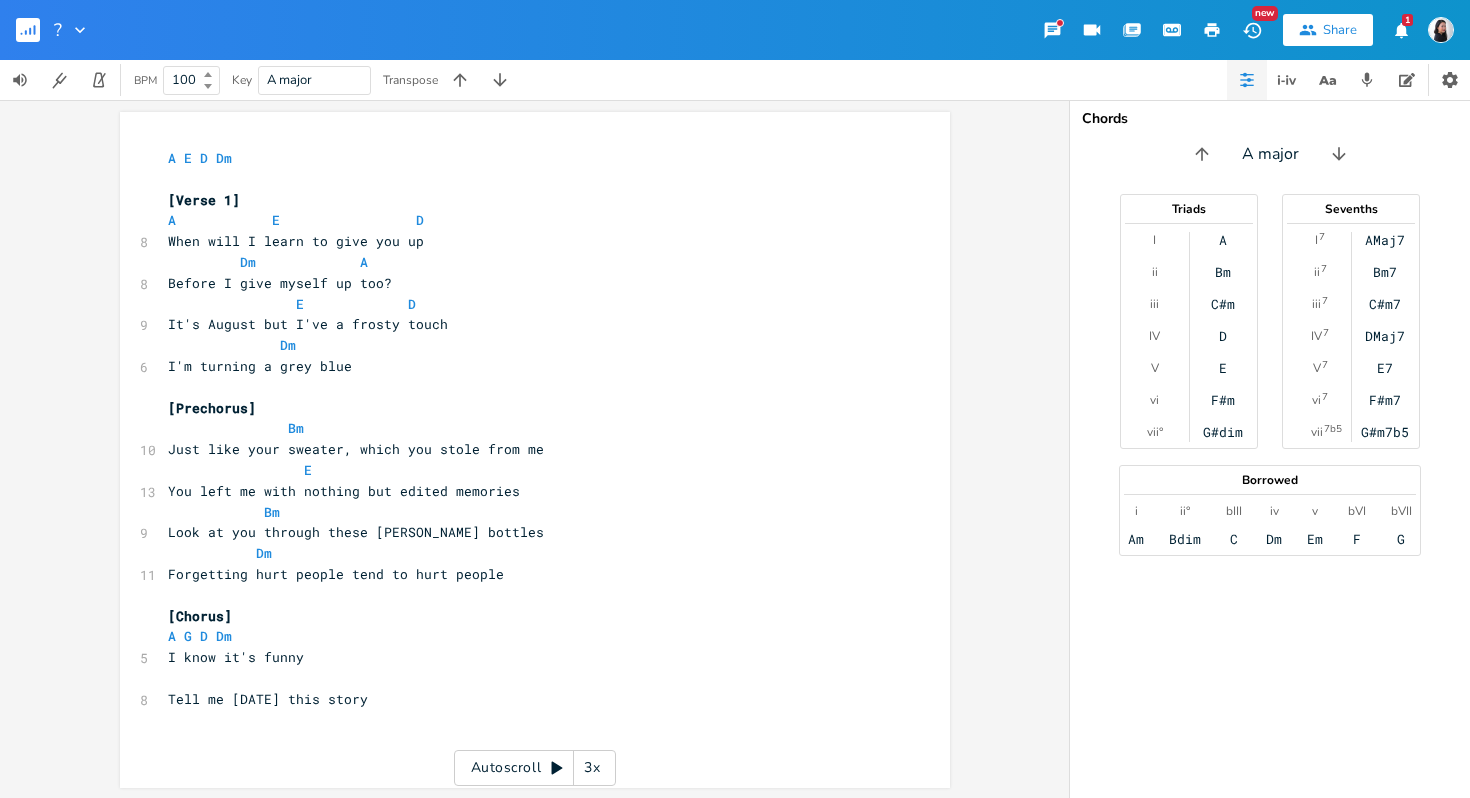scroll, scrollTop: 0, scrollLeft: 0, axis: both 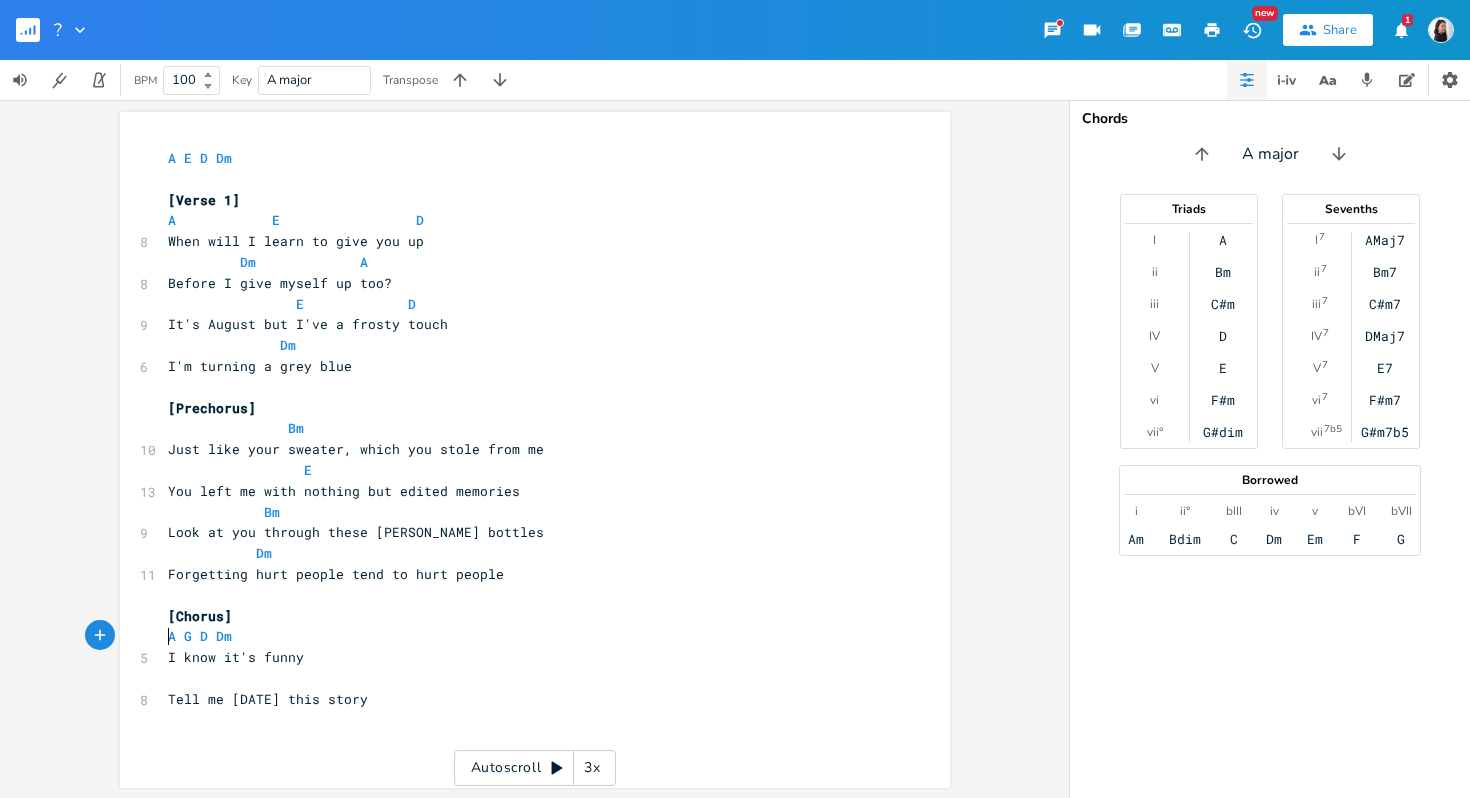 click on "A   G   D   Dm" at bounding box center [525, 636] 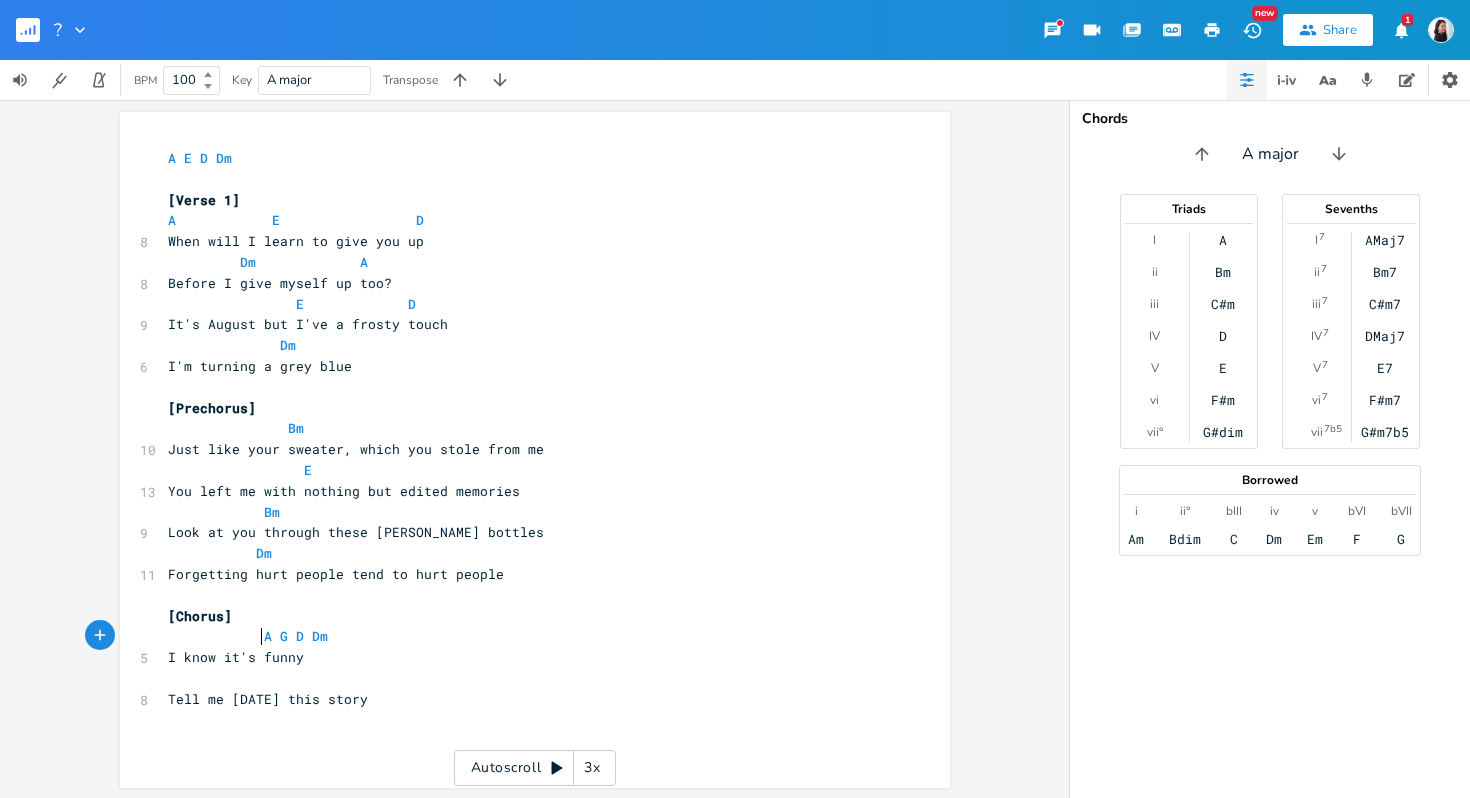 click on "​" at bounding box center (525, 678) 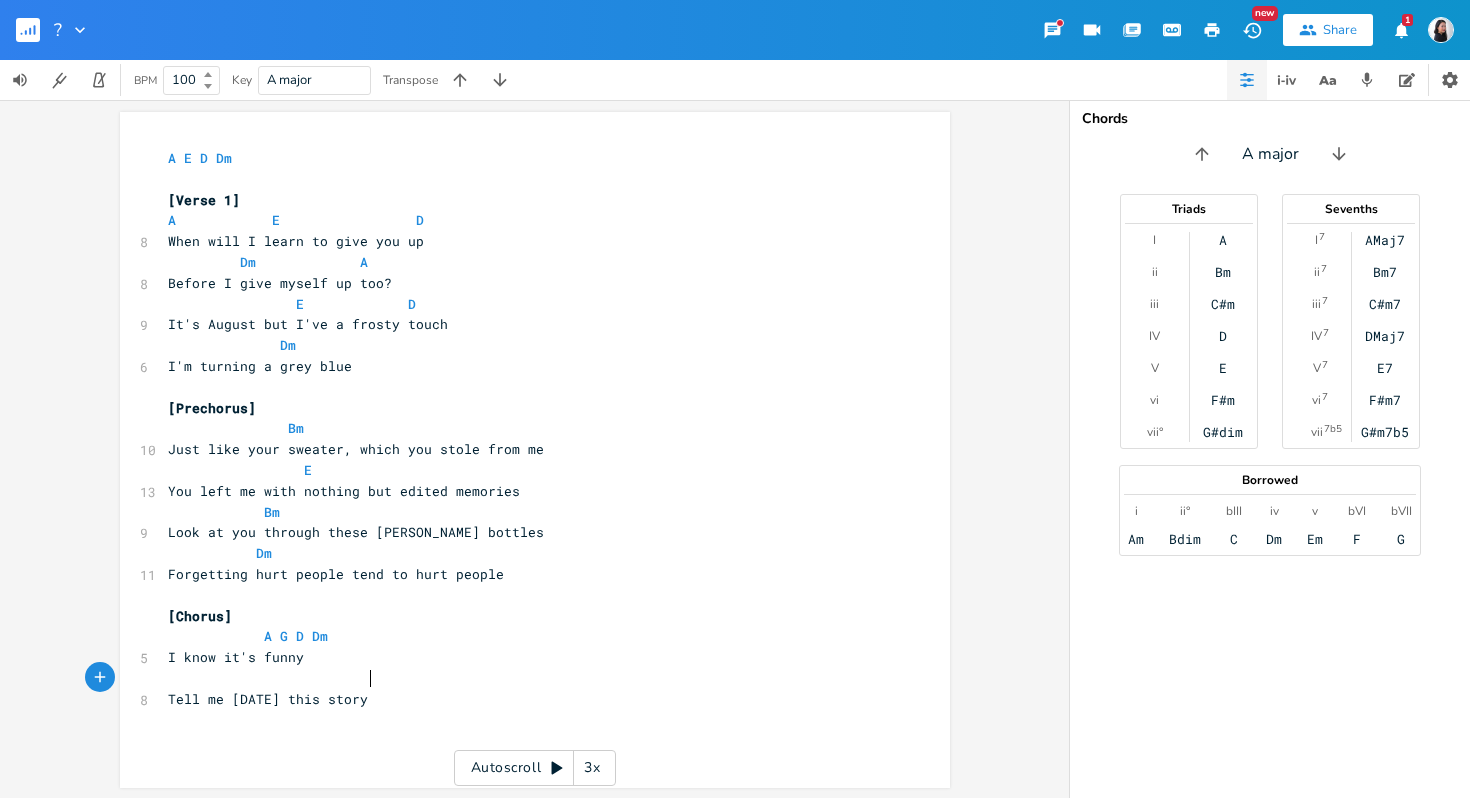 type on "G" 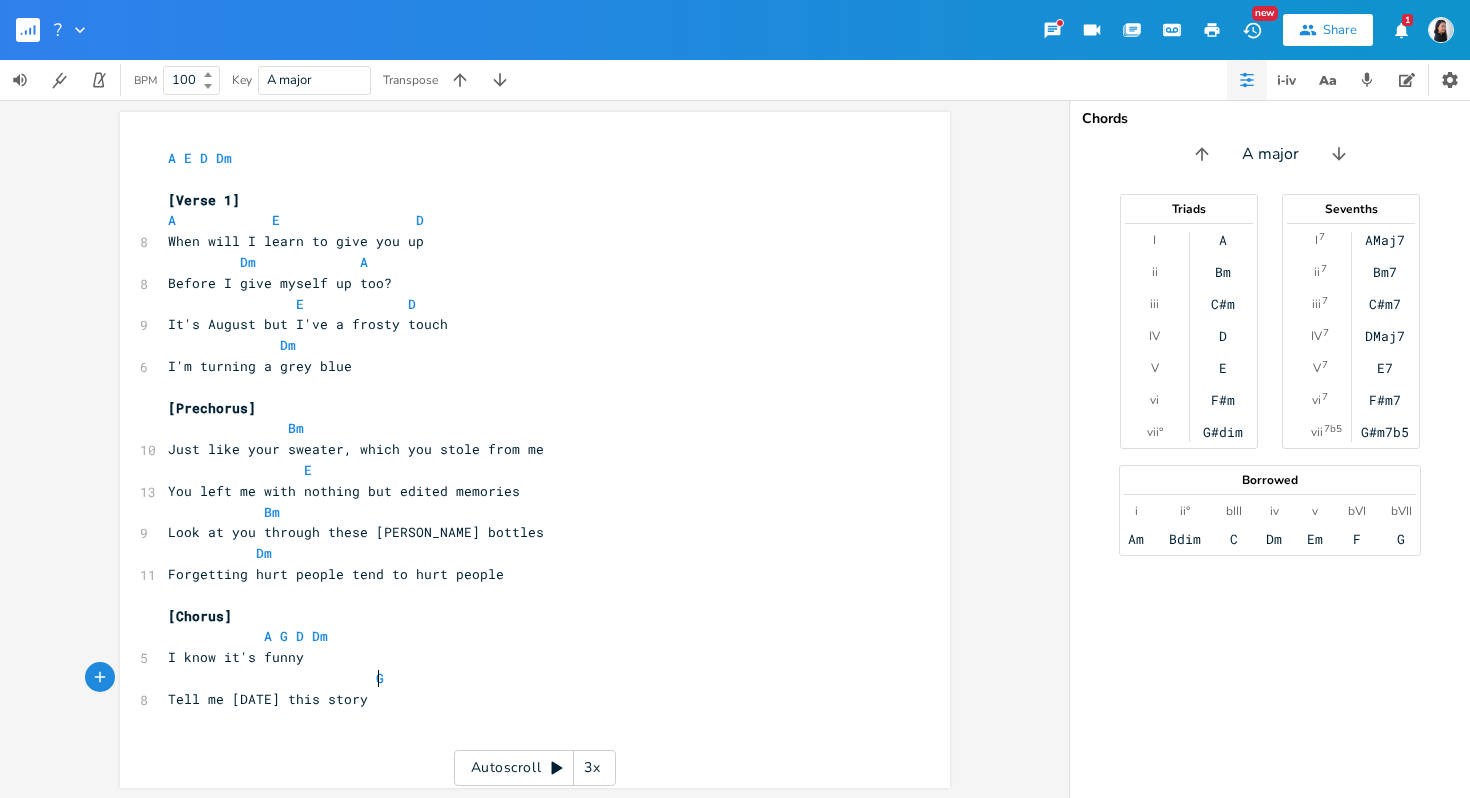 scroll, scrollTop: 0, scrollLeft: 15, axis: horizontal 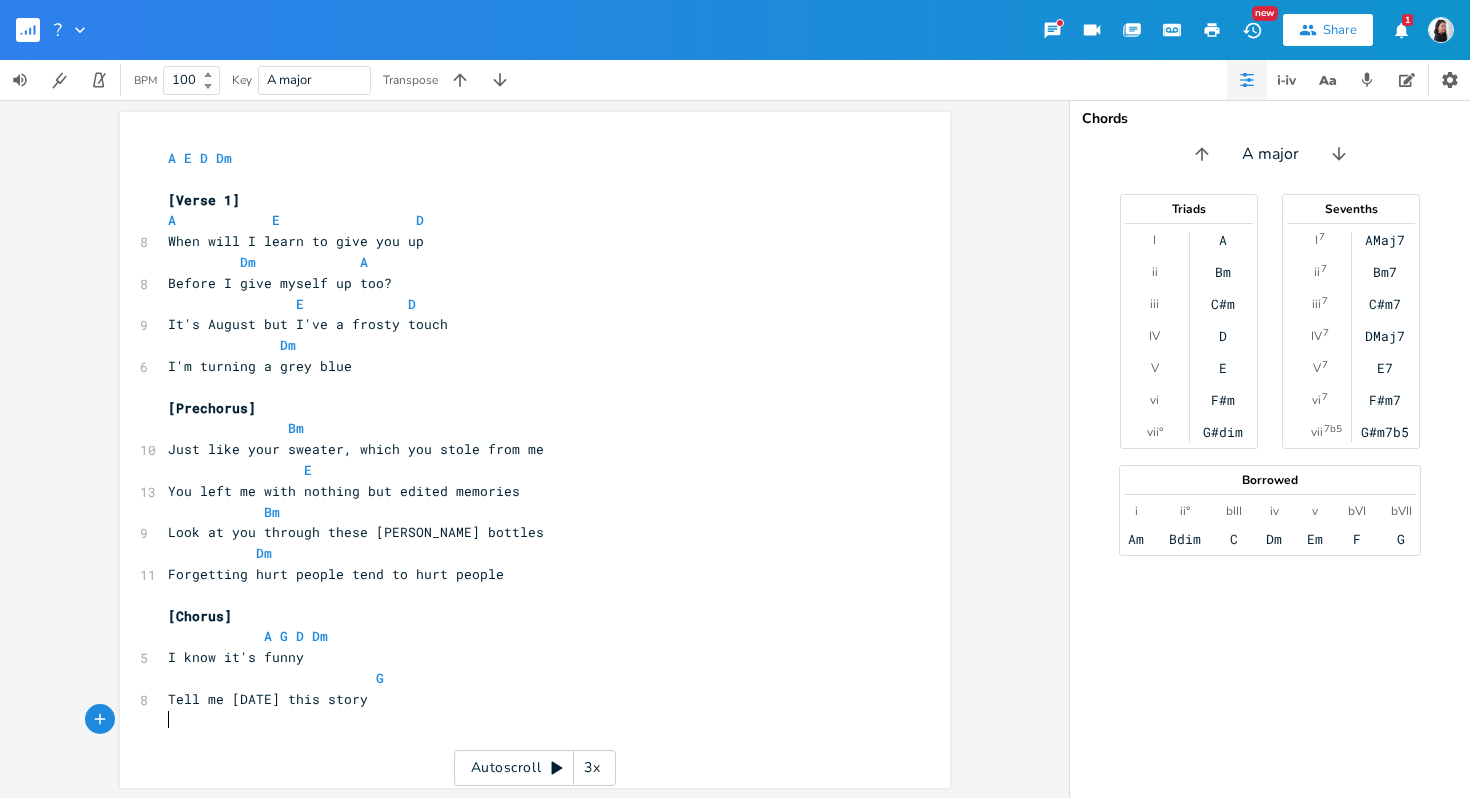 click on "​" at bounding box center [525, 720] 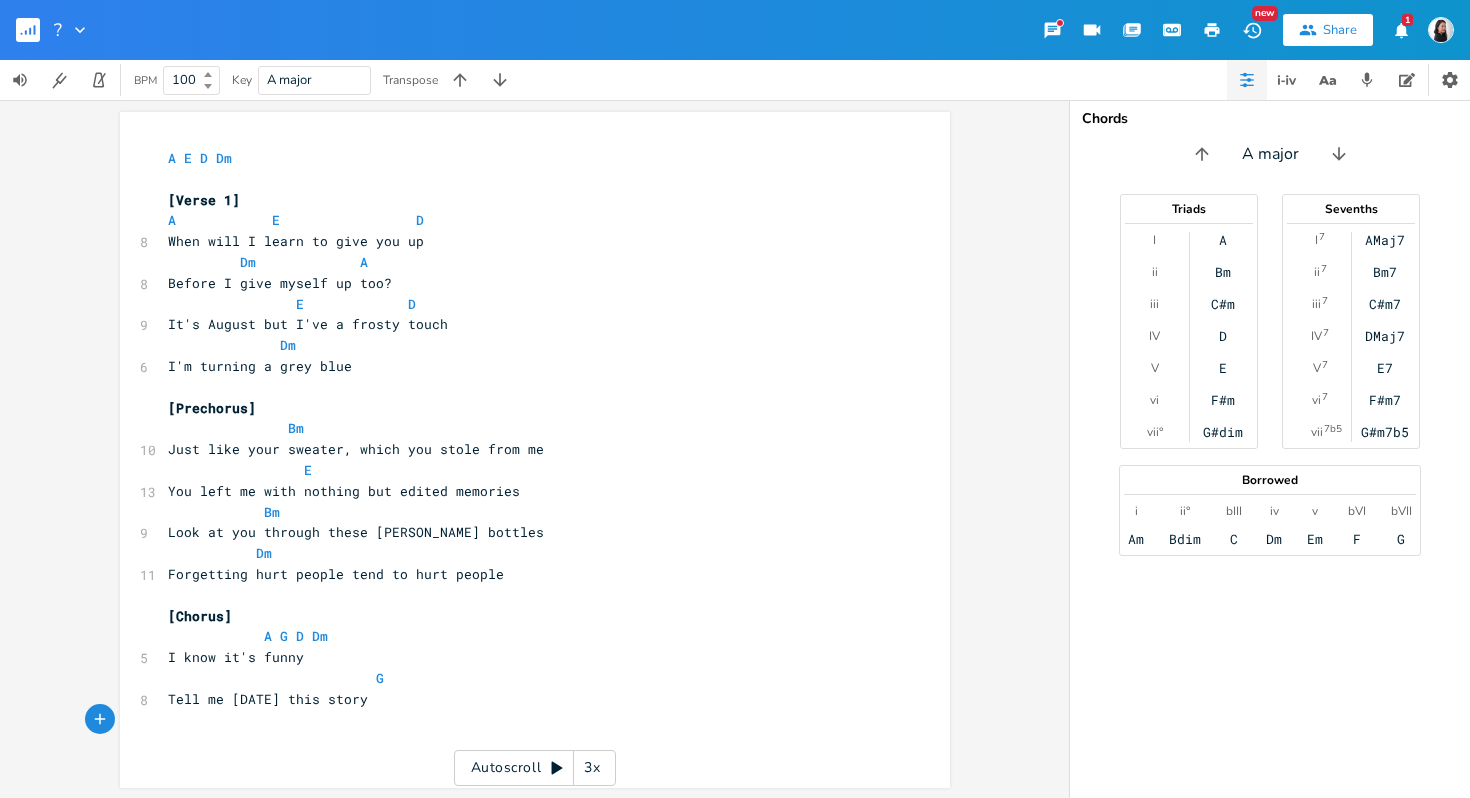 click on "​" at bounding box center (525, 720) 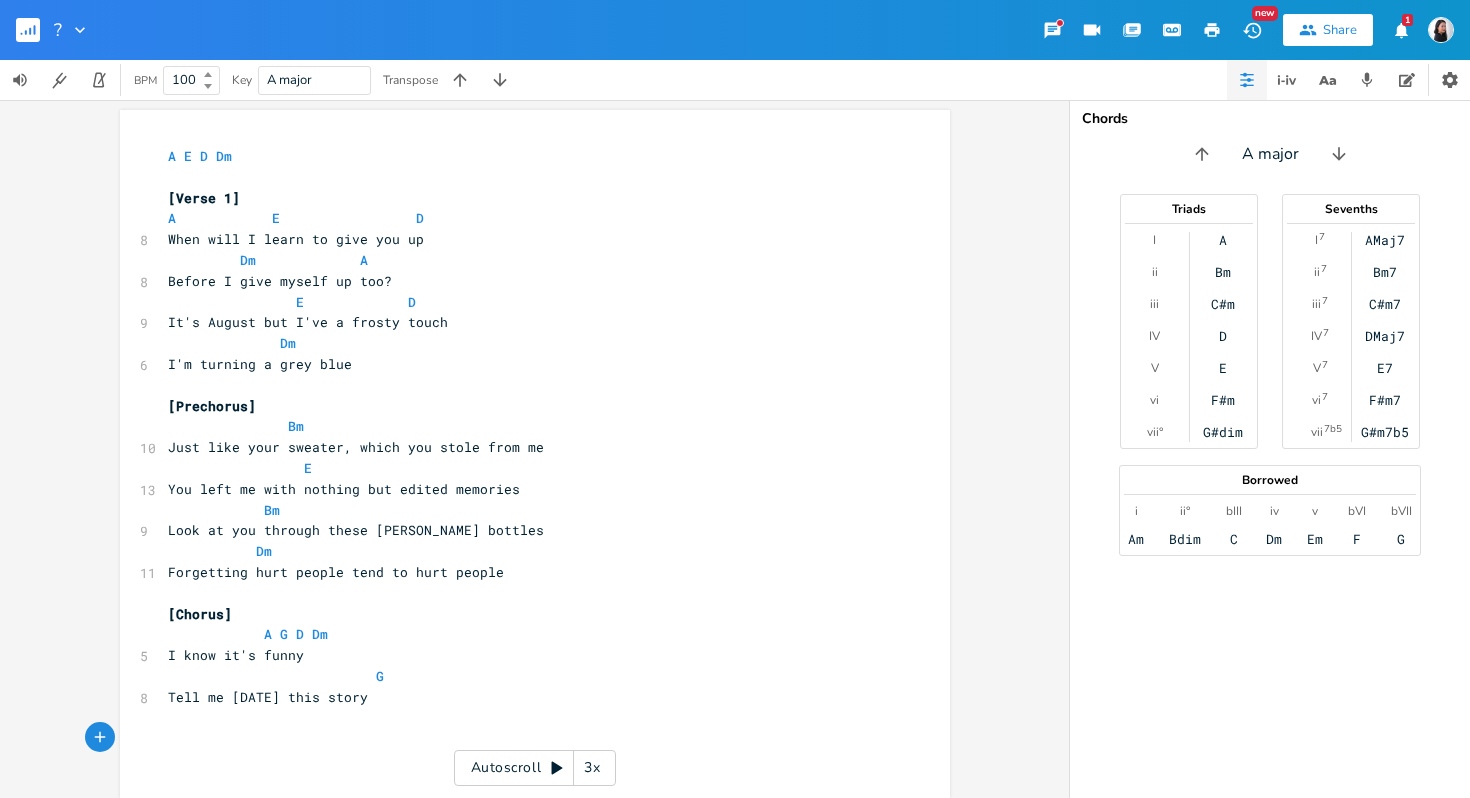 scroll, scrollTop: 14, scrollLeft: 0, axis: vertical 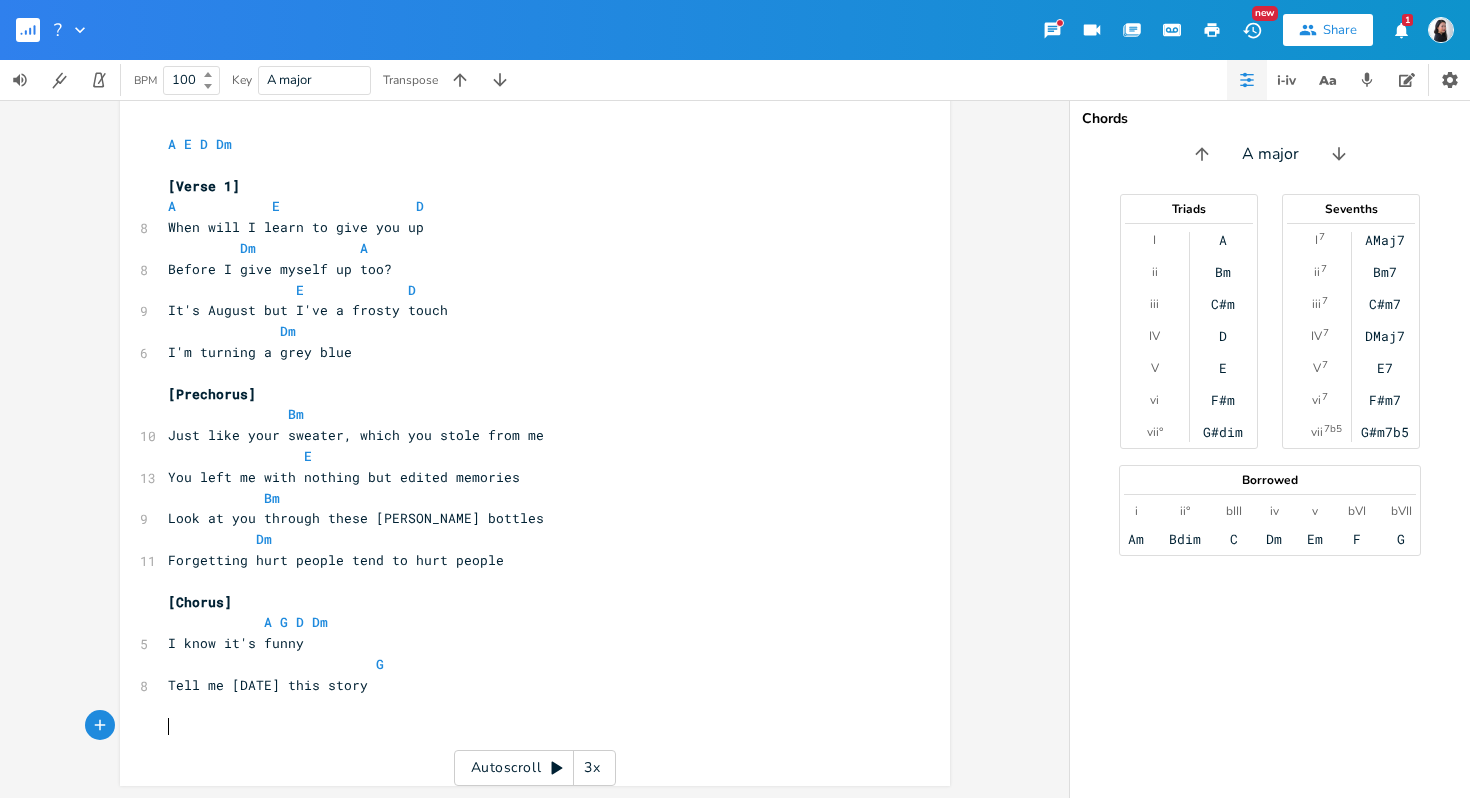 click on "G" at bounding box center [525, 664] 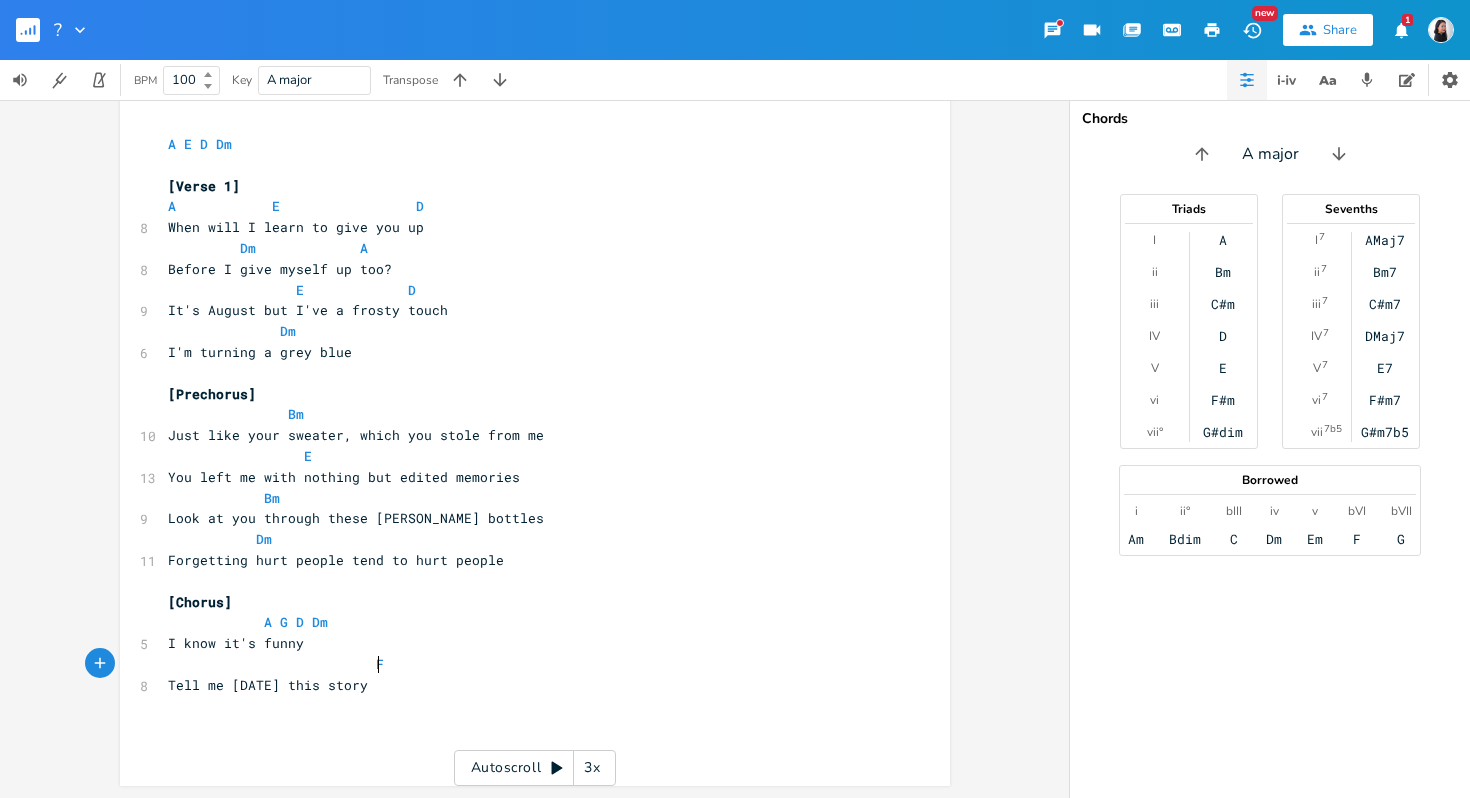 type on "F$" 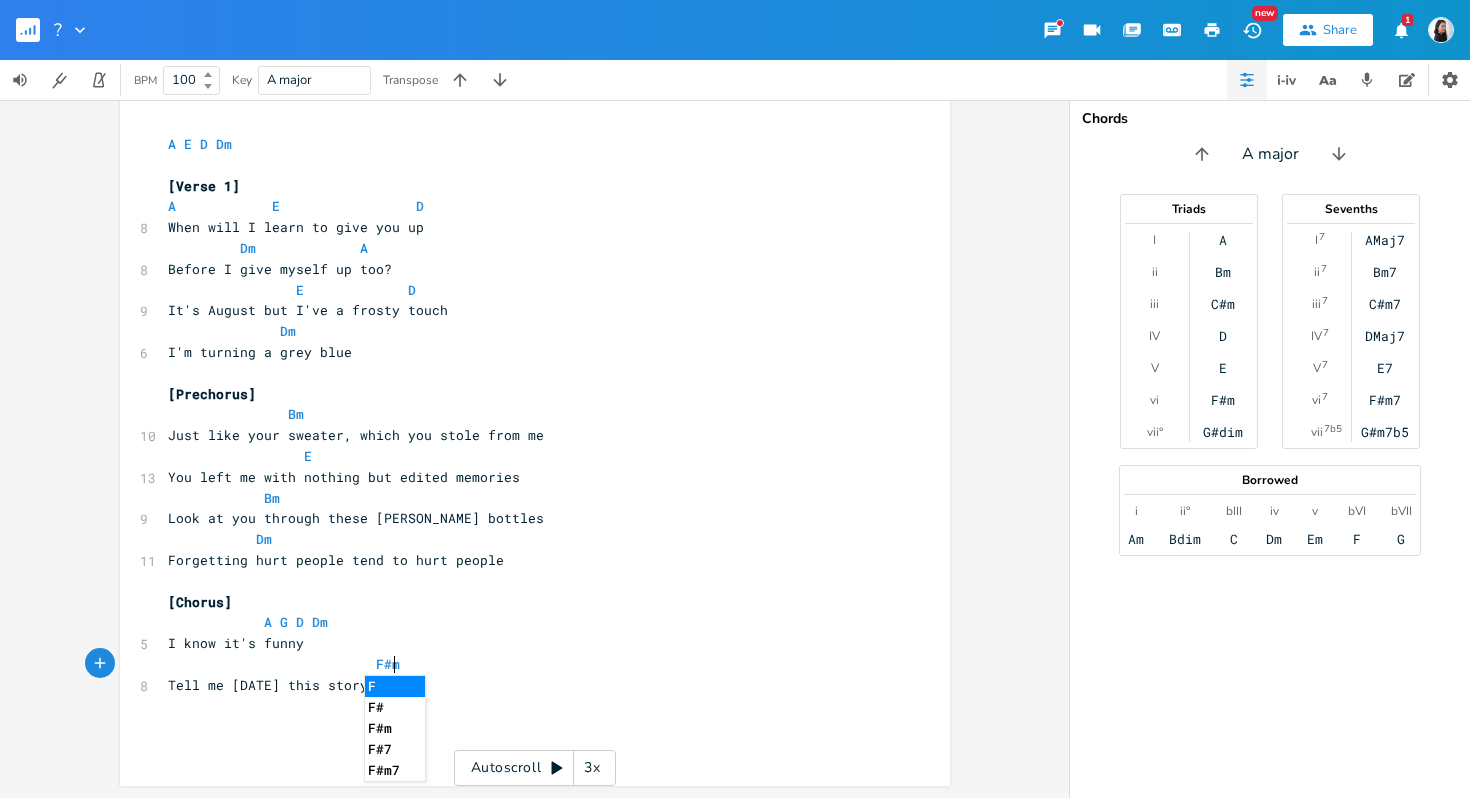 type on "#m" 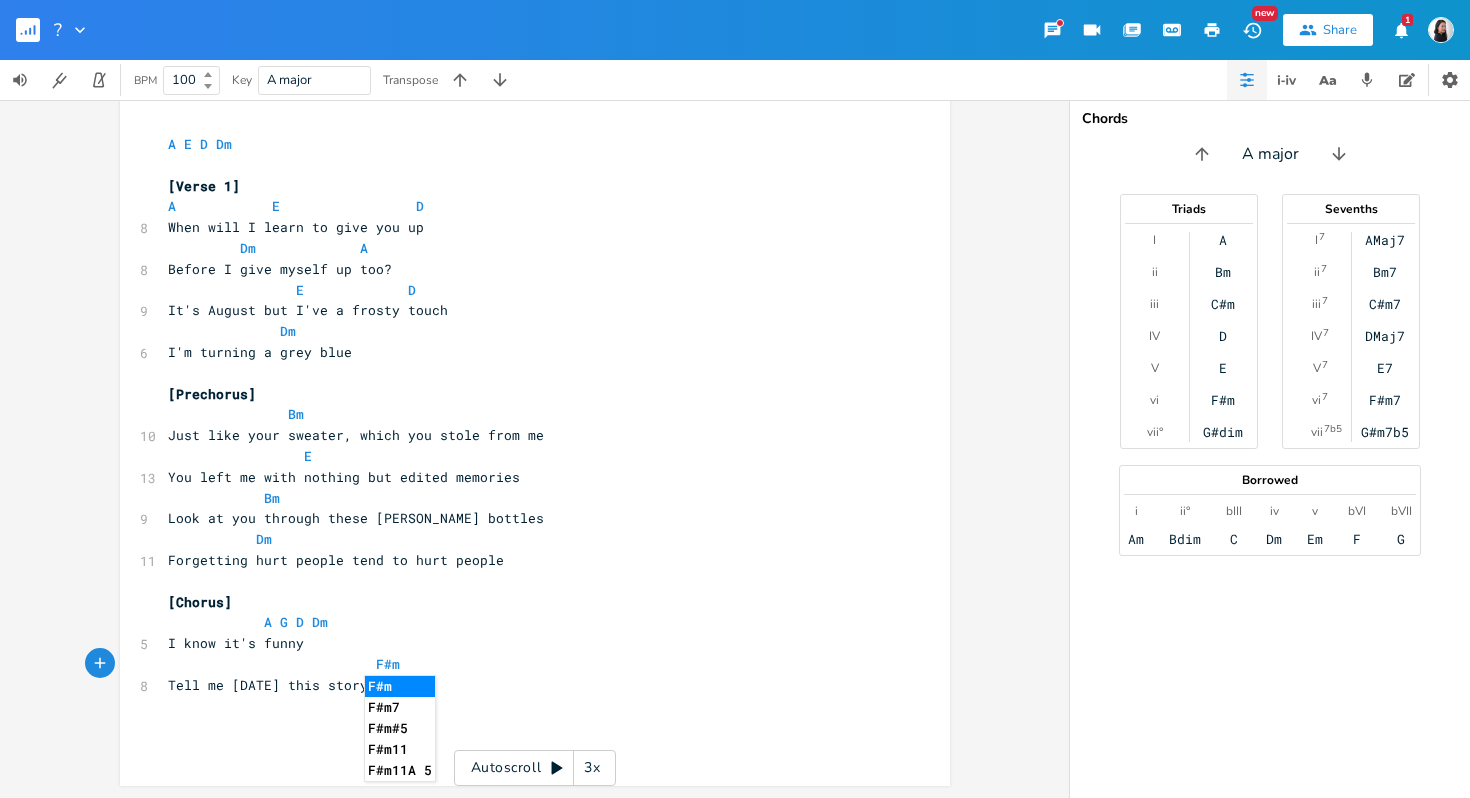 click on "Tell me [DATE] this story" at bounding box center [525, 685] 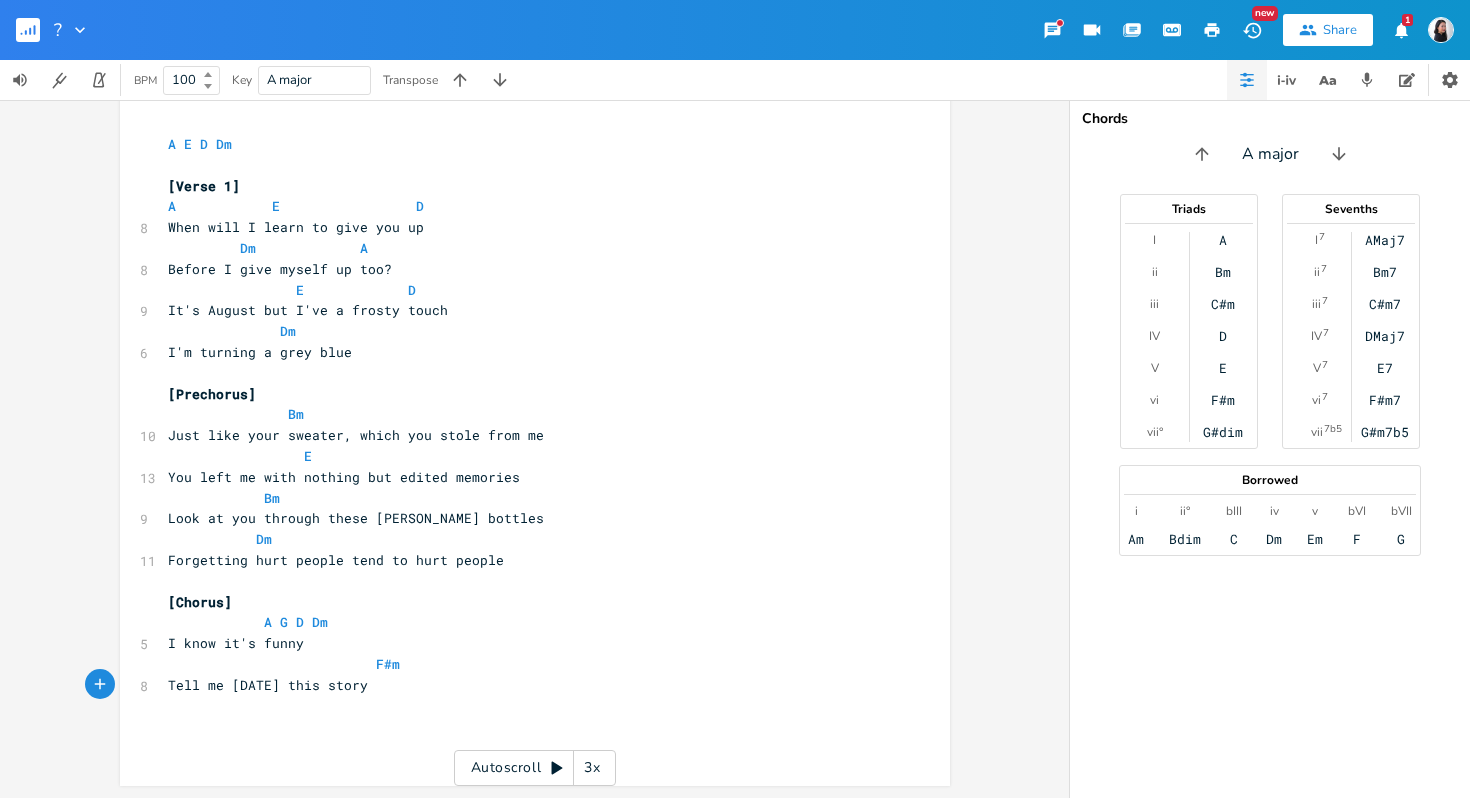 click on "​" at bounding box center (525, 726) 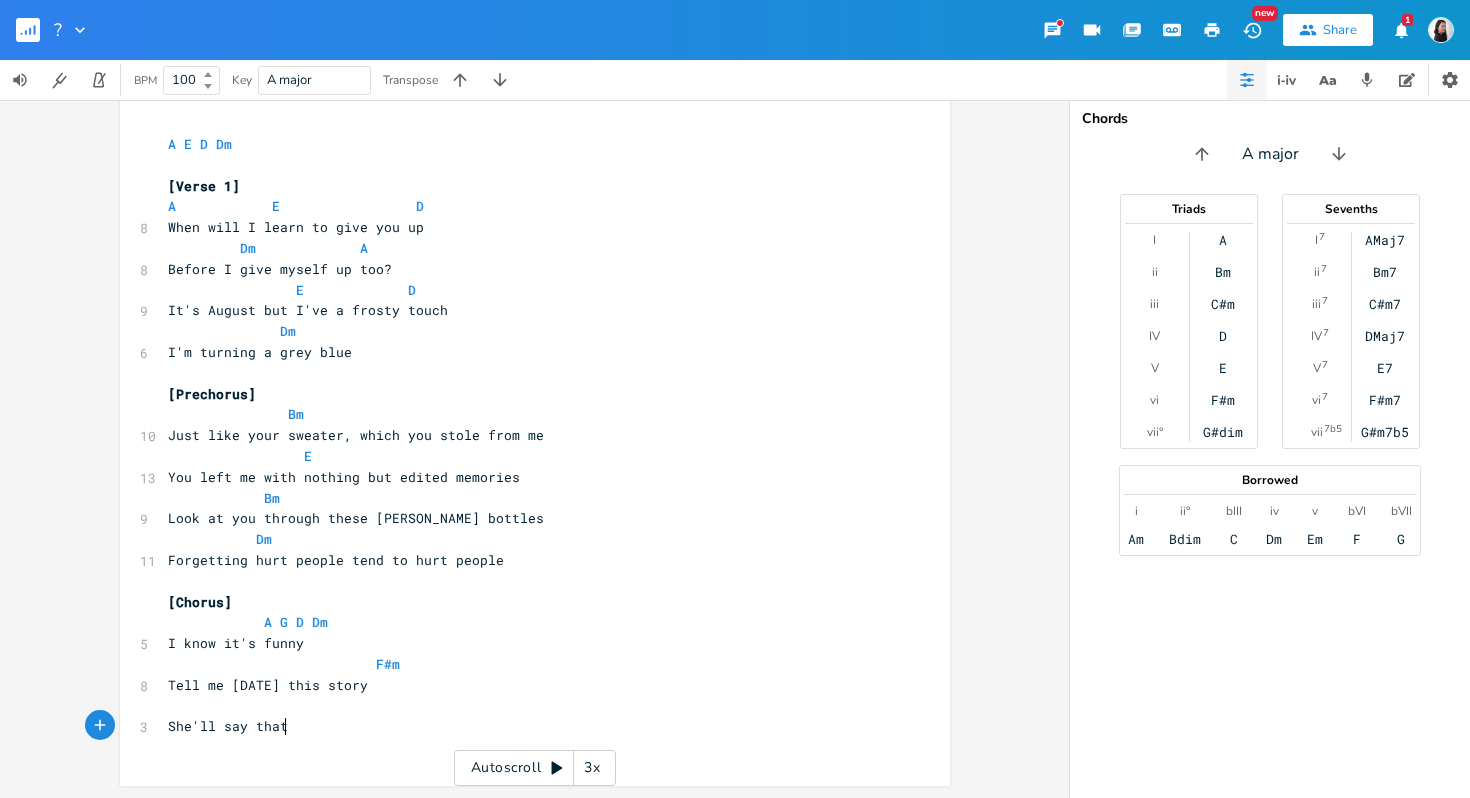 scroll, scrollTop: 0, scrollLeft: 87, axis: horizontal 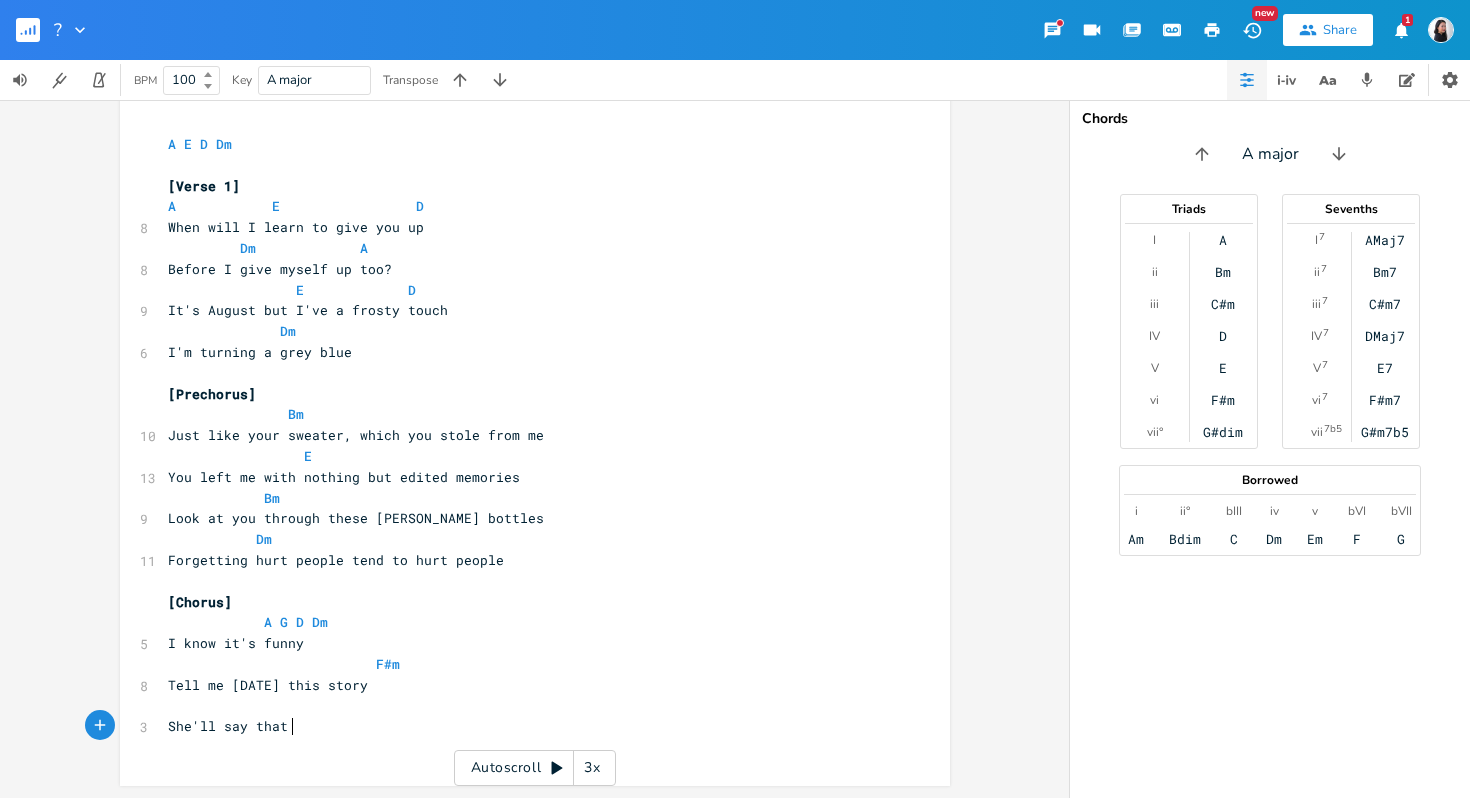 type on "She'll say that" 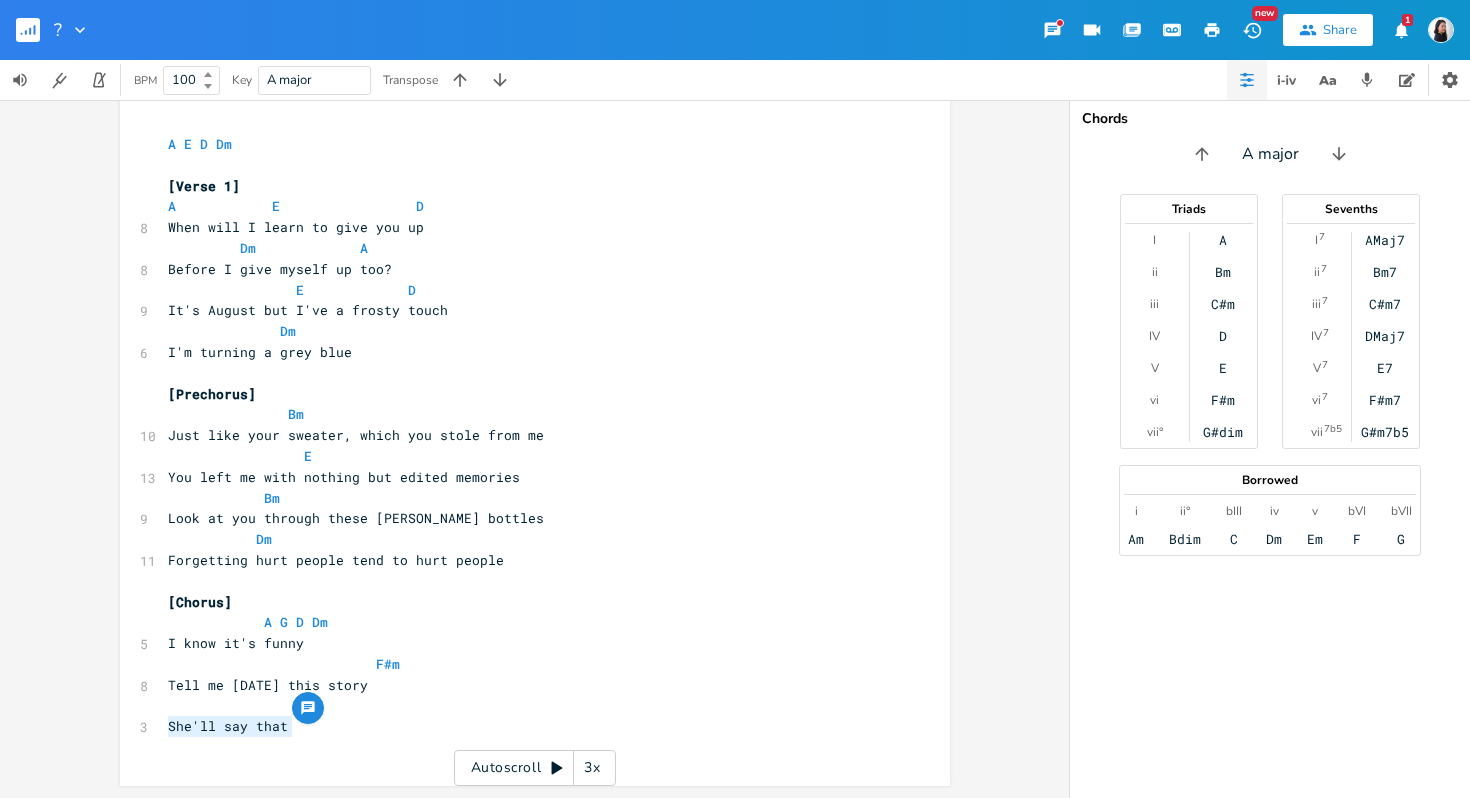 drag, startPoint x: 309, startPoint y: 736, endPoint x: 32, endPoint y: 729, distance: 277.08844 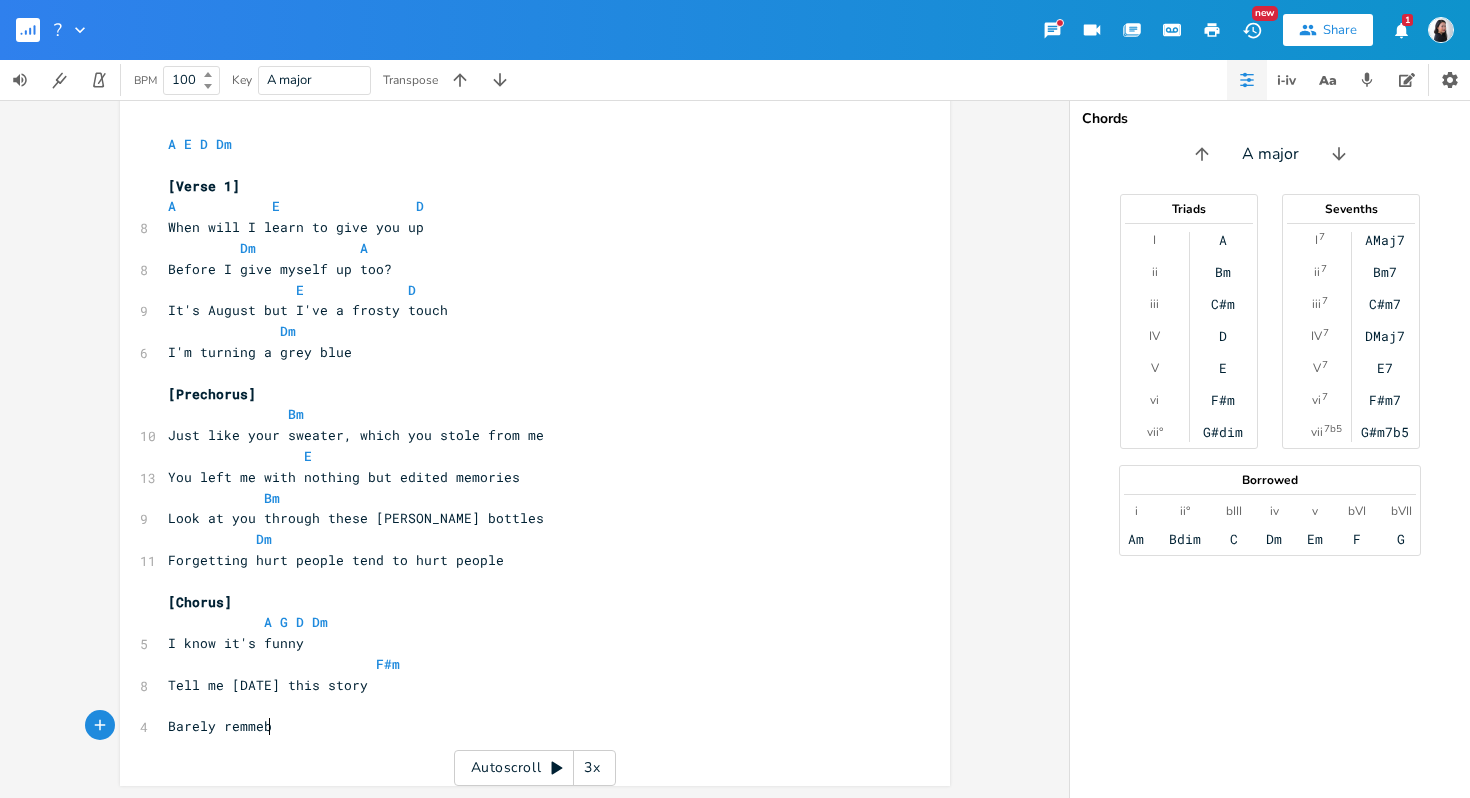 type on "Barely remmeber" 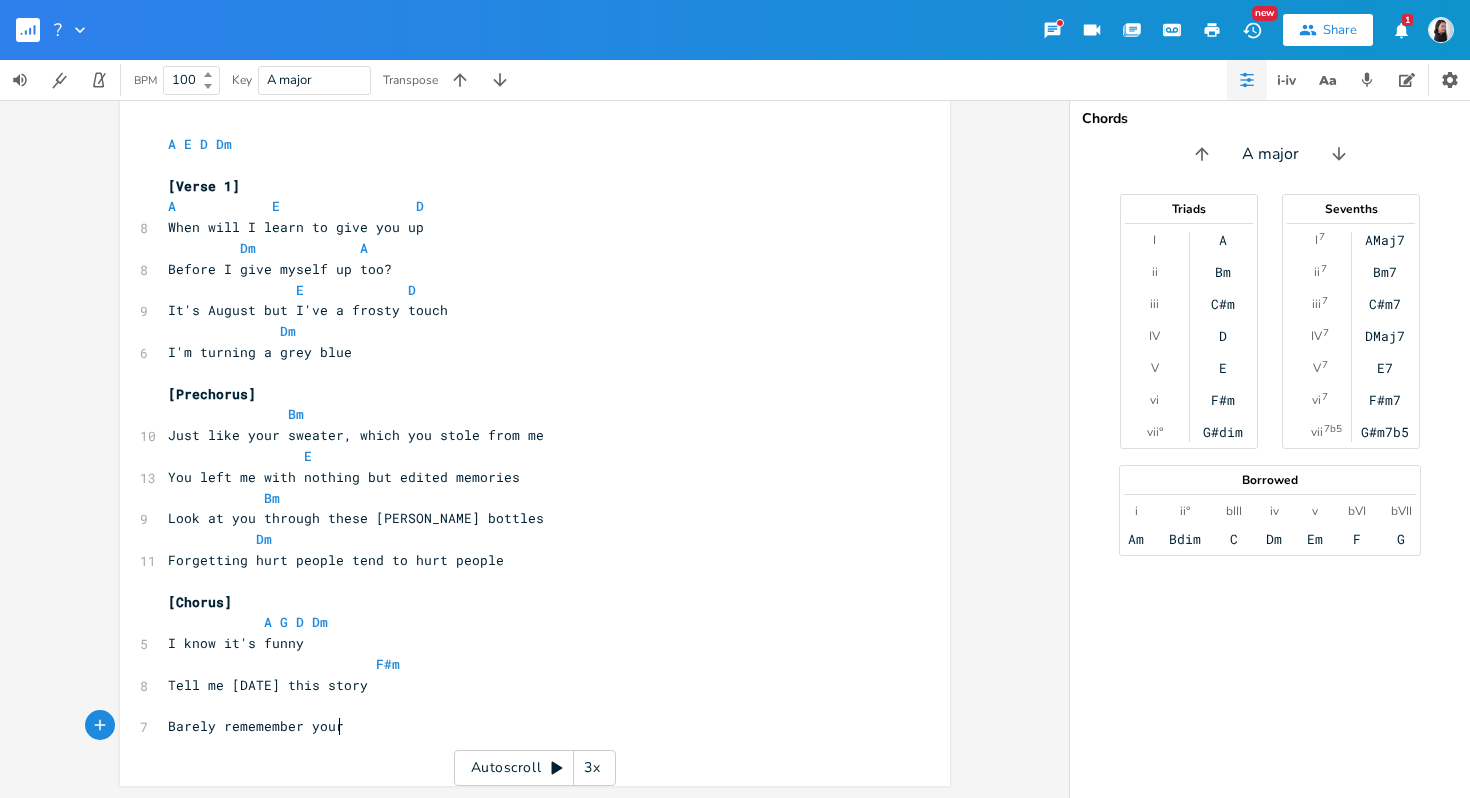 scroll, scrollTop: 0, scrollLeft: 88, axis: horizontal 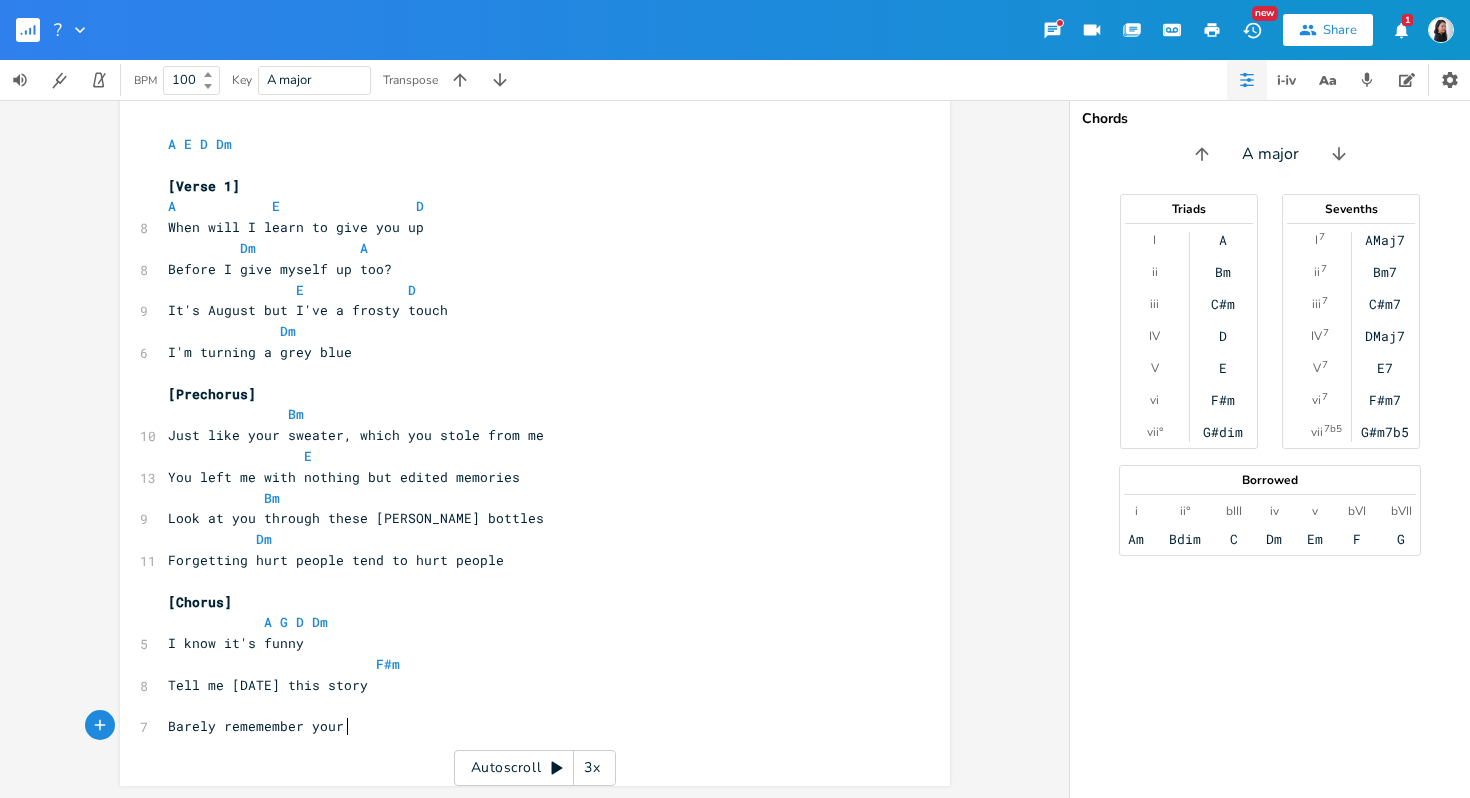 type on "emember your" 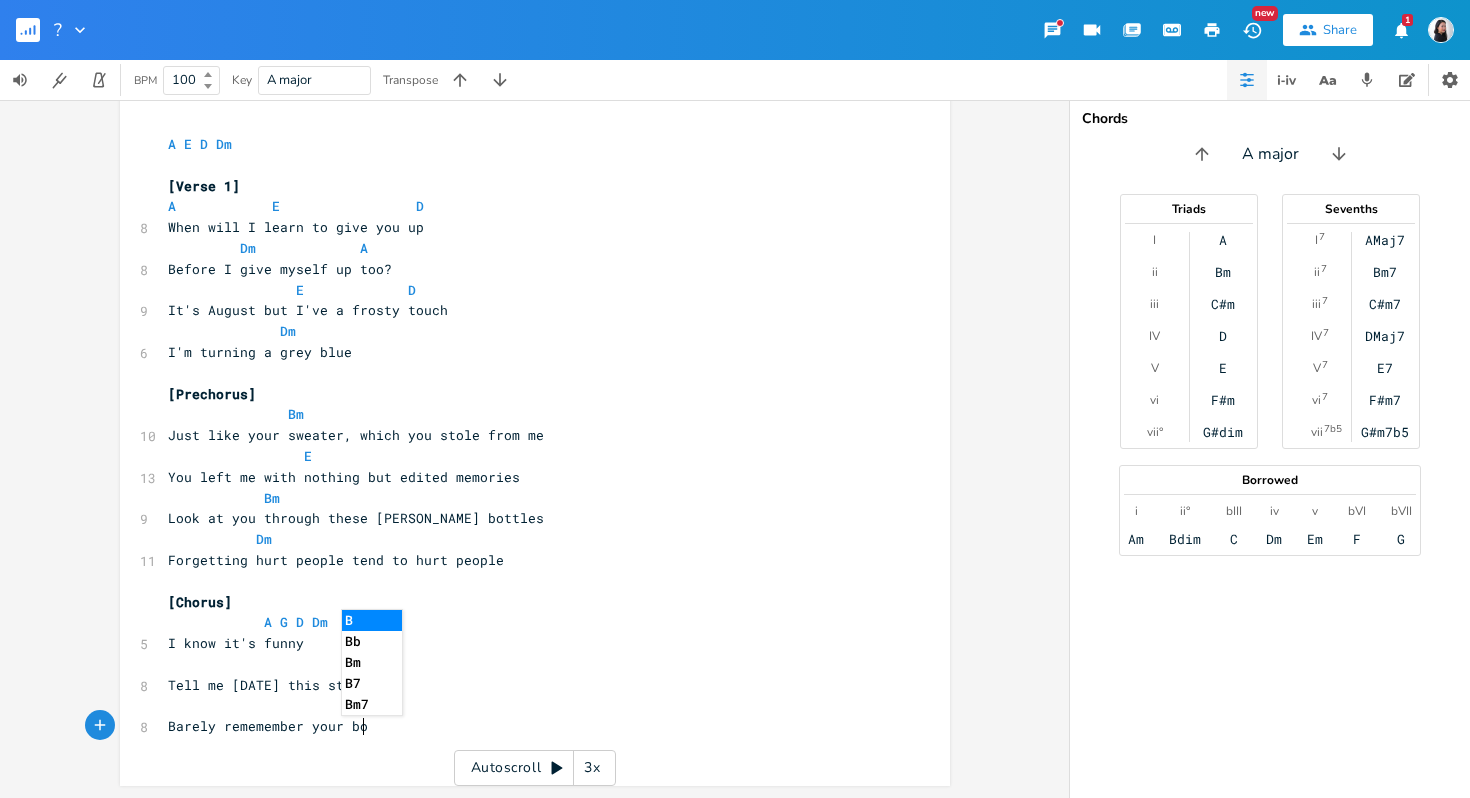 type on "body" 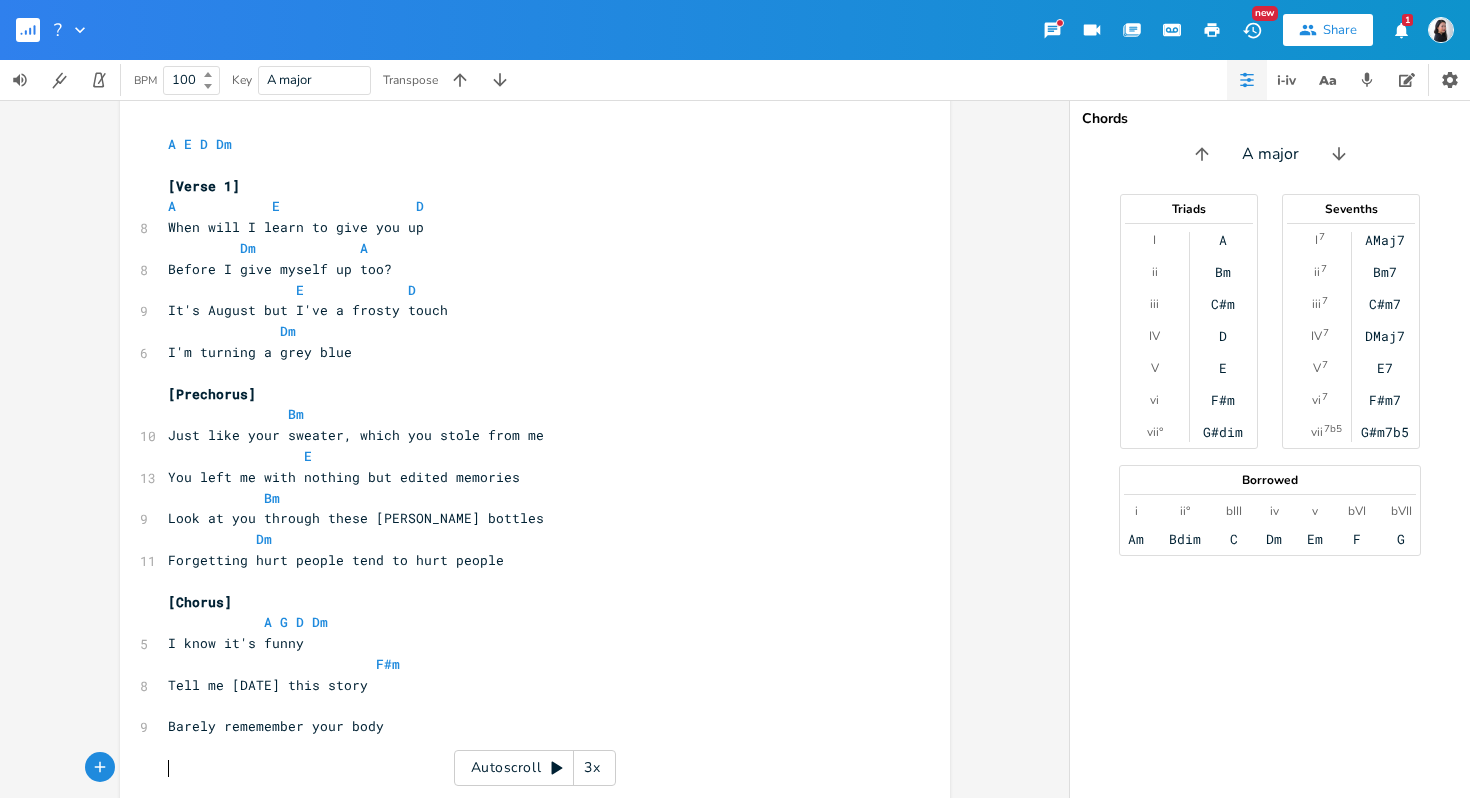 scroll, scrollTop: 56, scrollLeft: 0, axis: vertical 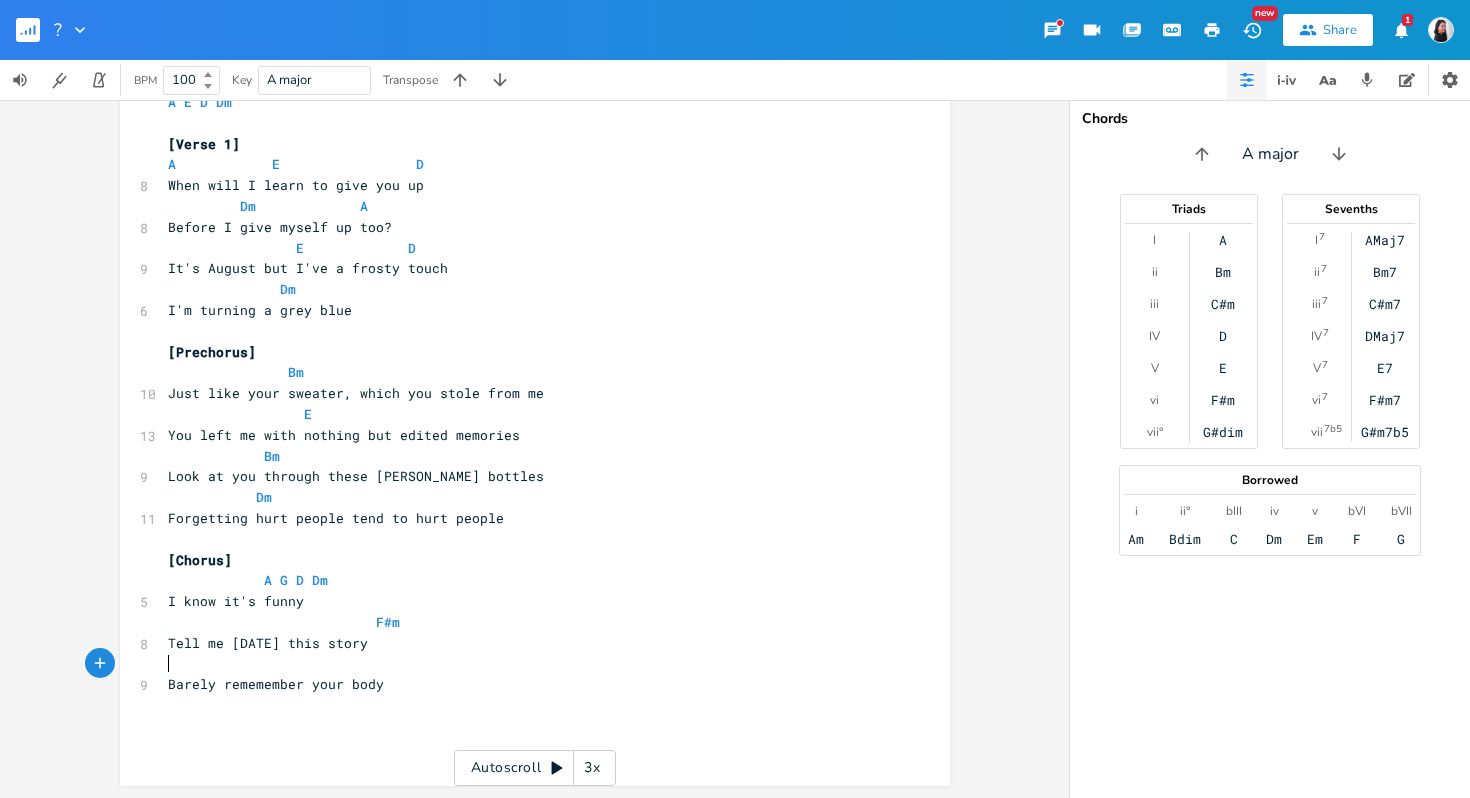 click on "​" at bounding box center (525, 664) 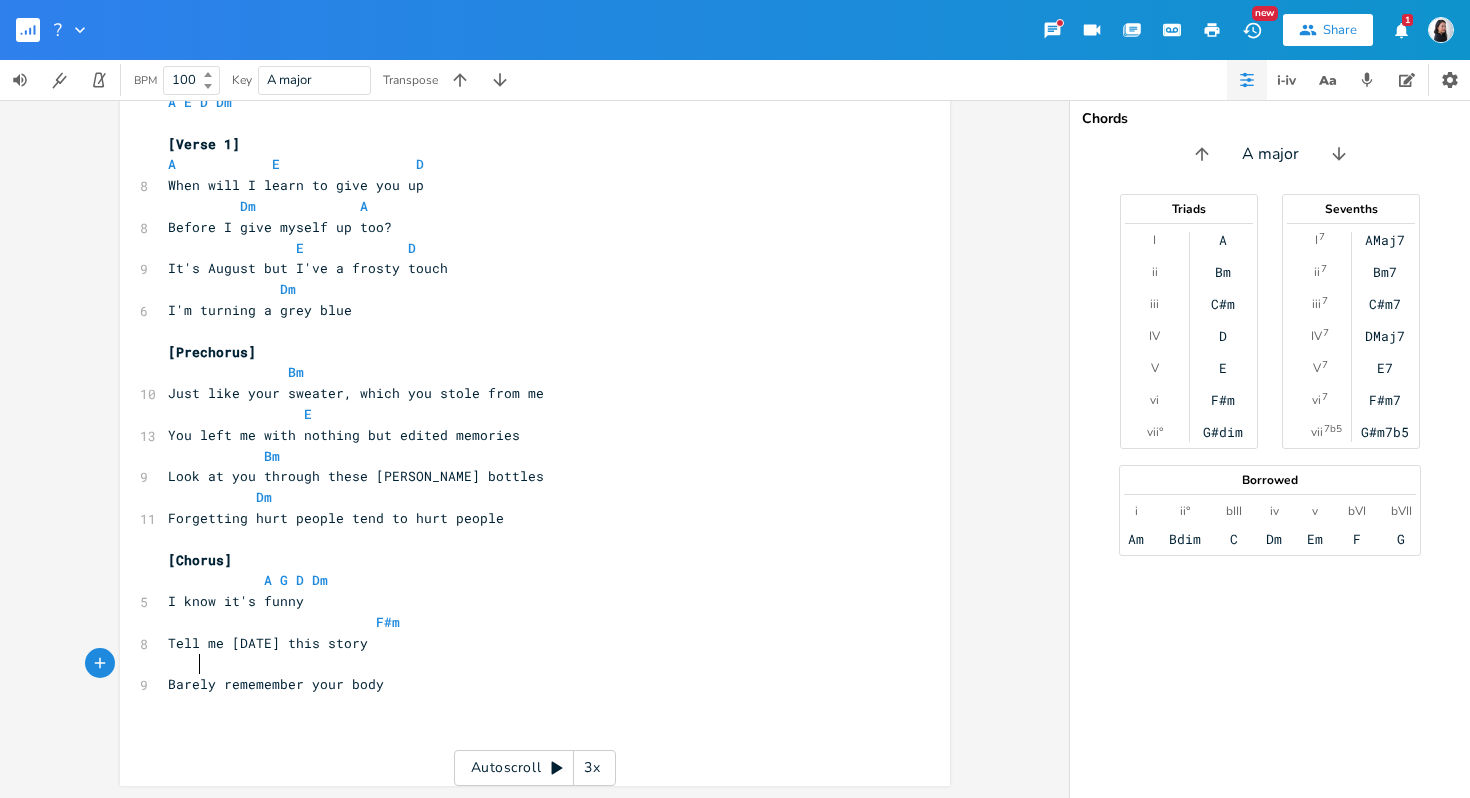scroll, scrollTop: 55, scrollLeft: 0, axis: vertical 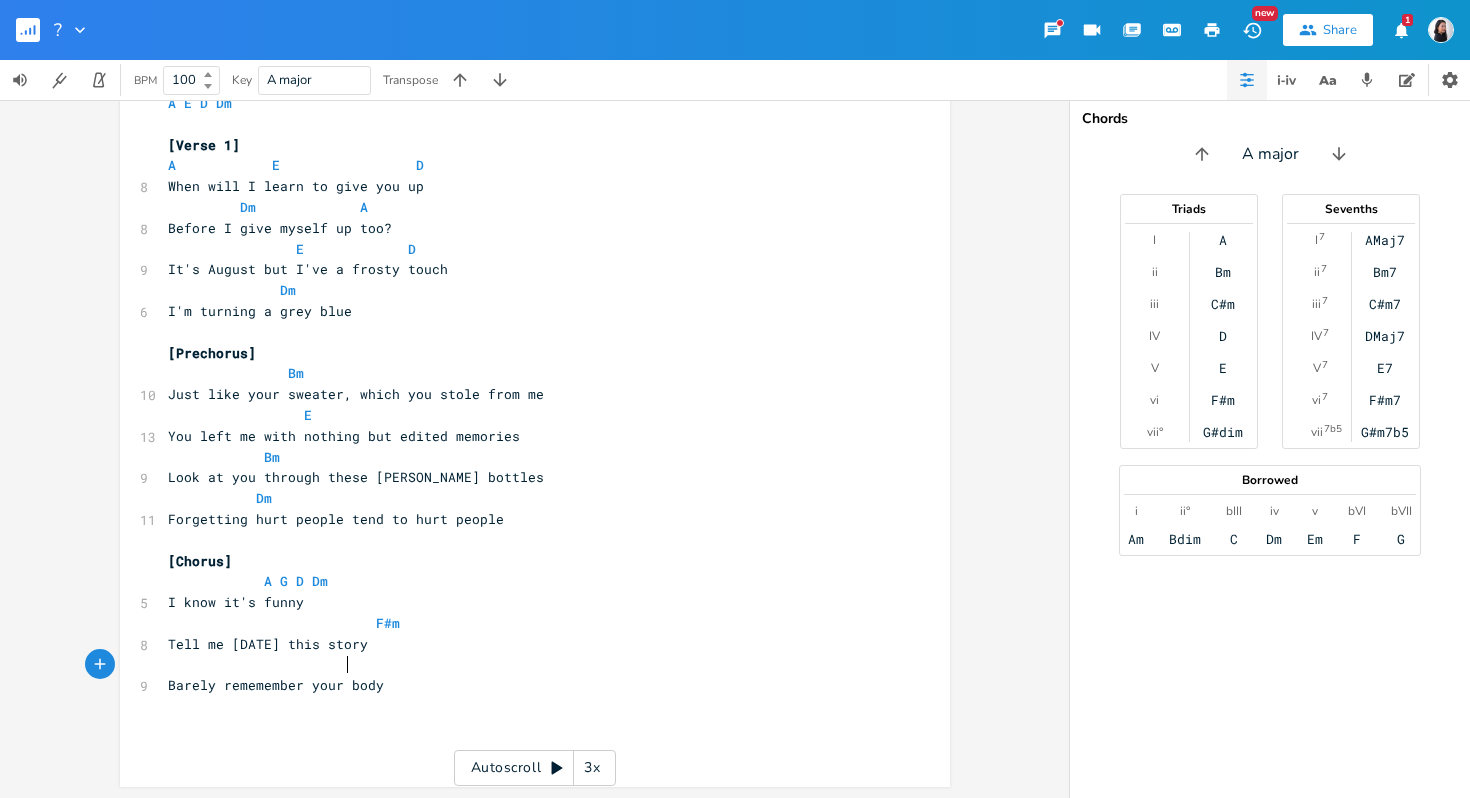 type on "D" 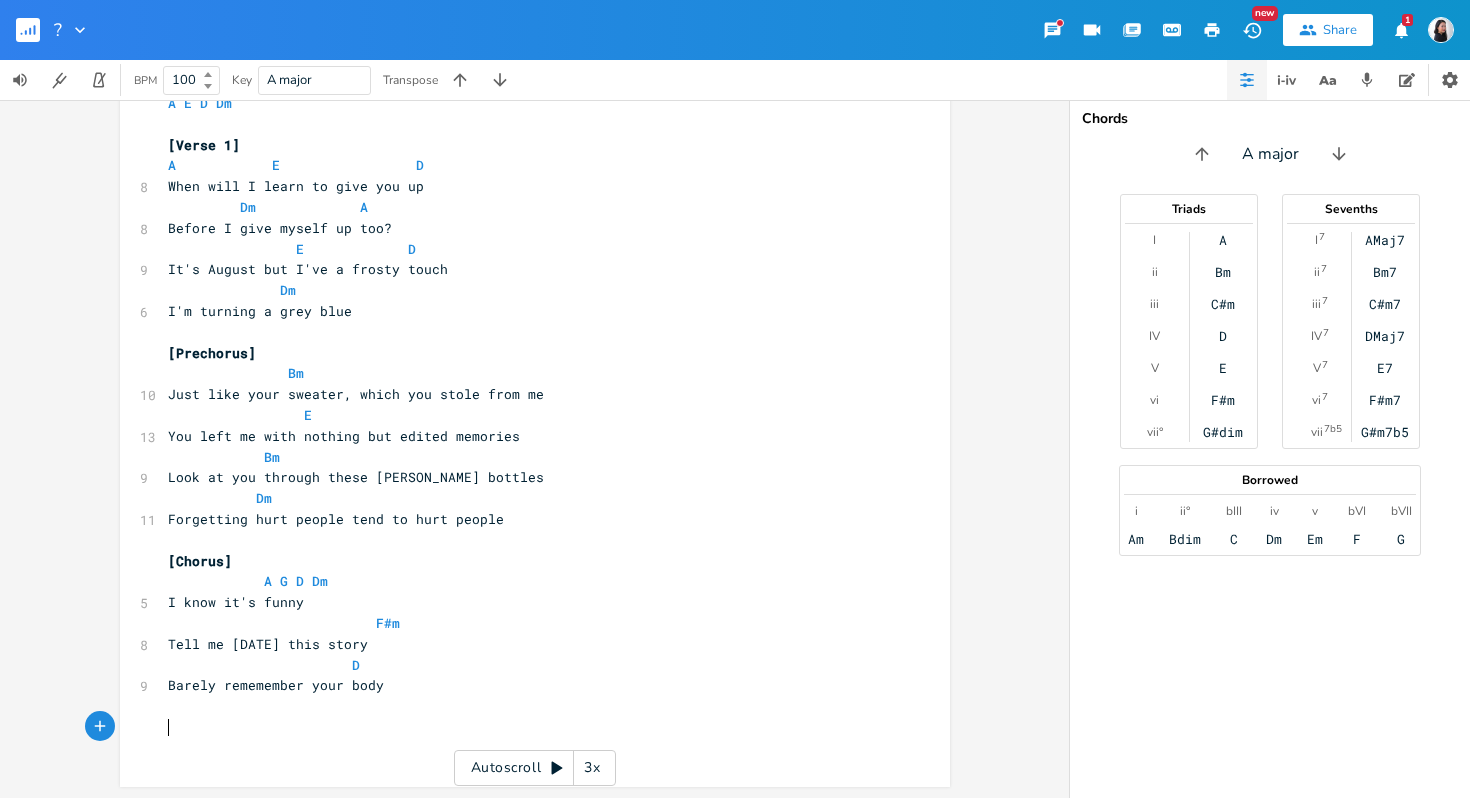 click on "​" at bounding box center [525, 727] 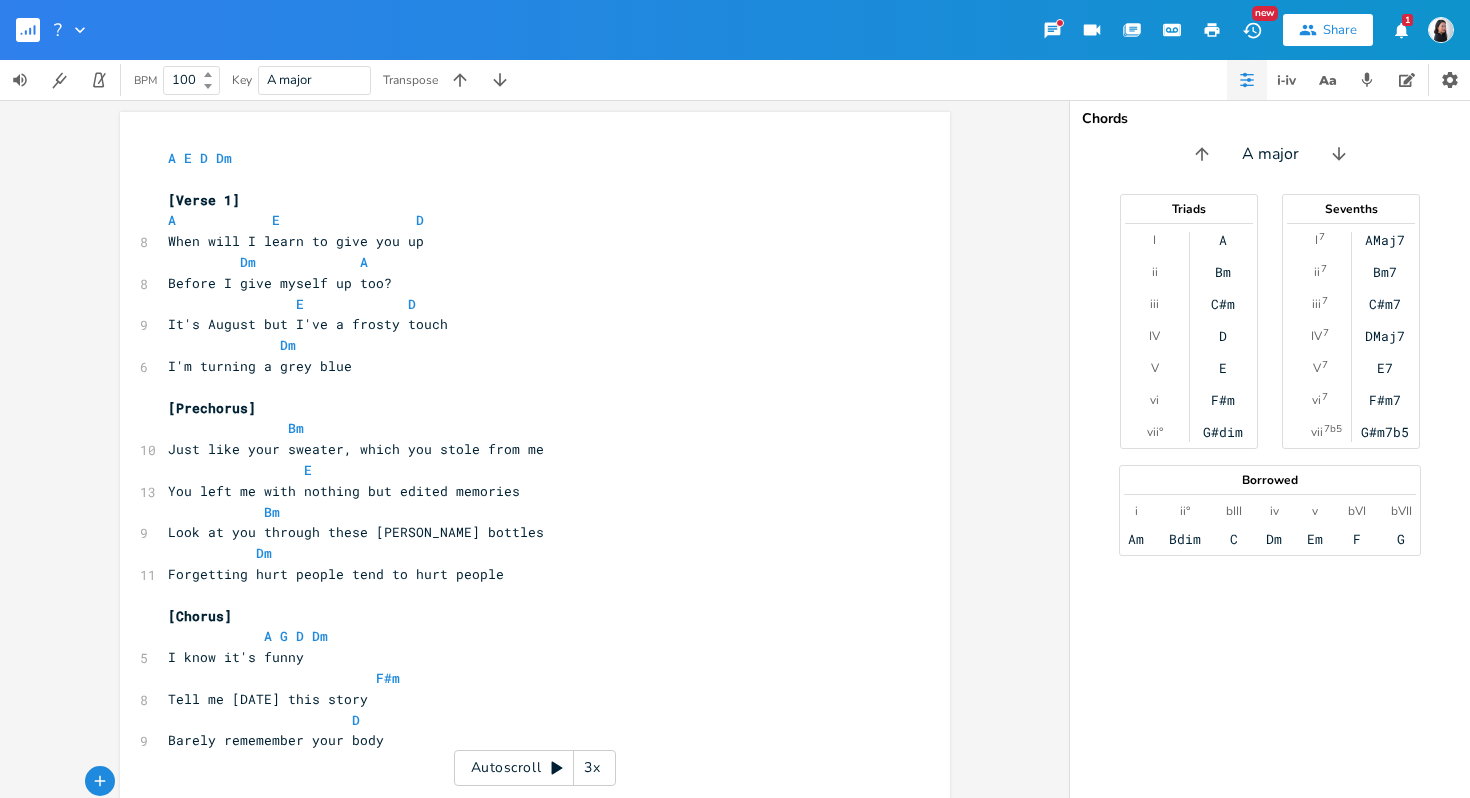 scroll, scrollTop: 56, scrollLeft: 0, axis: vertical 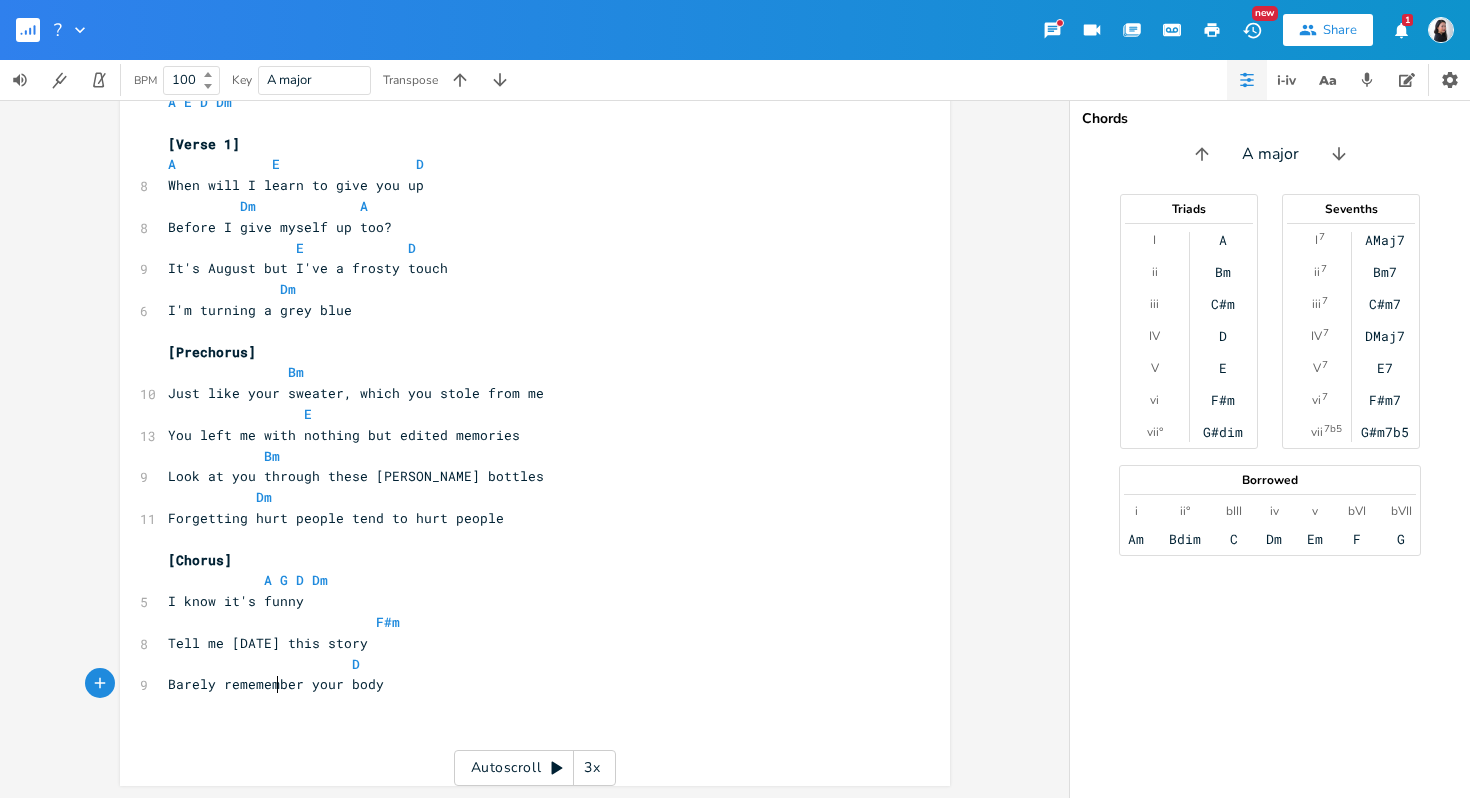 click on "Barely rememember your body" at bounding box center (276, 684) 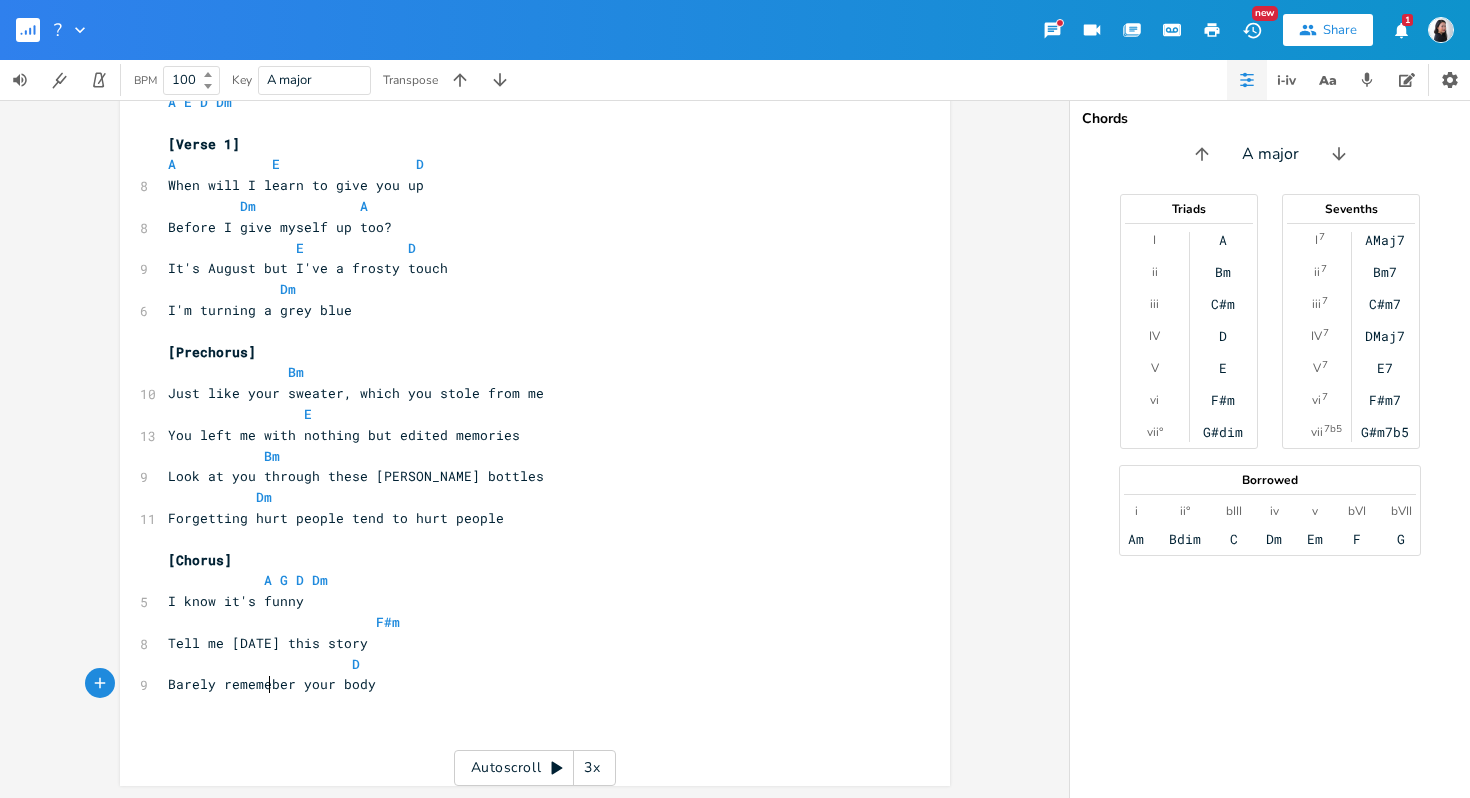 scroll, scrollTop: 55, scrollLeft: 0, axis: vertical 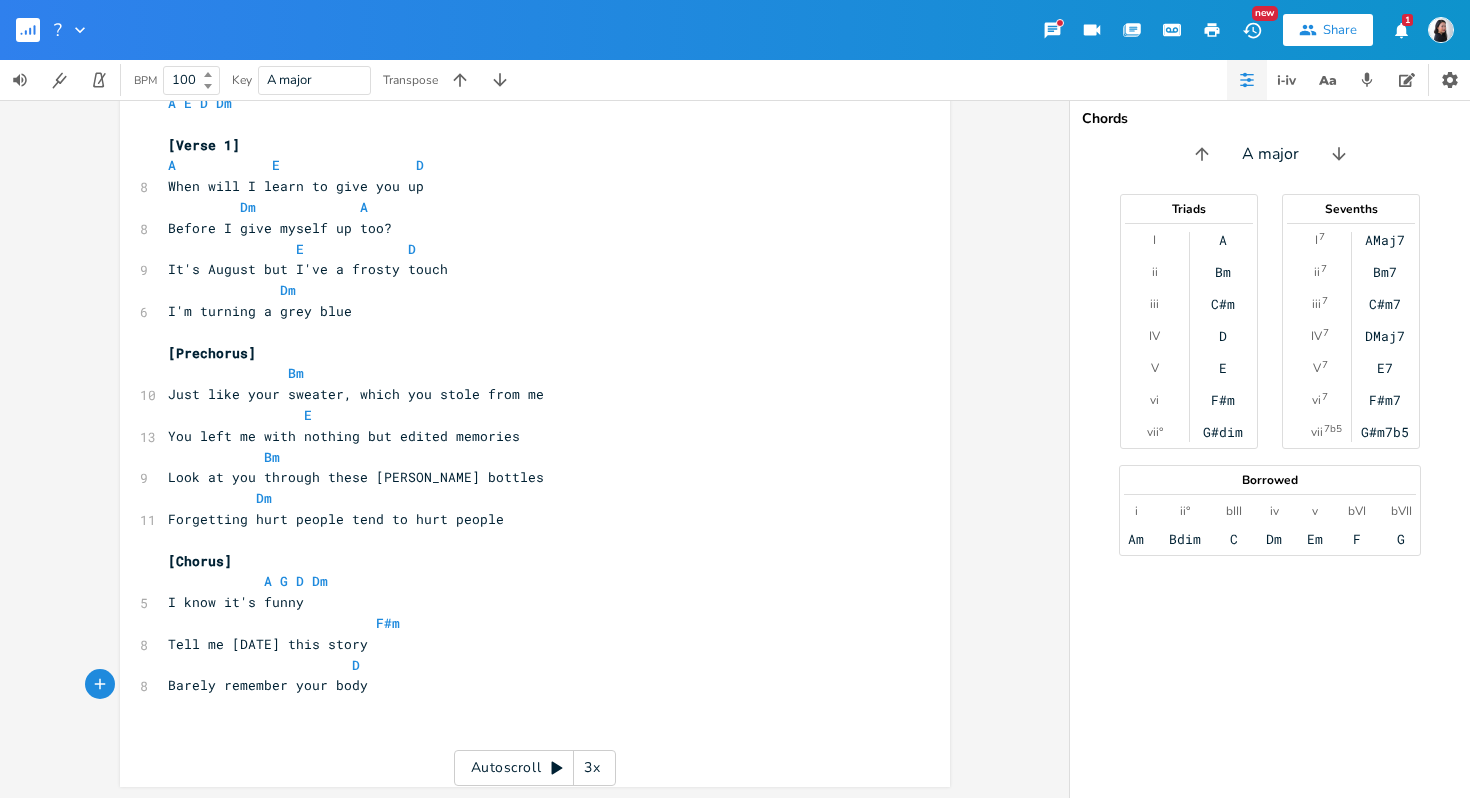 click on "x   A   E   D   Dm ​ [Verse 1] A                 E                       D 8  When will I learn to give you up              Dm                  A 8 Before I give myself up too?                     E                  D 9 It's August but I've a frosty touch                   Dm 6 I'm turning a grey blue ​ [Prechorus]                      Bm   10 Just like your sweater, which you stole from me                       E 13 You left me with nothing but edited memories                Bm 9 Look at you through these [PERSON_NAME] bottles               Dm 11 Forgetting hurt people tend to hurt people ​ [Chorus]                  A   G   D   Dm   5 I know it's funny                                  F#m 8 Tell me [DATE] this story                              D 8 Barely remember your body ​ ​ ​ Autoscroll 3x" at bounding box center [534, 449] 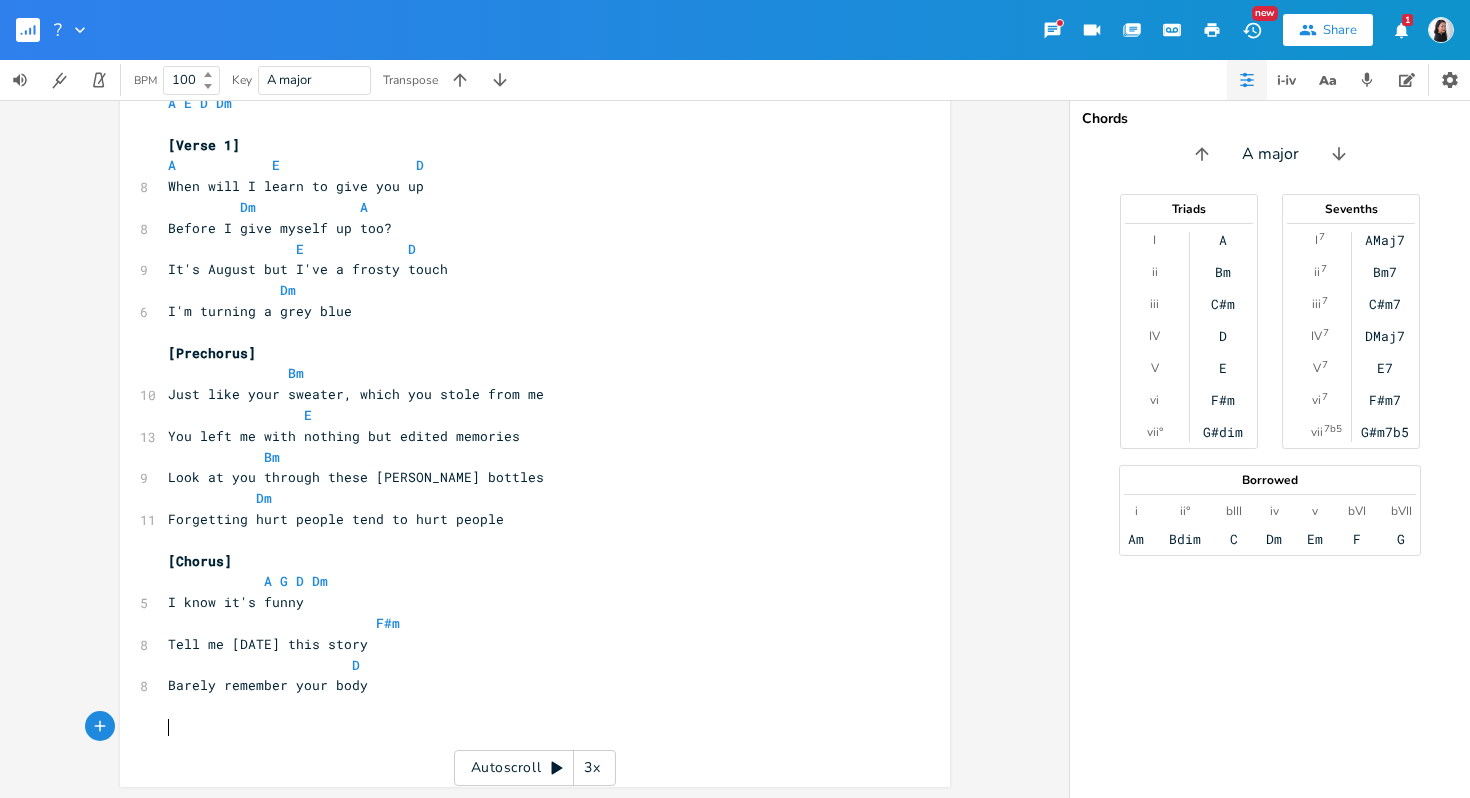 scroll, scrollTop: 0, scrollLeft: 0, axis: both 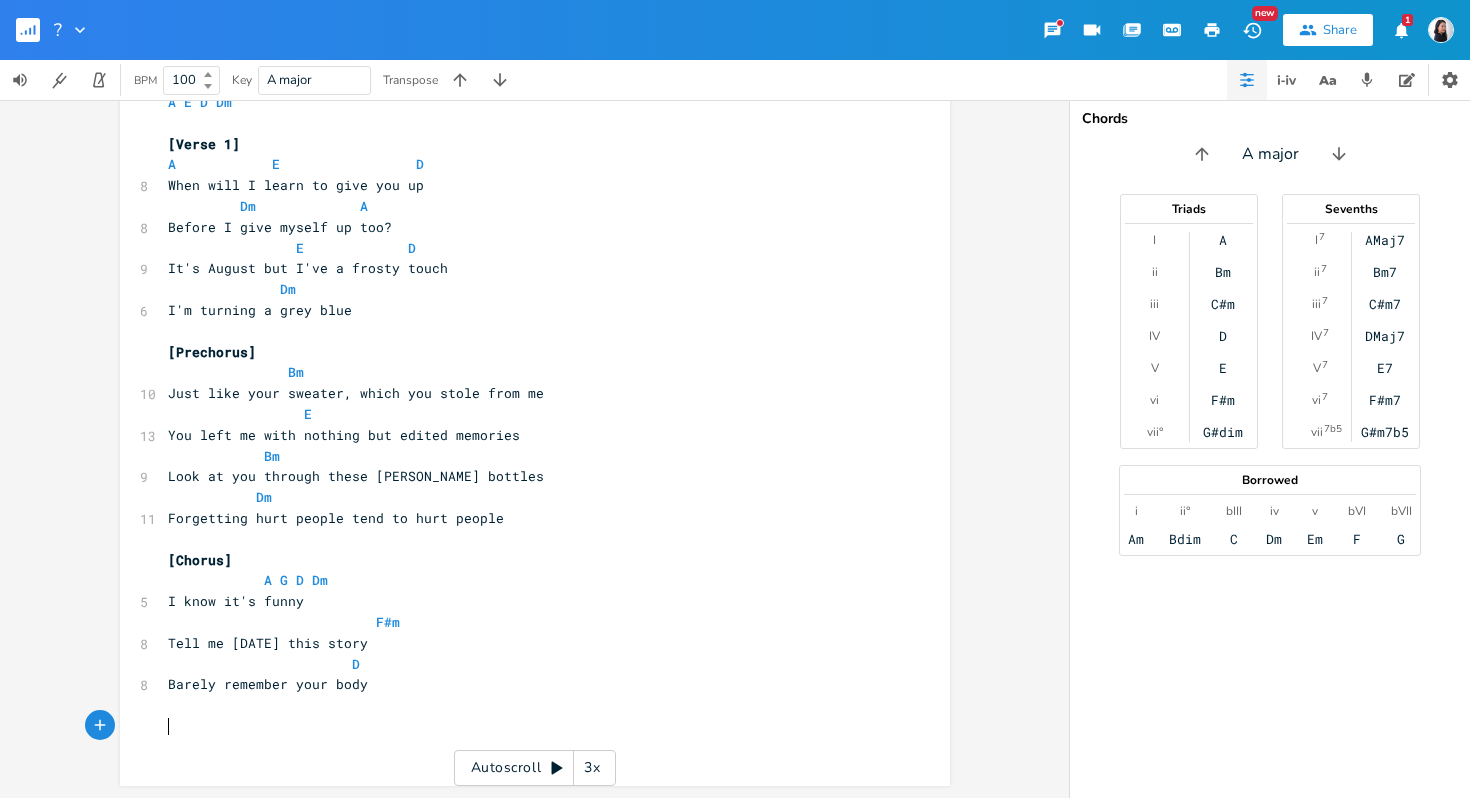 click on "​" at bounding box center (525, 747) 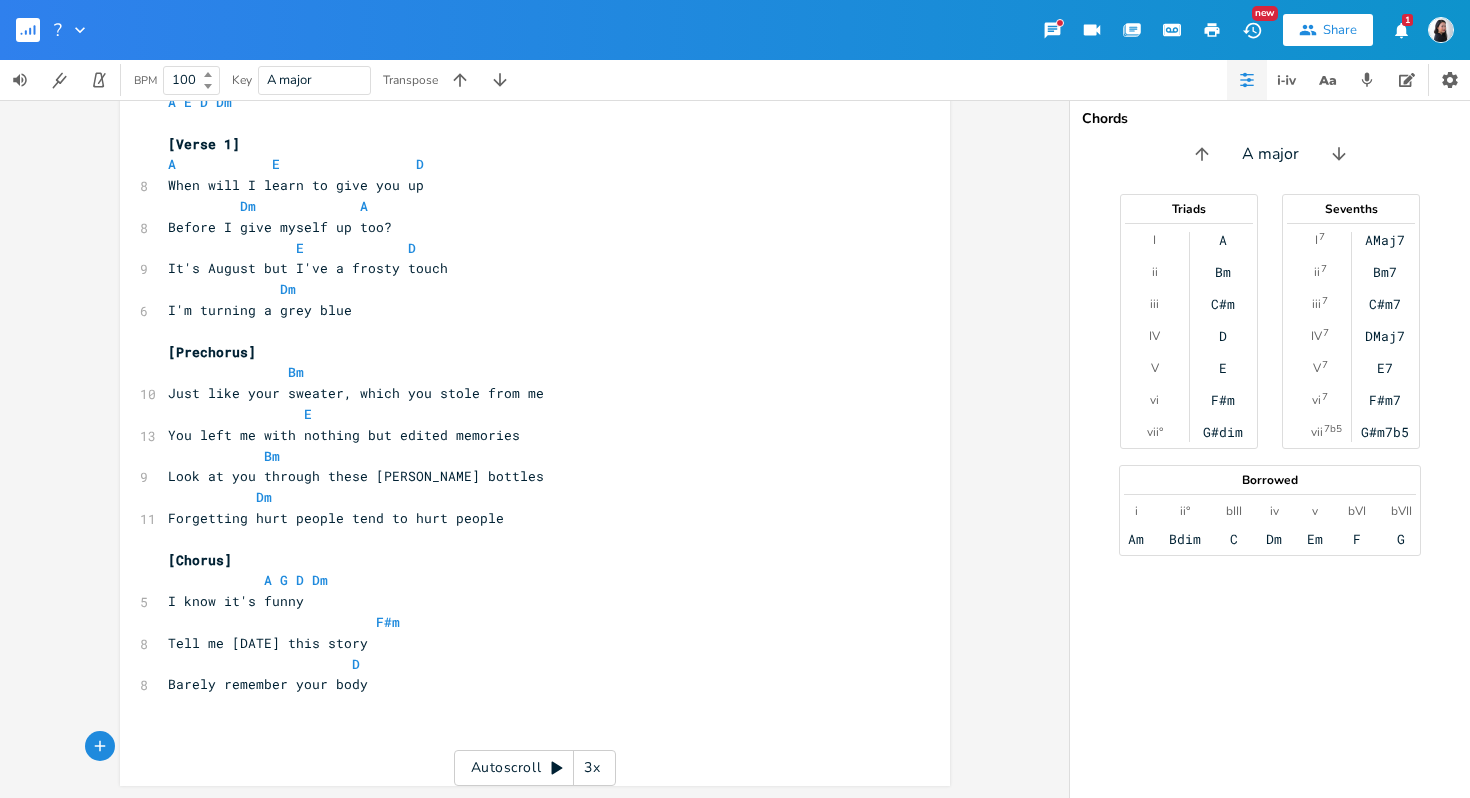 click on "​" at bounding box center (525, 726) 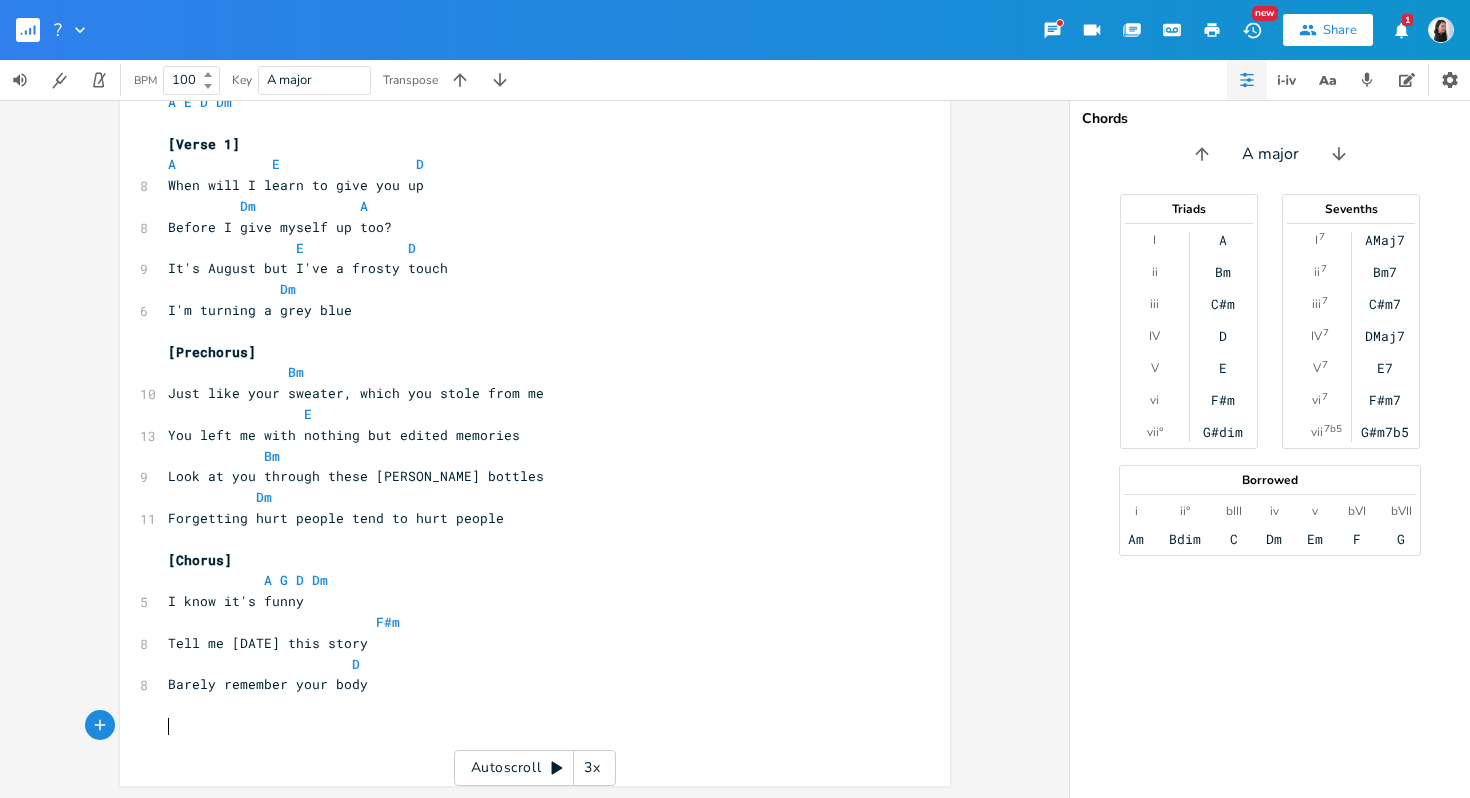scroll, scrollTop: 0, scrollLeft: 6, axis: horizontal 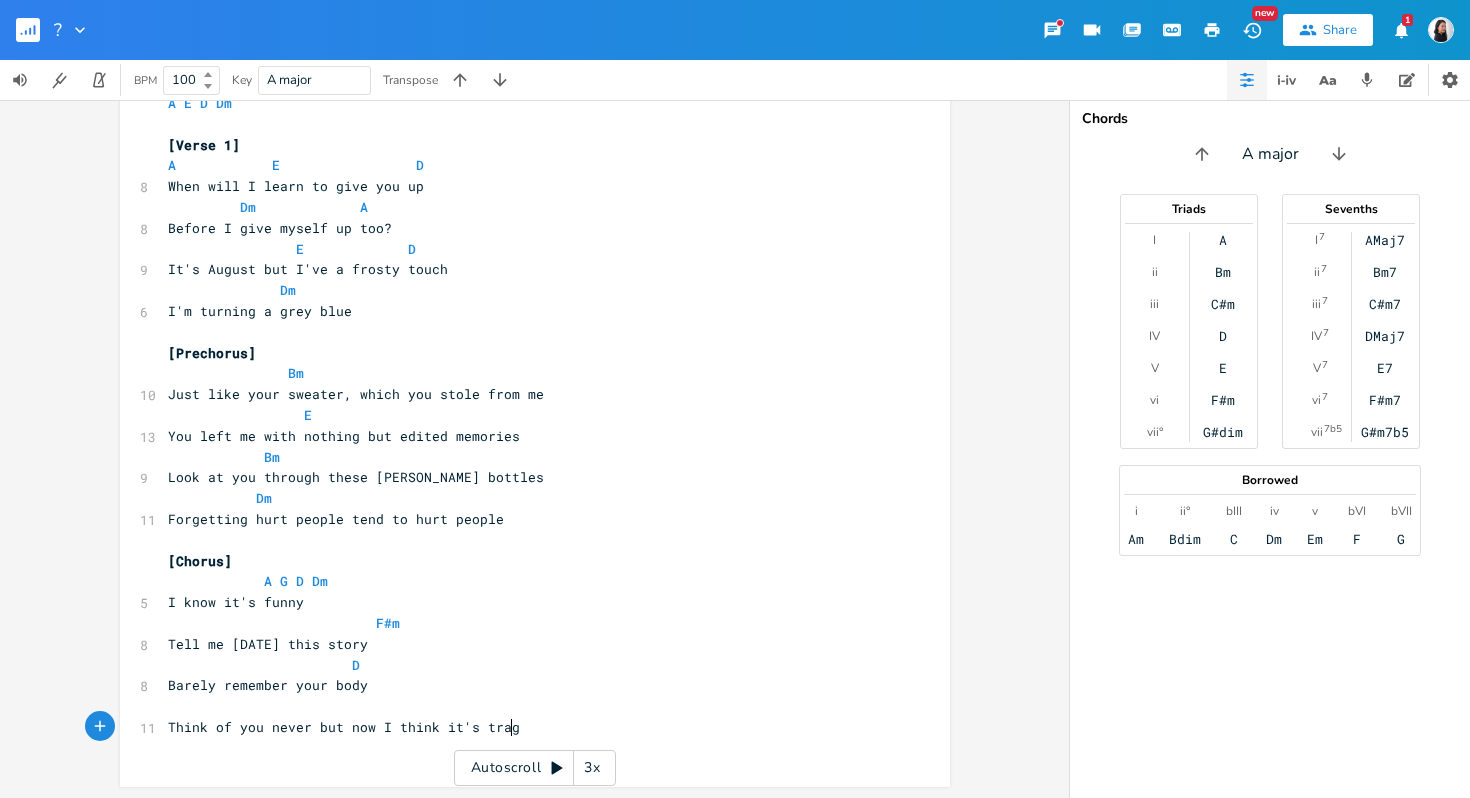 type on "Think of you never but now I think it's tragic" 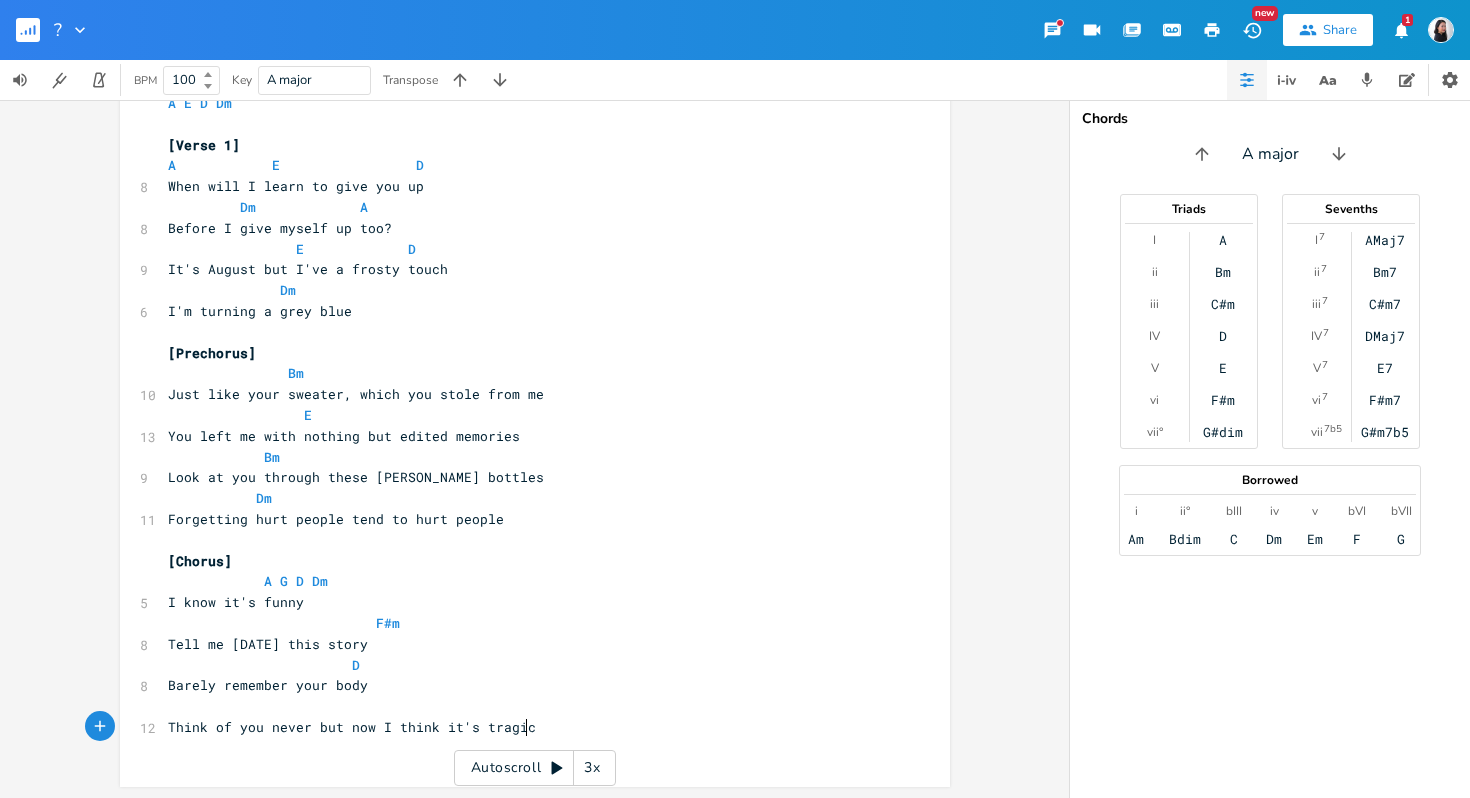 scroll, scrollTop: 0, scrollLeft: 259, axis: horizontal 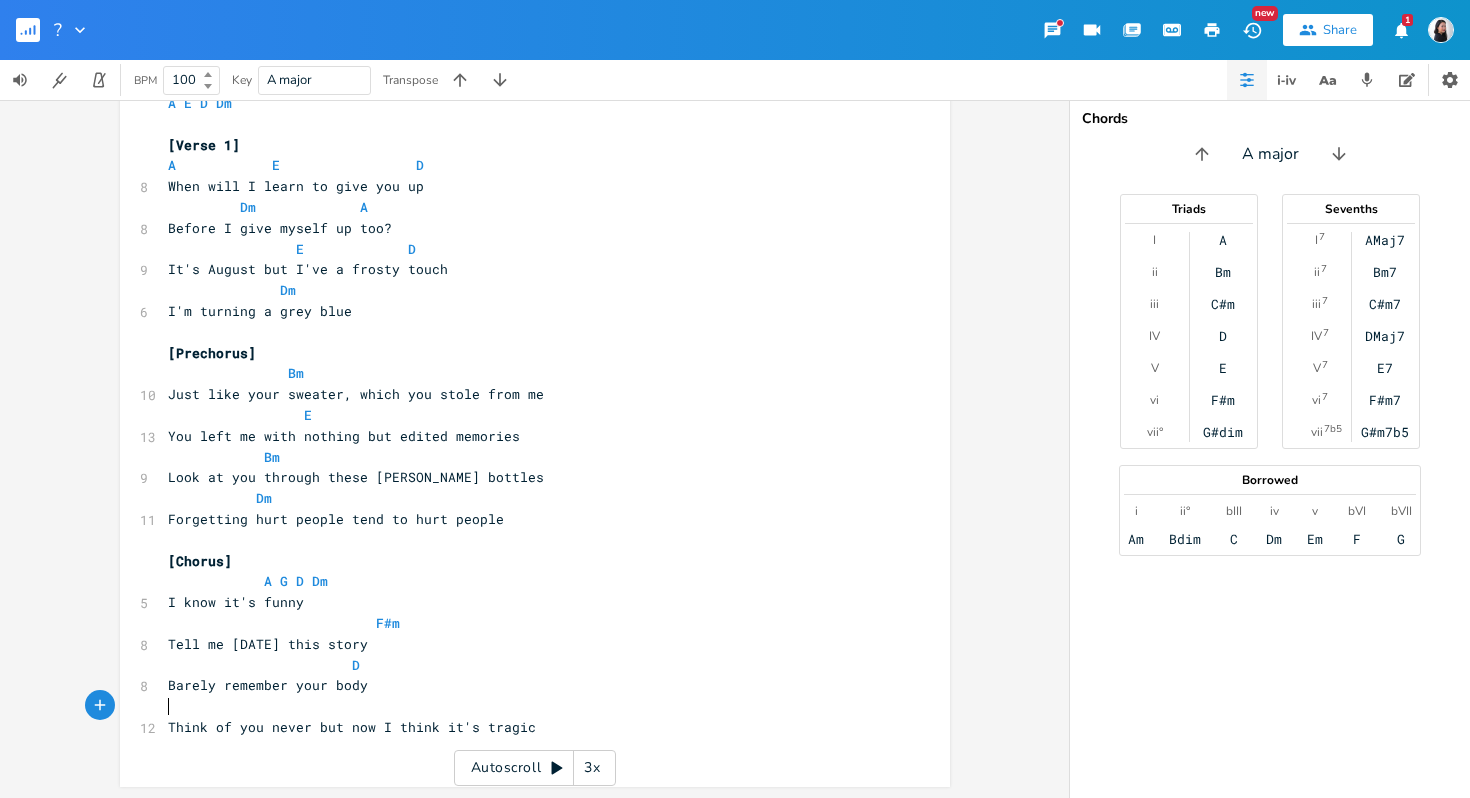click on "​" at bounding box center (525, 706) 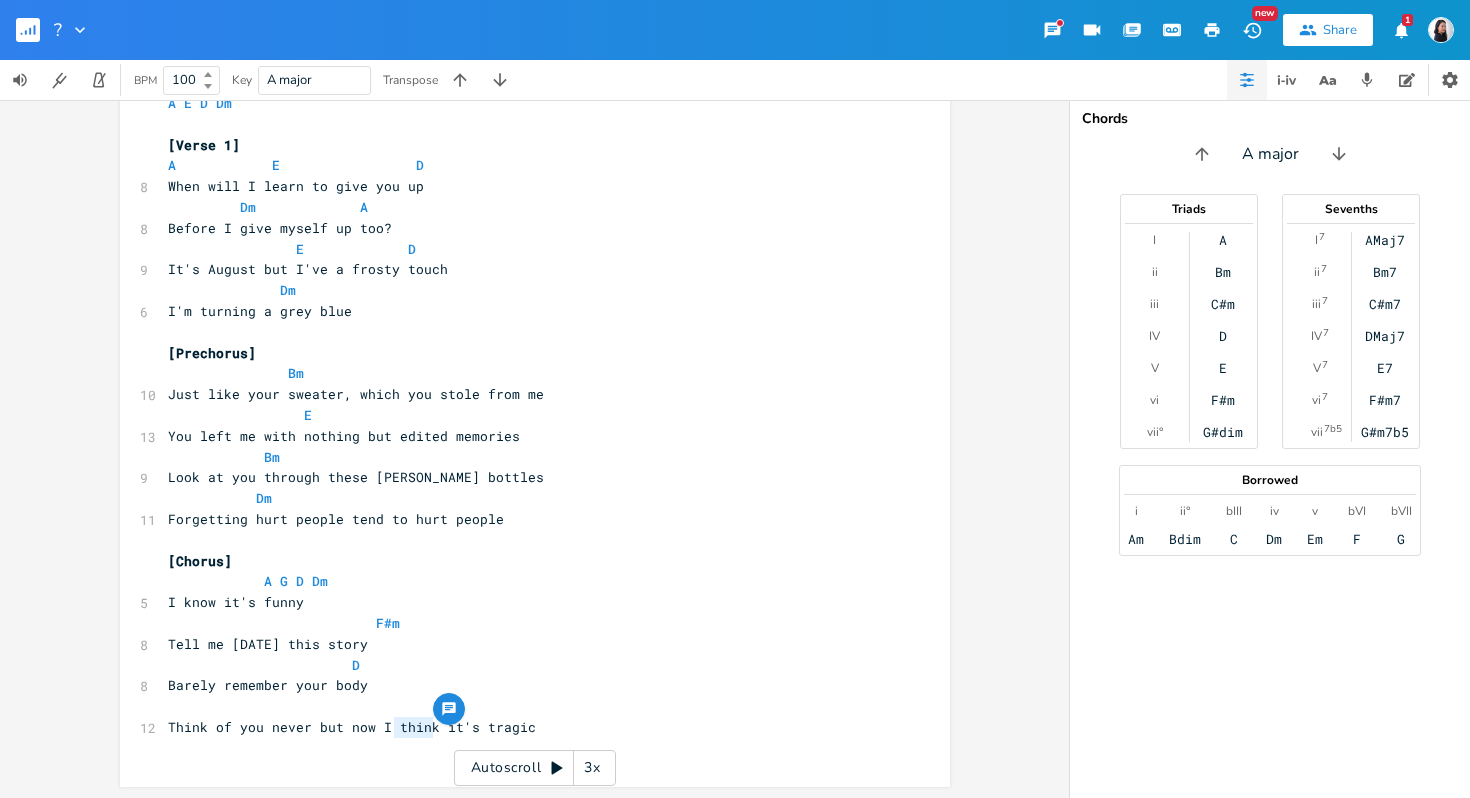 drag, startPoint x: 427, startPoint y: 731, endPoint x: 388, endPoint y: 733, distance: 39.051247 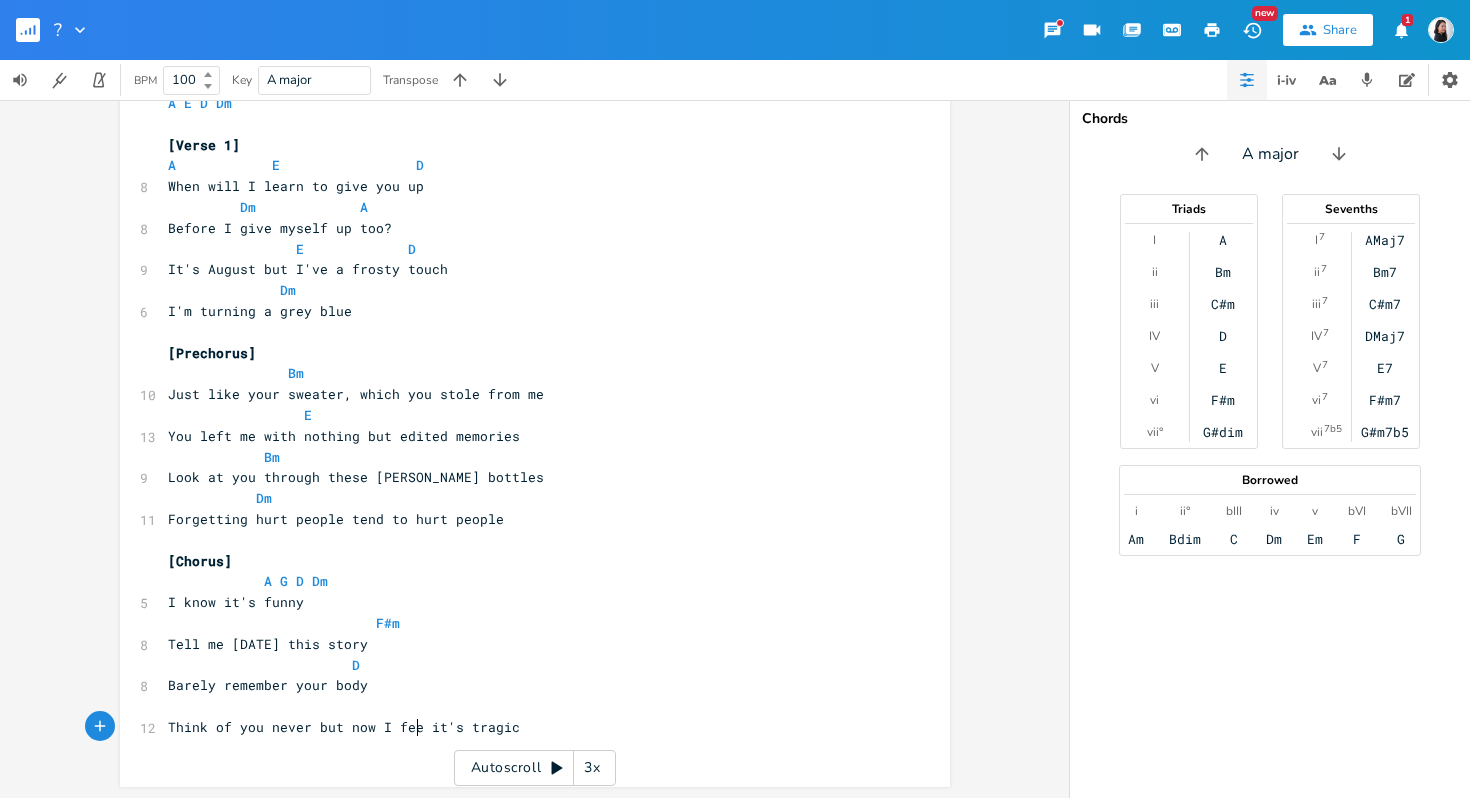 type on "feel" 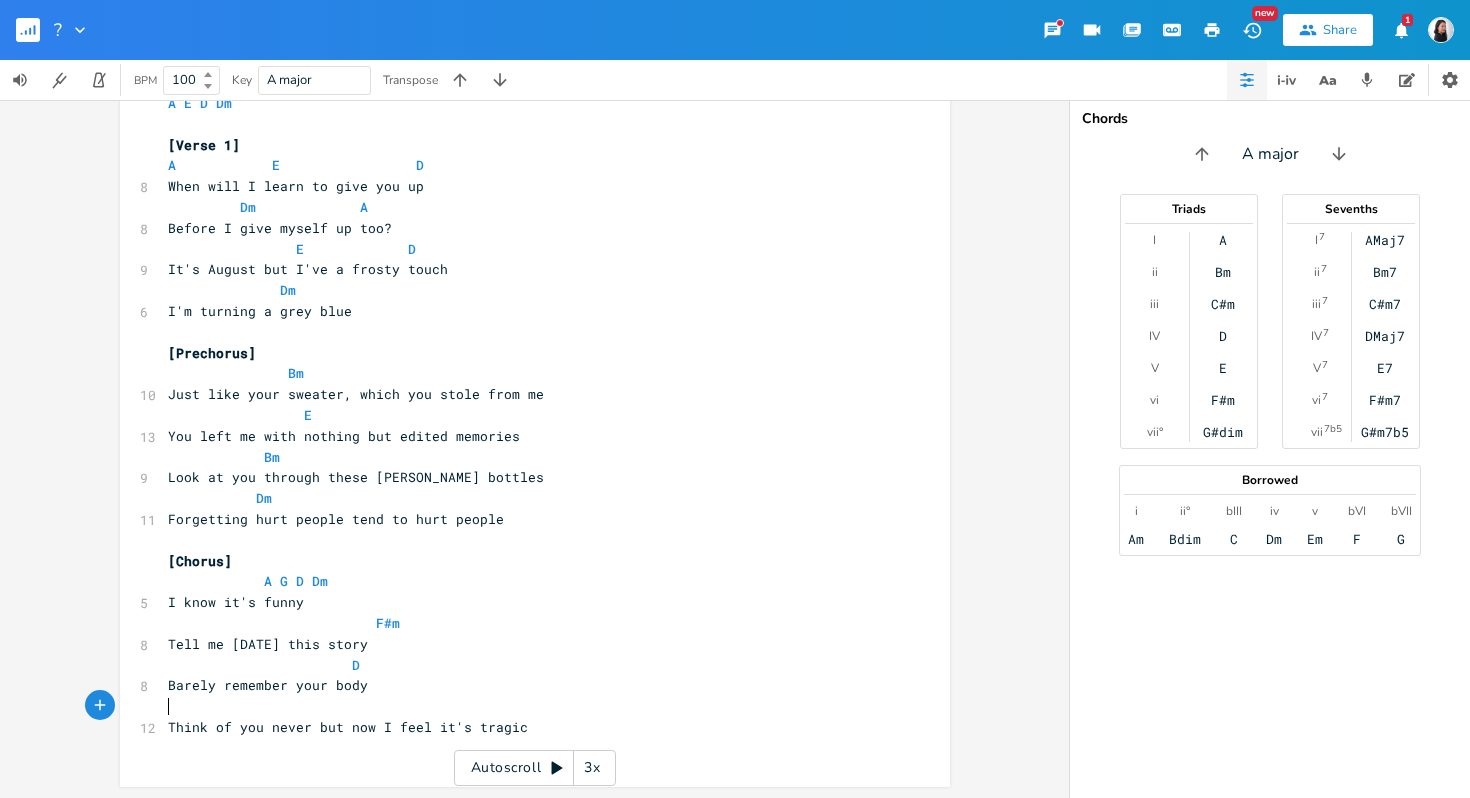 click on "​" at bounding box center [525, 706] 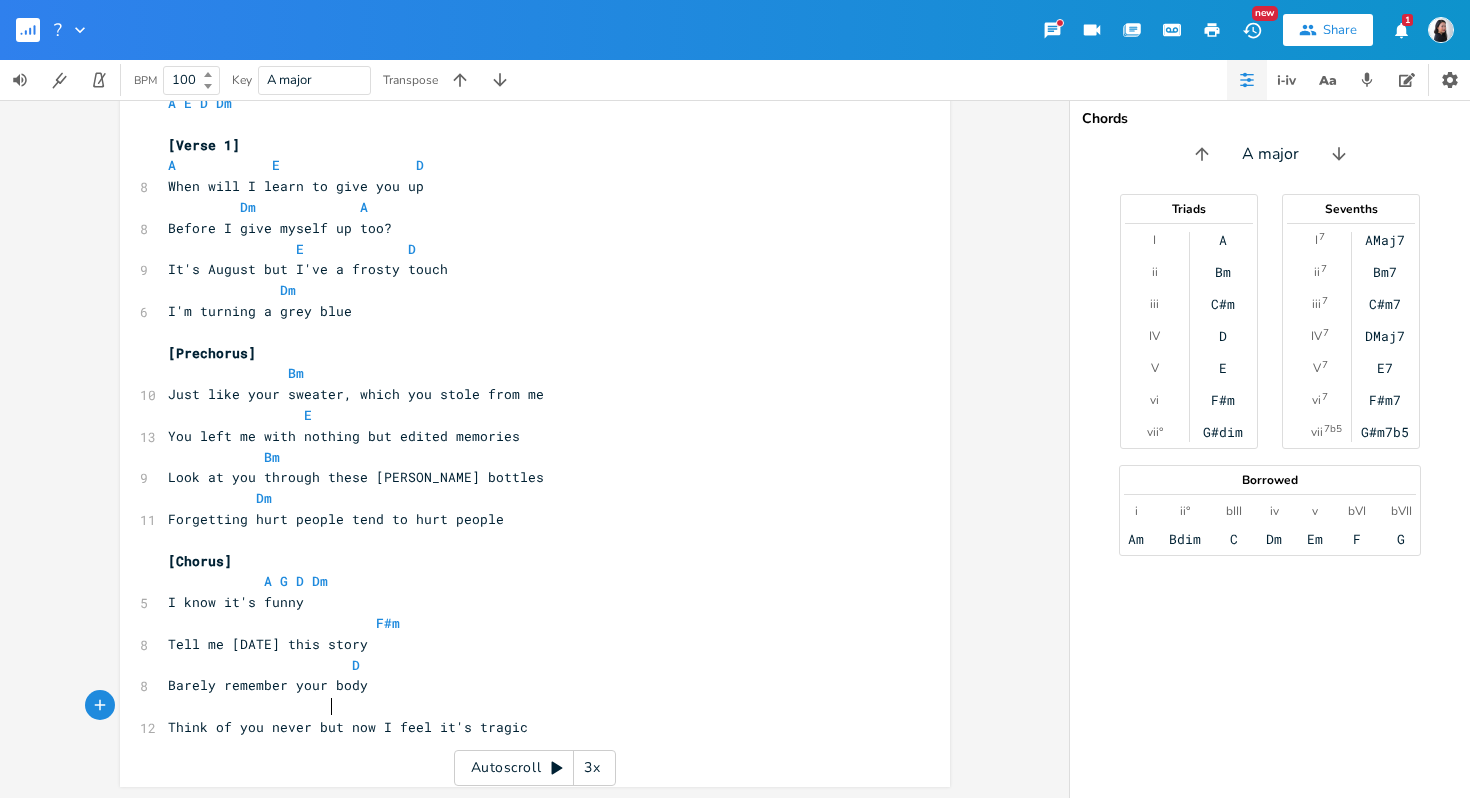 type on "\" 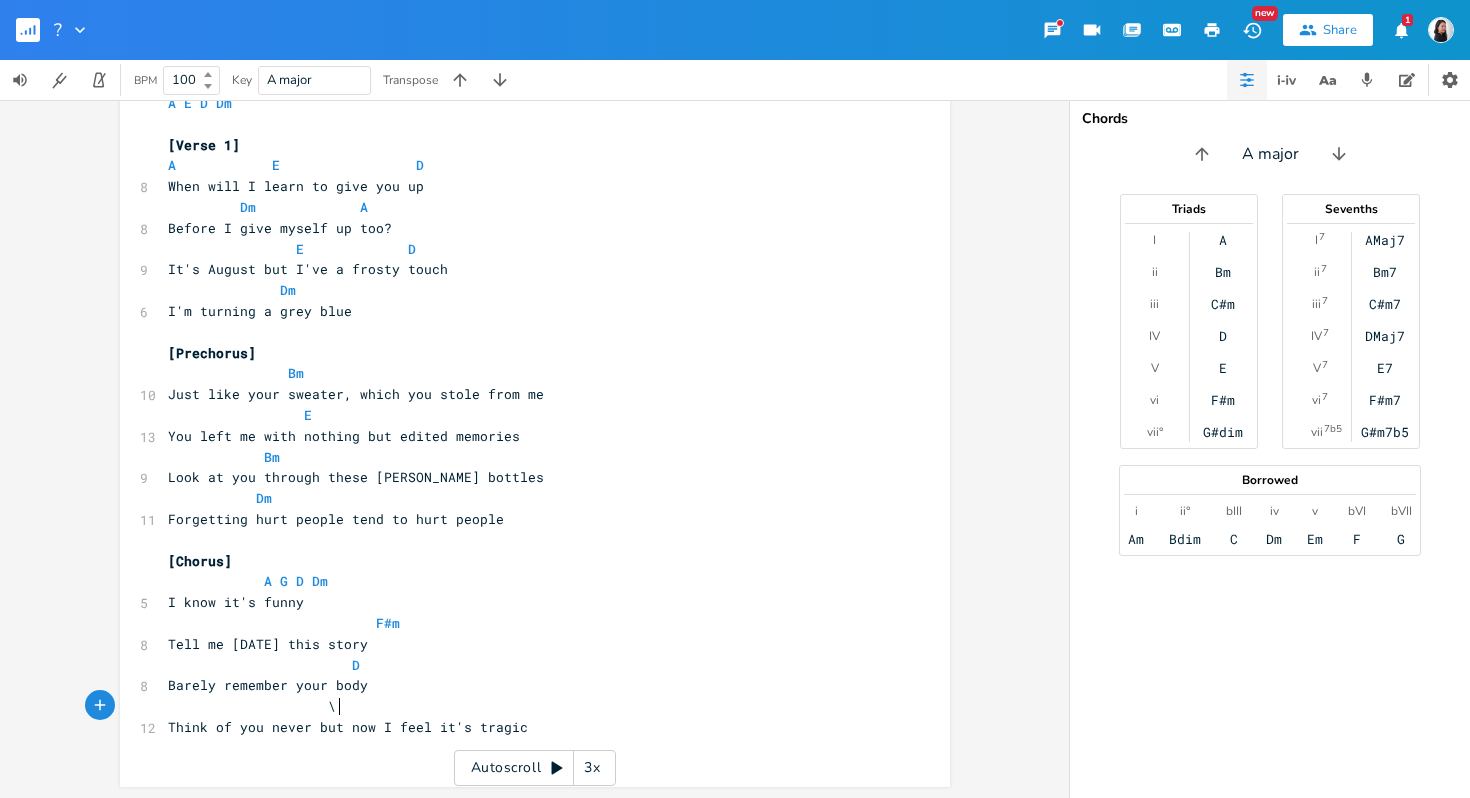 scroll, scrollTop: 0, scrollLeft: 6, axis: horizontal 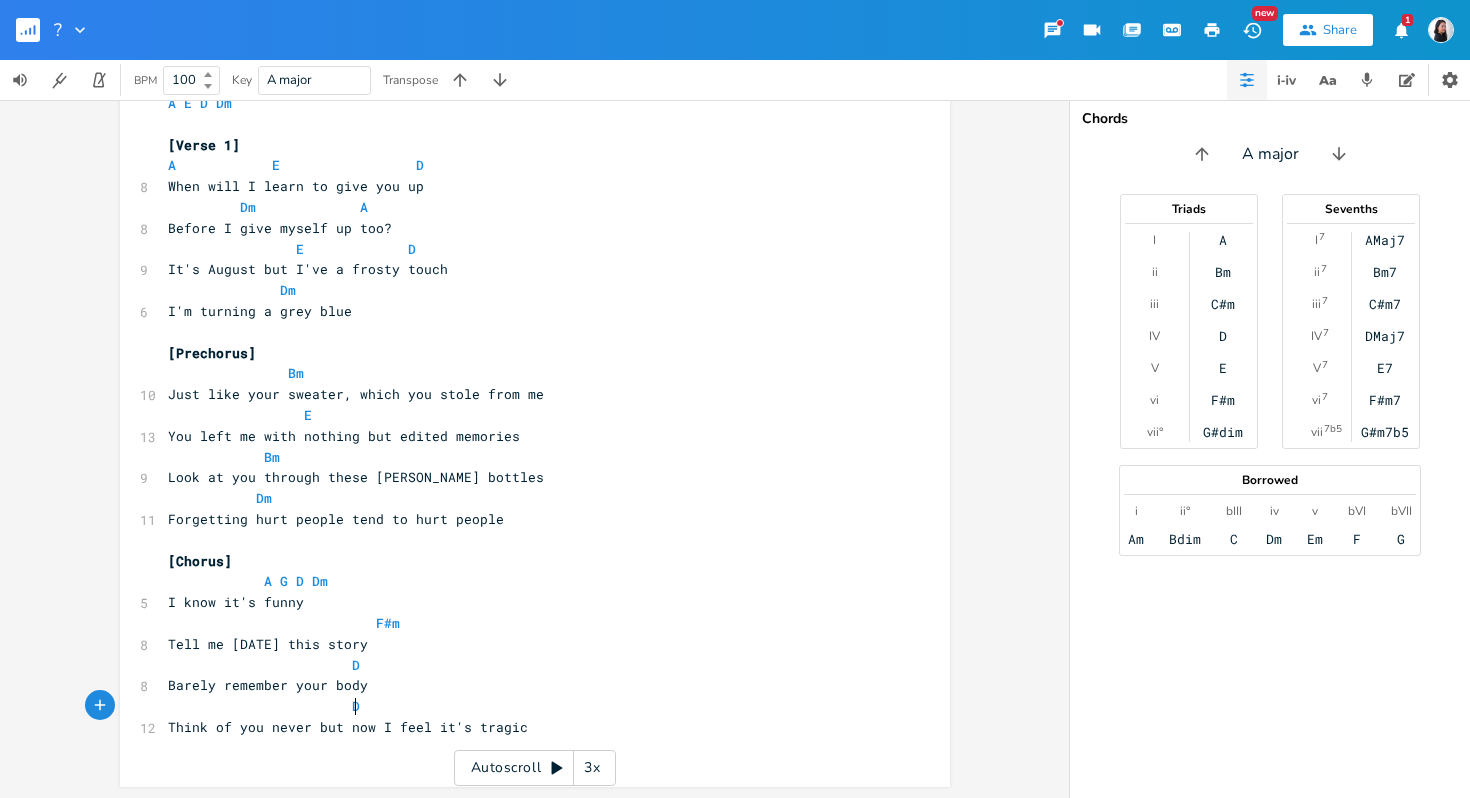 type on "Dm" 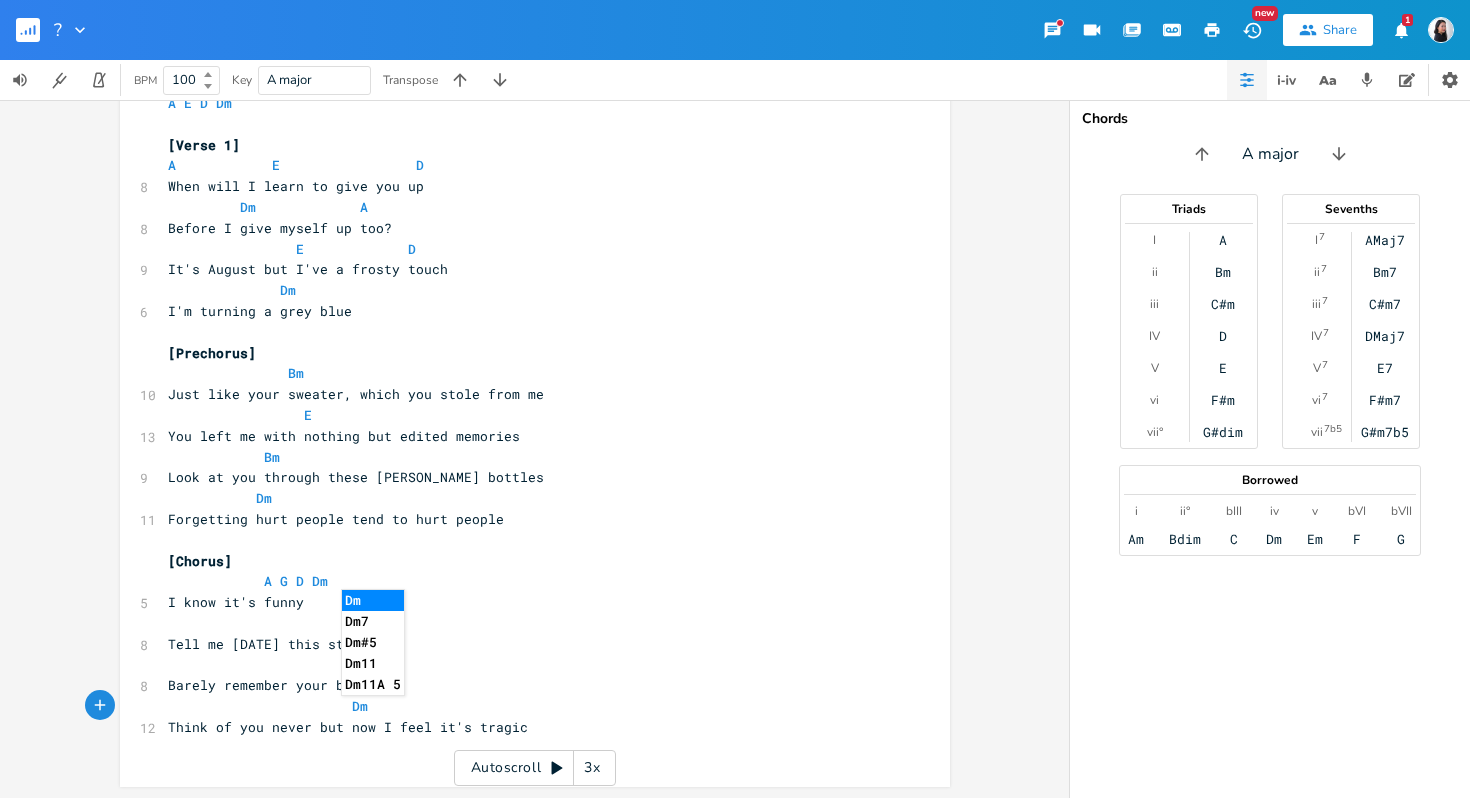 click on "Think of you never but now I feel it's tragic" at bounding box center (525, 727) 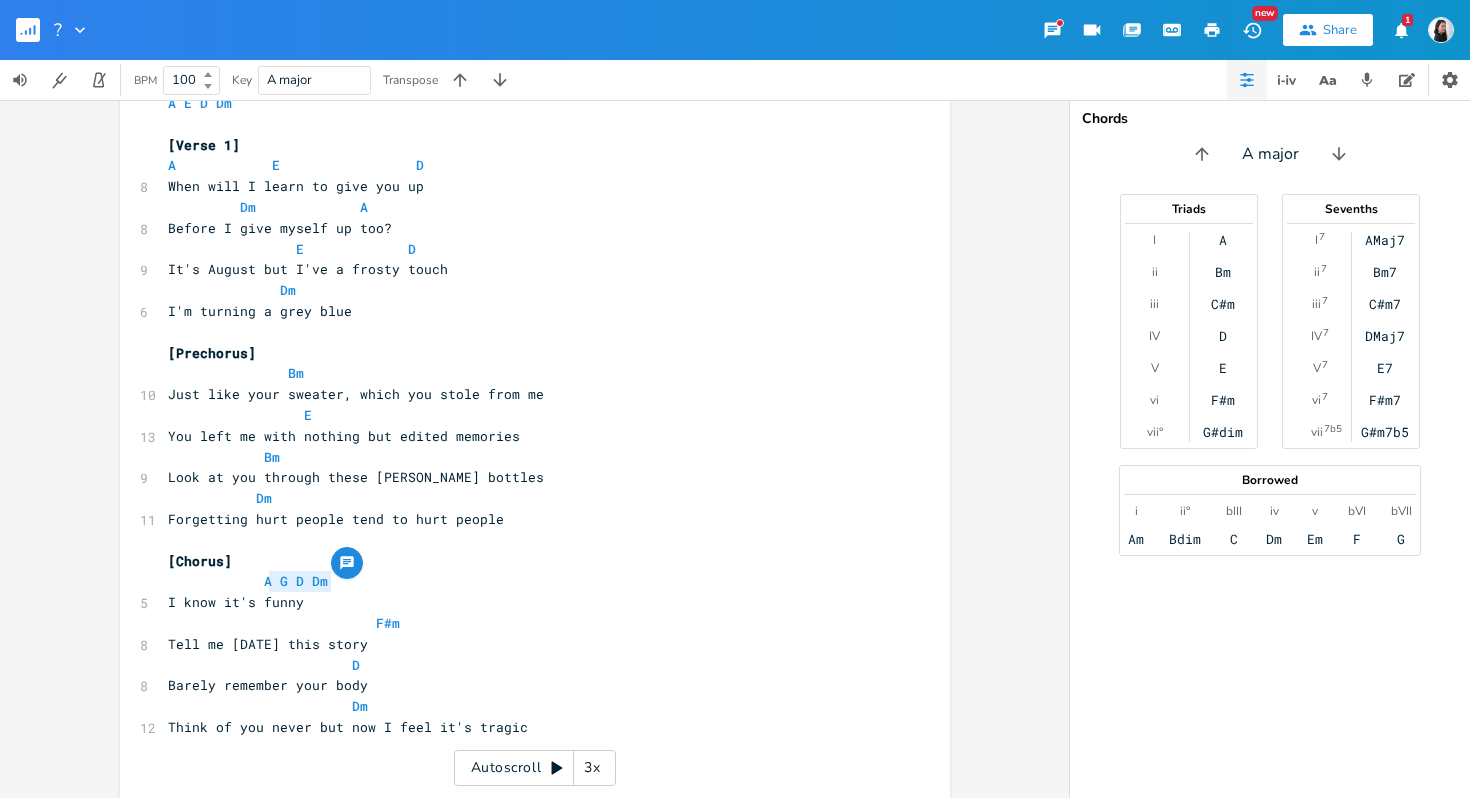 type on "G D Dm" 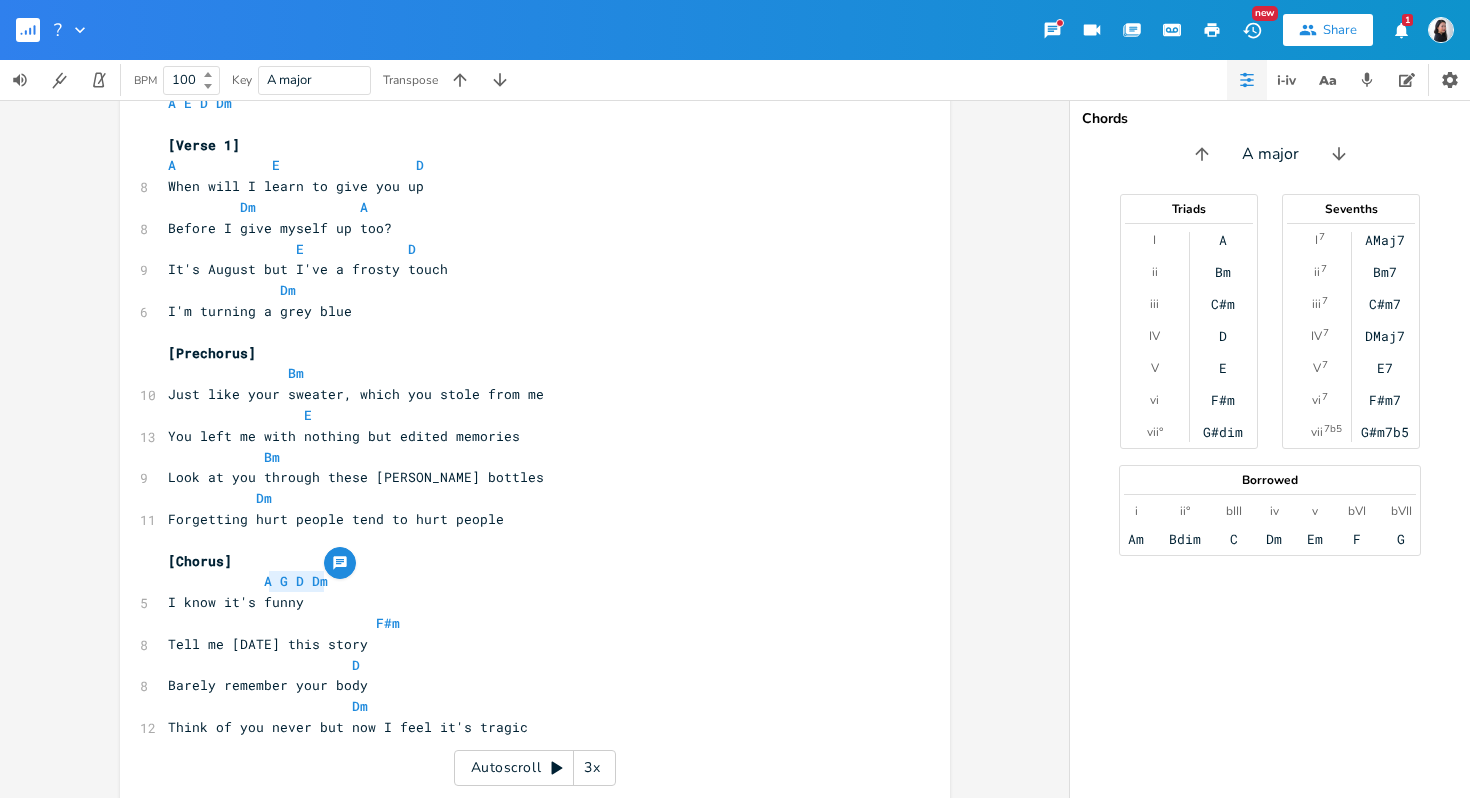 drag, startPoint x: 265, startPoint y: 582, endPoint x: 319, endPoint y: 582, distance: 54 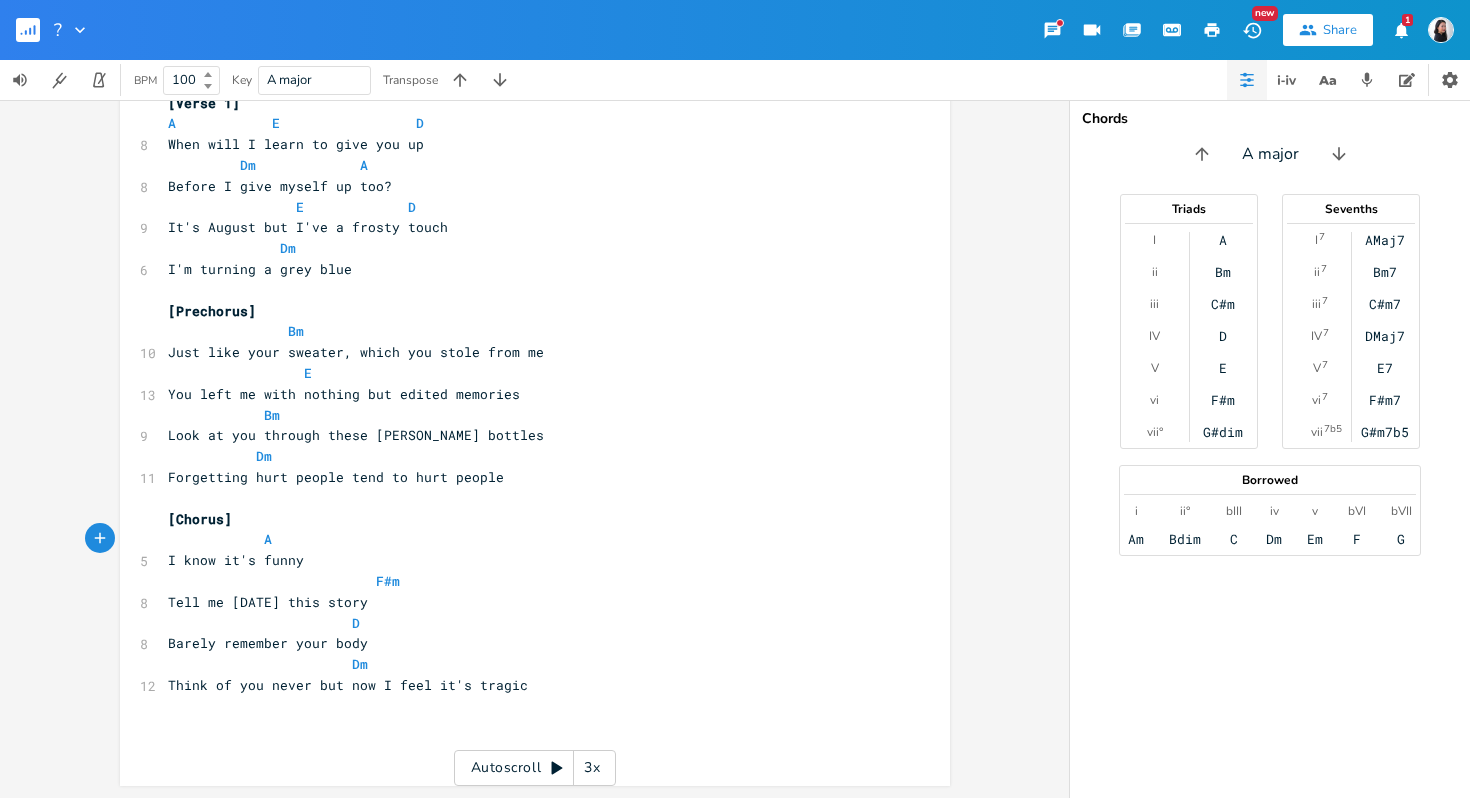 scroll, scrollTop: 96, scrollLeft: 0, axis: vertical 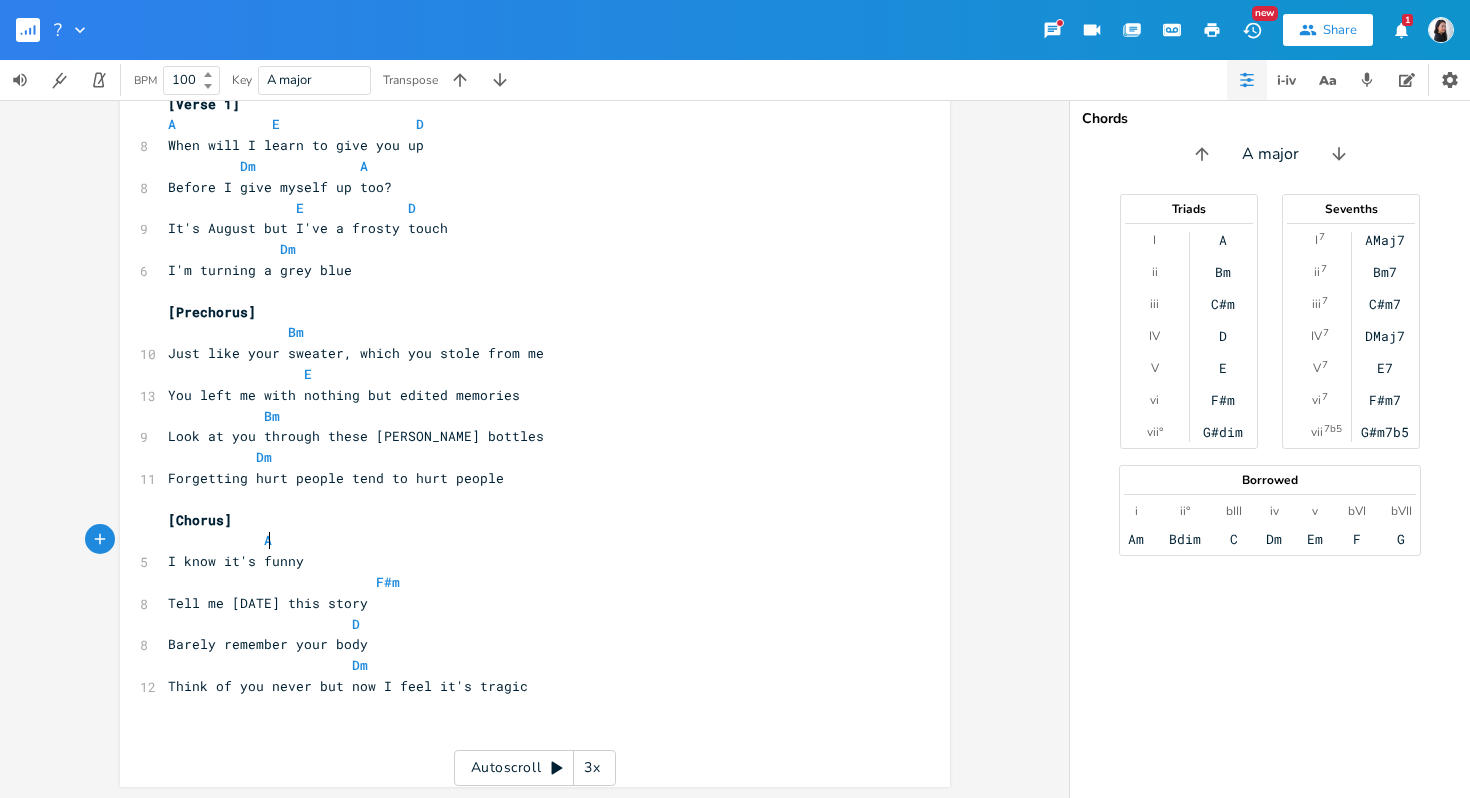 click on "Dm" at bounding box center [525, 665] 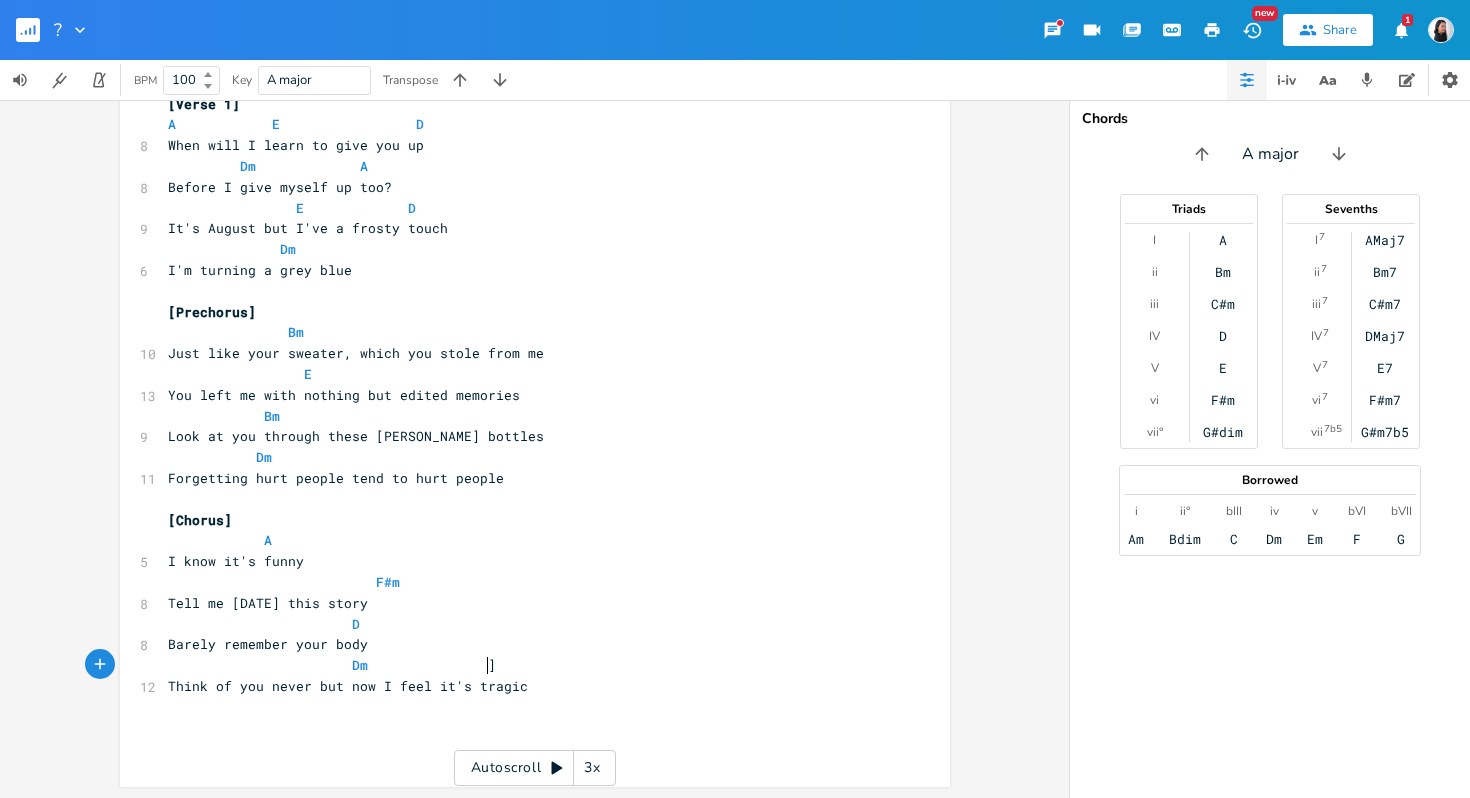 type on "]" 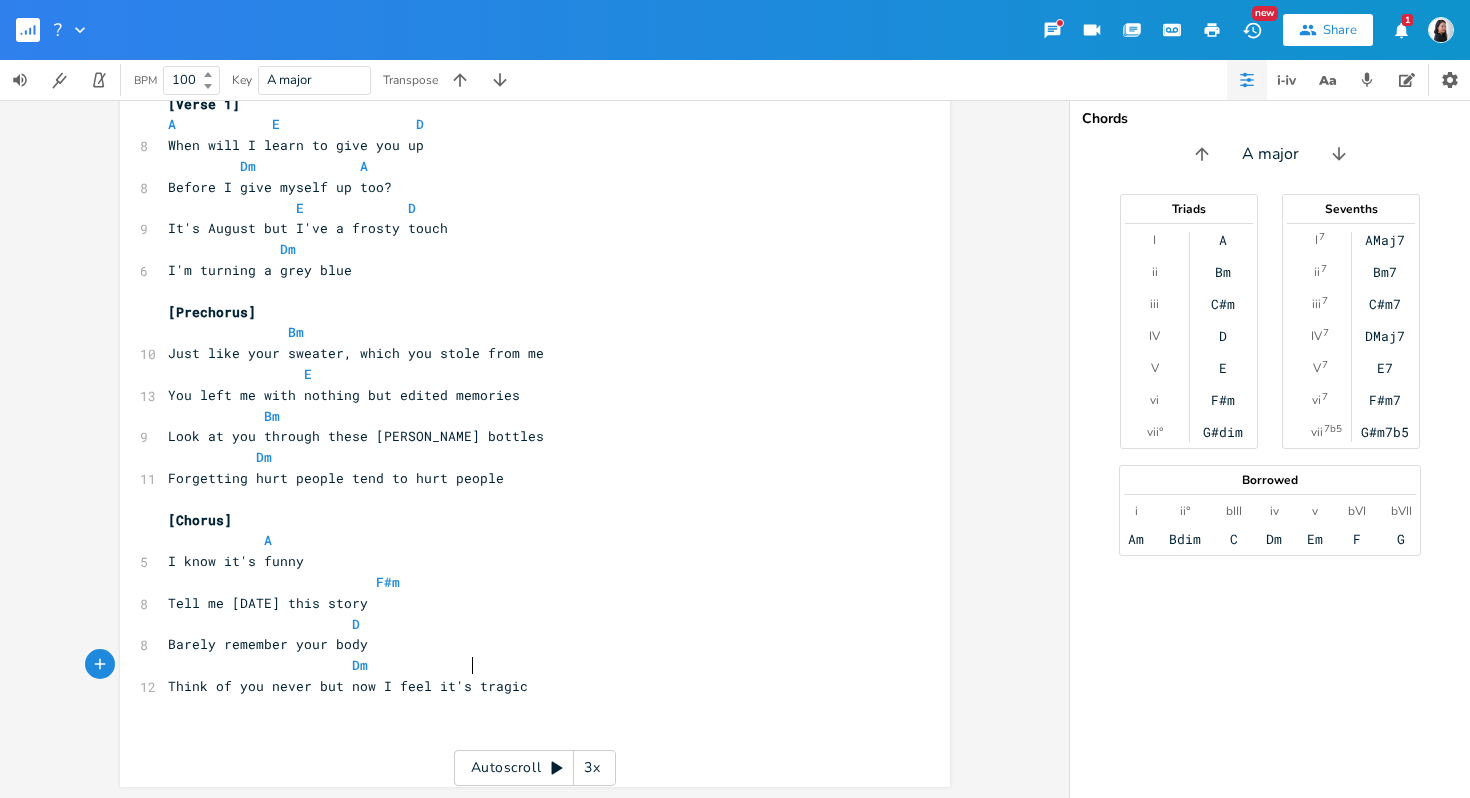 type on "A" 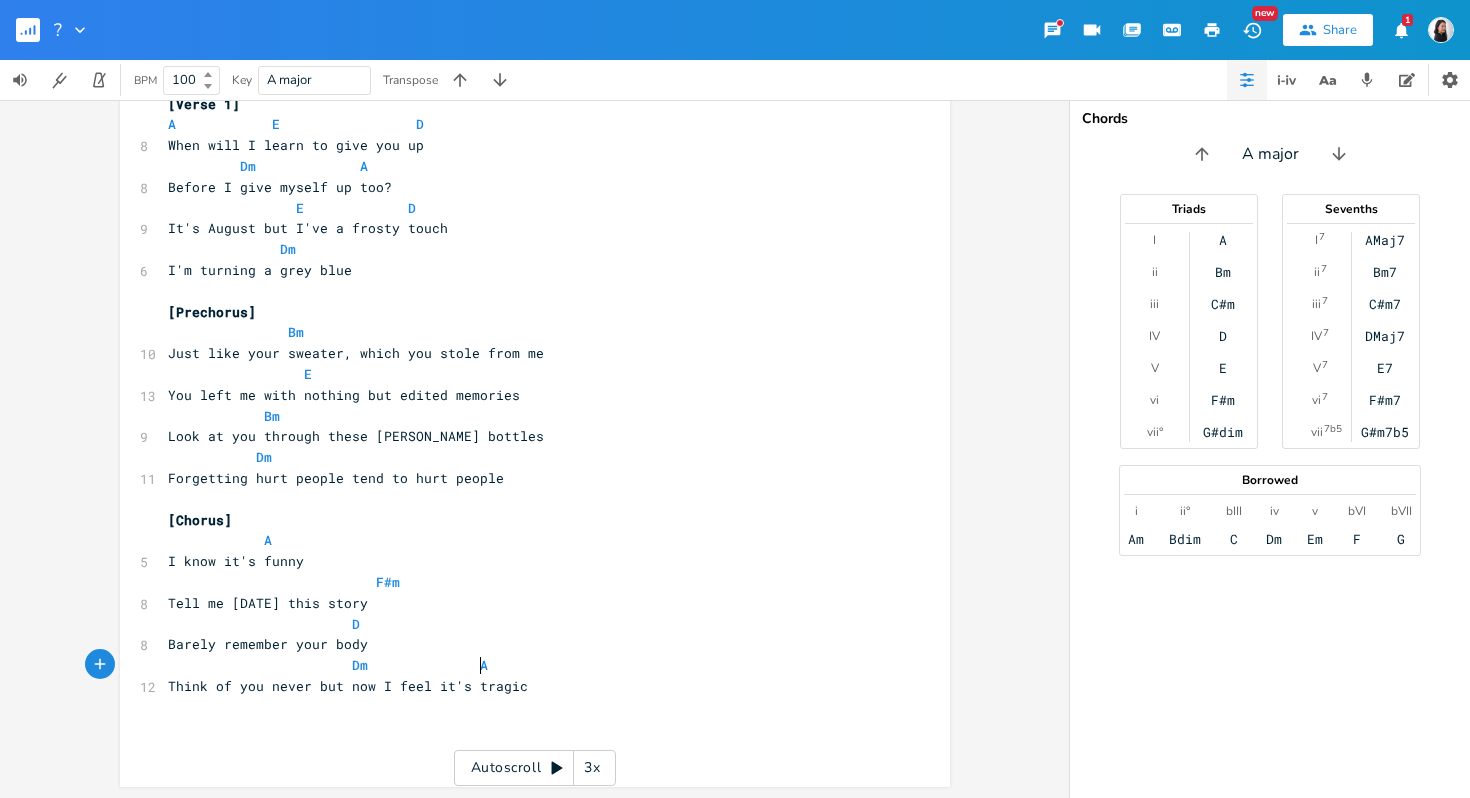 scroll, scrollTop: 0, scrollLeft: 19, axis: horizontal 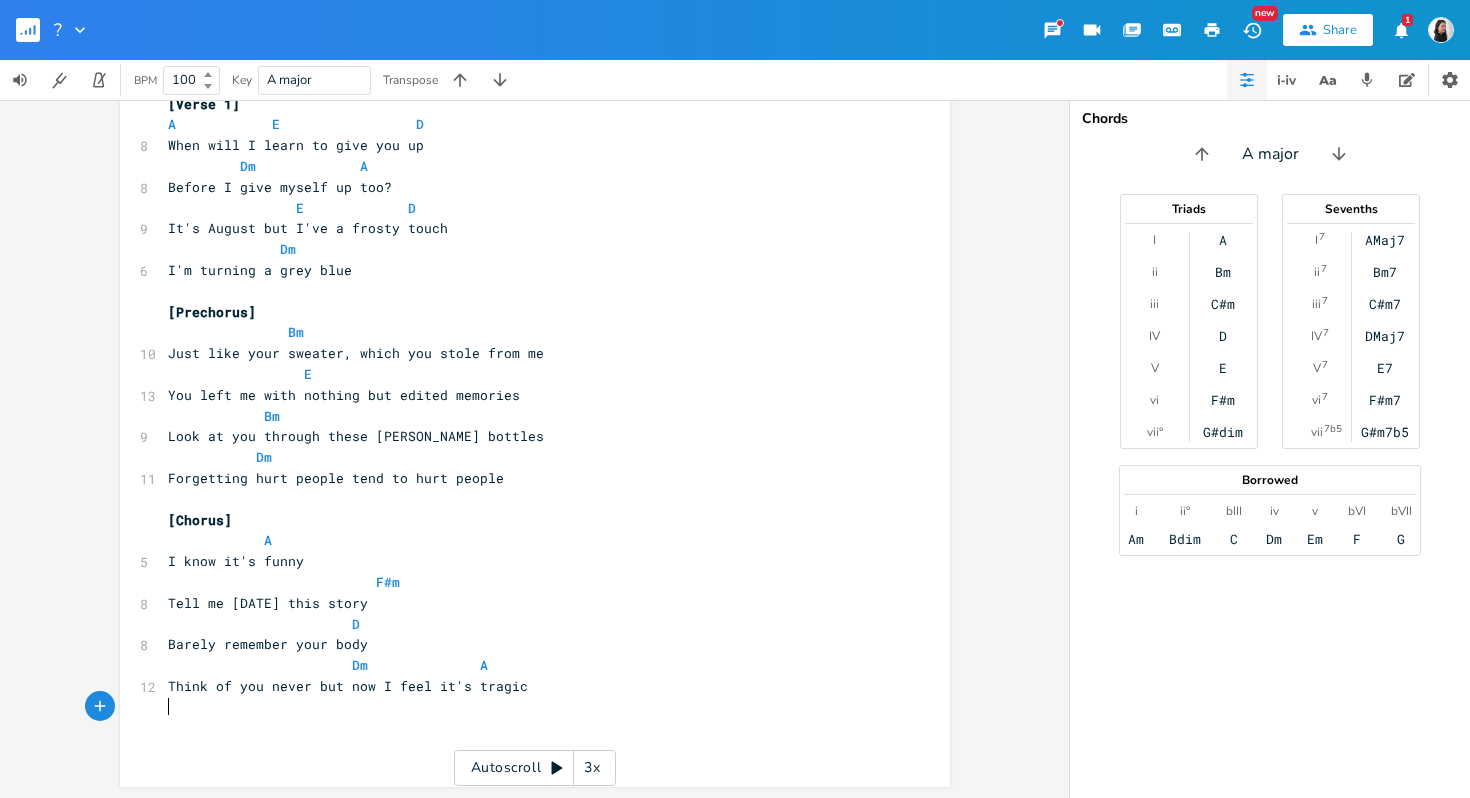click on "​" at bounding box center [525, 707] 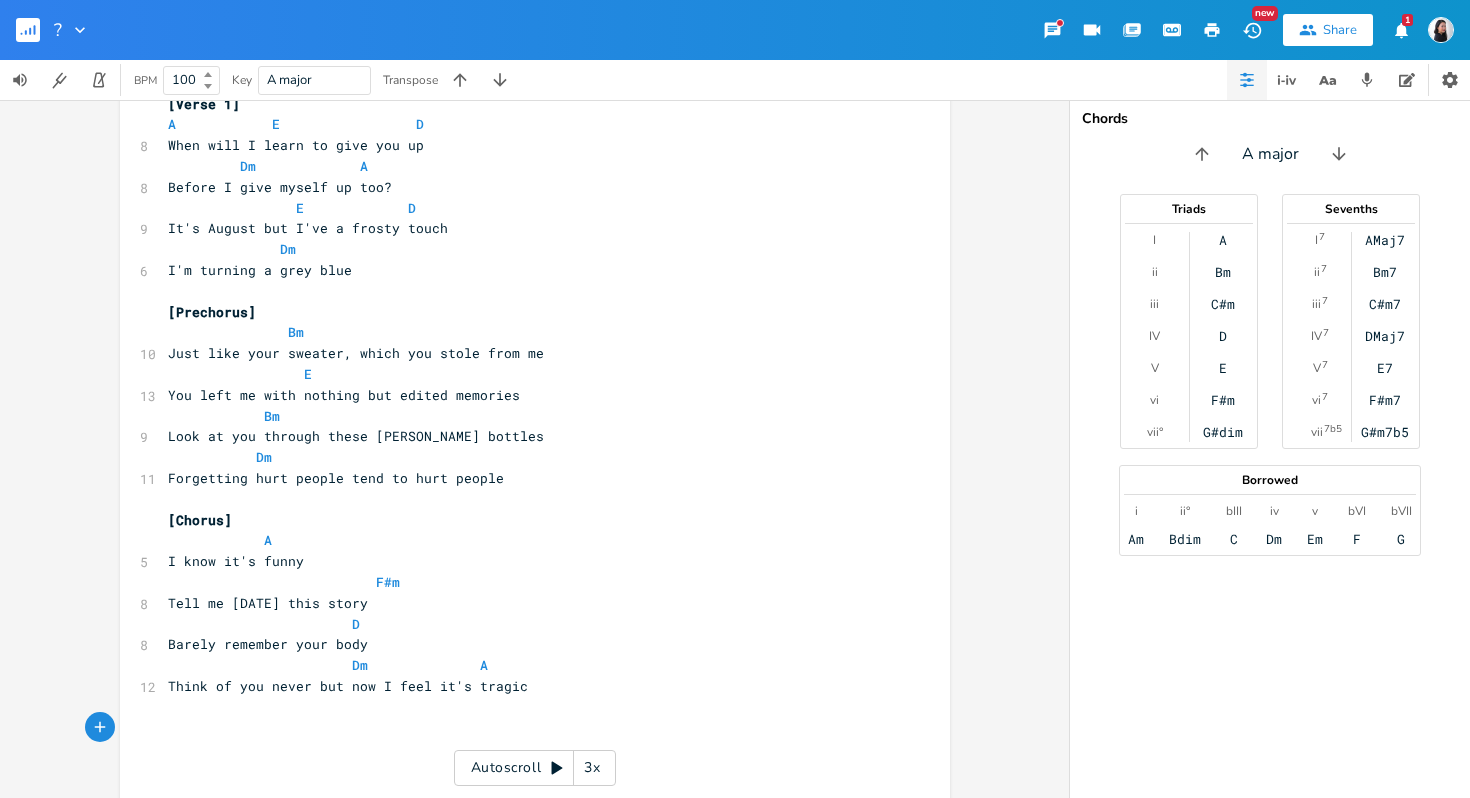 scroll, scrollTop: 118, scrollLeft: 0, axis: vertical 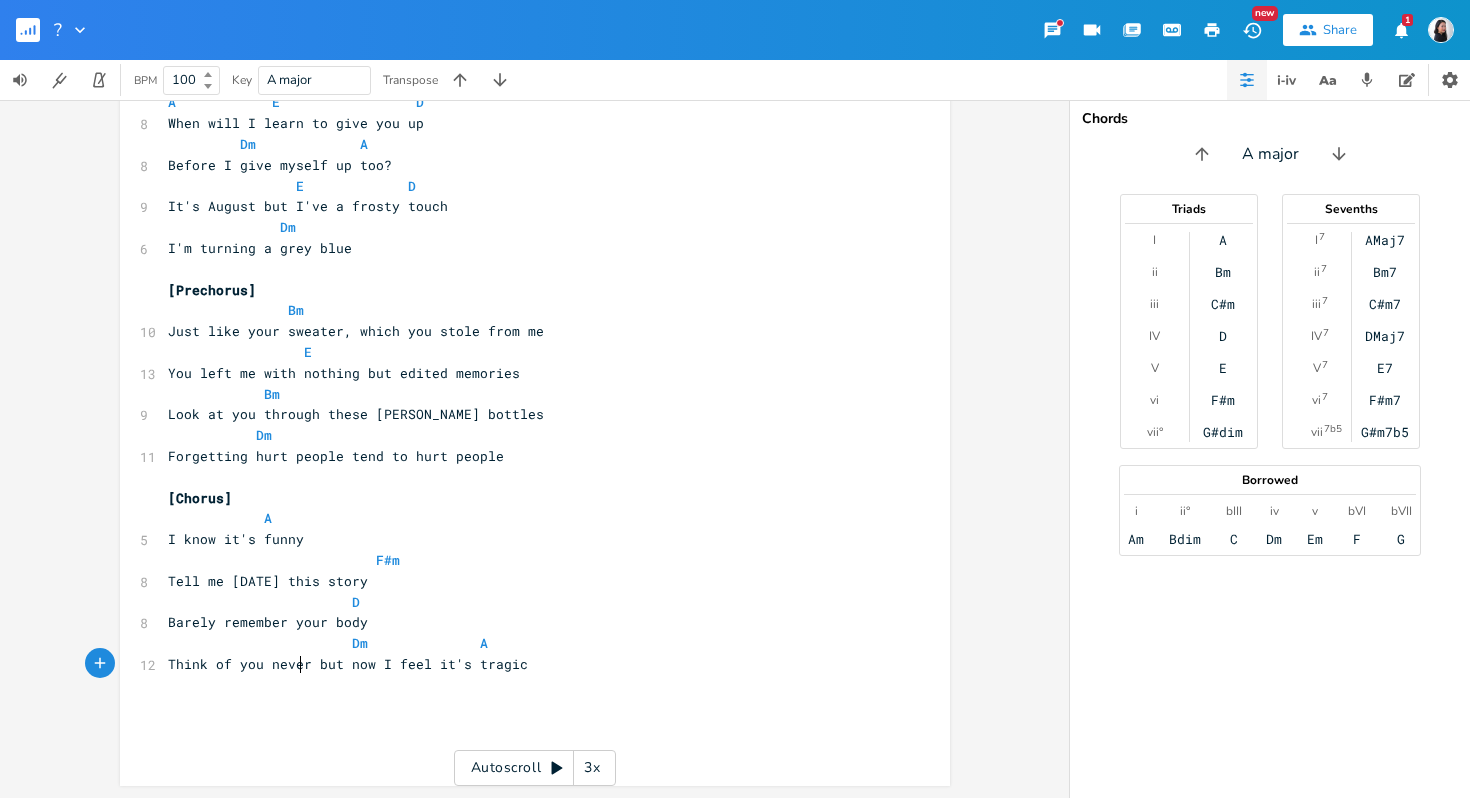 click on "Think of you never but now I feel it's tragic" at bounding box center (348, 664) 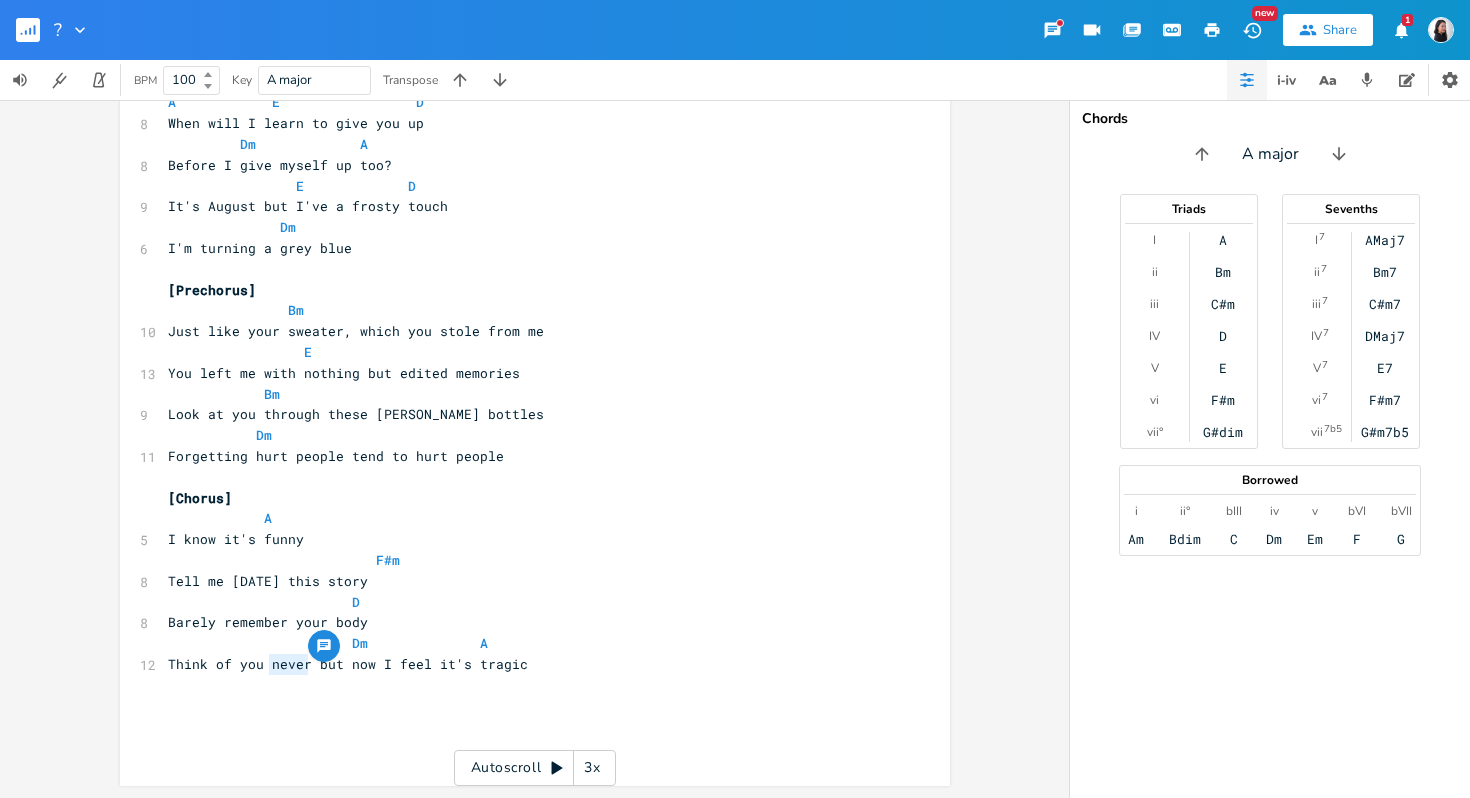 drag, startPoint x: 299, startPoint y: 664, endPoint x: 264, endPoint y: 661, distance: 35.128338 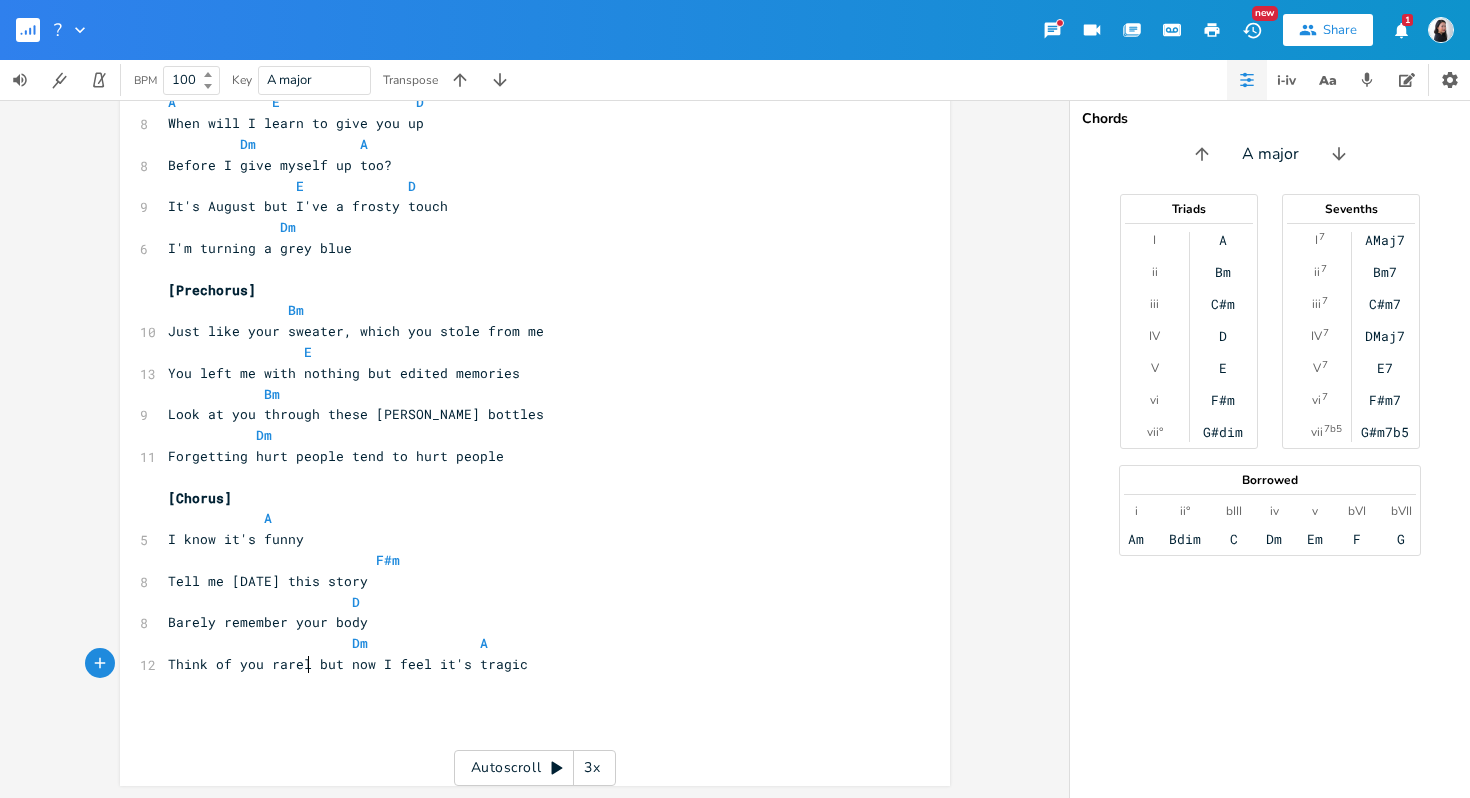 type on "rarely" 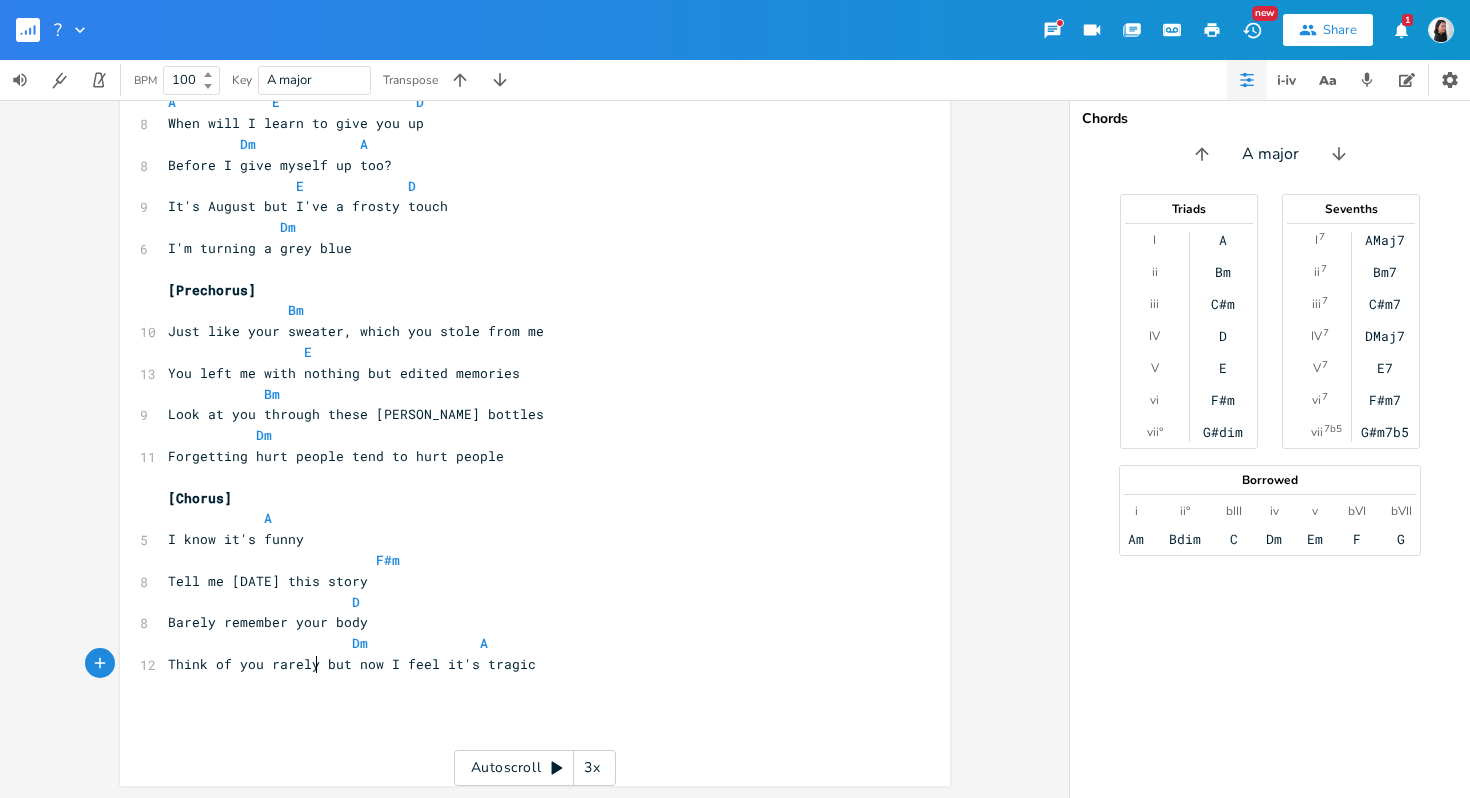 scroll, scrollTop: 0, scrollLeft: 33, axis: horizontal 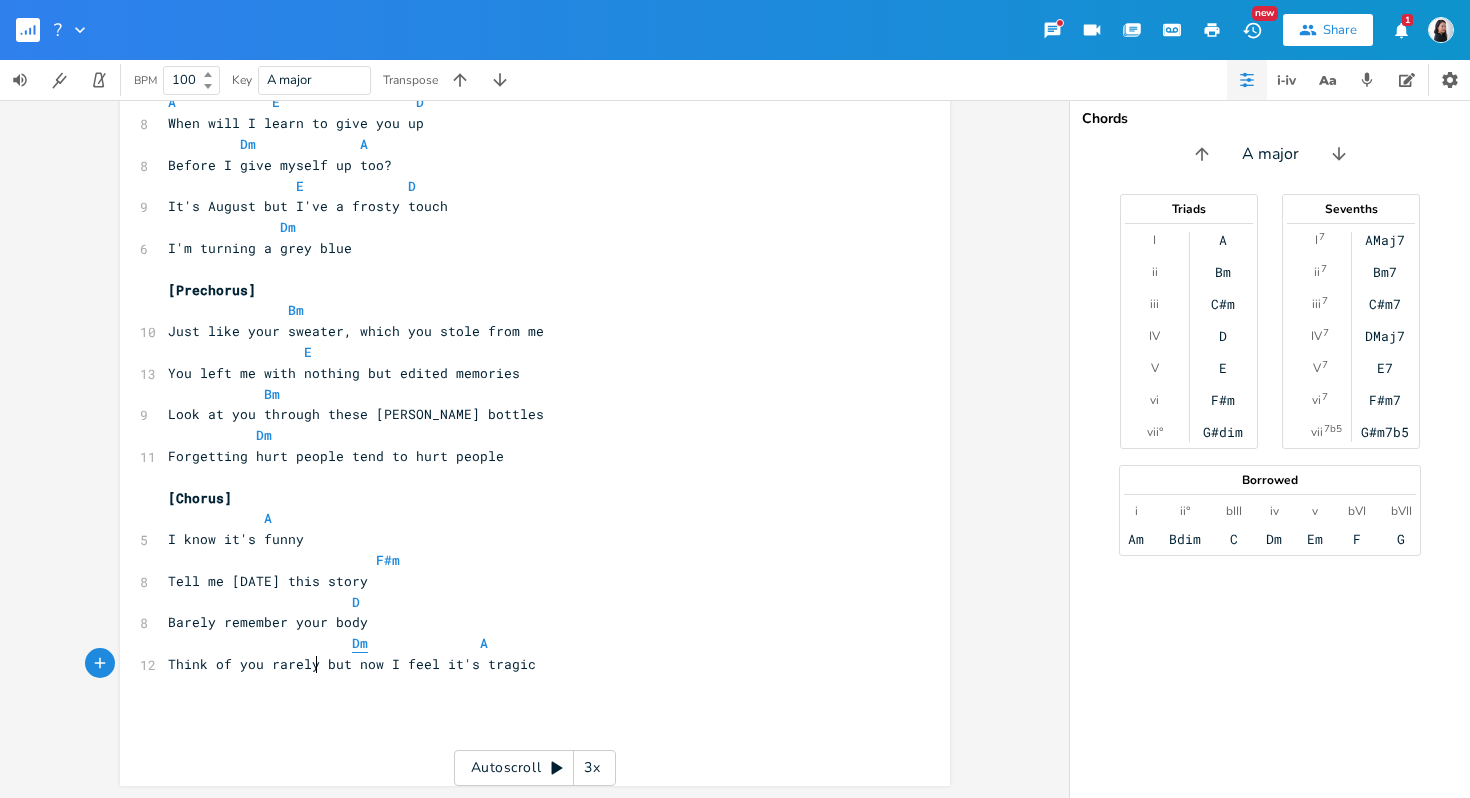 click on "Dm" at bounding box center [360, 643] 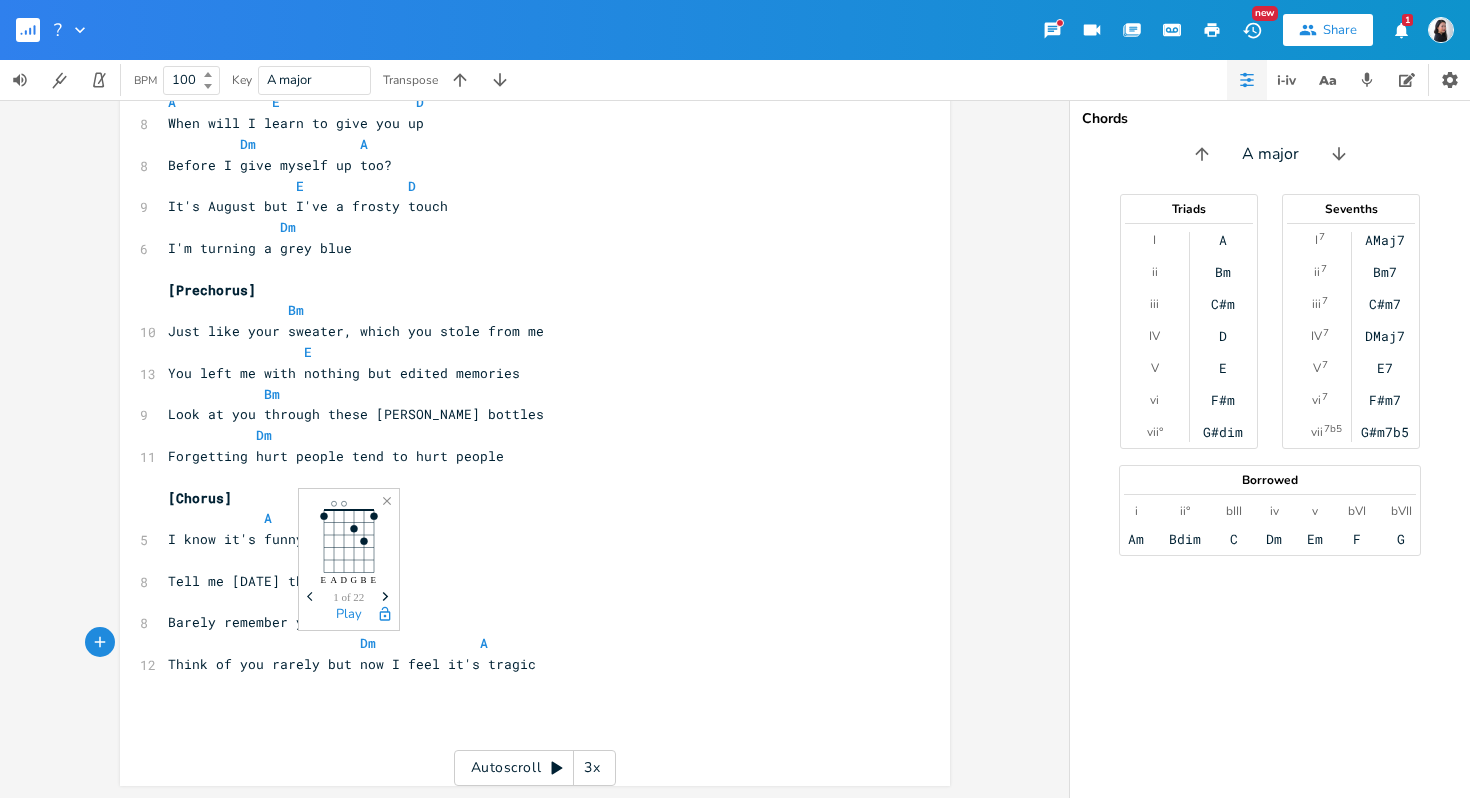 click on "​" at bounding box center (525, 706) 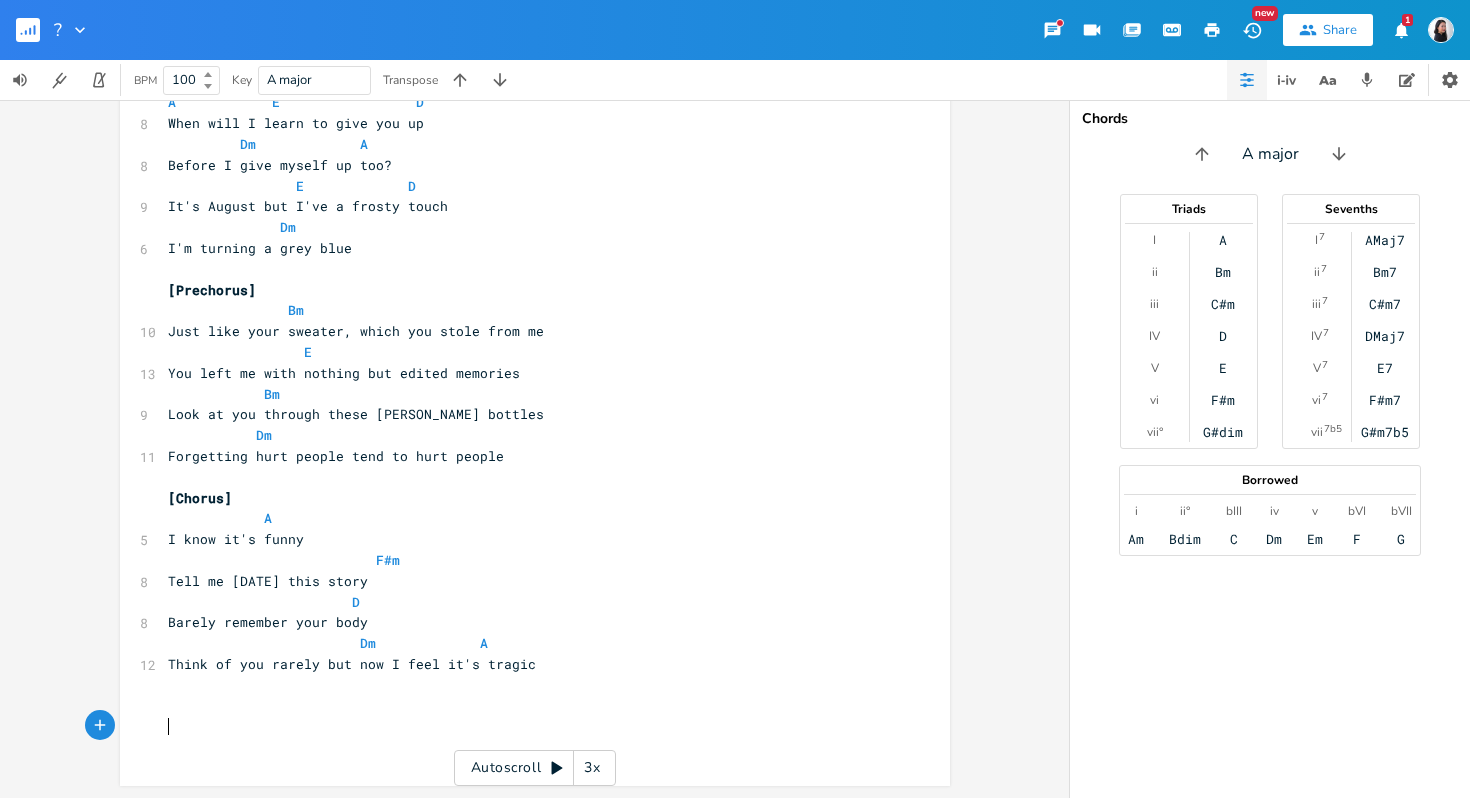 click on "​" at bounding box center (525, 726) 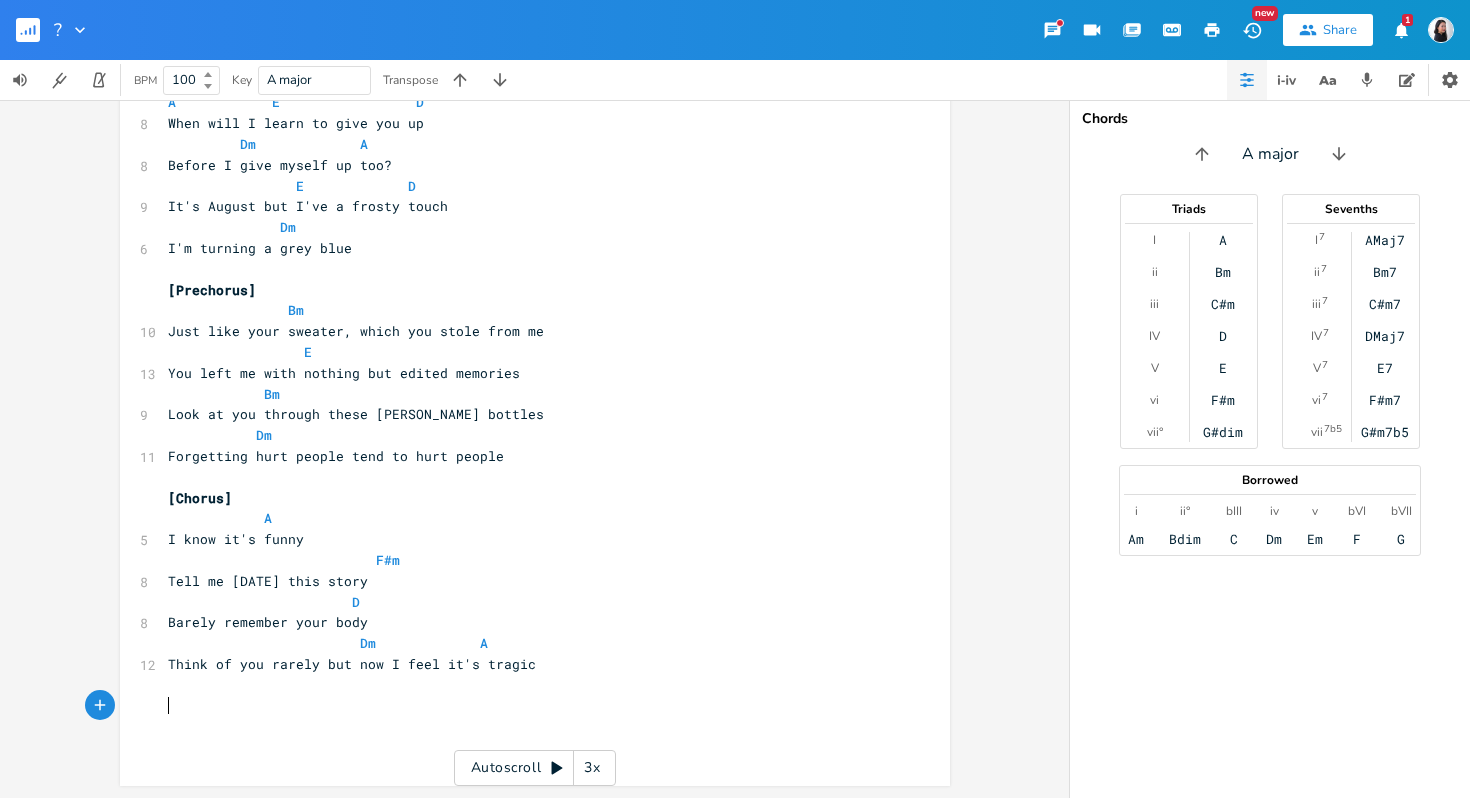 click on "​" at bounding box center [525, 706] 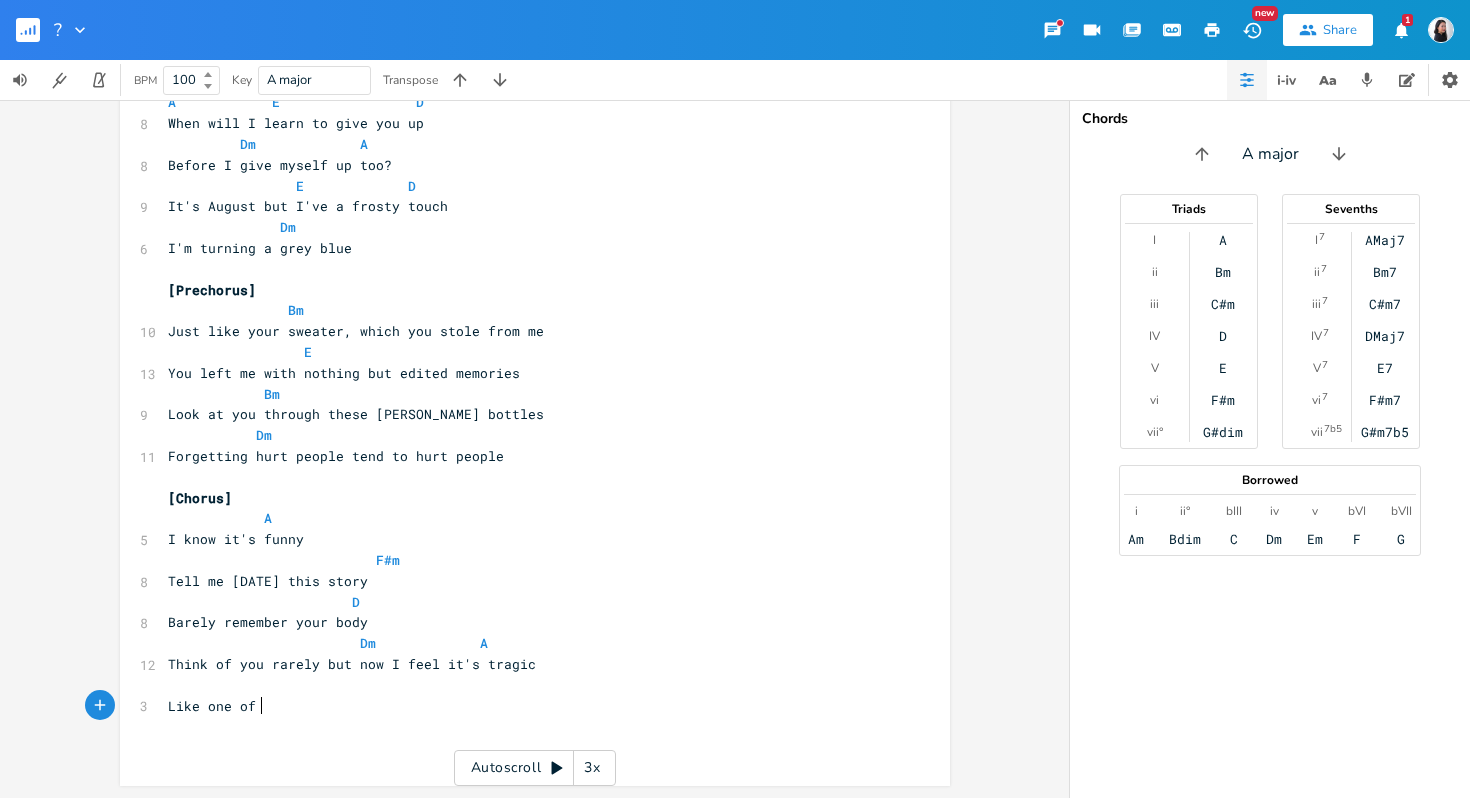 type on "Like one of h" 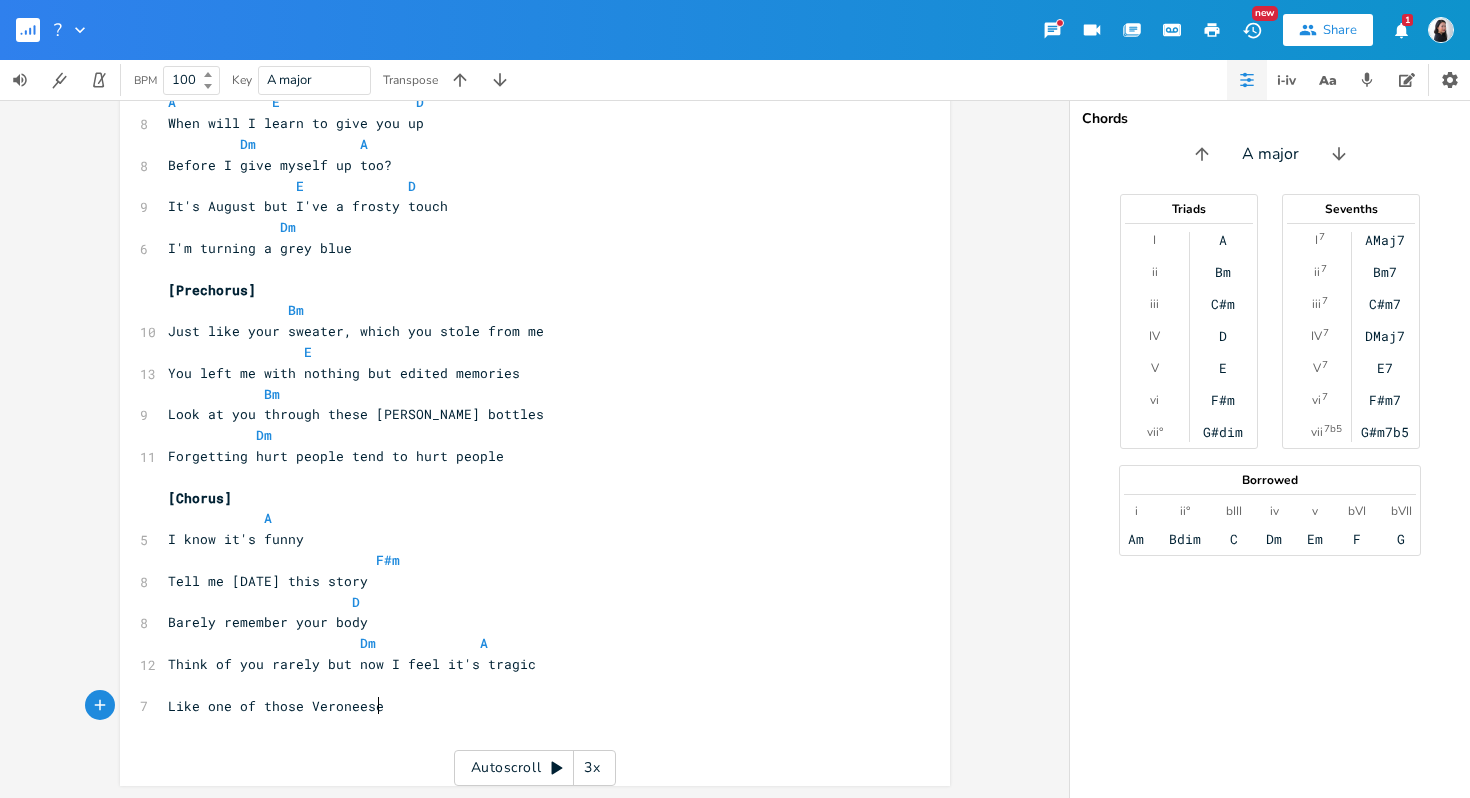 scroll, scrollTop: 0, scrollLeft: 101, axis: horizontal 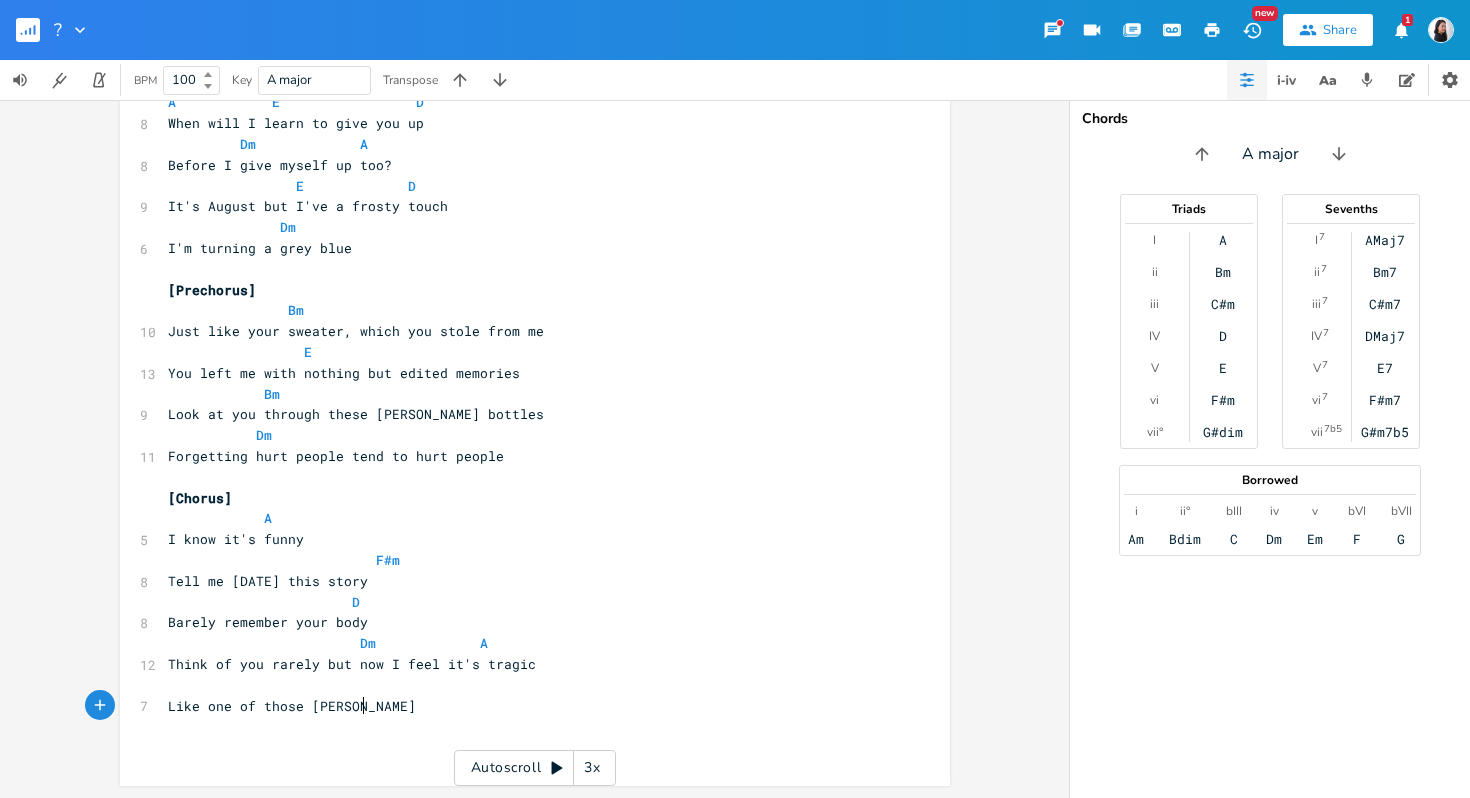 type on "=s" 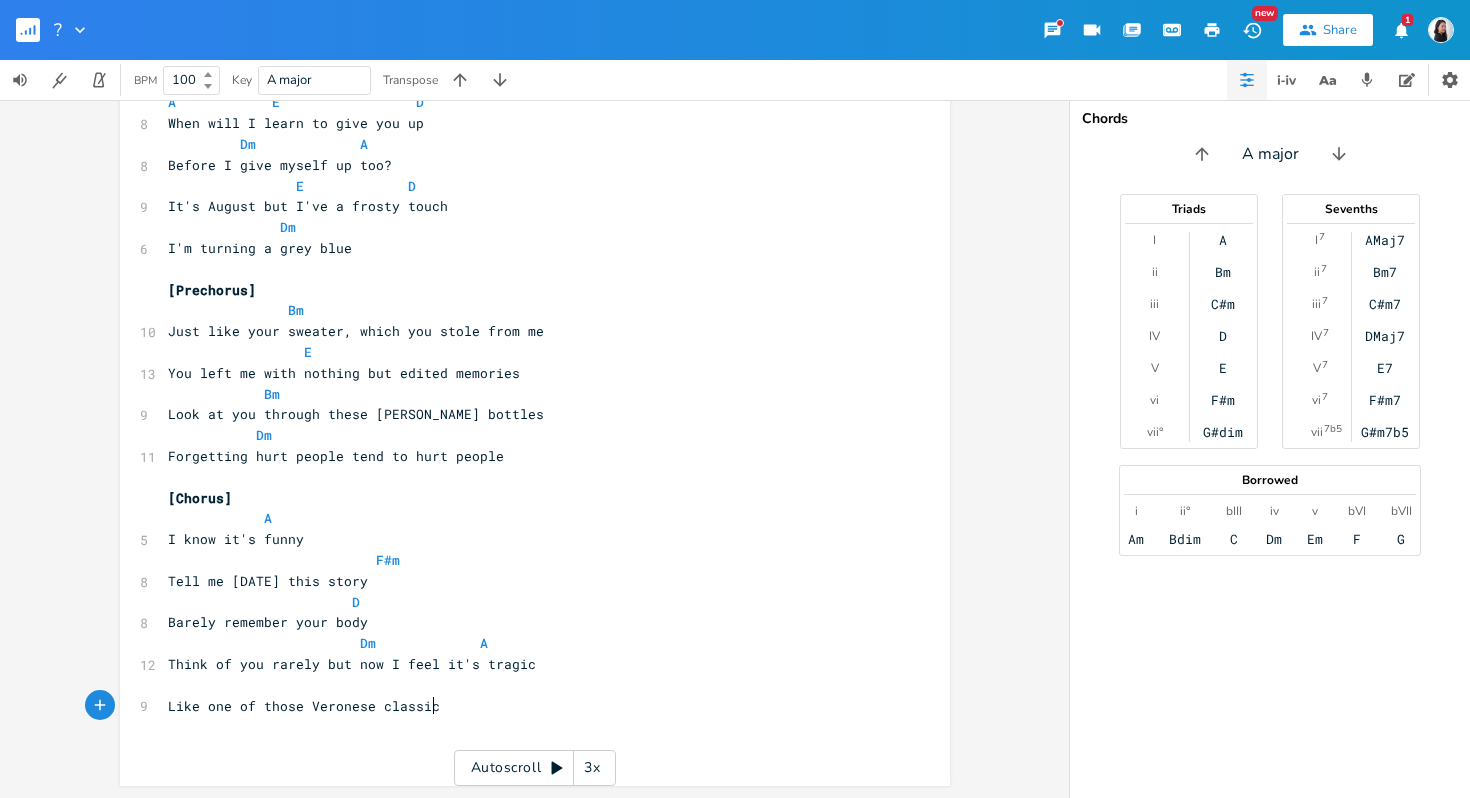 scroll, scrollTop: 0, scrollLeft: 61, axis: horizontal 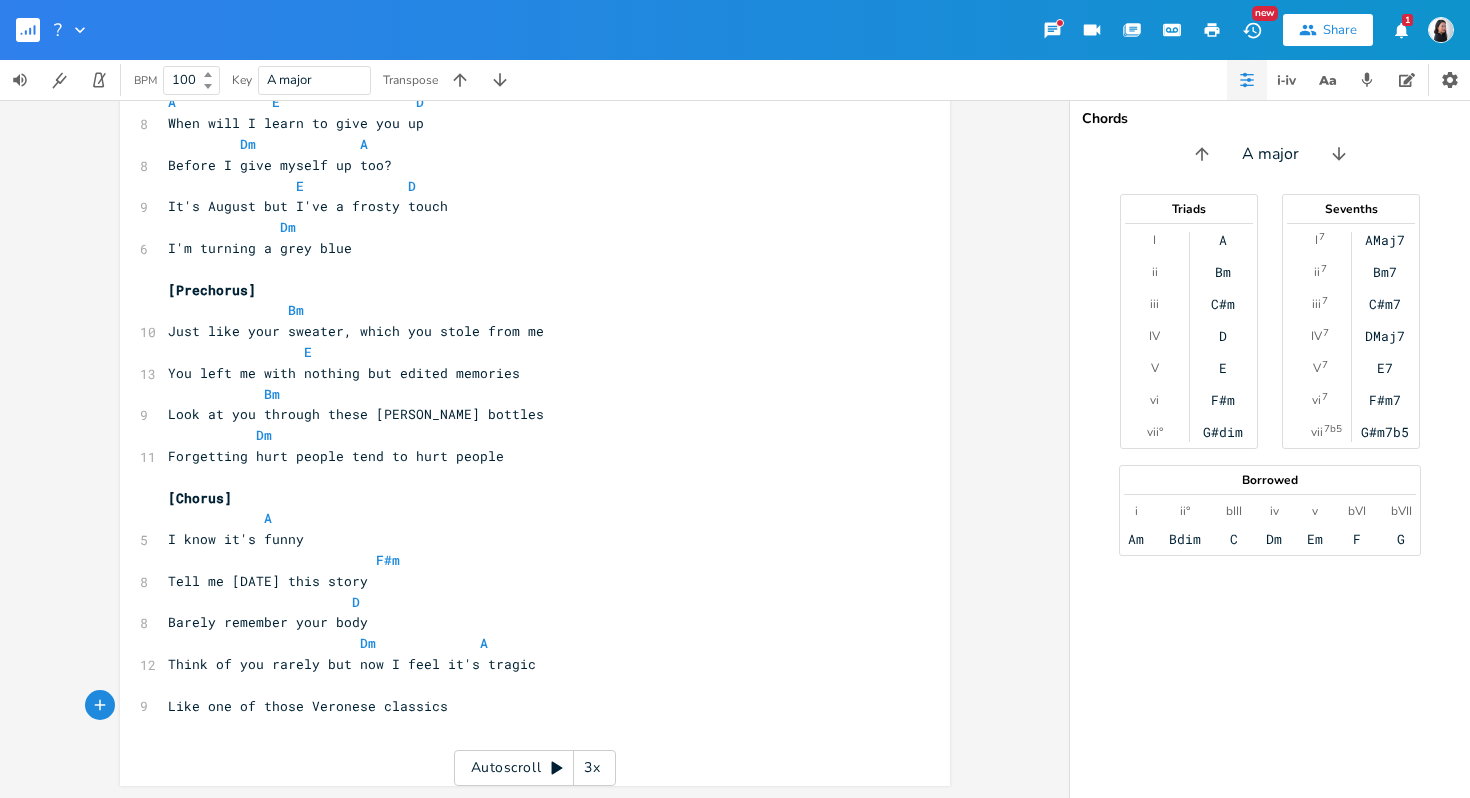 type on "se classics" 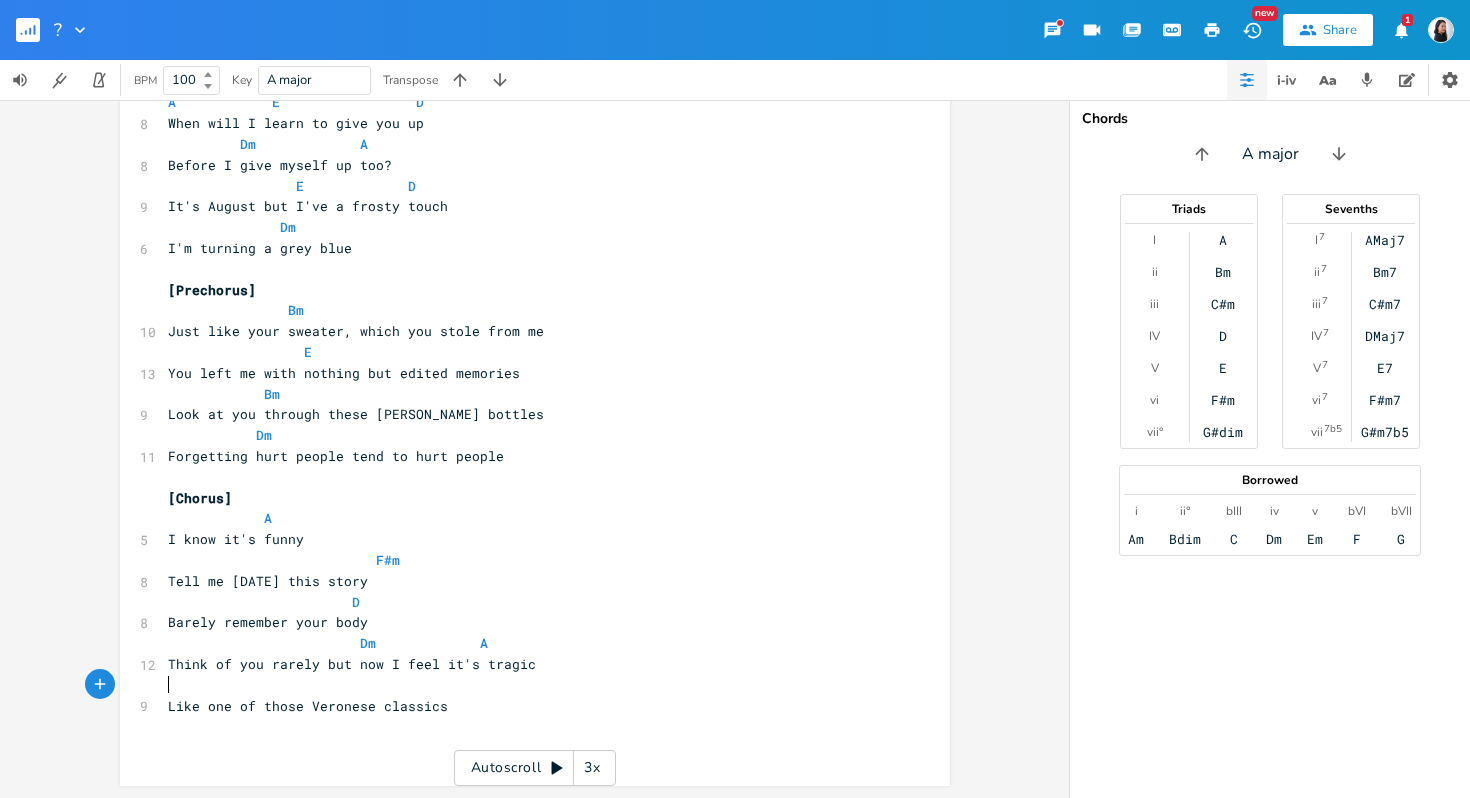 click on "​" at bounding box center [525, 685] 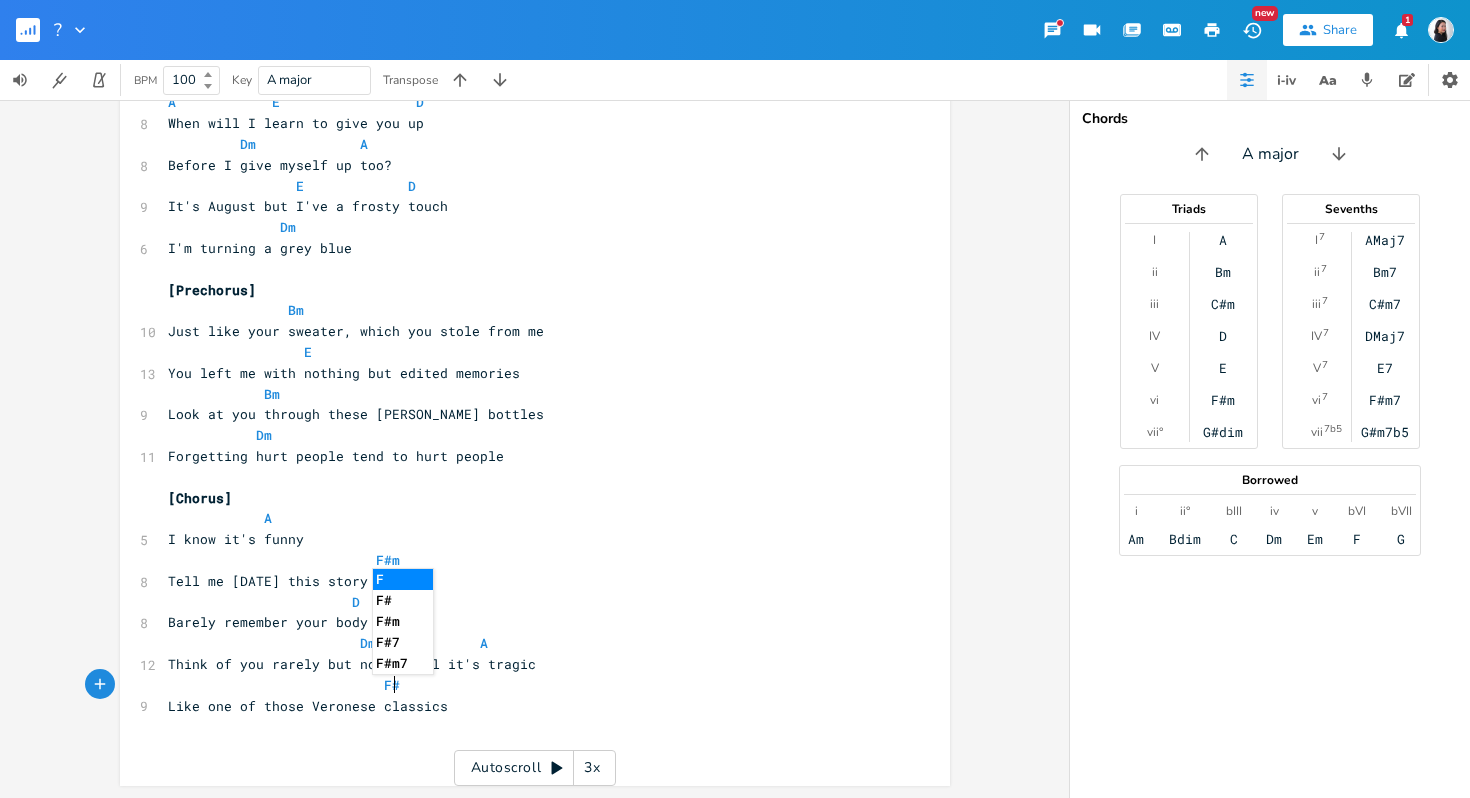 type on "F#m" 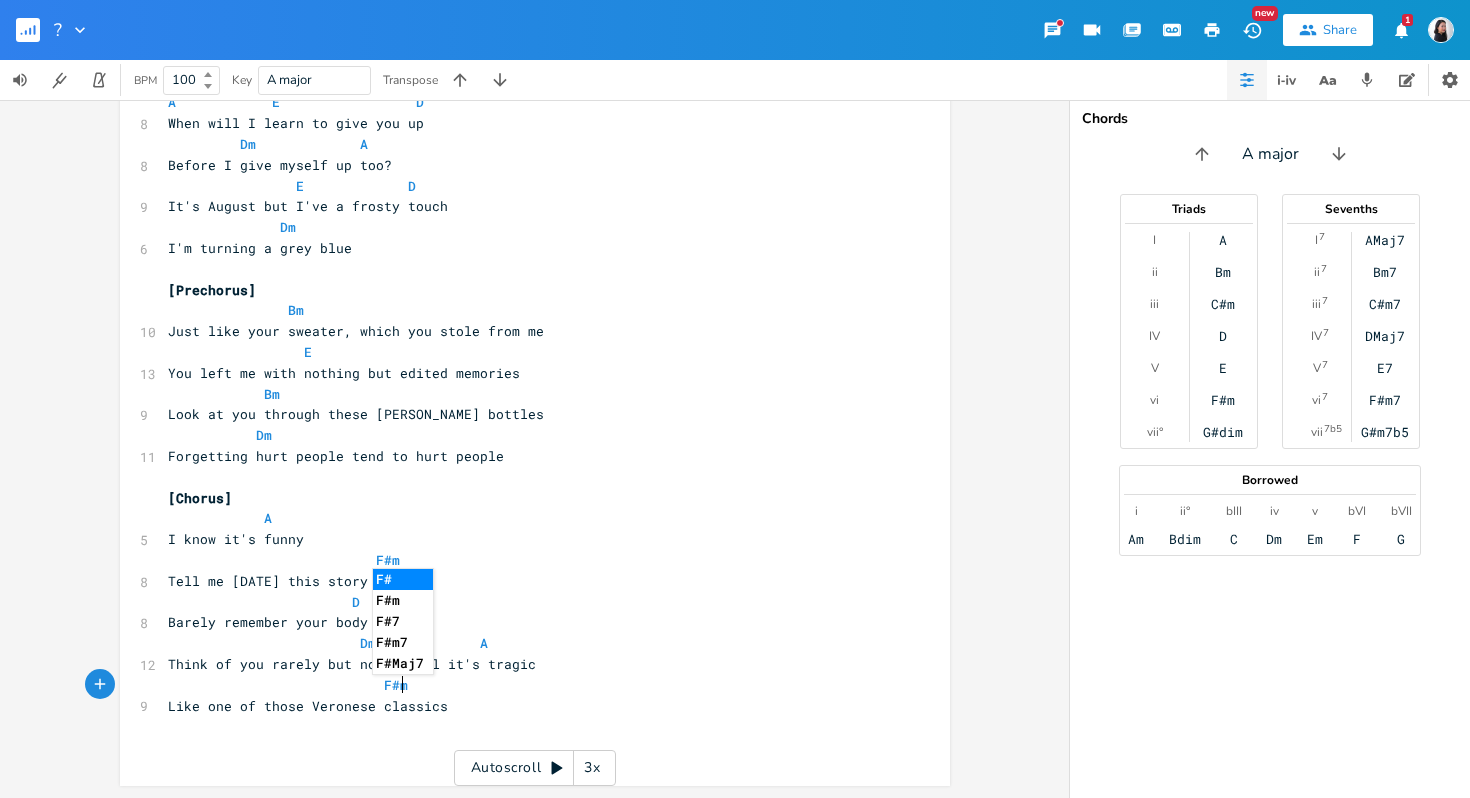 scroll, scrollTop: 0, scrollLeft: 36, axis: horizontal 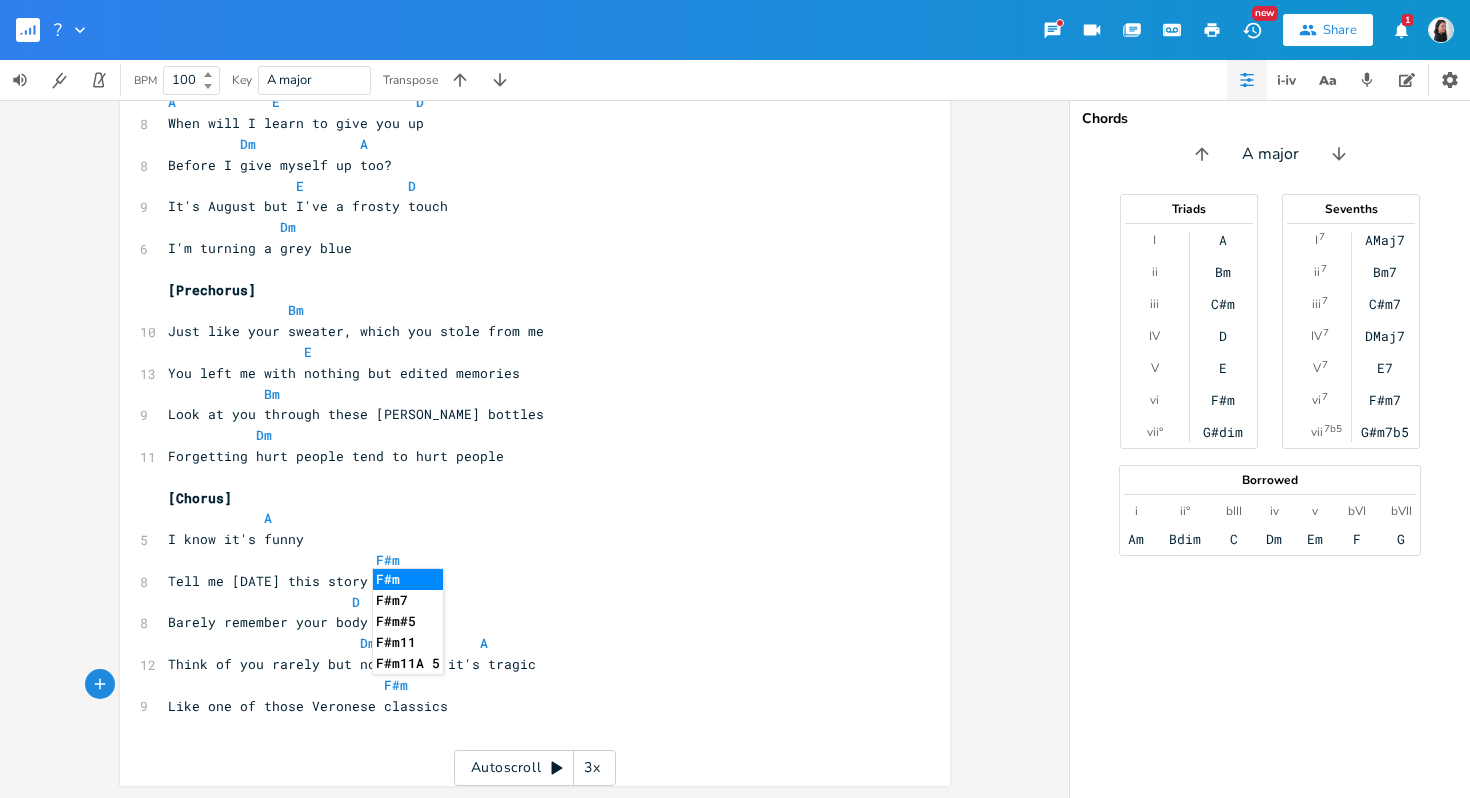 click on "​" at bounding box center (525, 726) 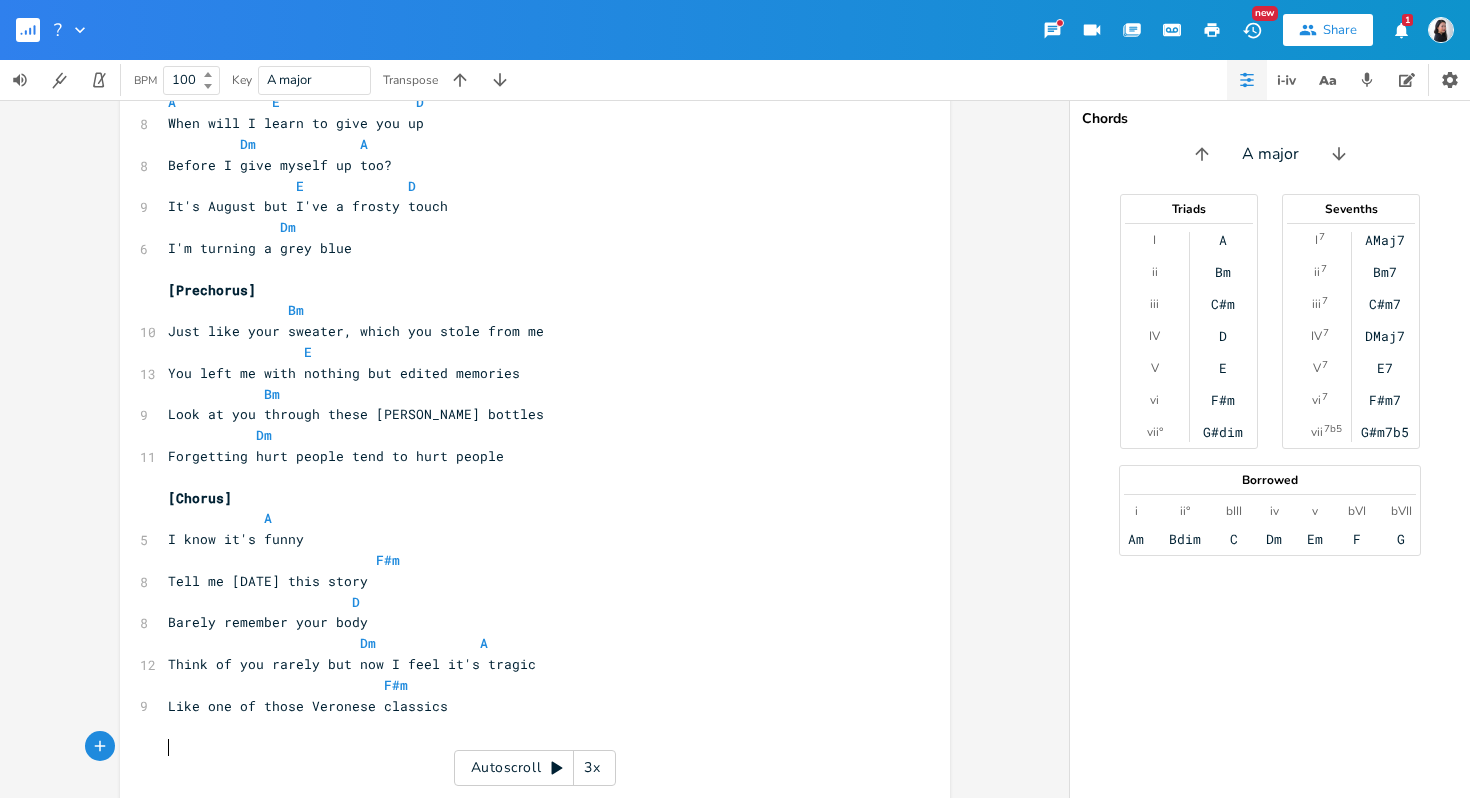 scroll, scrollTop: 139, scrollLeft: 0, axis: vertical 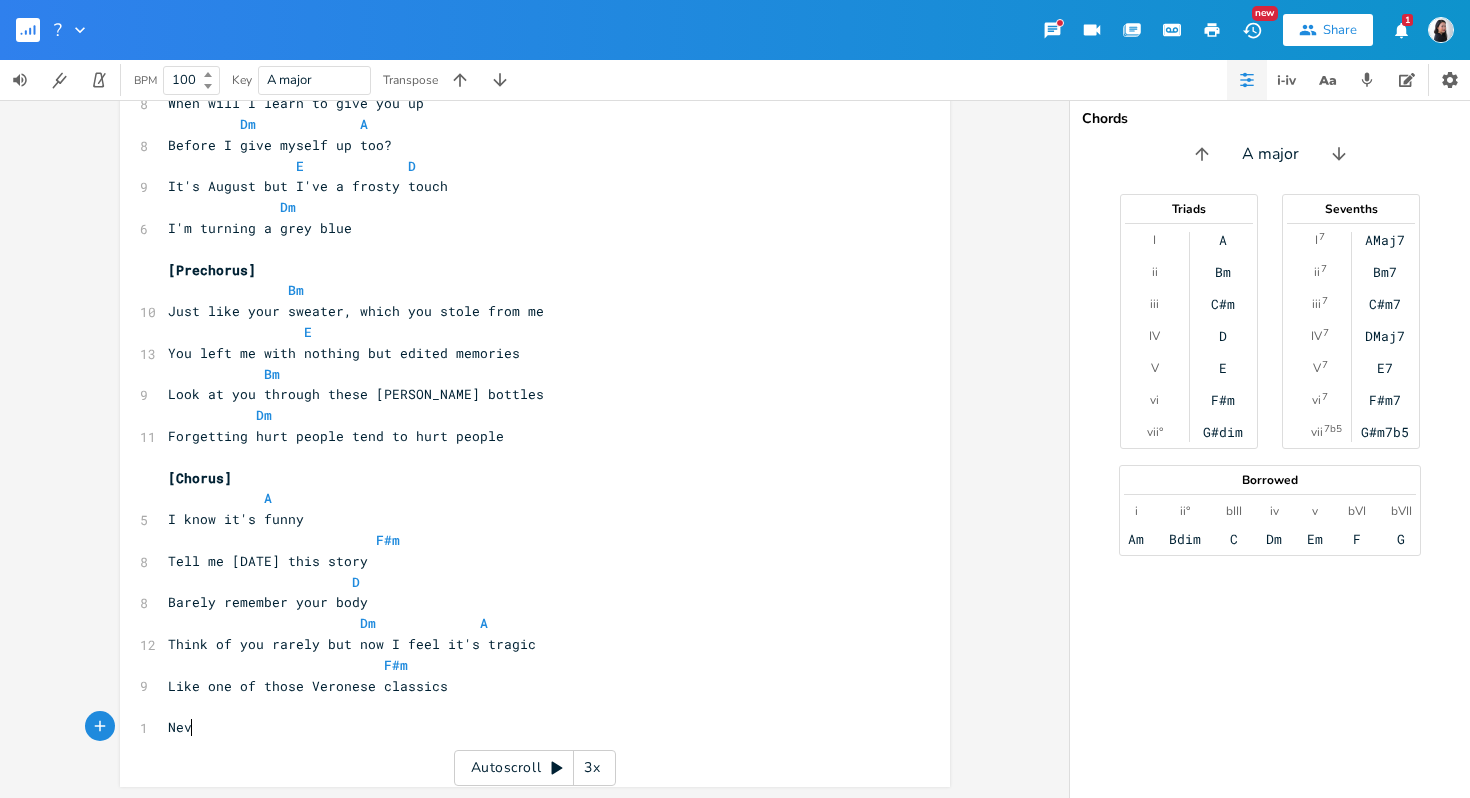 type on "Neve" 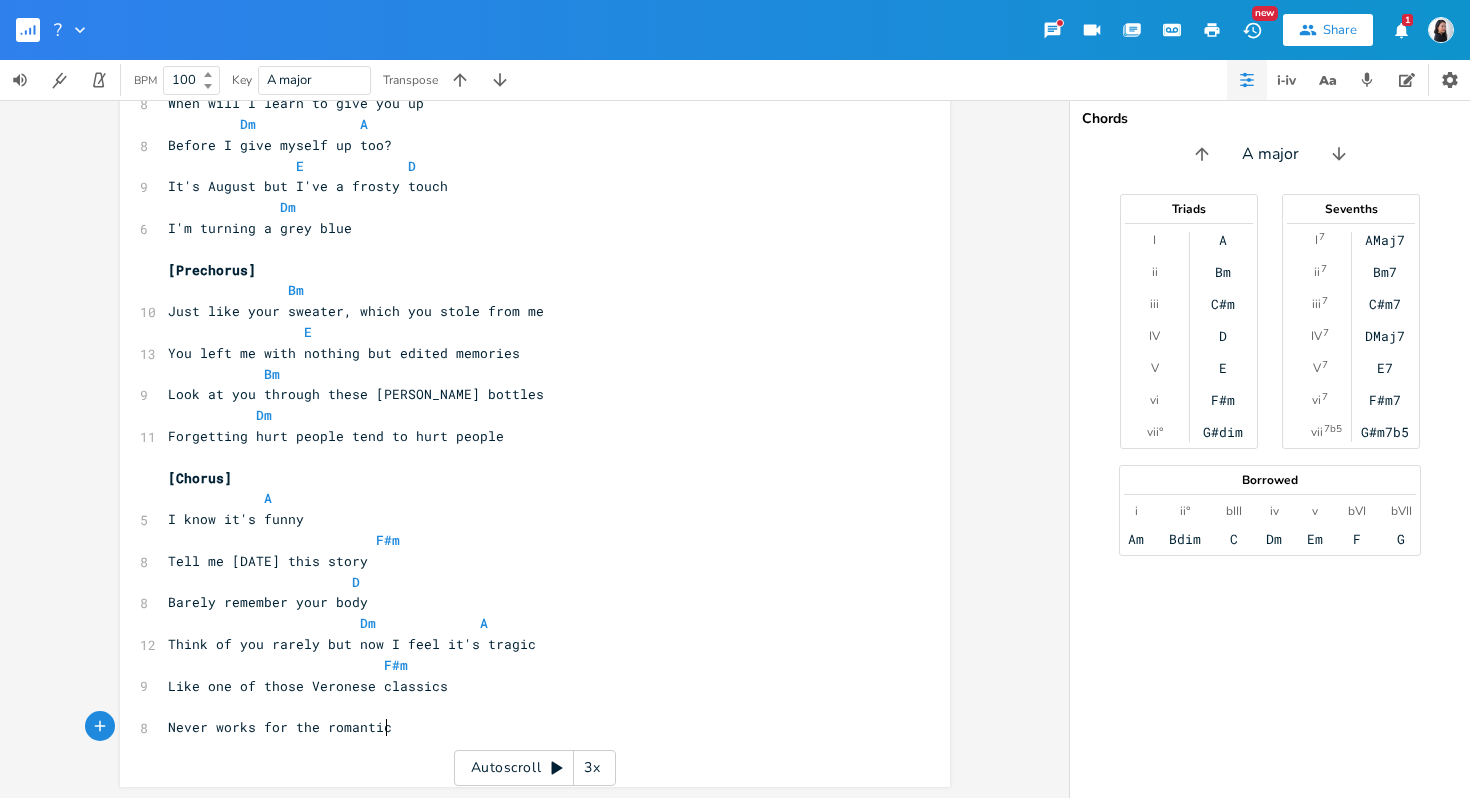 type on "r works for the romantics" 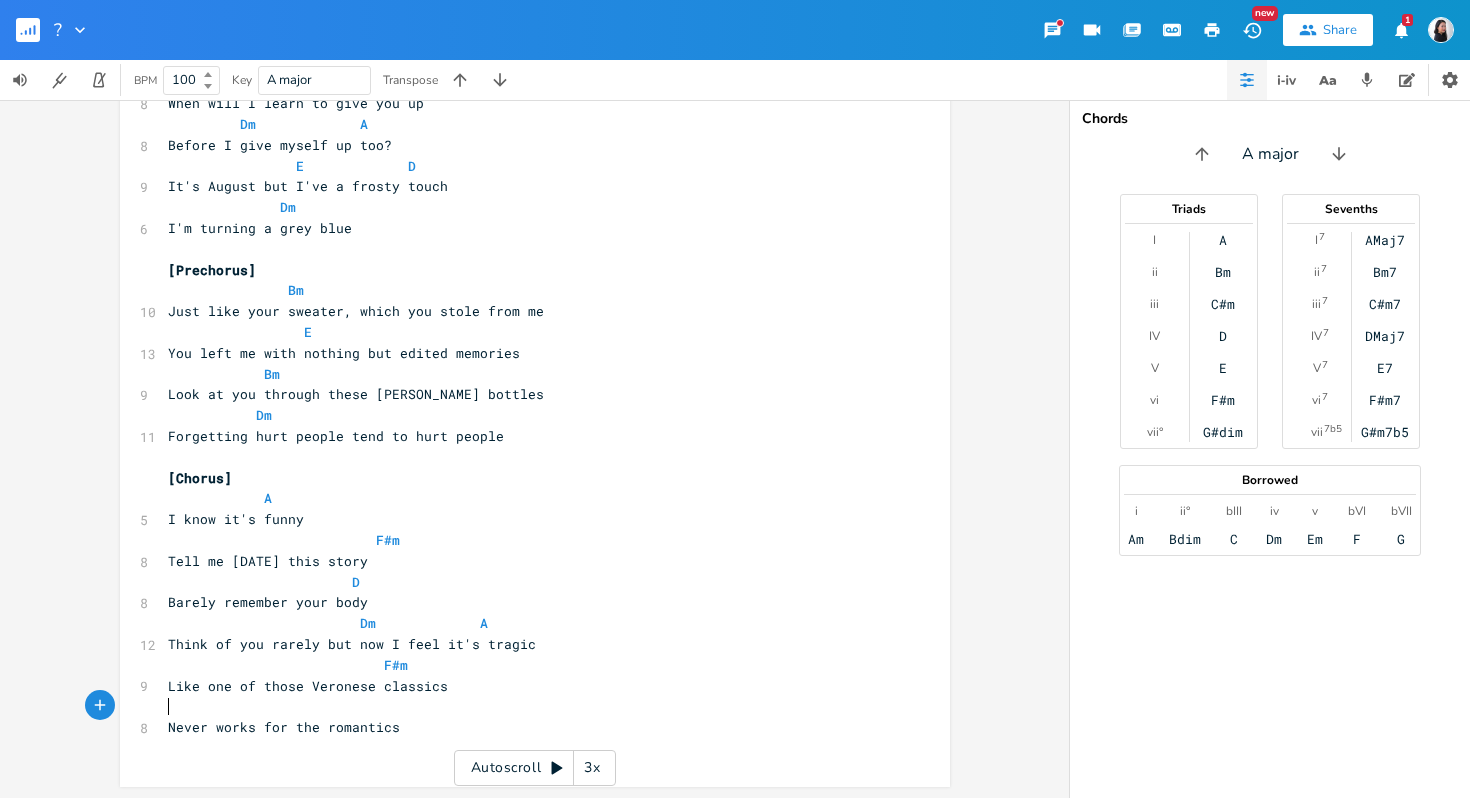 click on "​" at bounding box center (525, 706) 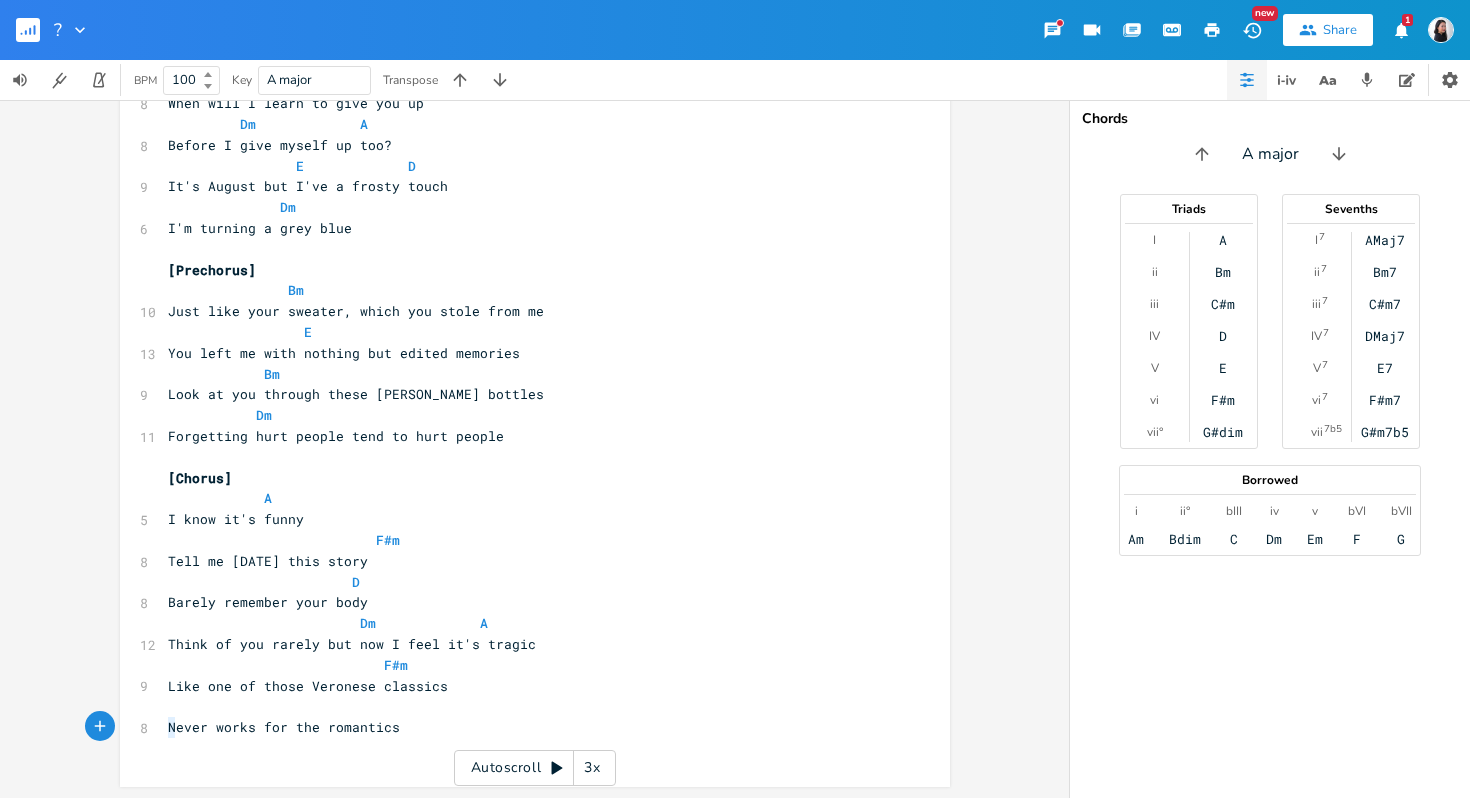 click on "Never works for the romantics" at bounding box center [525, 727] 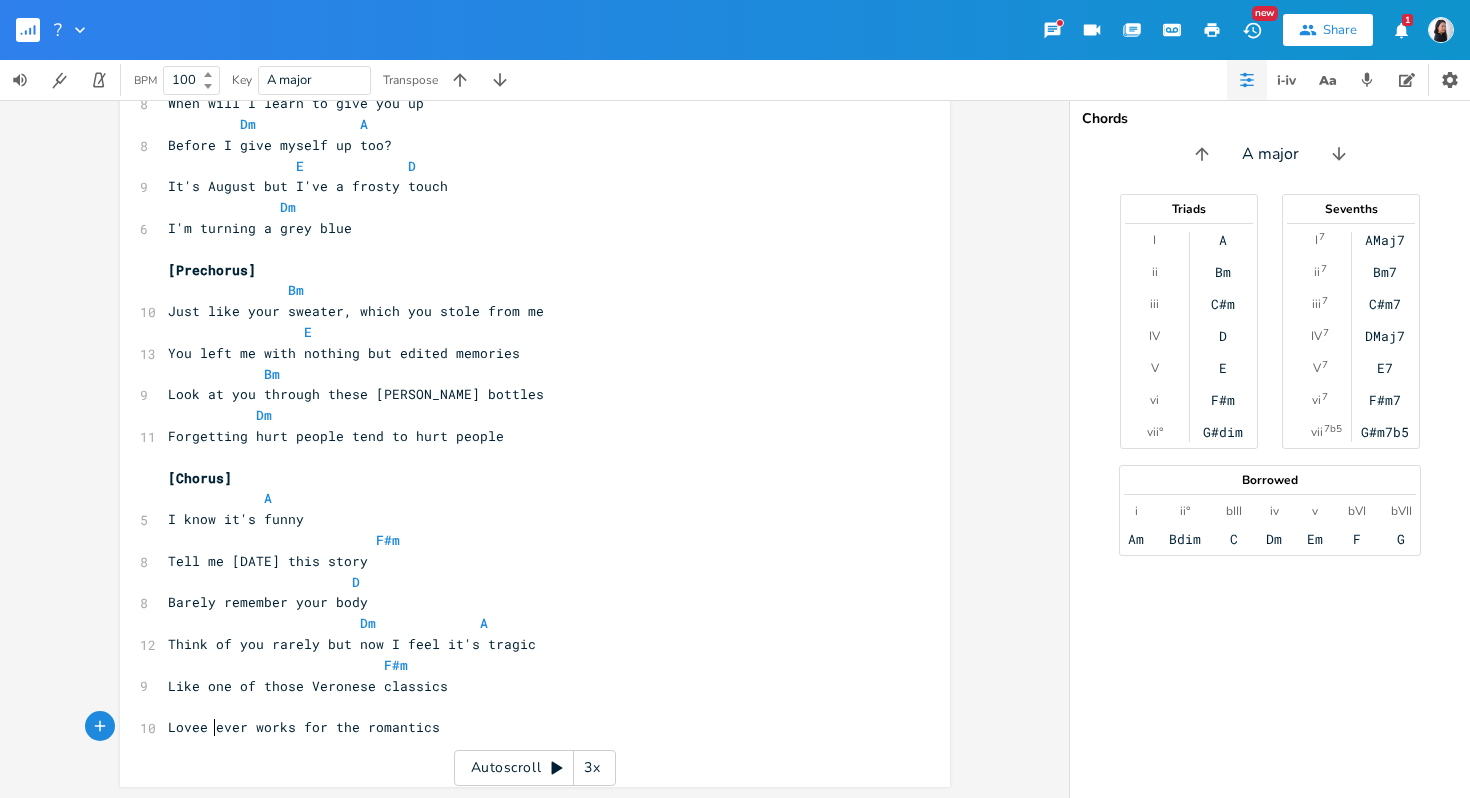 type on "Lovee n" 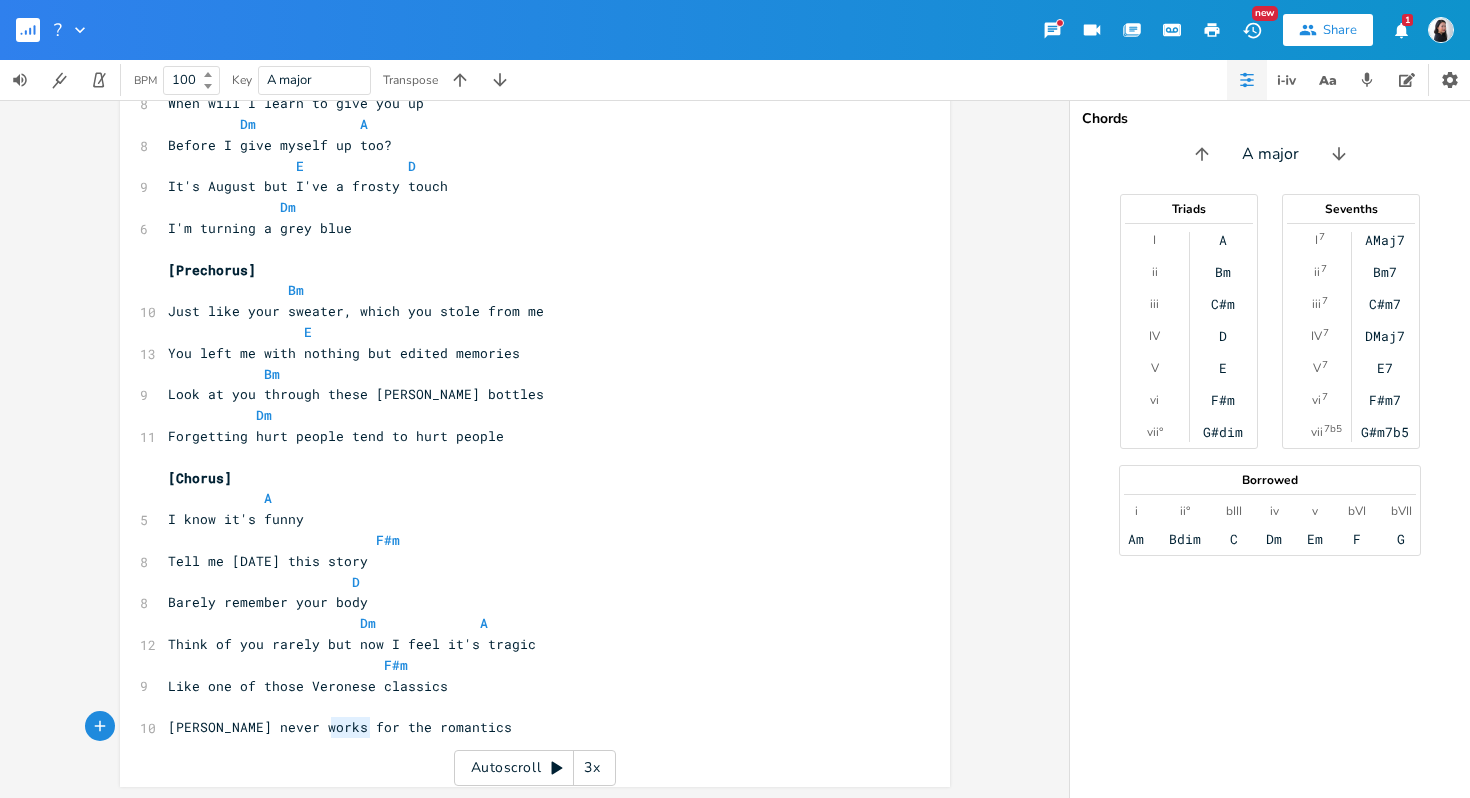 type on "the" 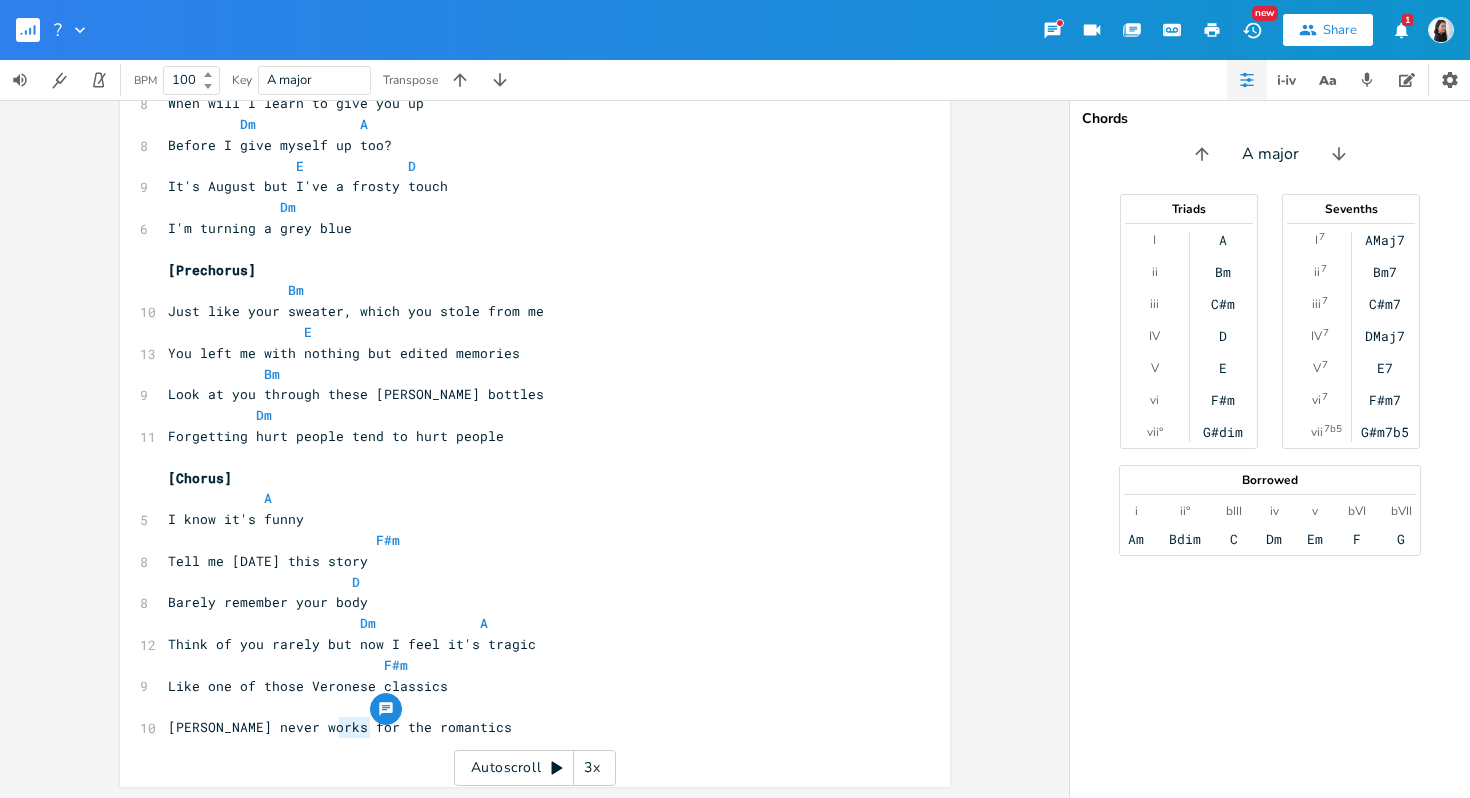drag, startPoint x: 364, startPoint y: 725, endPoint x: 334, endPoint y: 725, distance: 30 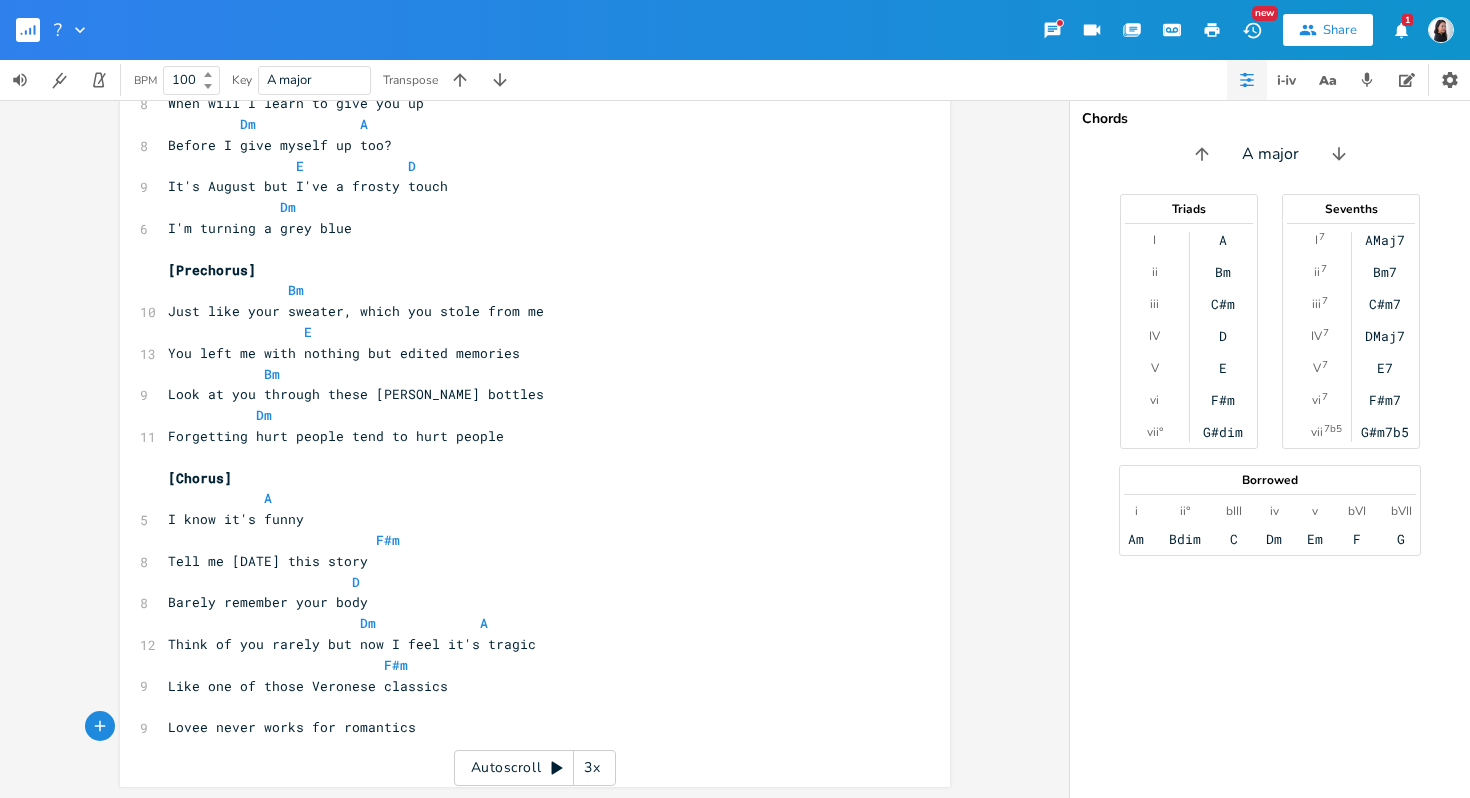 click on "​" at bounding box center (525, 706) 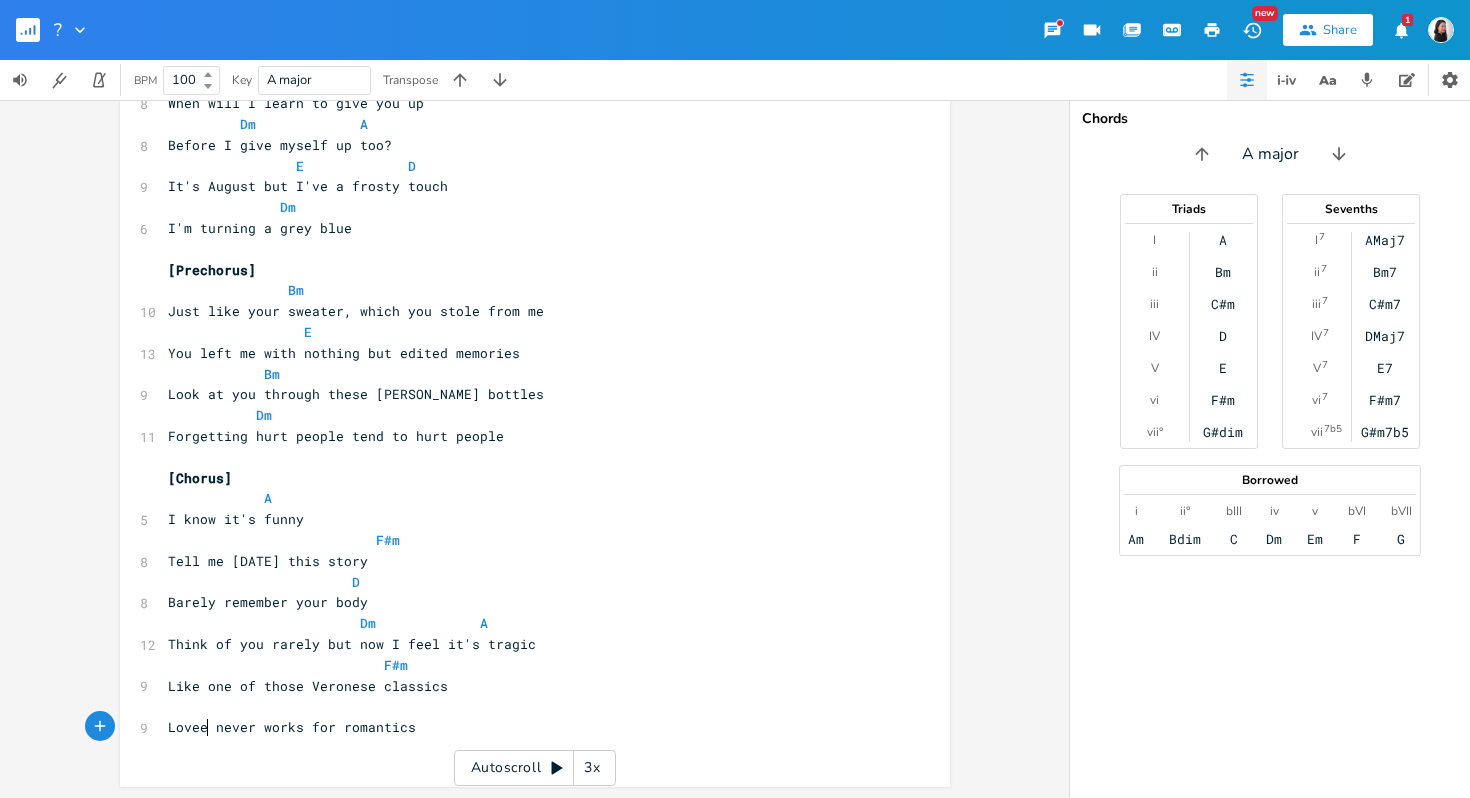 click on "Lovee never works for romantics" at bounding box center [292, 727] 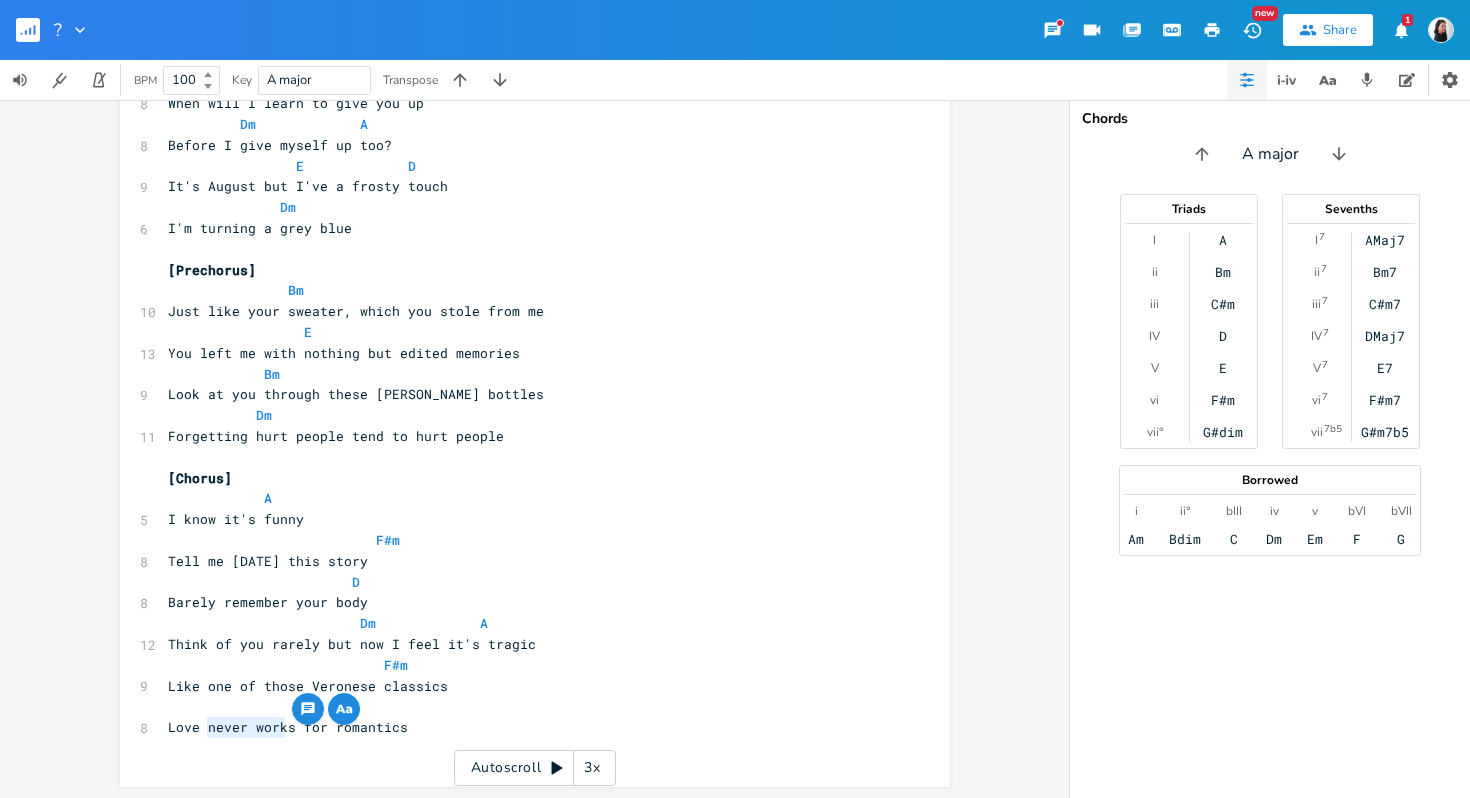 drag, startPoint x: 203, startPoint y: 728, endPoint x: 283, endPoint y: 723, distance: 80.1561 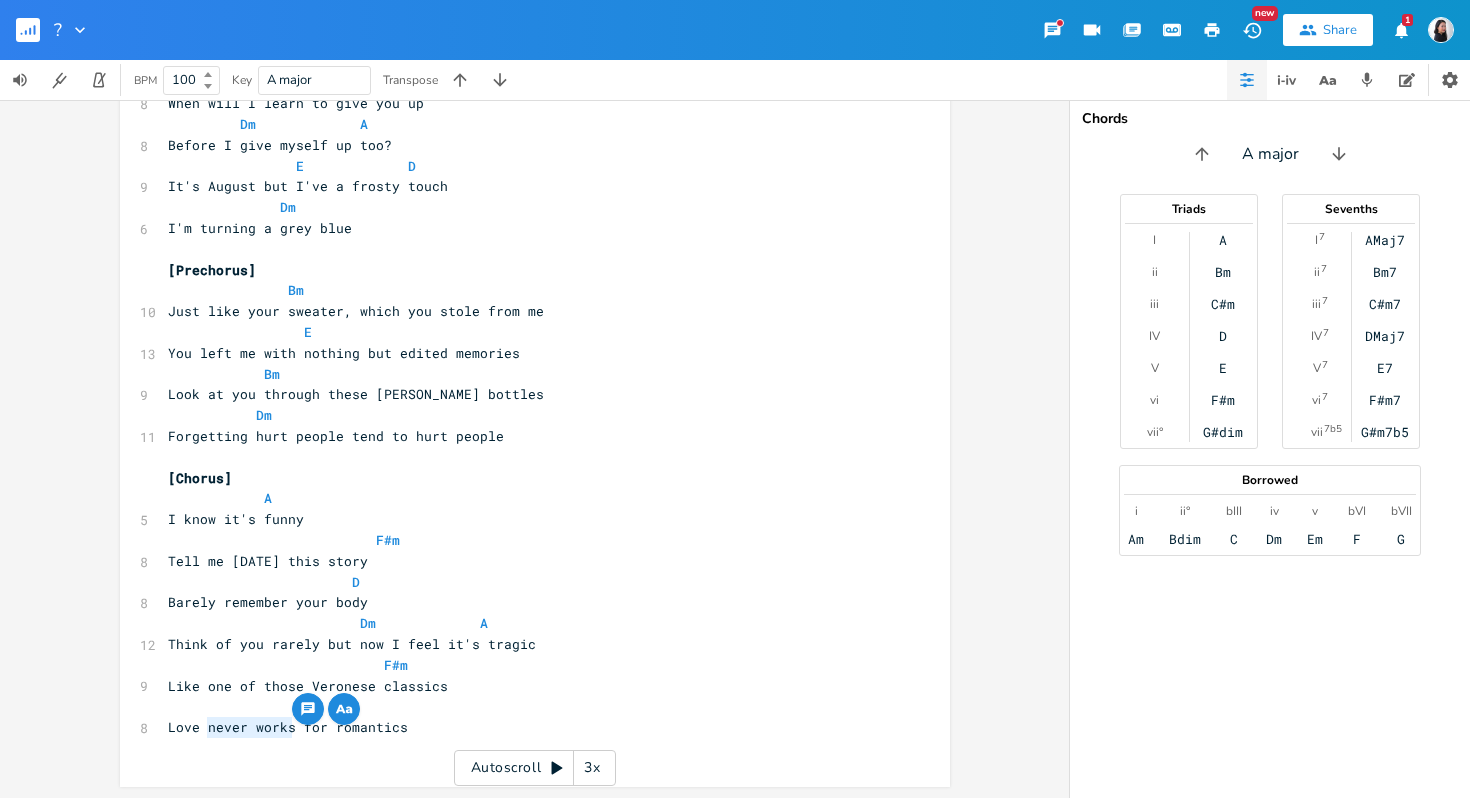 type on "\" 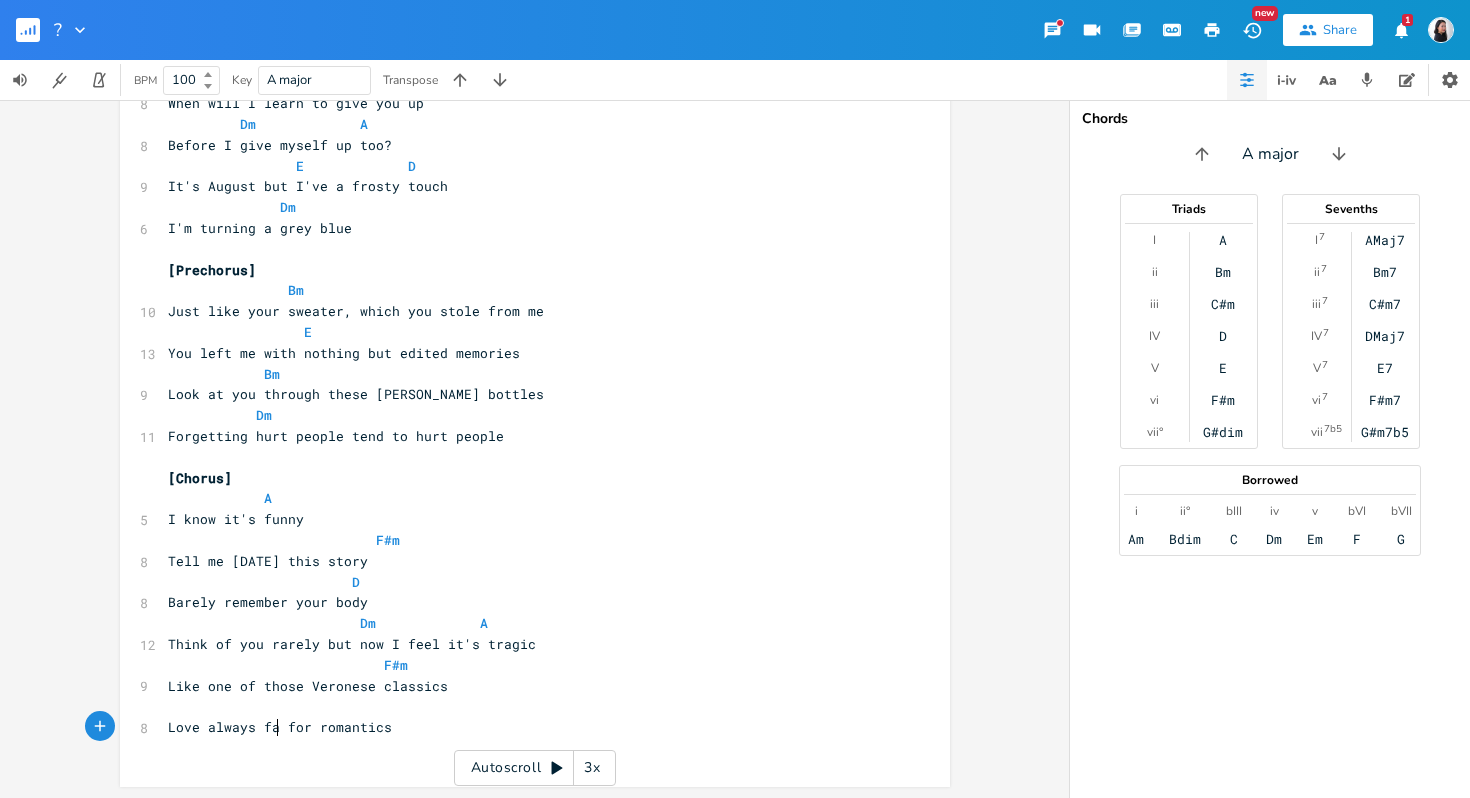 scroll, scrollTop: 0, scrollLeft: 69, axis: horizontal 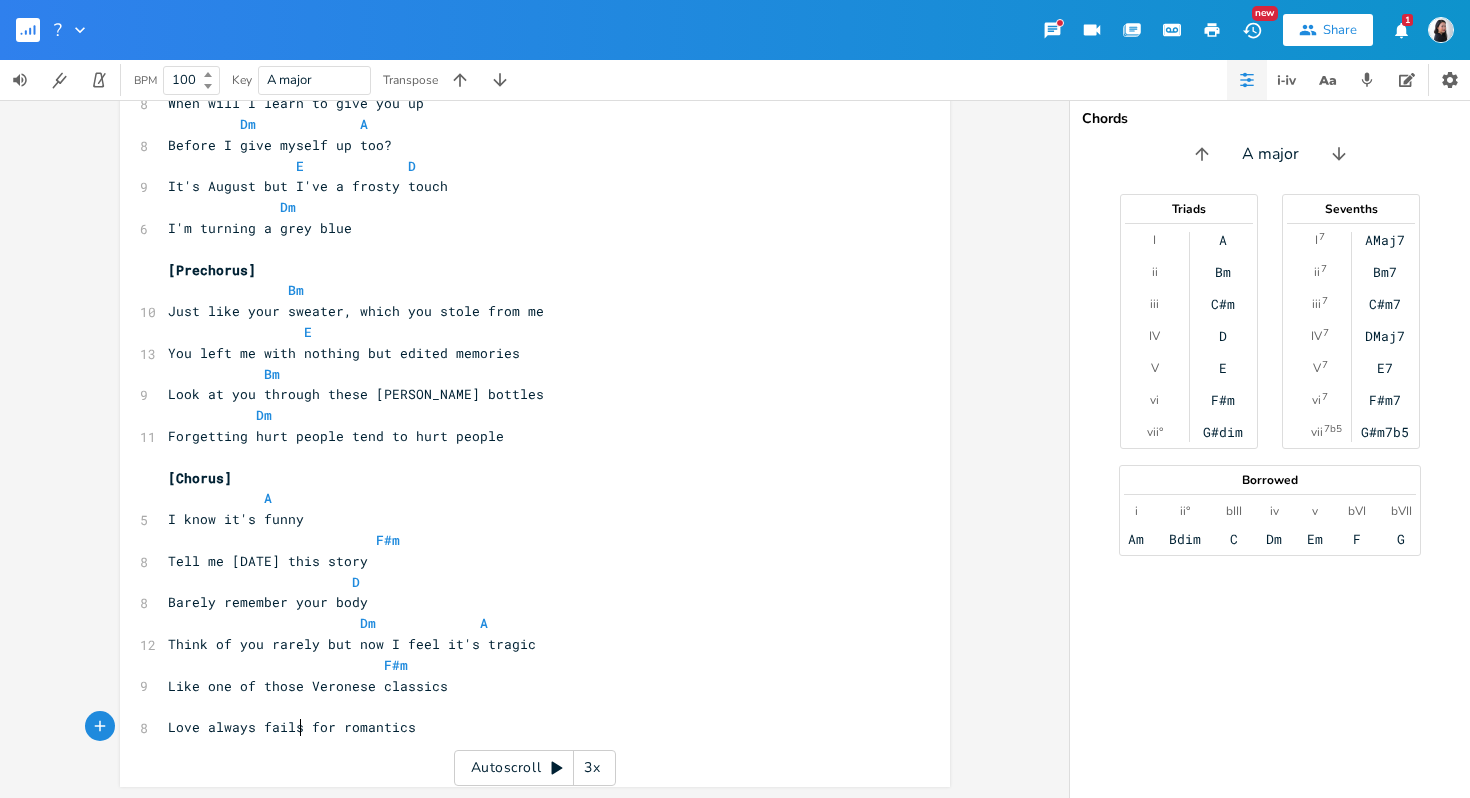 click on "​" at bounding box center [525, 706] 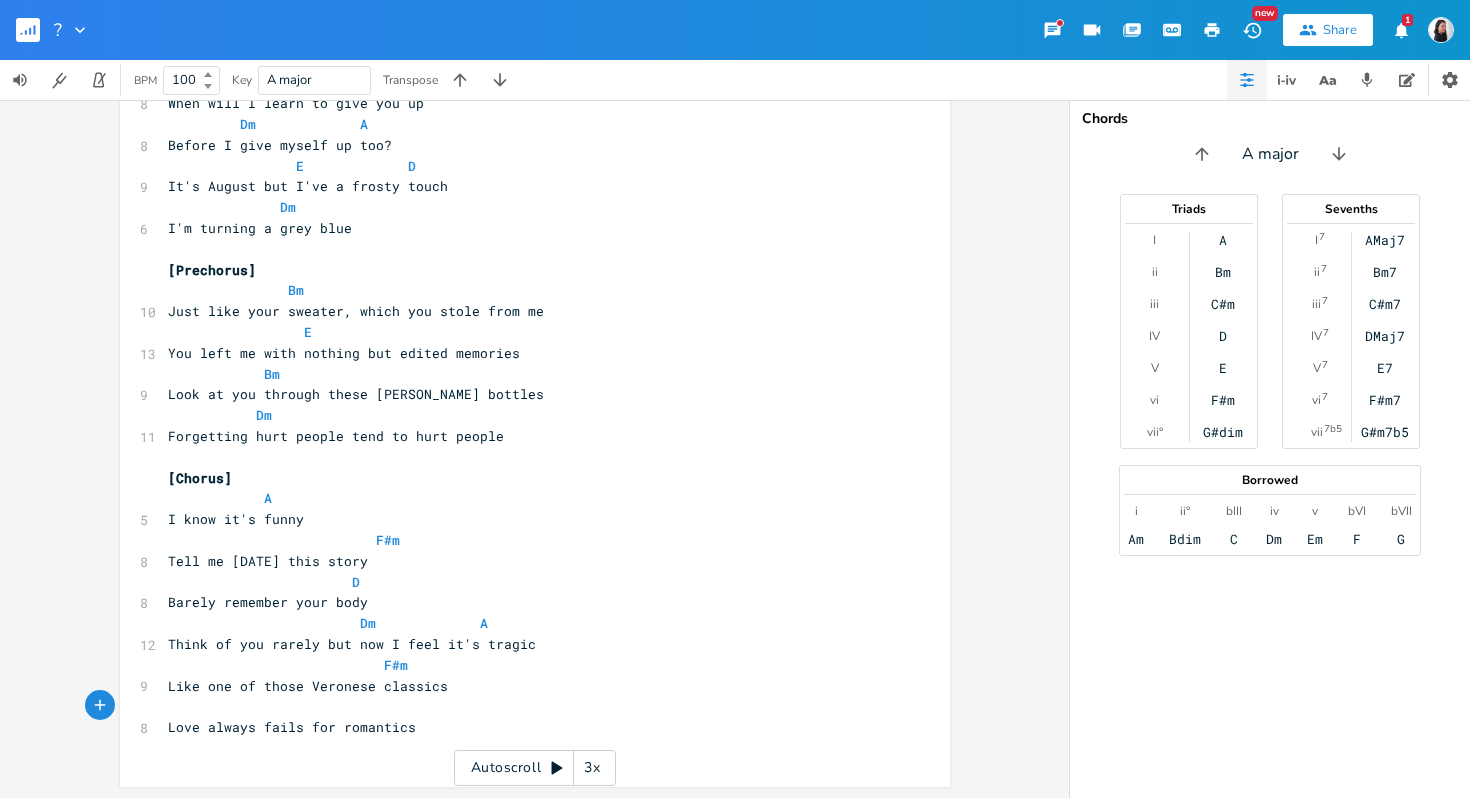 type on "D" 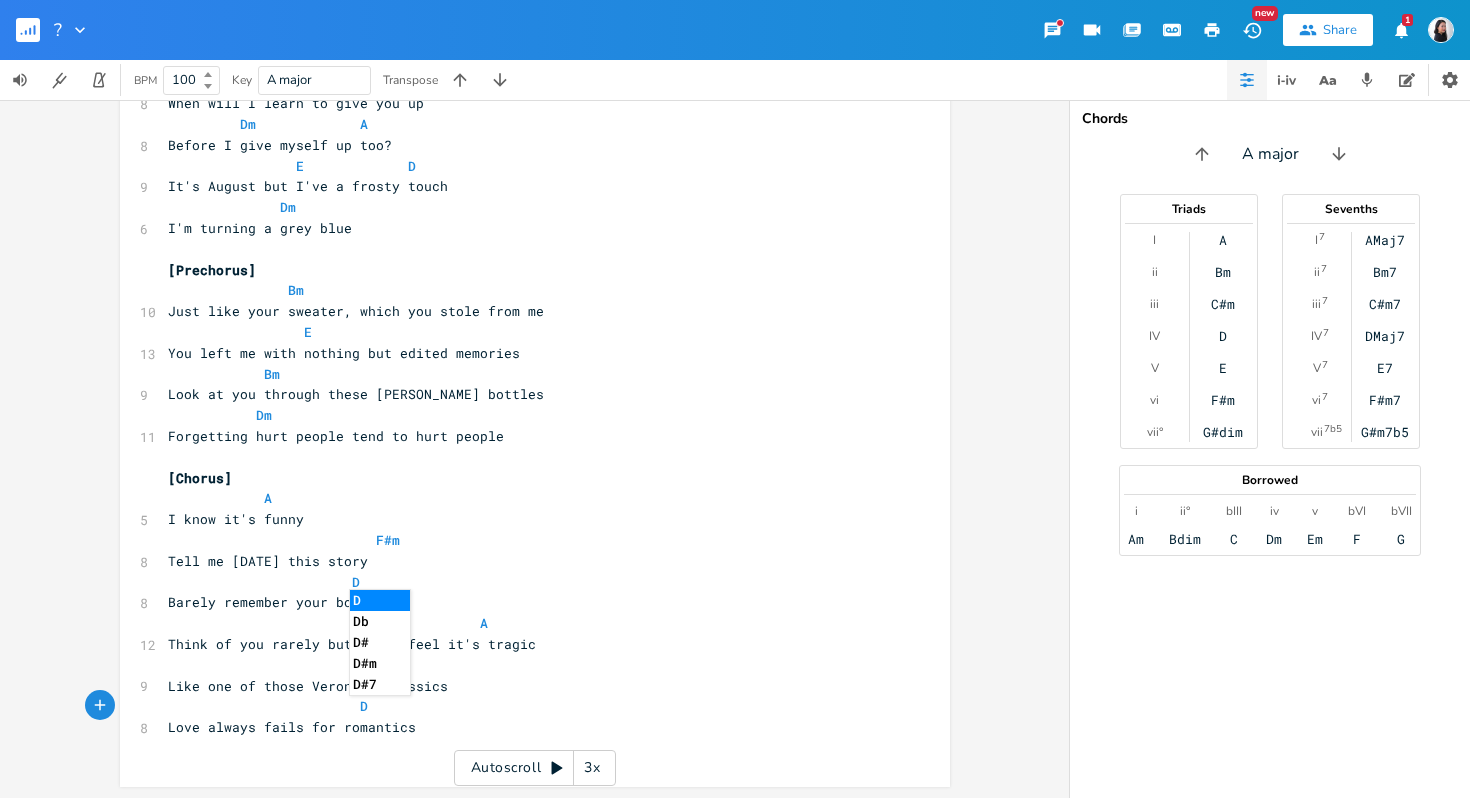 click on "Love always fails for romantics" at bounding box center (525, 727) 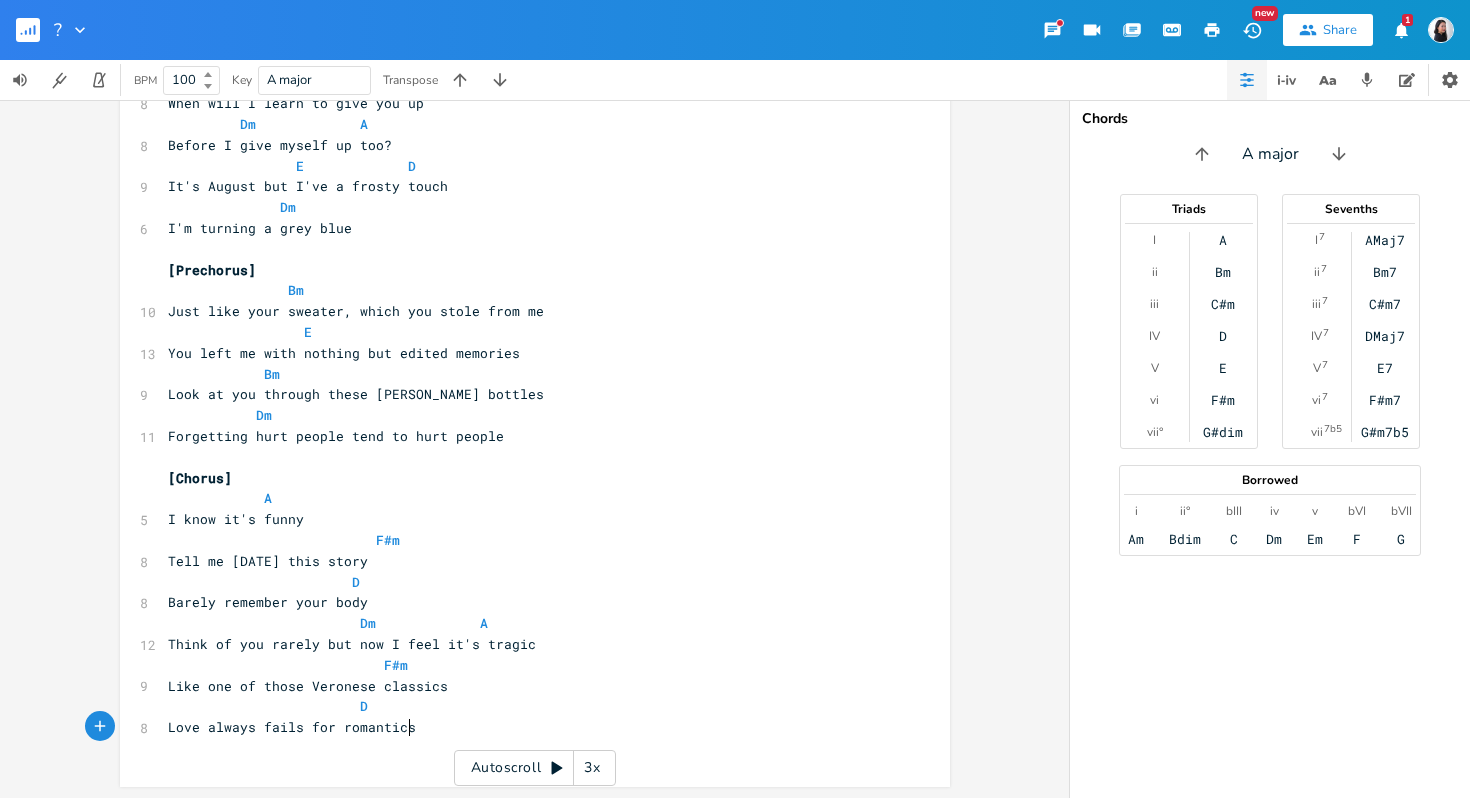 click on "Love always fails for romantics" at bounding box center (525, 727) 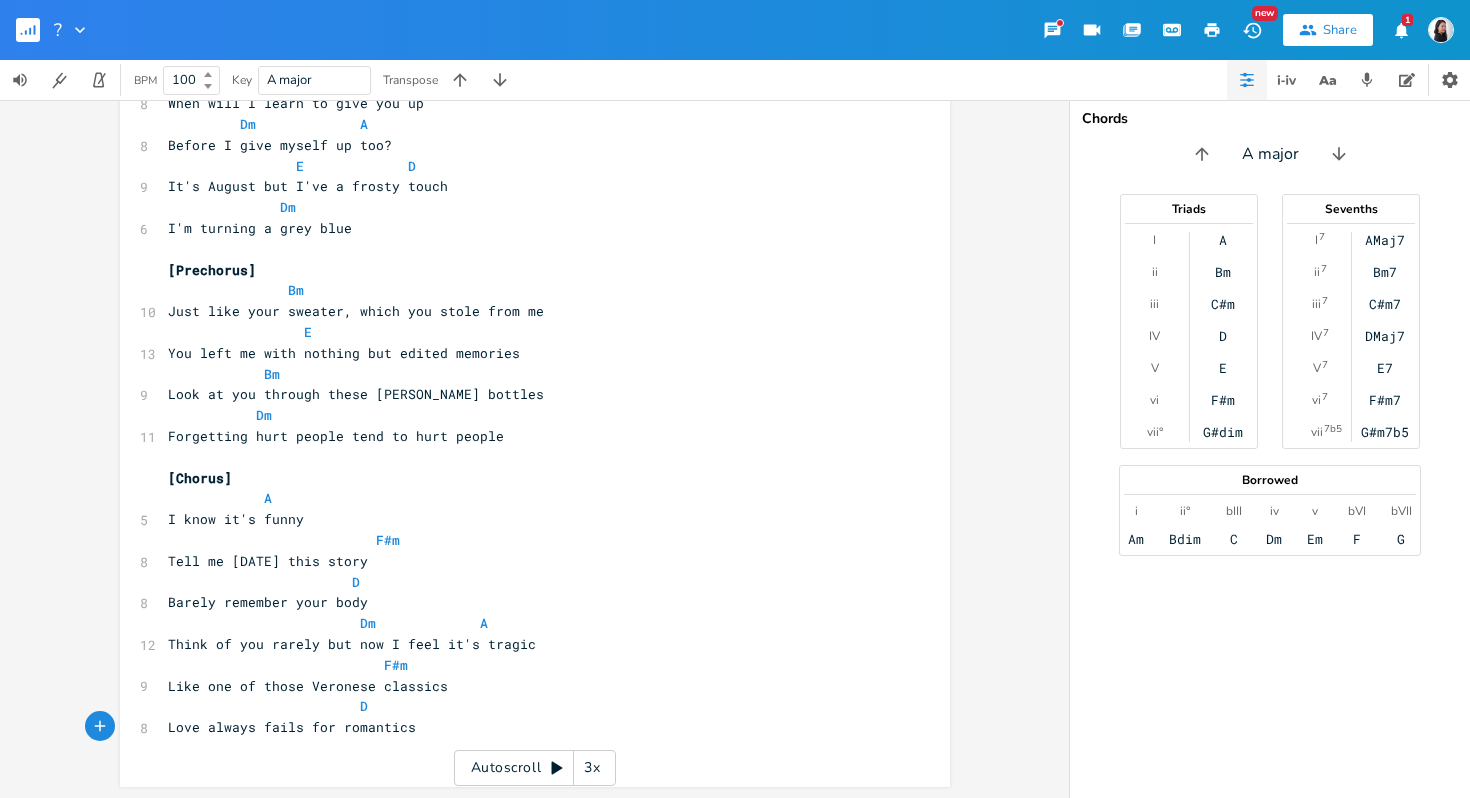 scroll, scrollTop: 139, scrollLeft: 0, axis: vertical 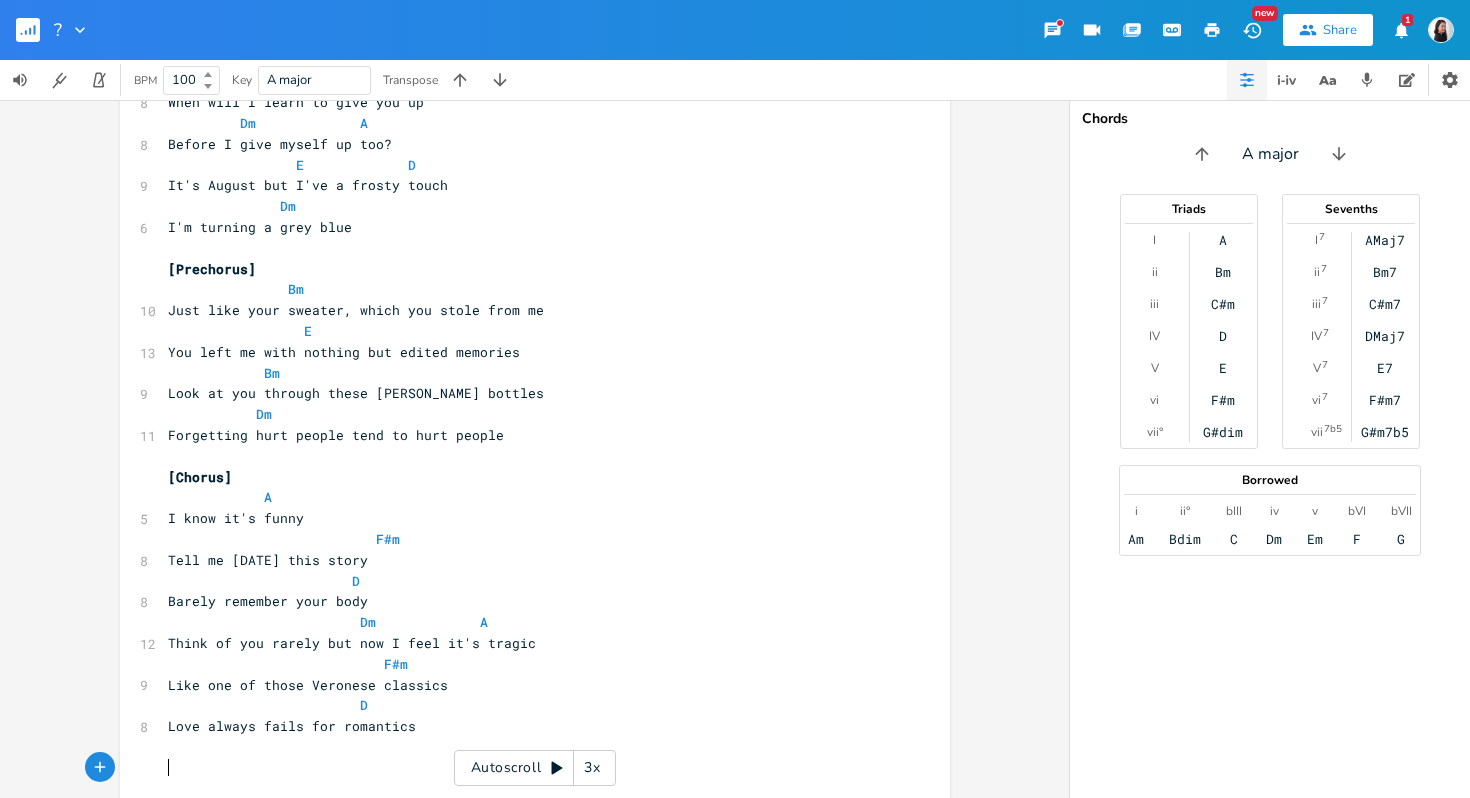 type on "2" 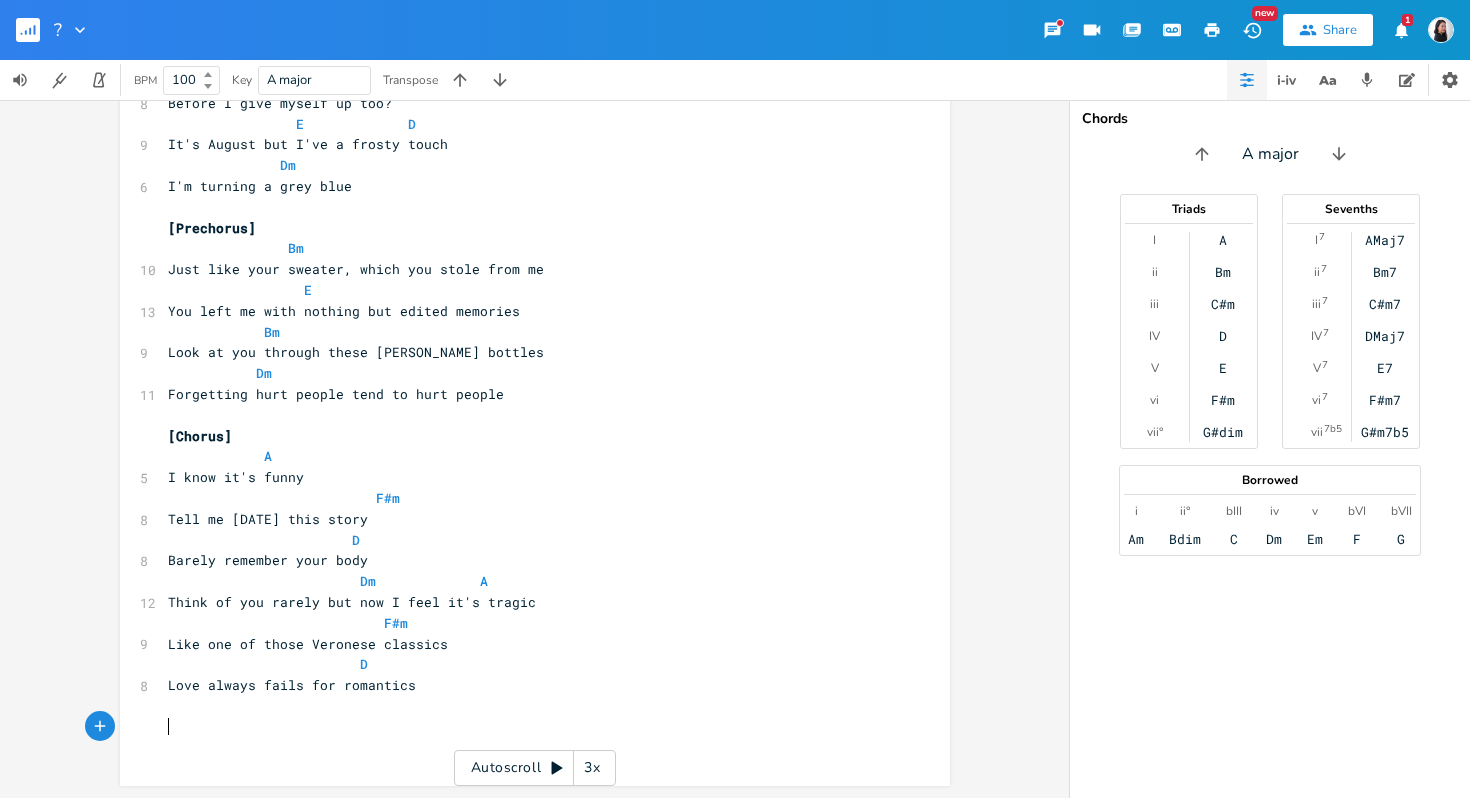 type on "3" 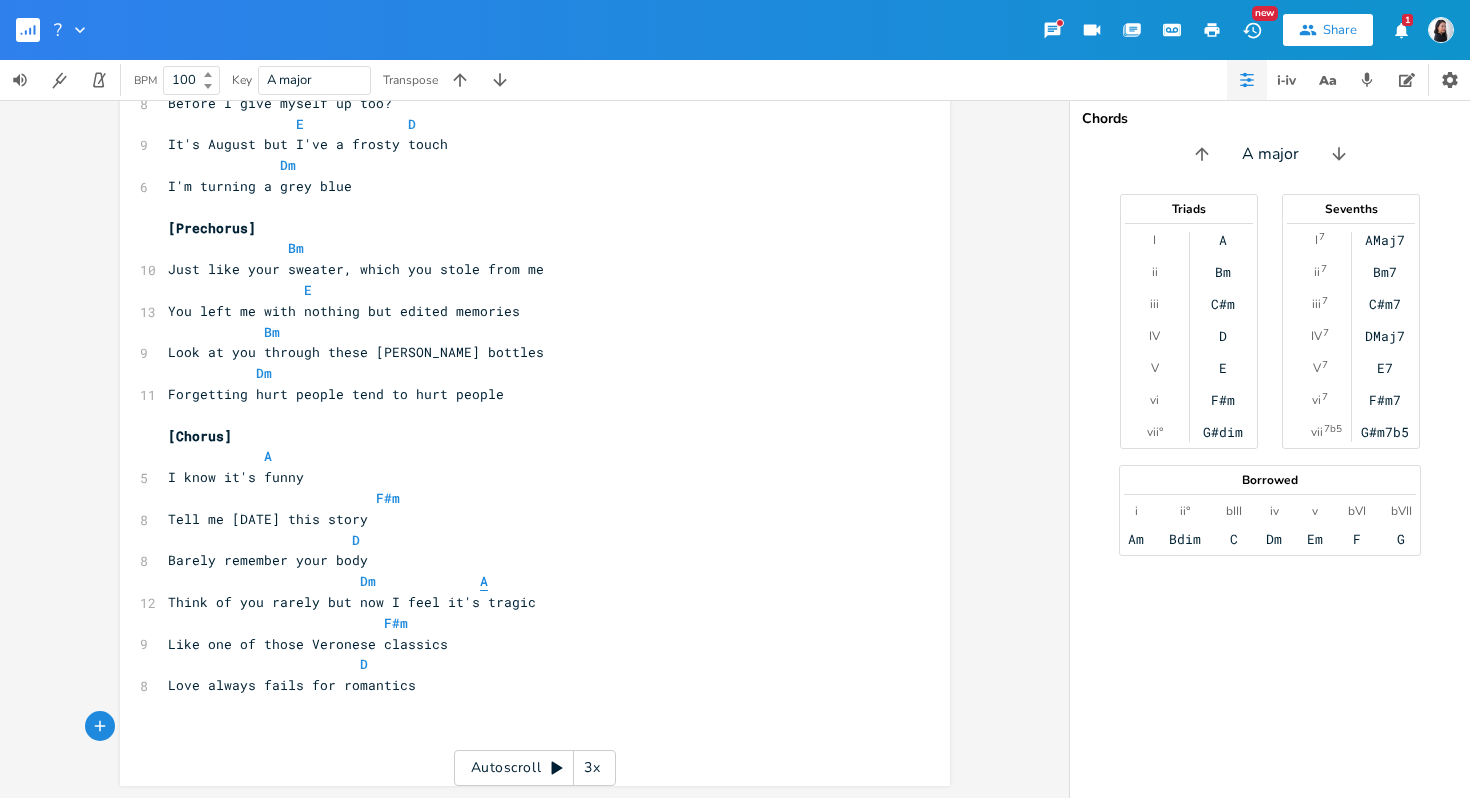 click on "A" at bounding box center [484, 581] 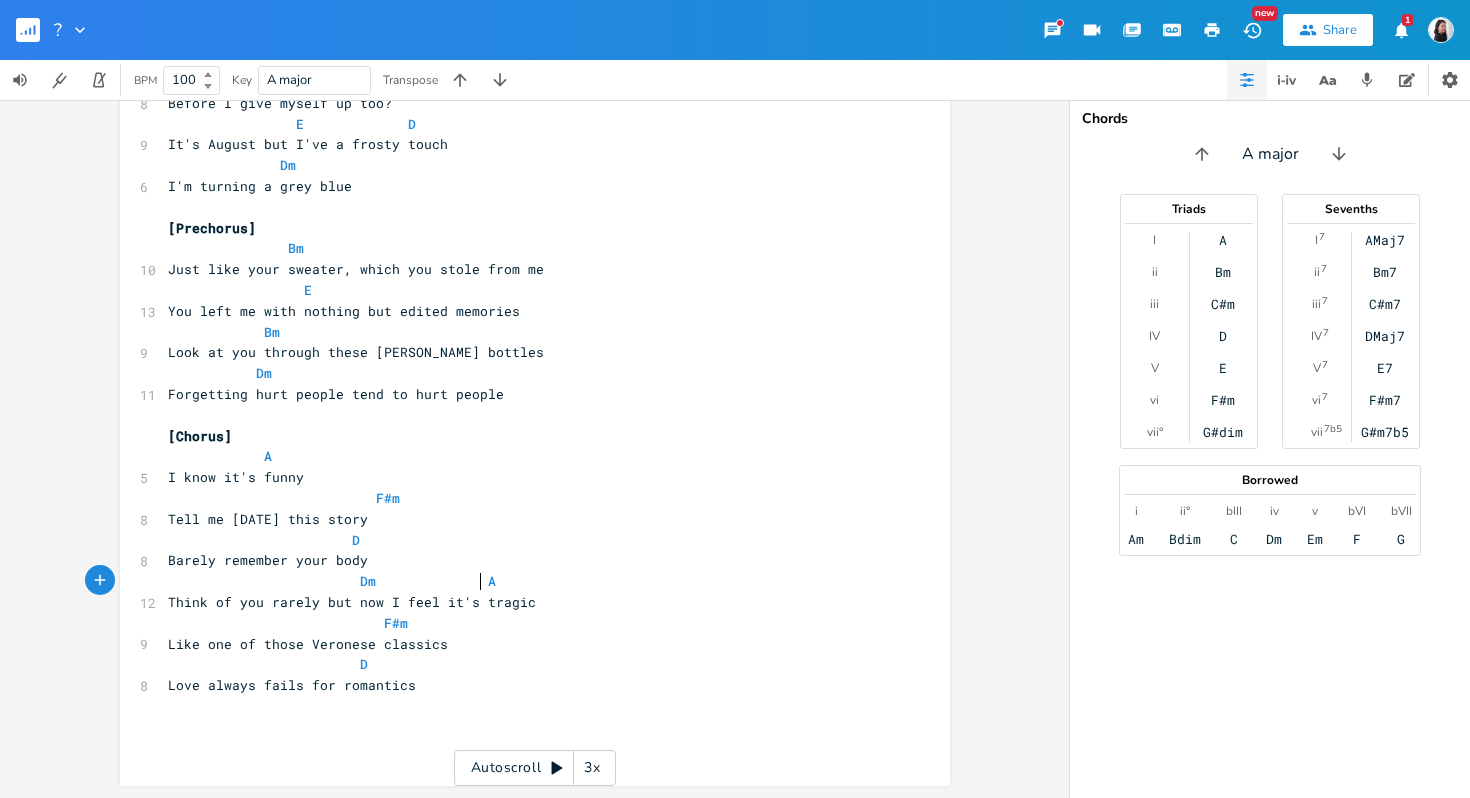 scroll, scrollTop: 0, scrollLeft: 4, axis: horizontal 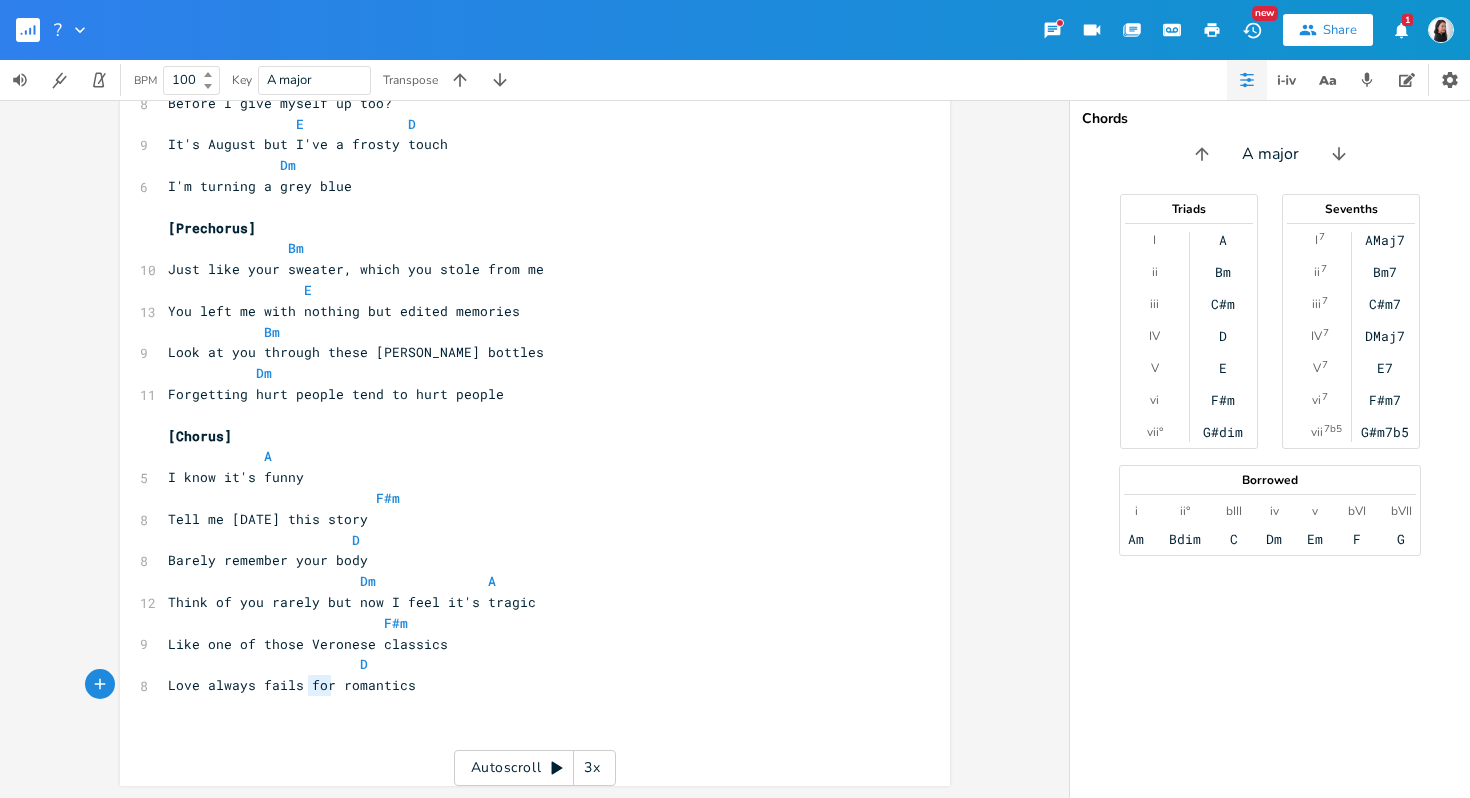 drag, startPoint x: 303, startPoint y: 688, endPoint x: 325, endPoint y: 688, distance: 22 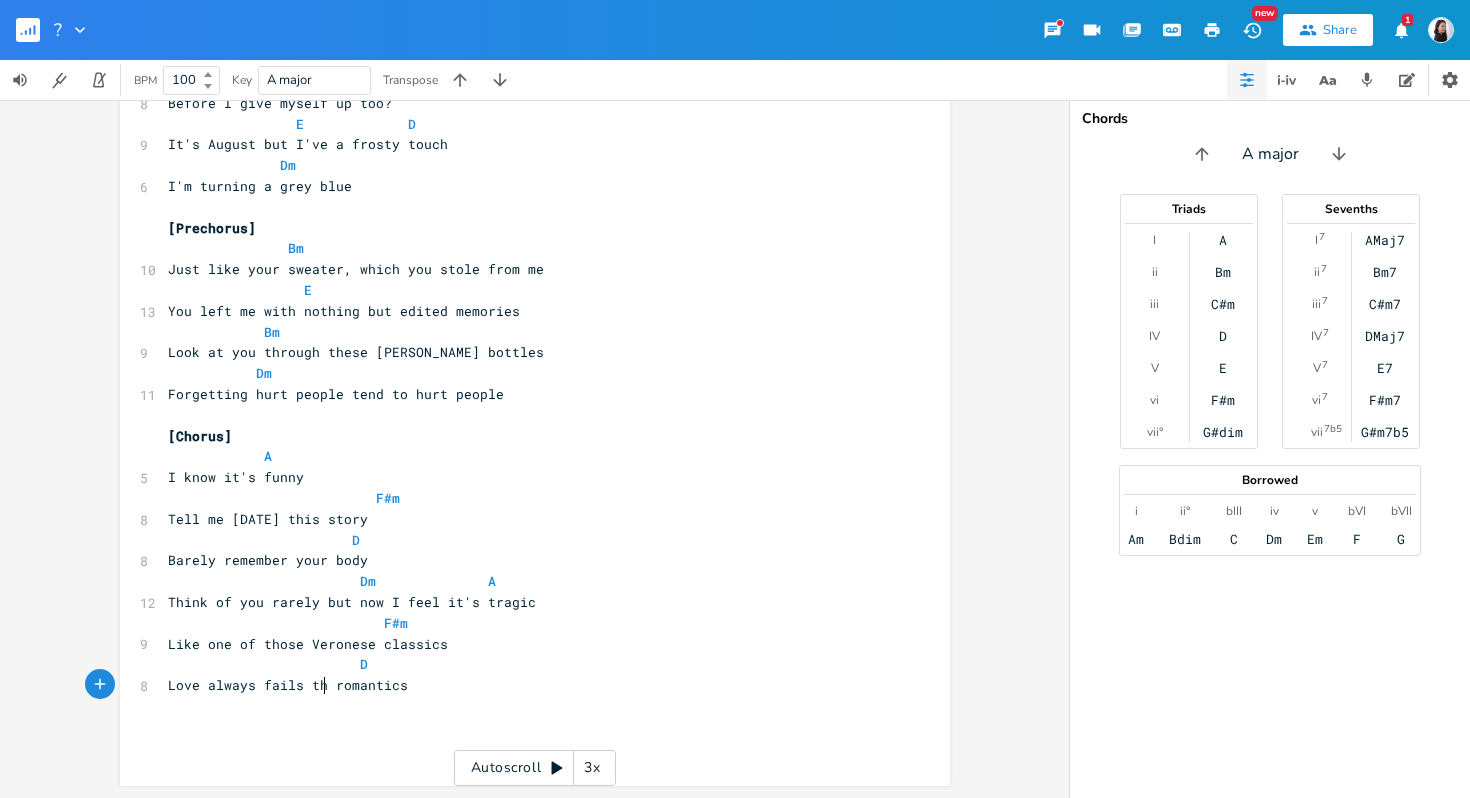 type on "the" 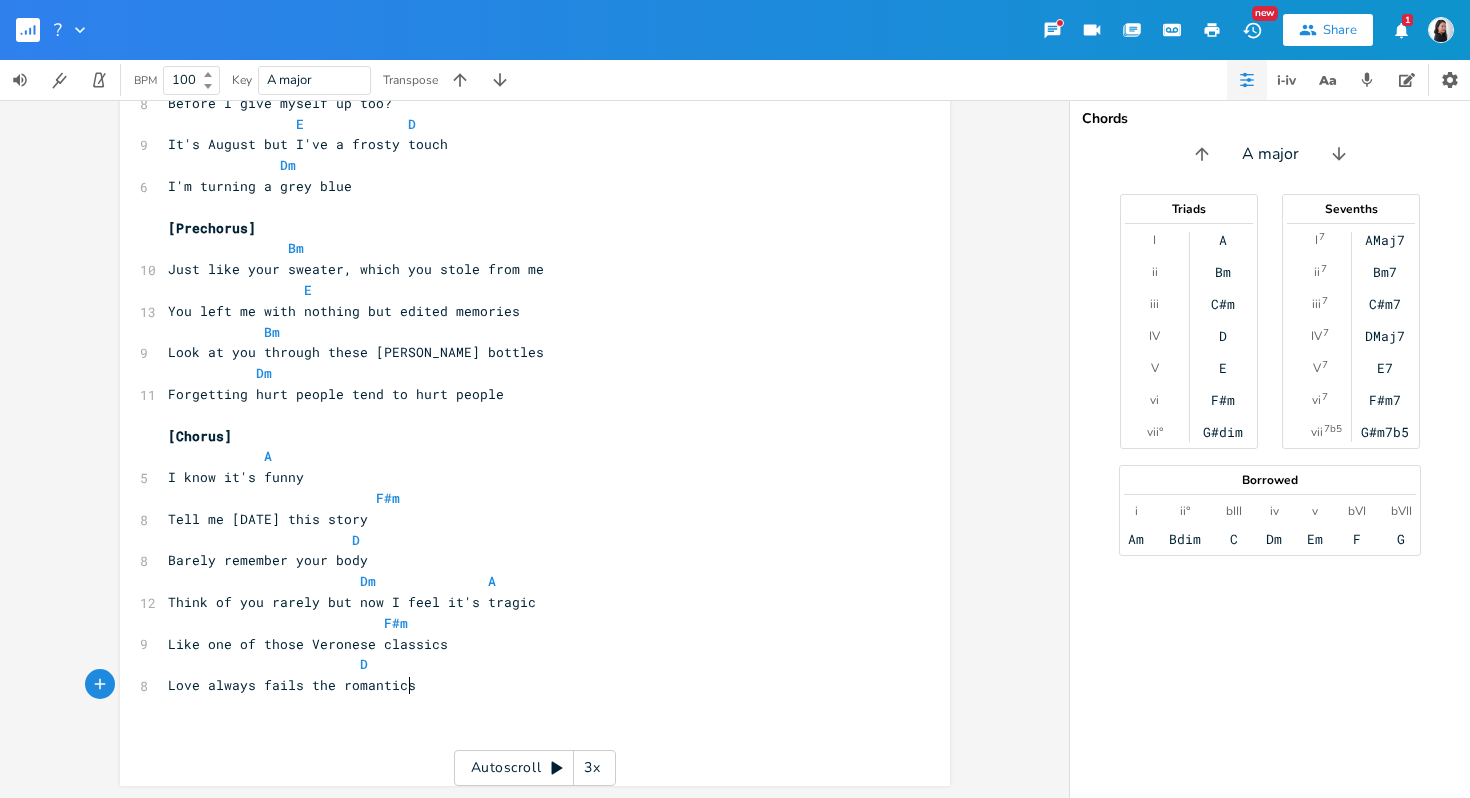 click on "Love always fails the romantics" at bounding box center (525, 685) 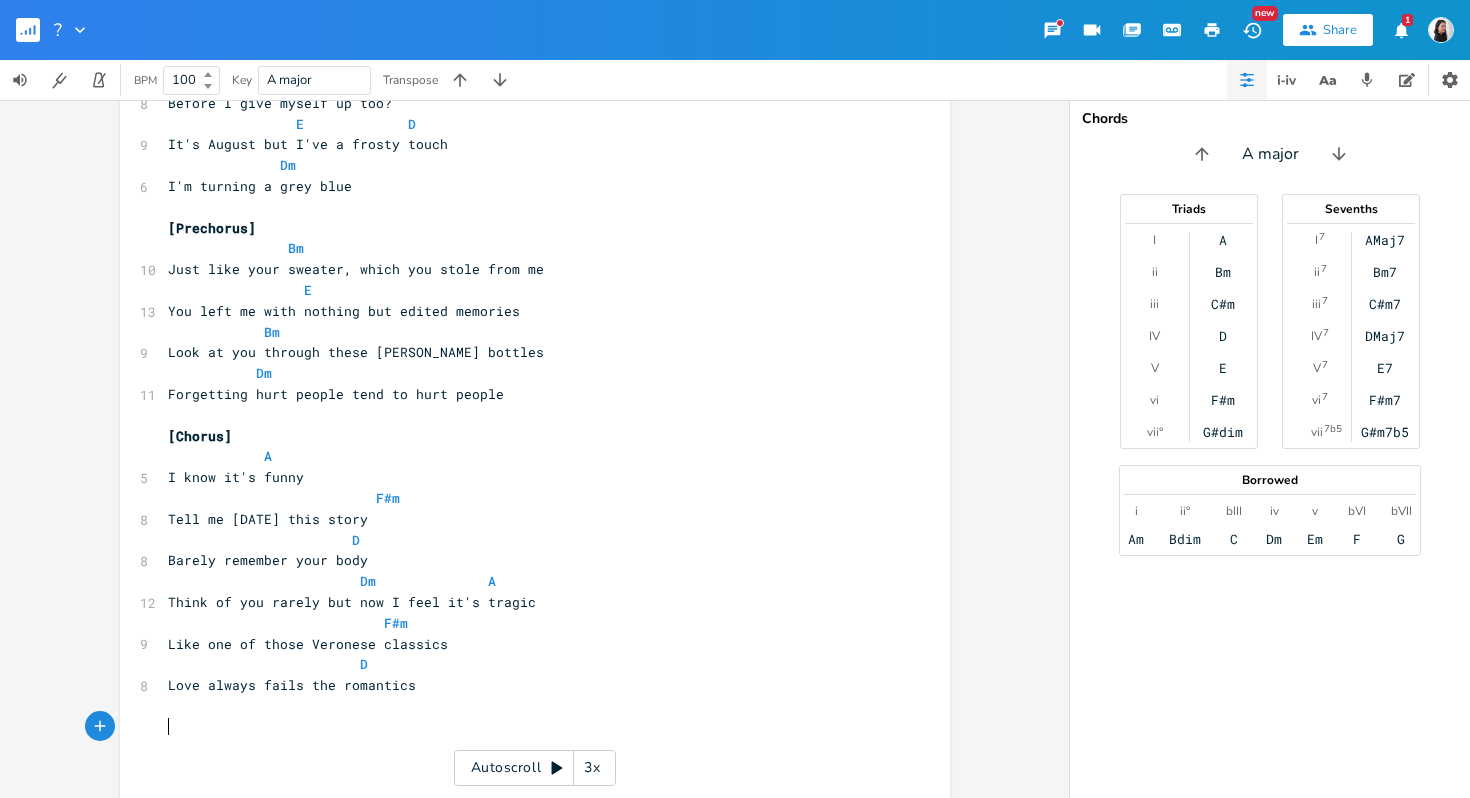type on "5" 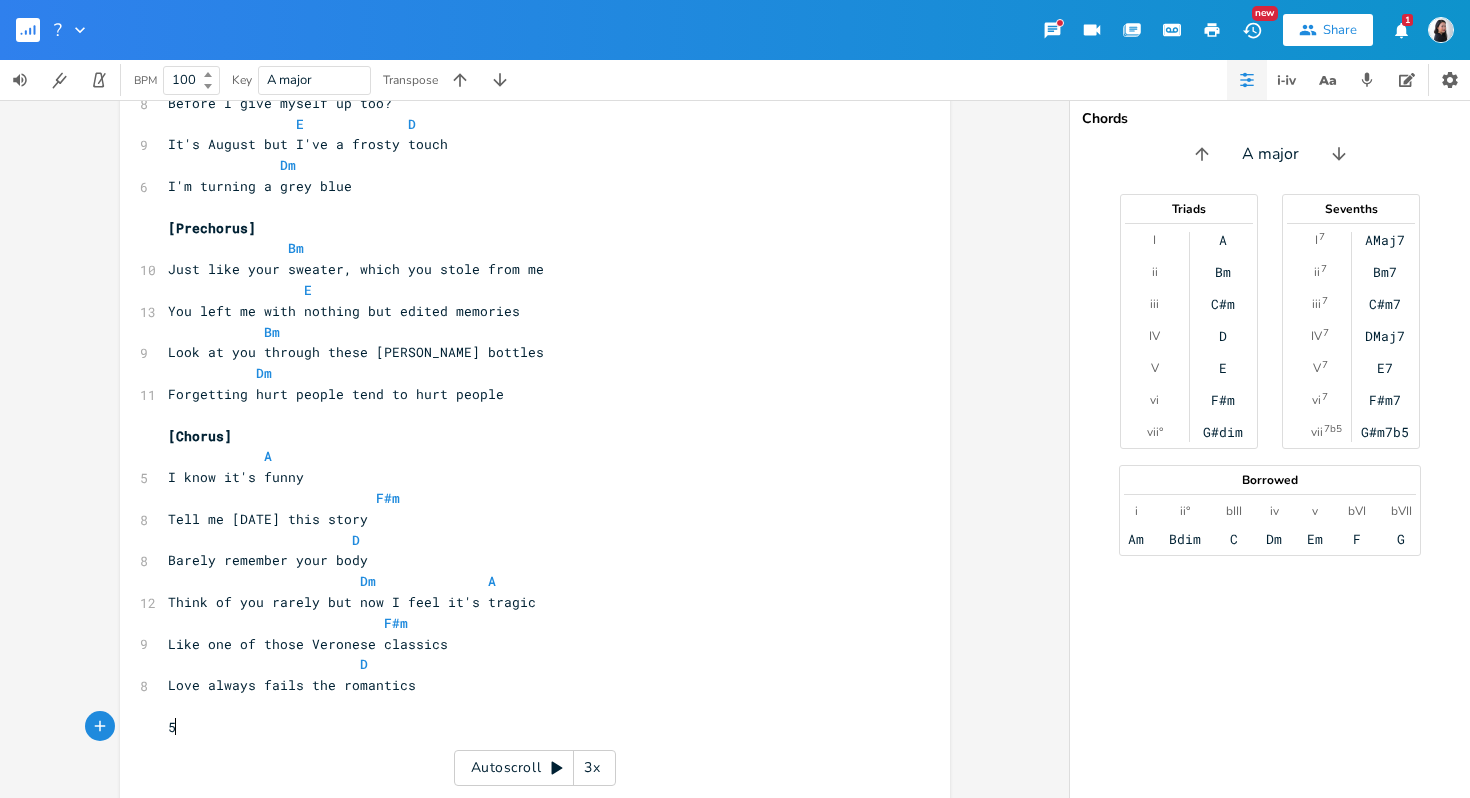scroll, scrollTop: 0, scrollLeft: 8, axis: horizontal 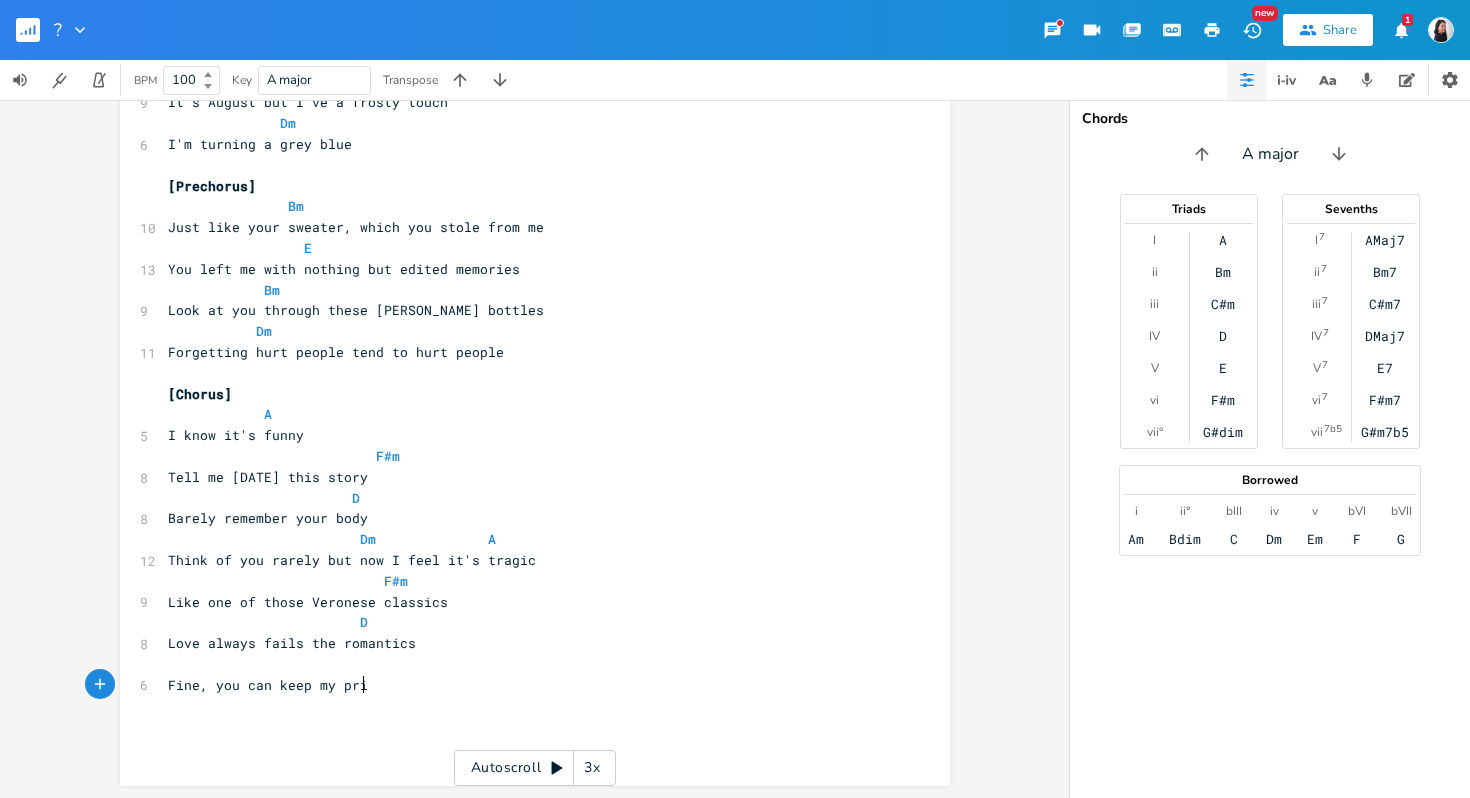 type on "Fine, you can keep my pride" 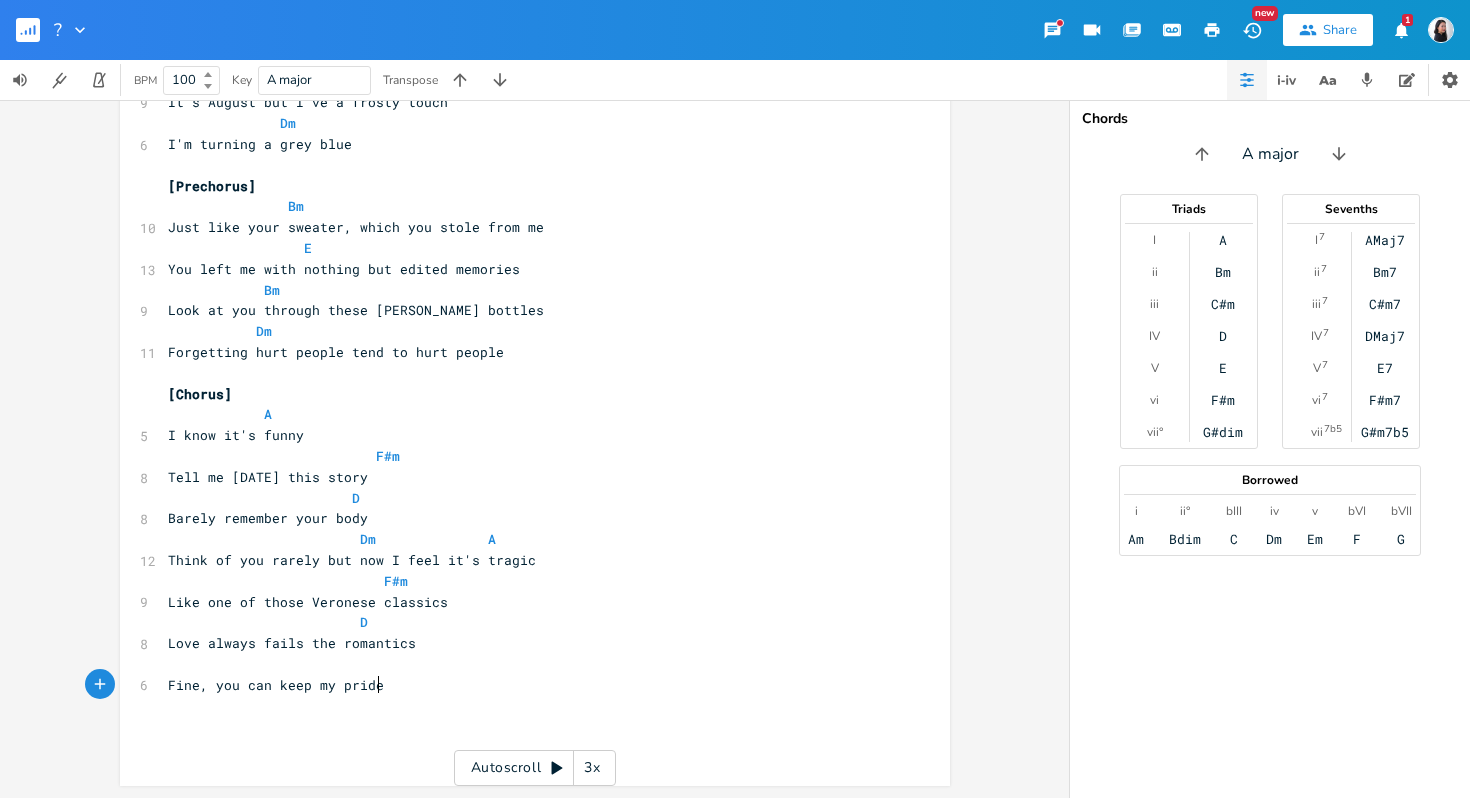scroll, scrollTop: 0, scrollLeft: 164, axis: horizontal 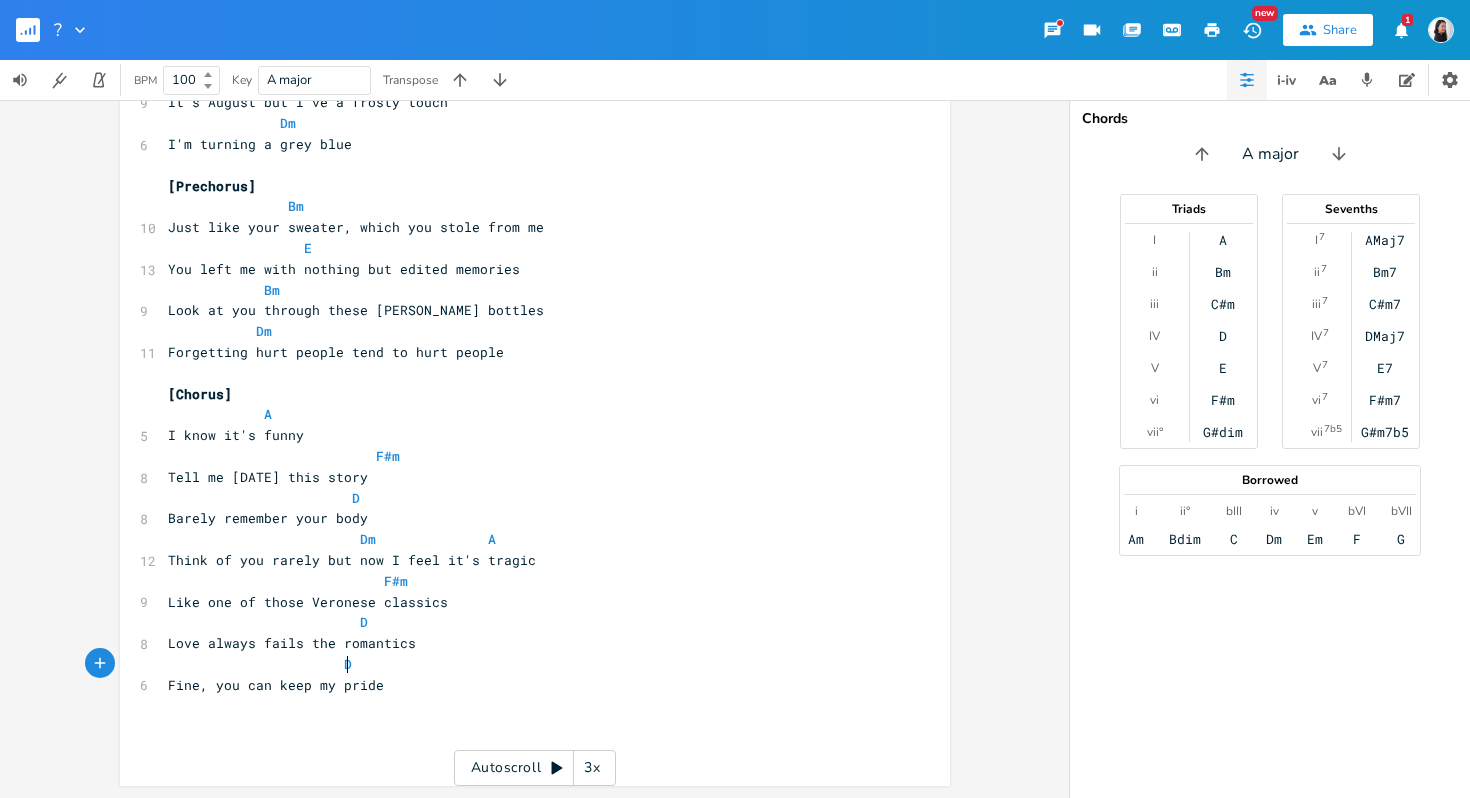 type on "Dm" 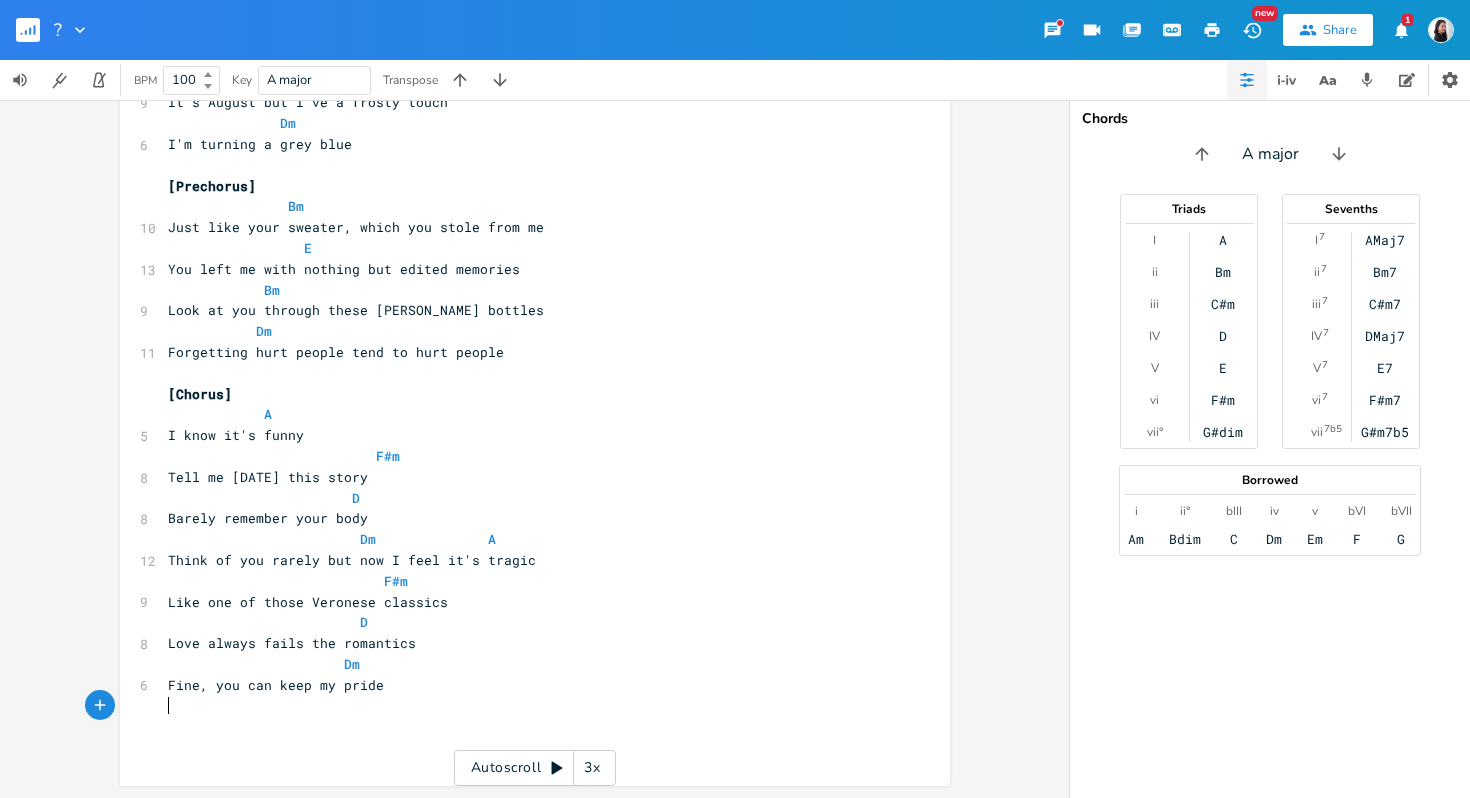 click on "​" at bounding box center [525, 705] 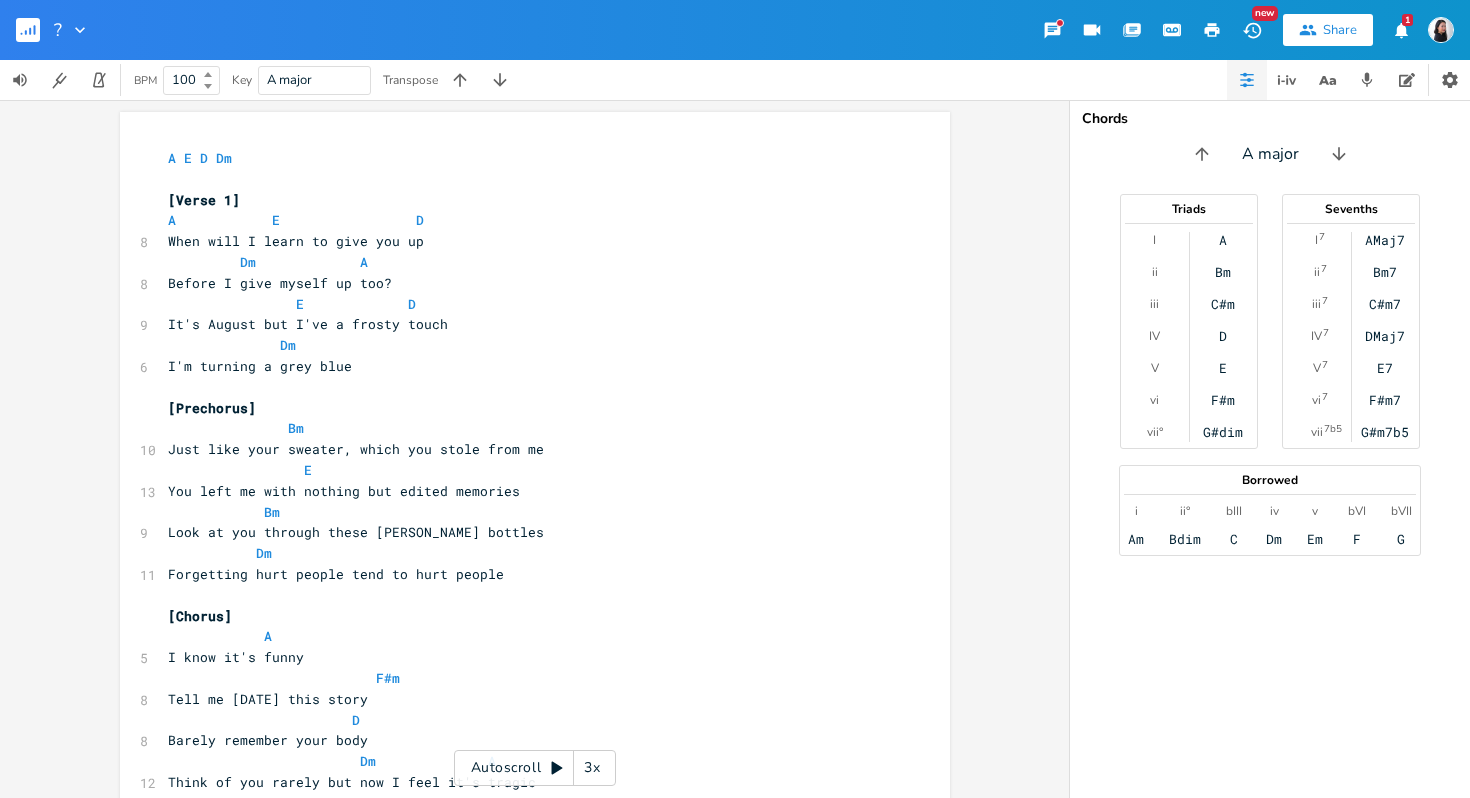 scroll, scrollTop: 243, scrollLeft: 0, axis: vertical 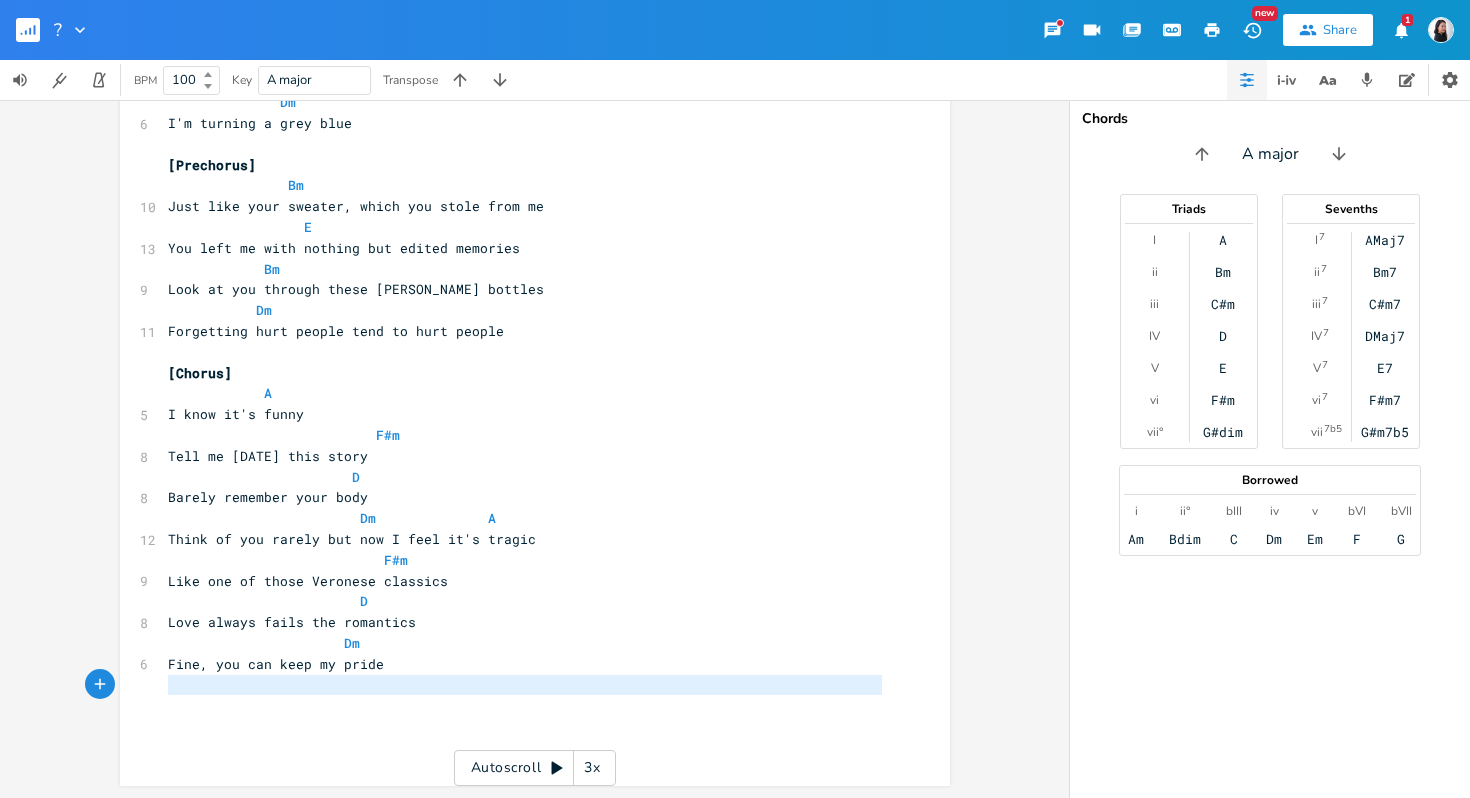 type on "Dm
Fine, you can keep my pride" 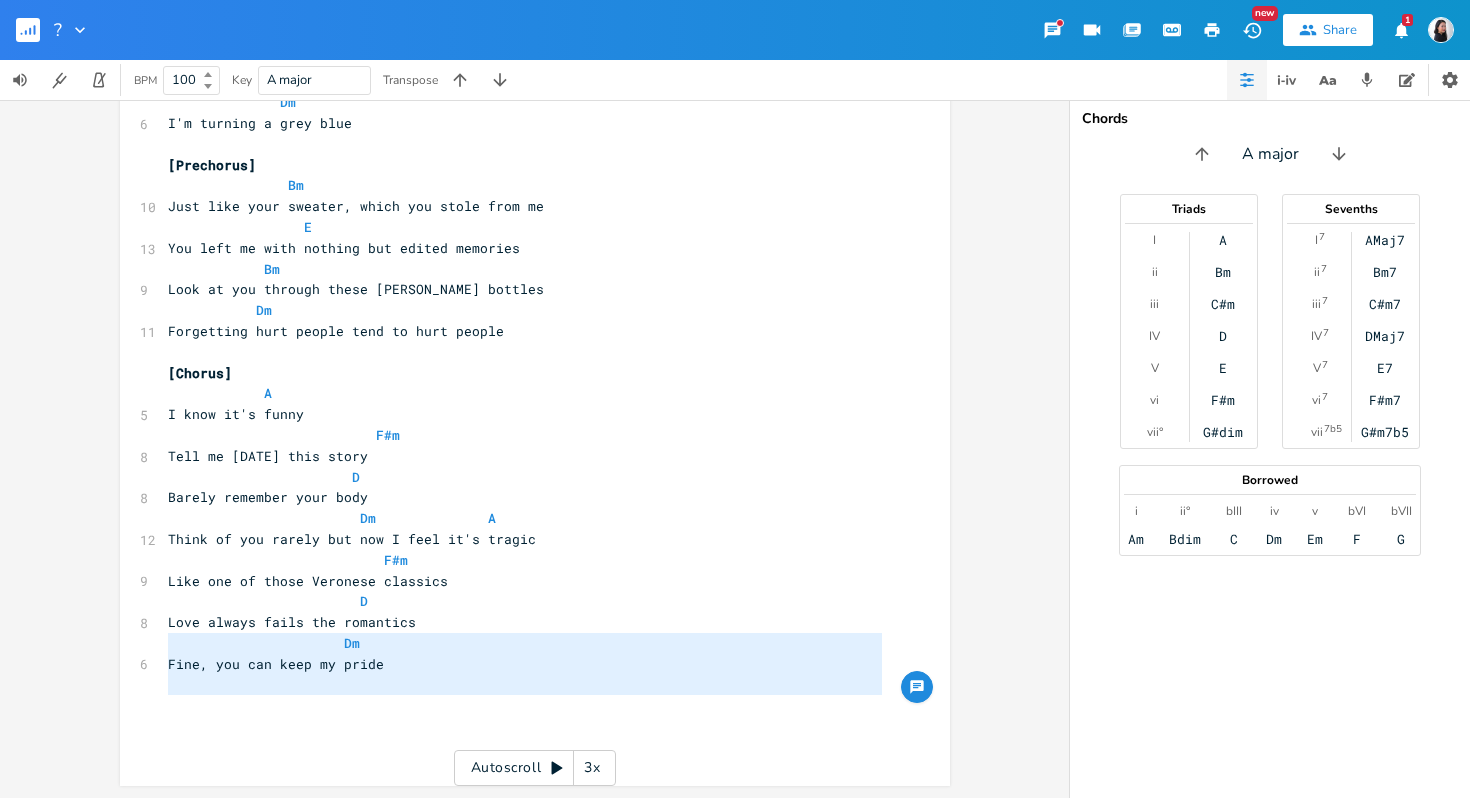 drag, startPoint x: 351, startPoint y: 711, endPoint x: 153, endPoint y: 650, distance: 207.18349 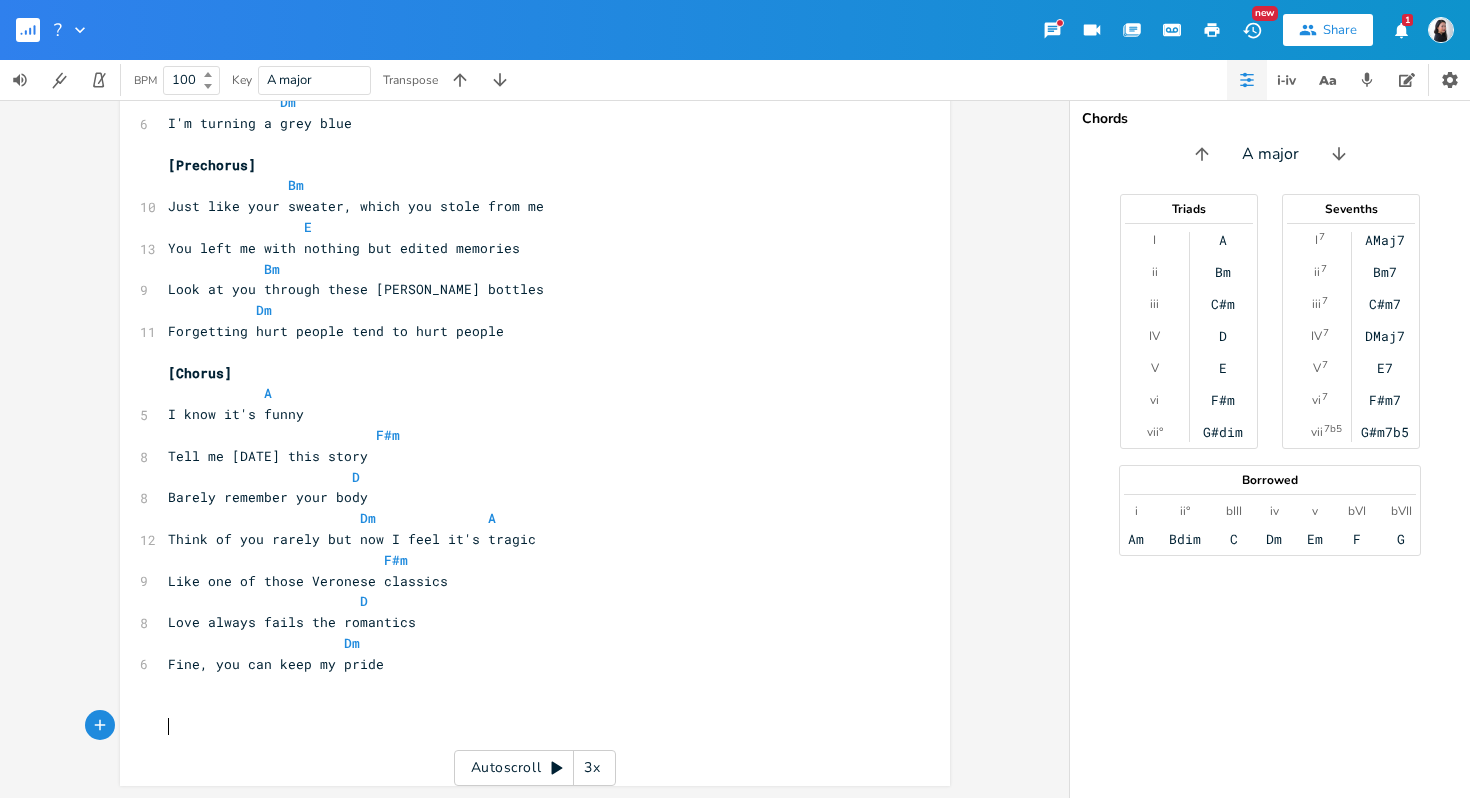 click on "​" at bounding box center (525, 726) 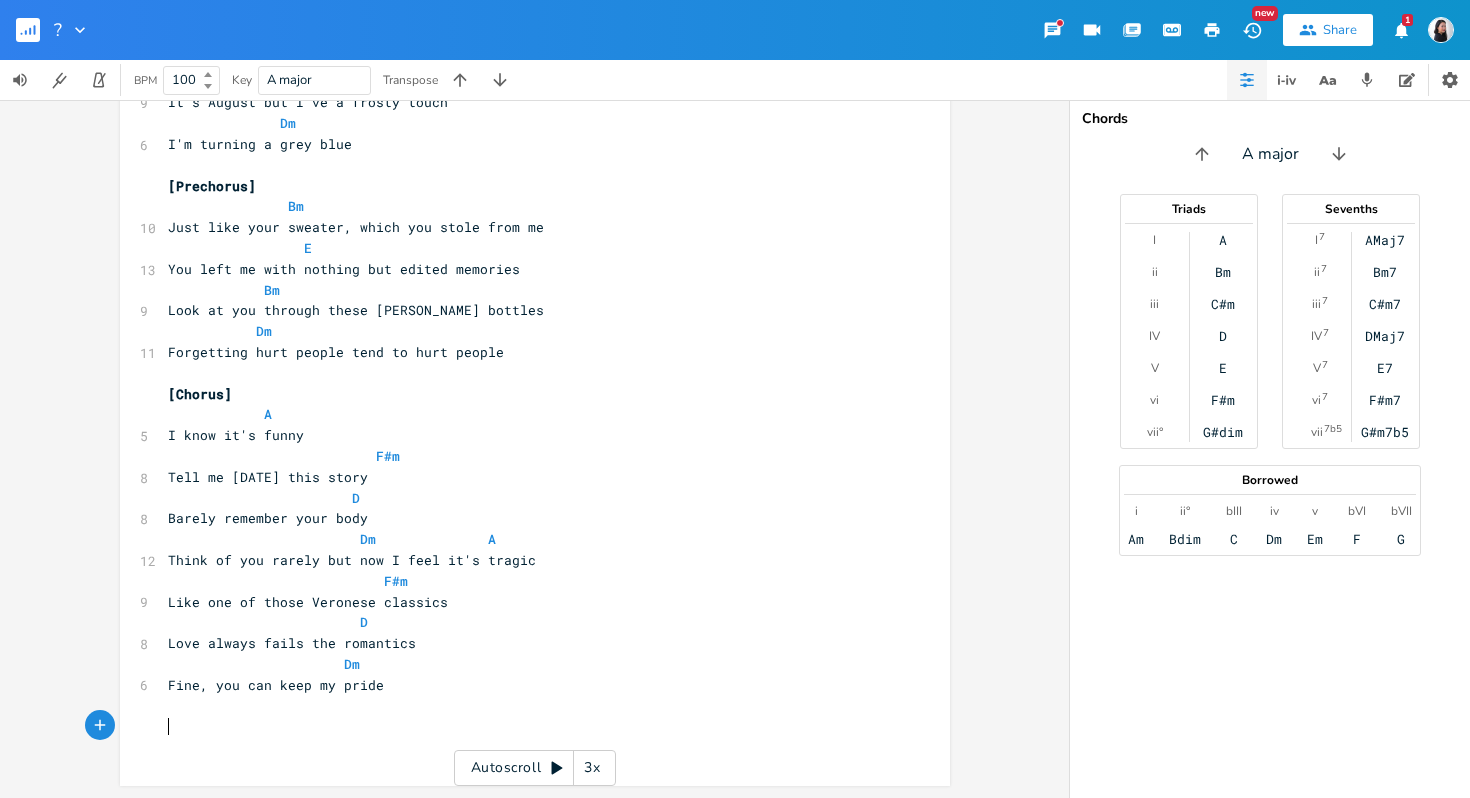 scroll, scrollTop: 222, scrollLeft: 0, axis: vertical 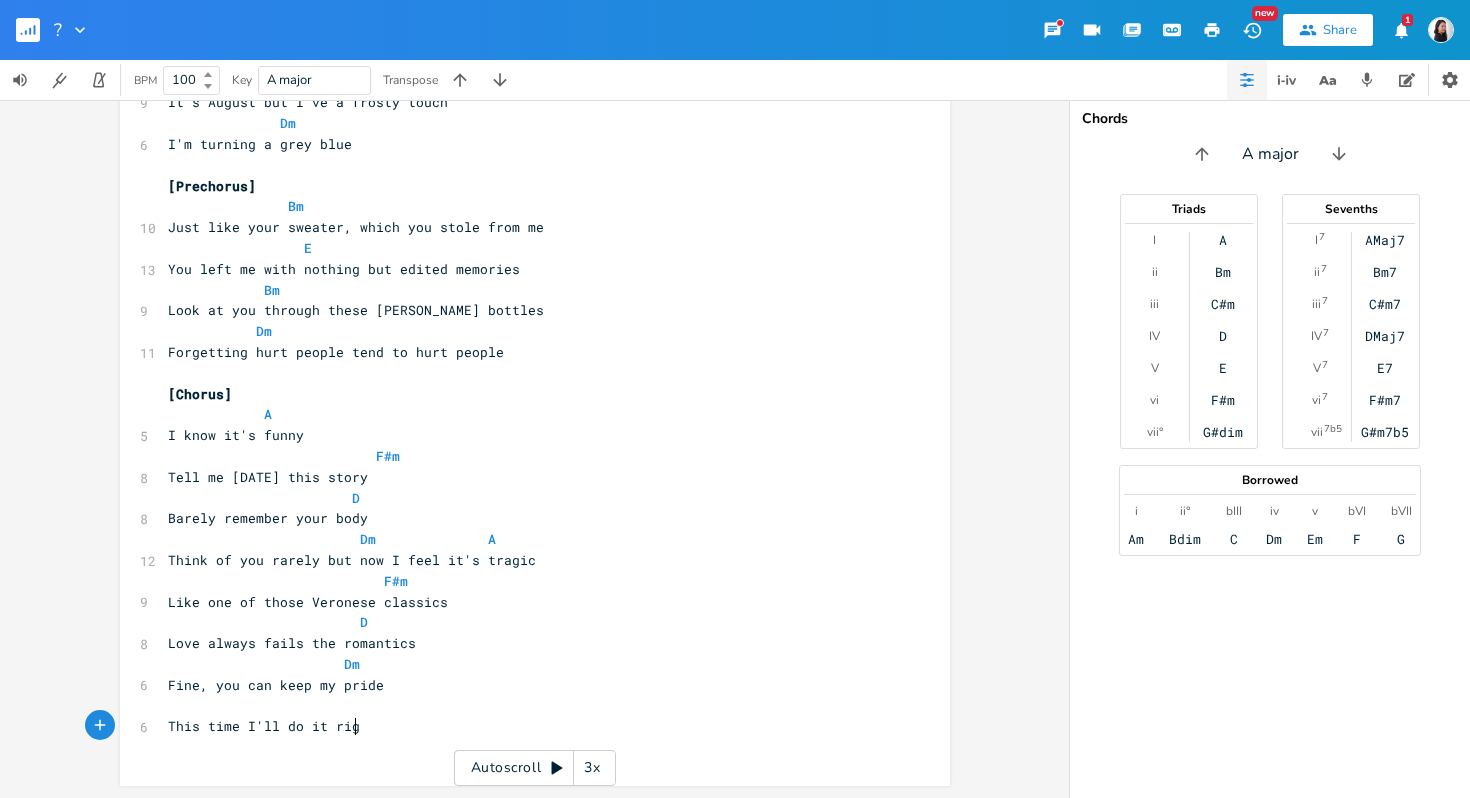 type on "This time I'll do it right" 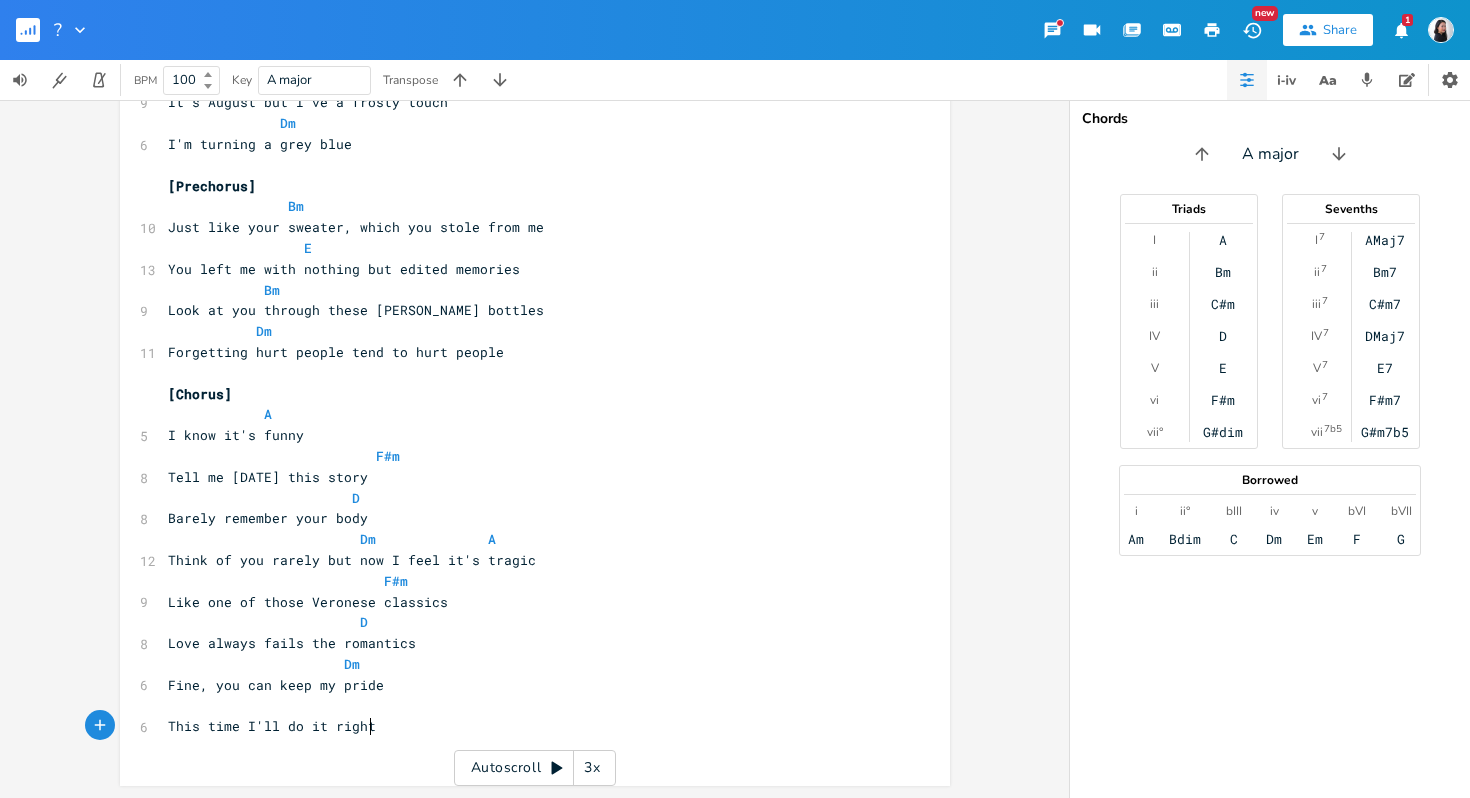 scroll, scrollTop: 0, scrollLeft: 132, axis: horizontal 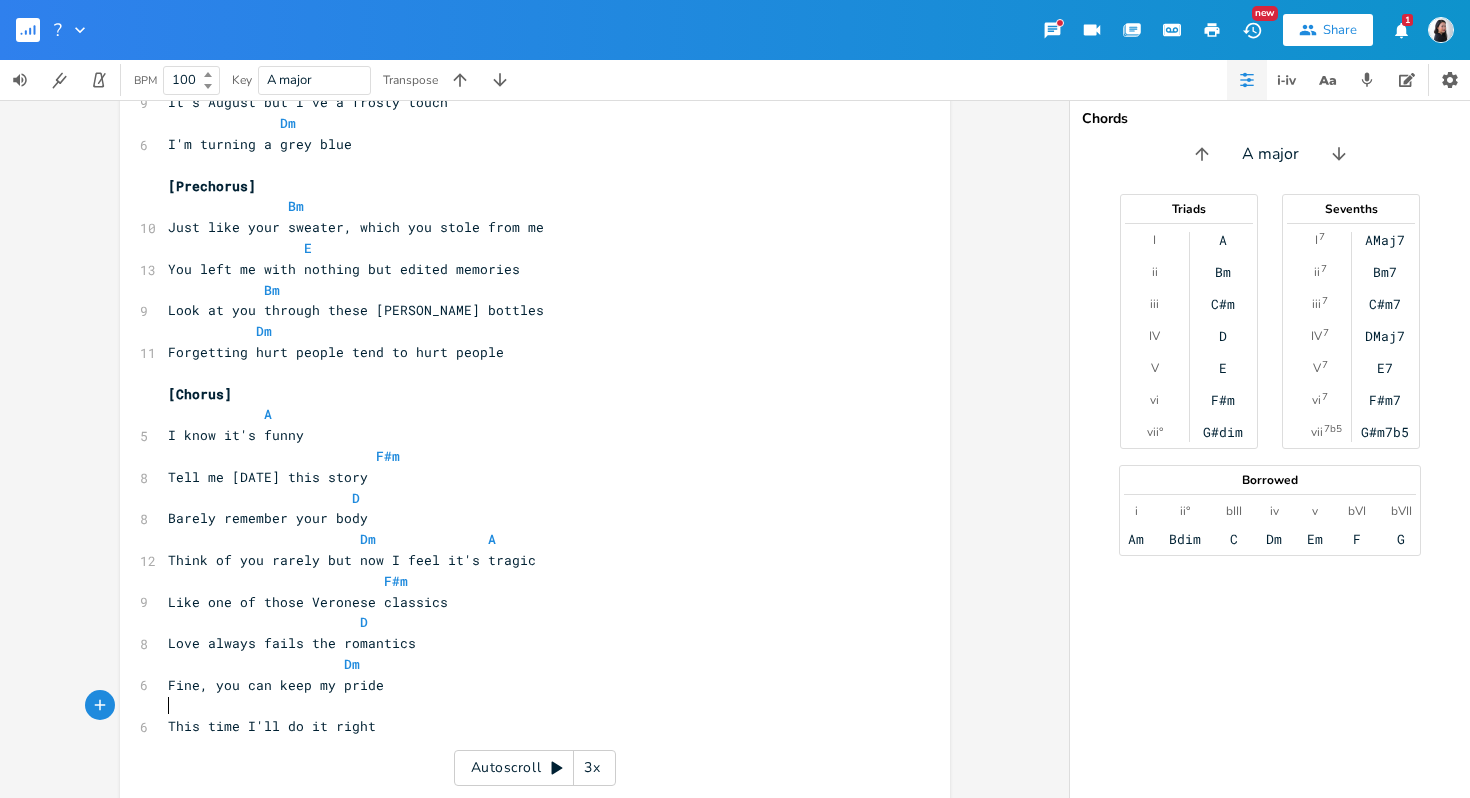 click on "​" at bounding box center [525, 705] 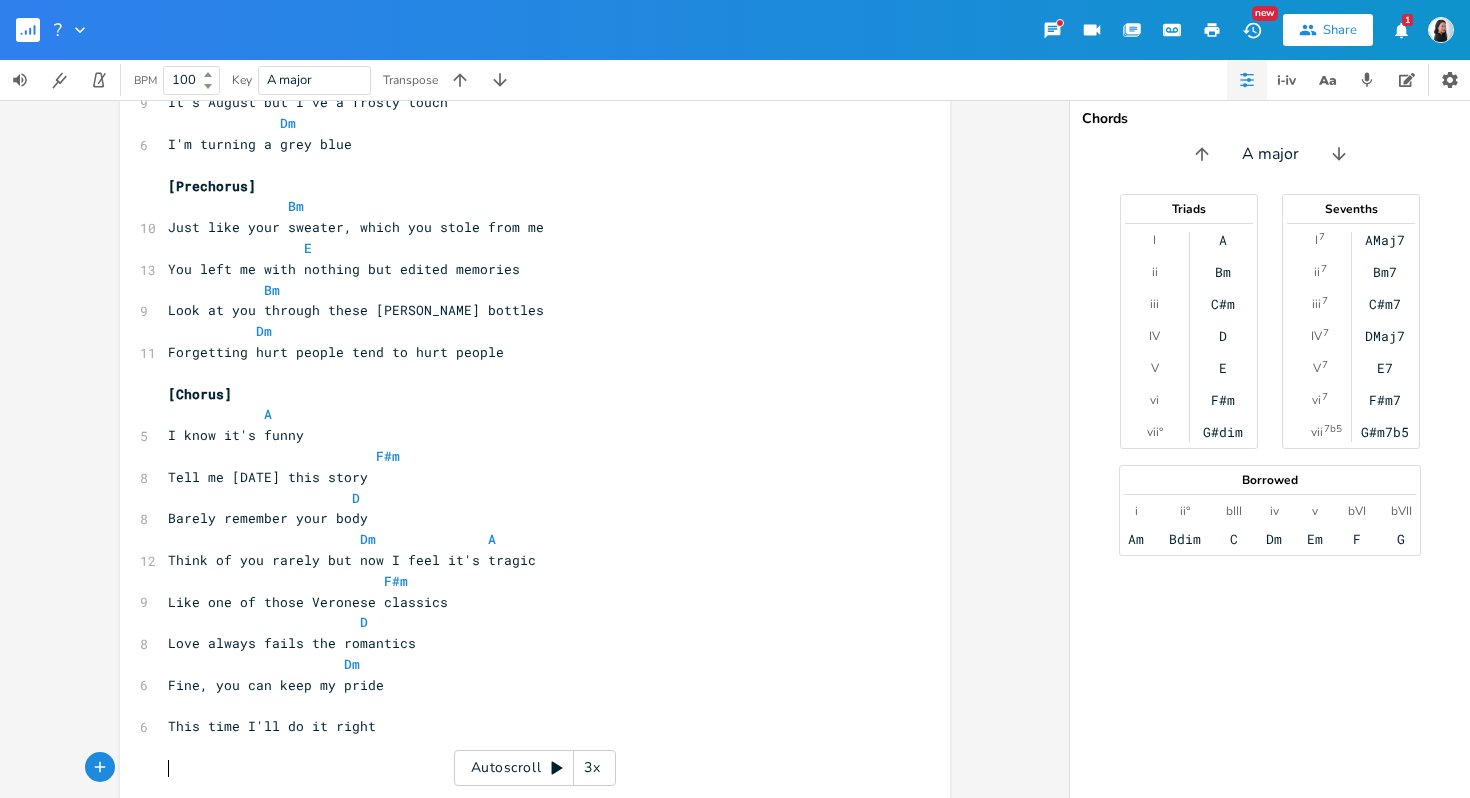 click on "​" at bounding box center [525, 768] 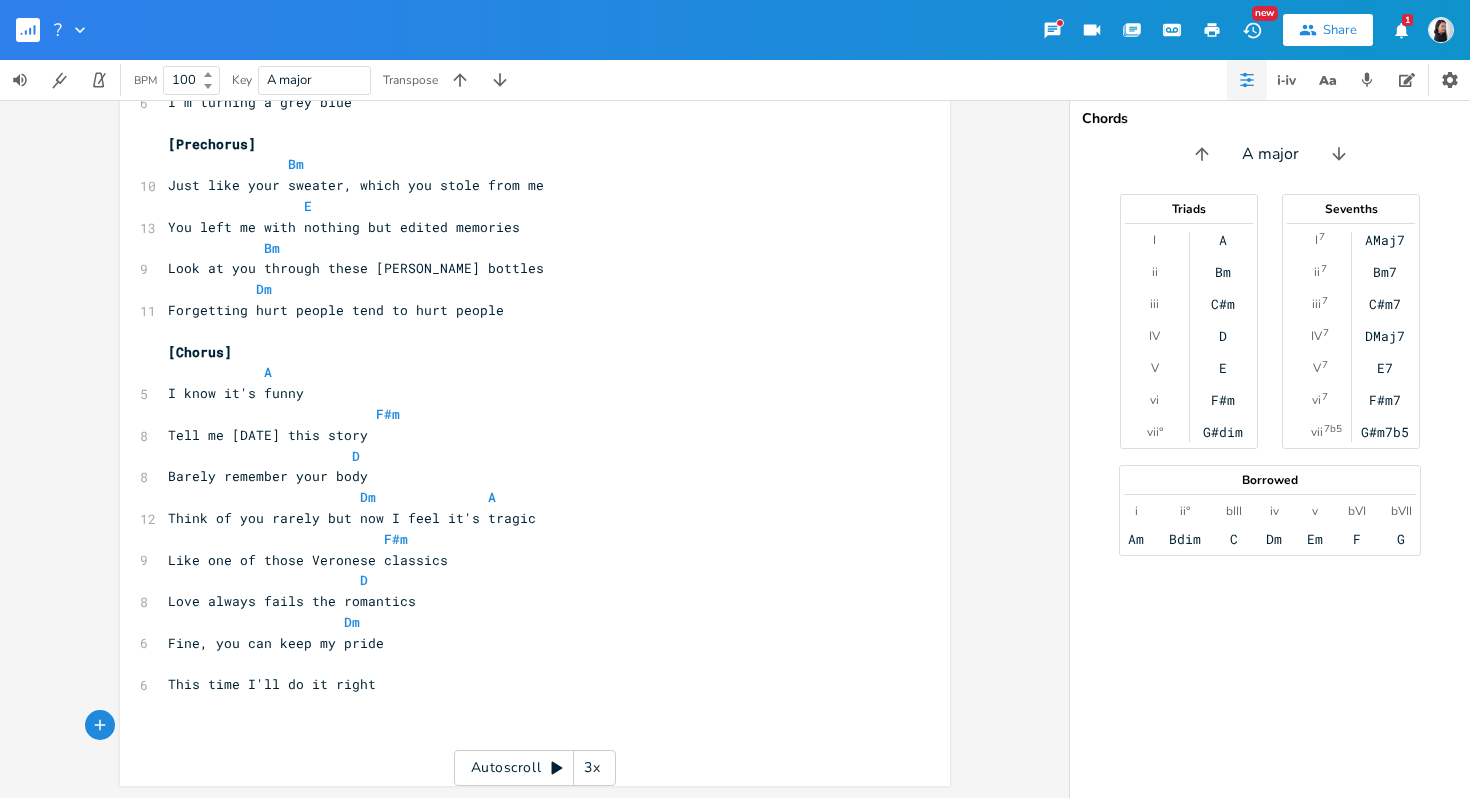scroll, scrollTop: 0, scrollLeft: 0, axis: both 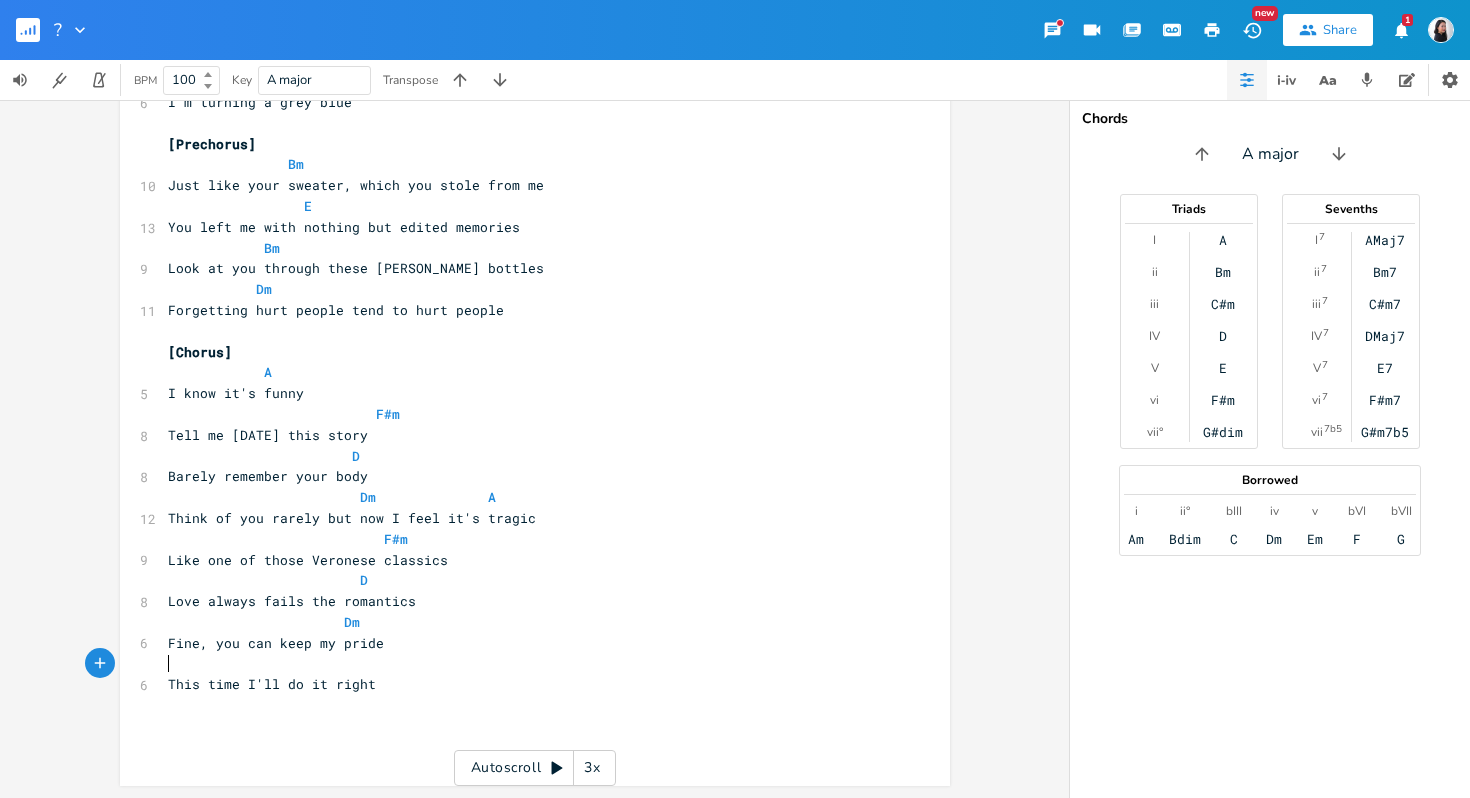click on "​" at bounding box center [525, 663] 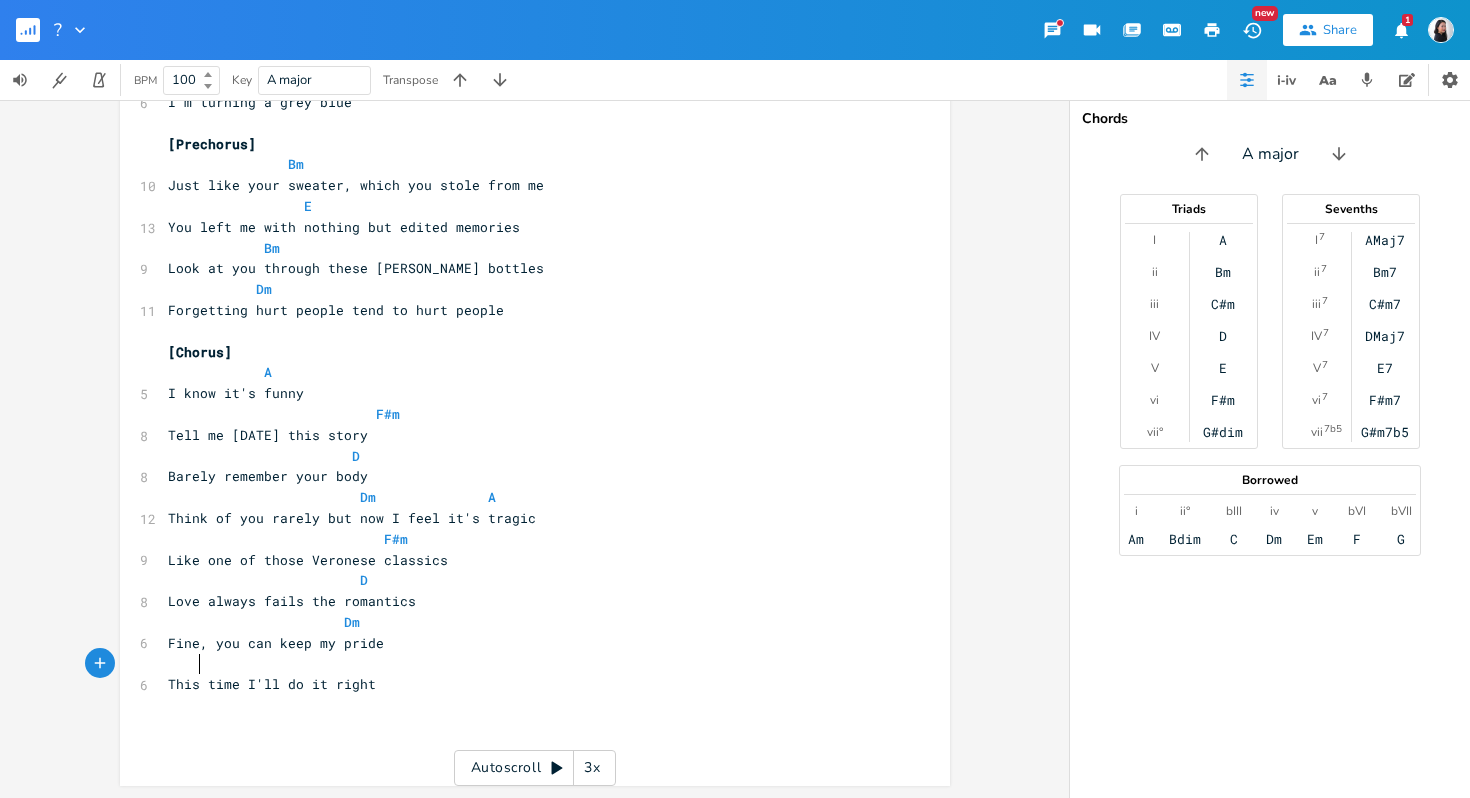 scroll, scrollTop: 263, scrollLeft: 0, axis: vertical 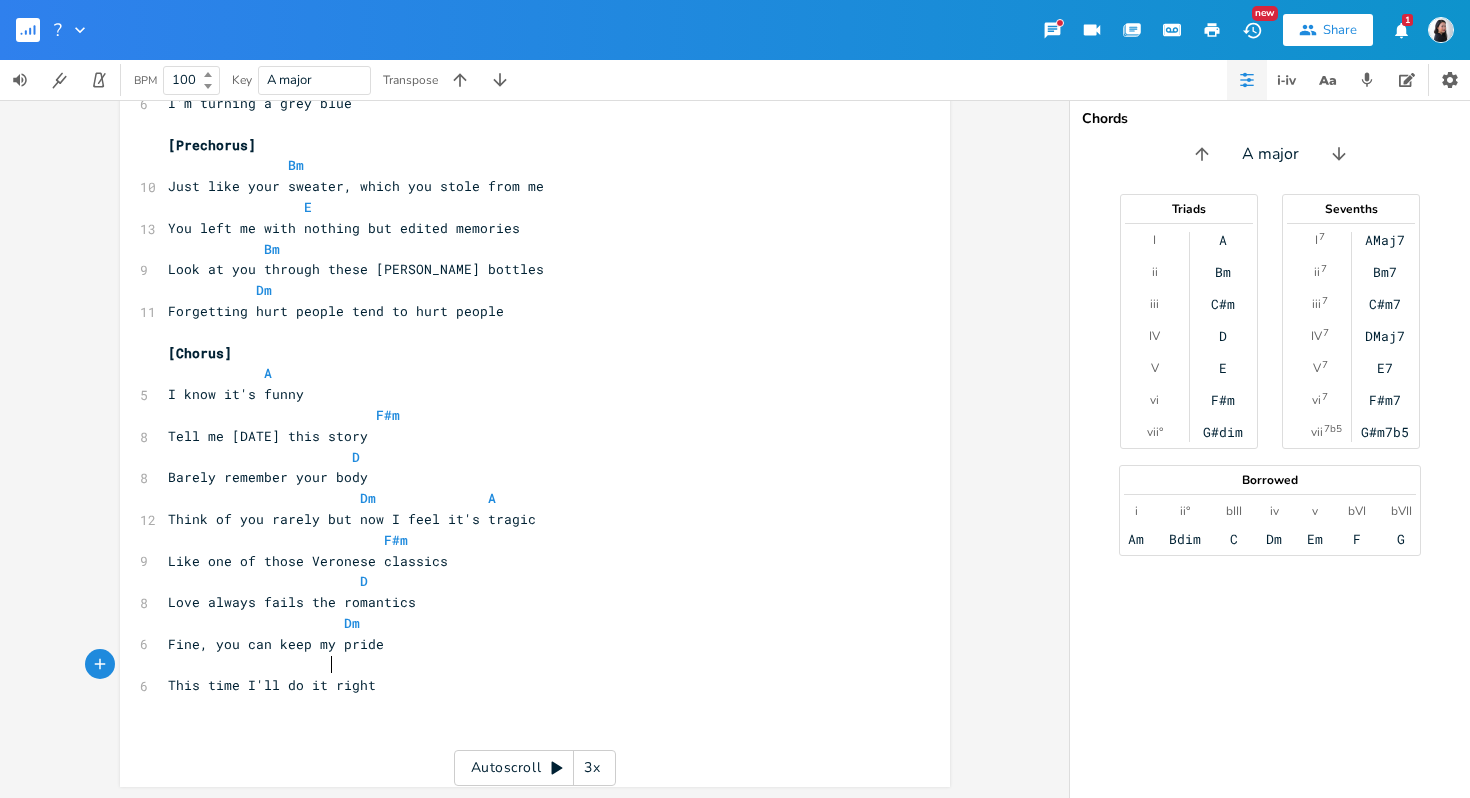 type on "A" 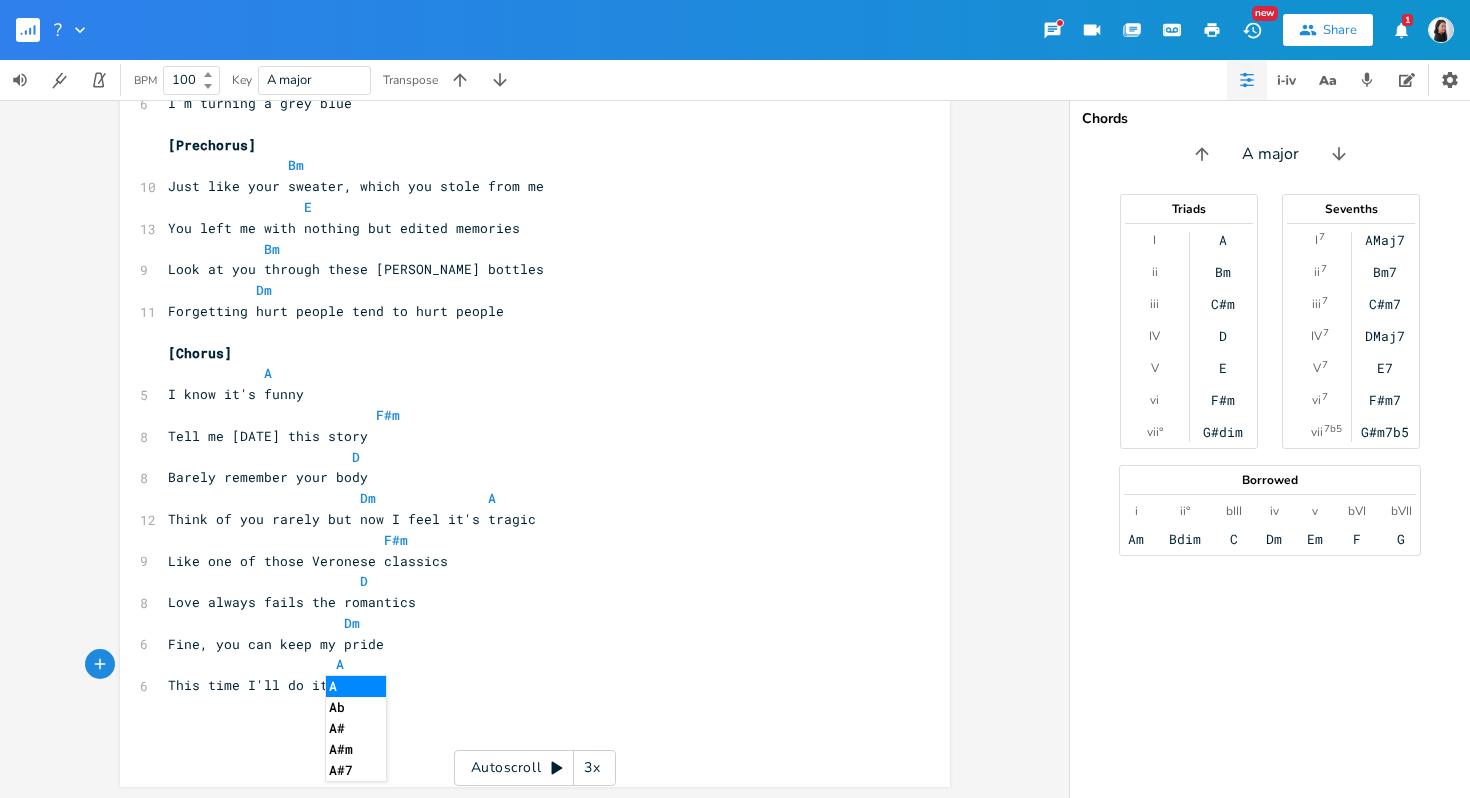 type 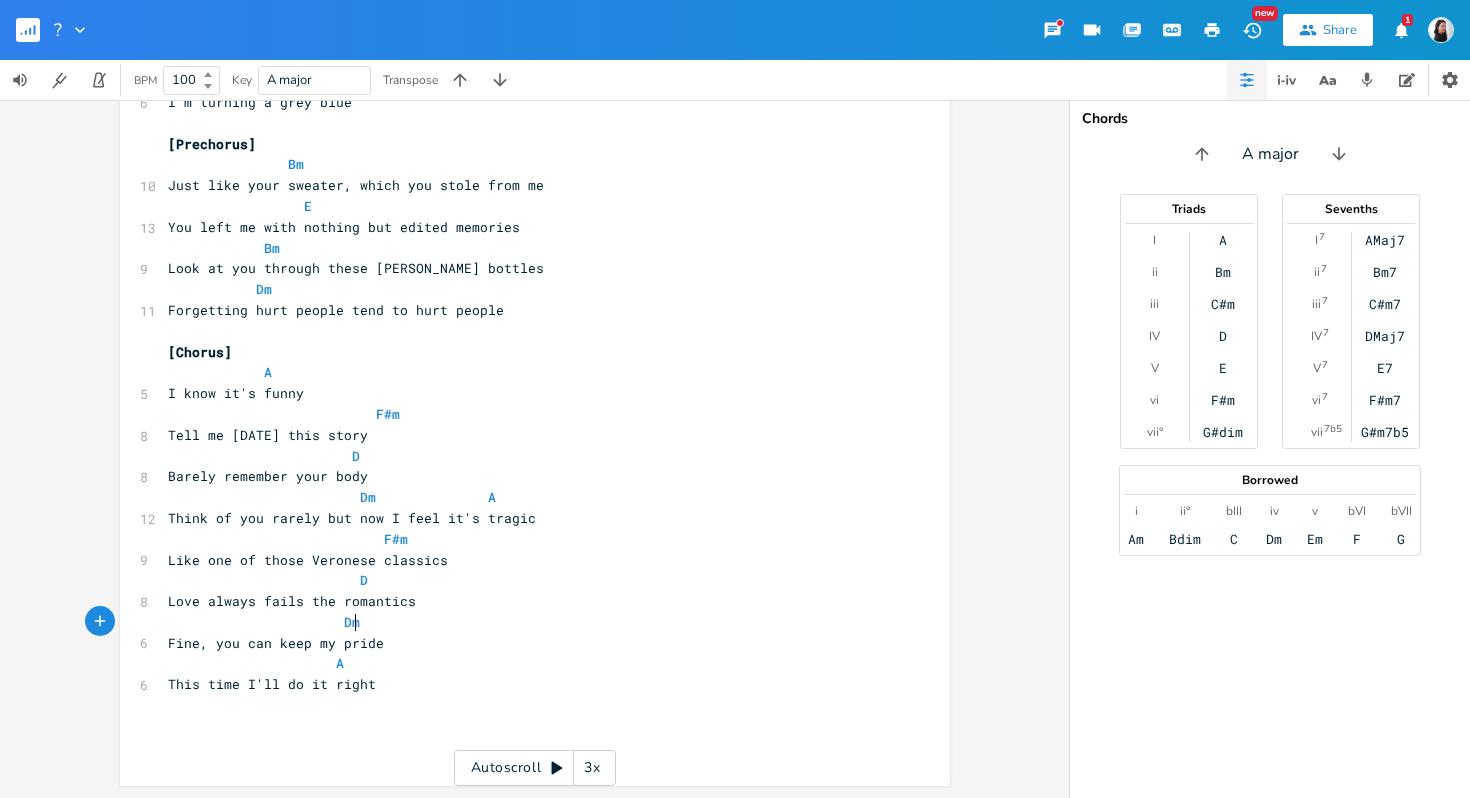 scroll, scrollTop: 0, scrollLeft: 0, axis: both 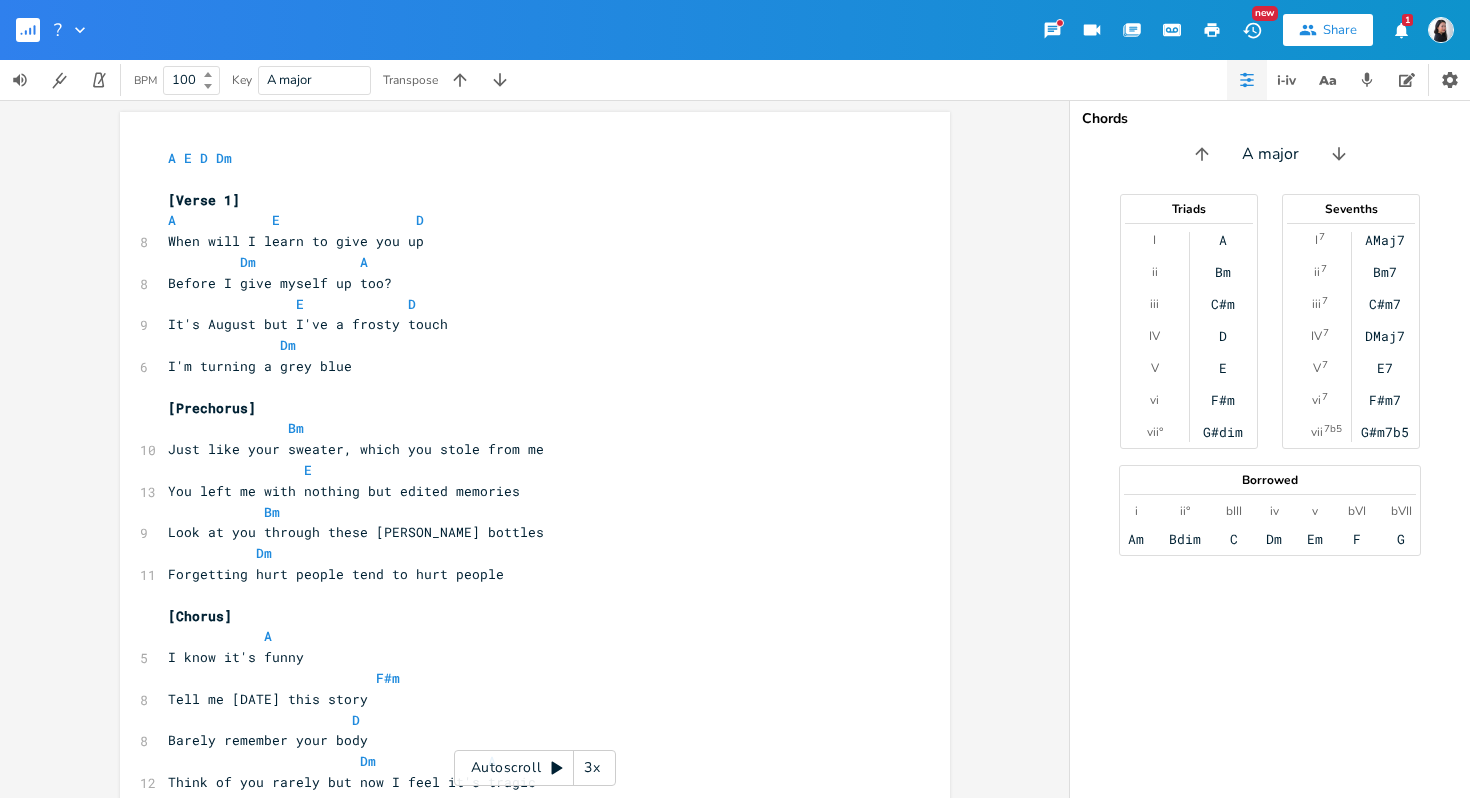 click on "E" at bounding box center (525, 470) 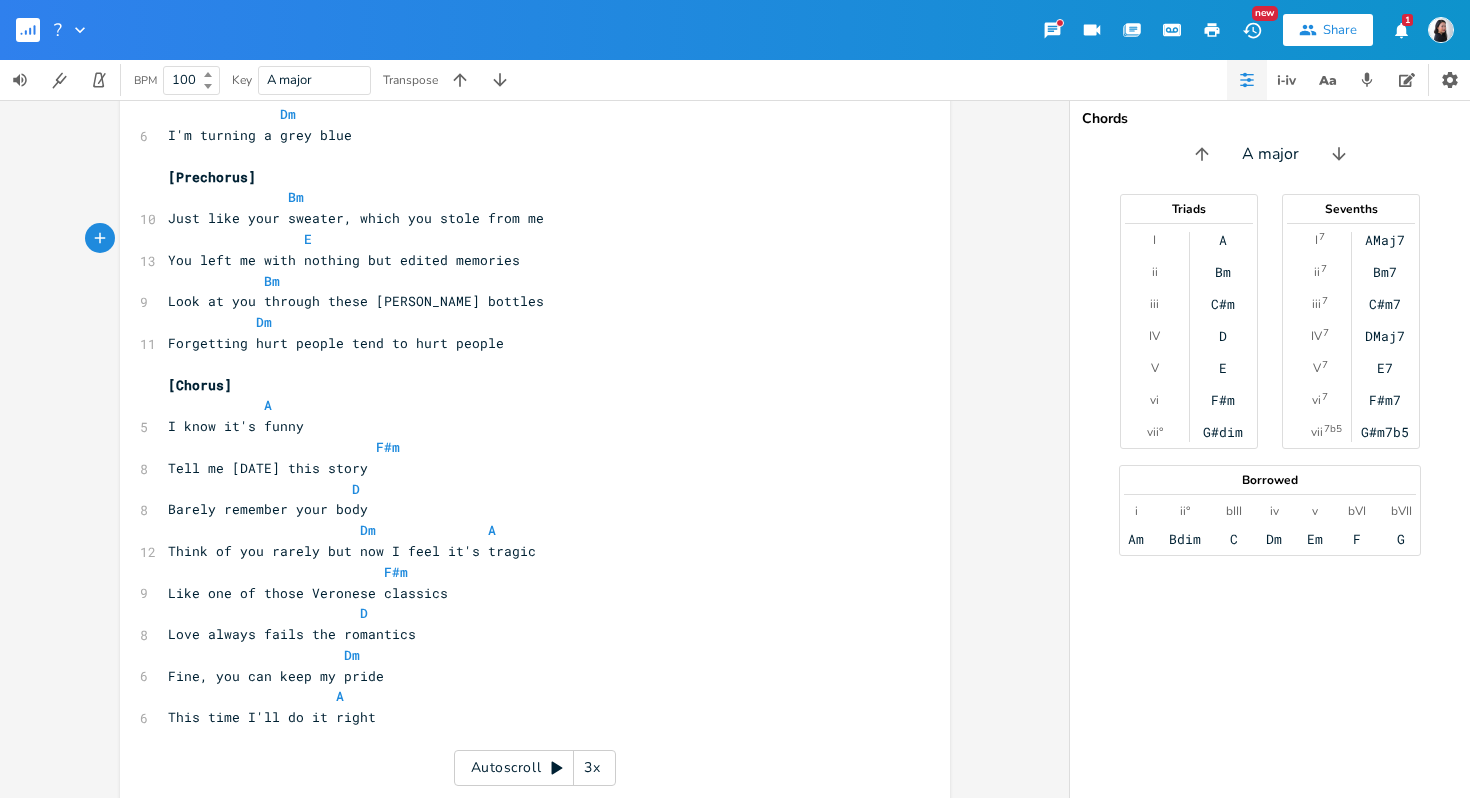 scroll, scrollTop: 264, scrollLeft: 0, axis: vertical 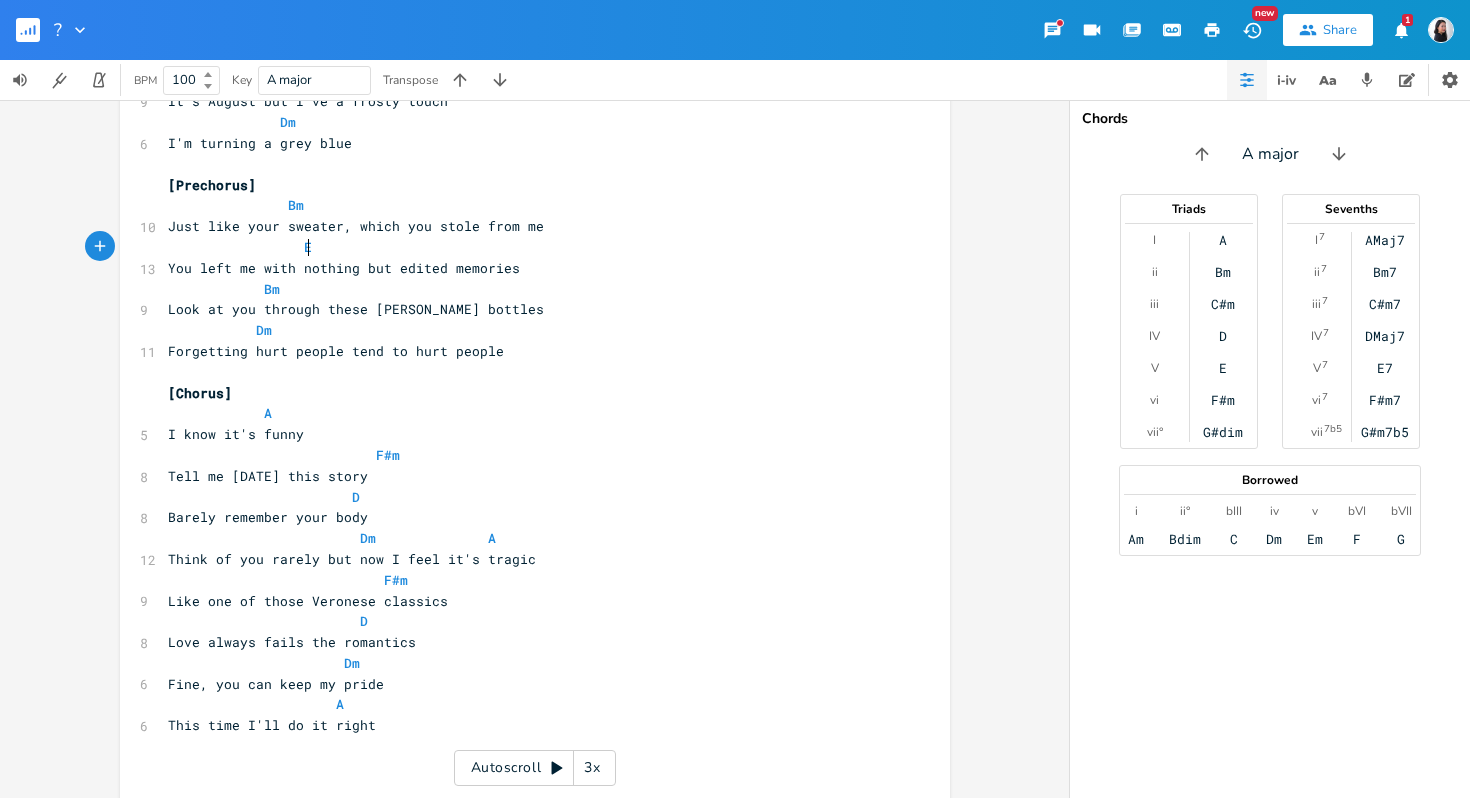 click on "[Chorus]" at bounding box center (525, 393) 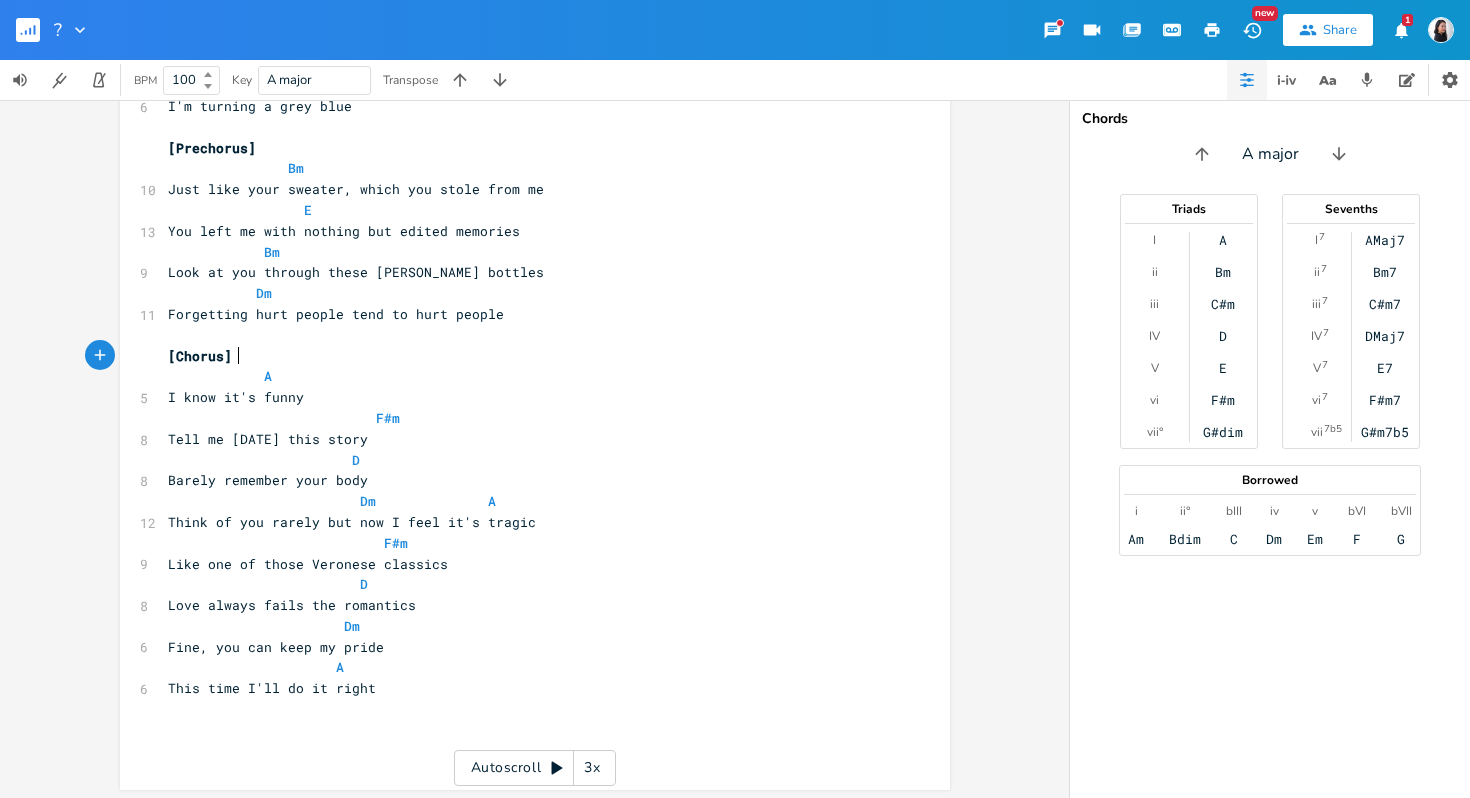 scroll, scrollTop: 264, scrollLeft: 0, axis: vertical 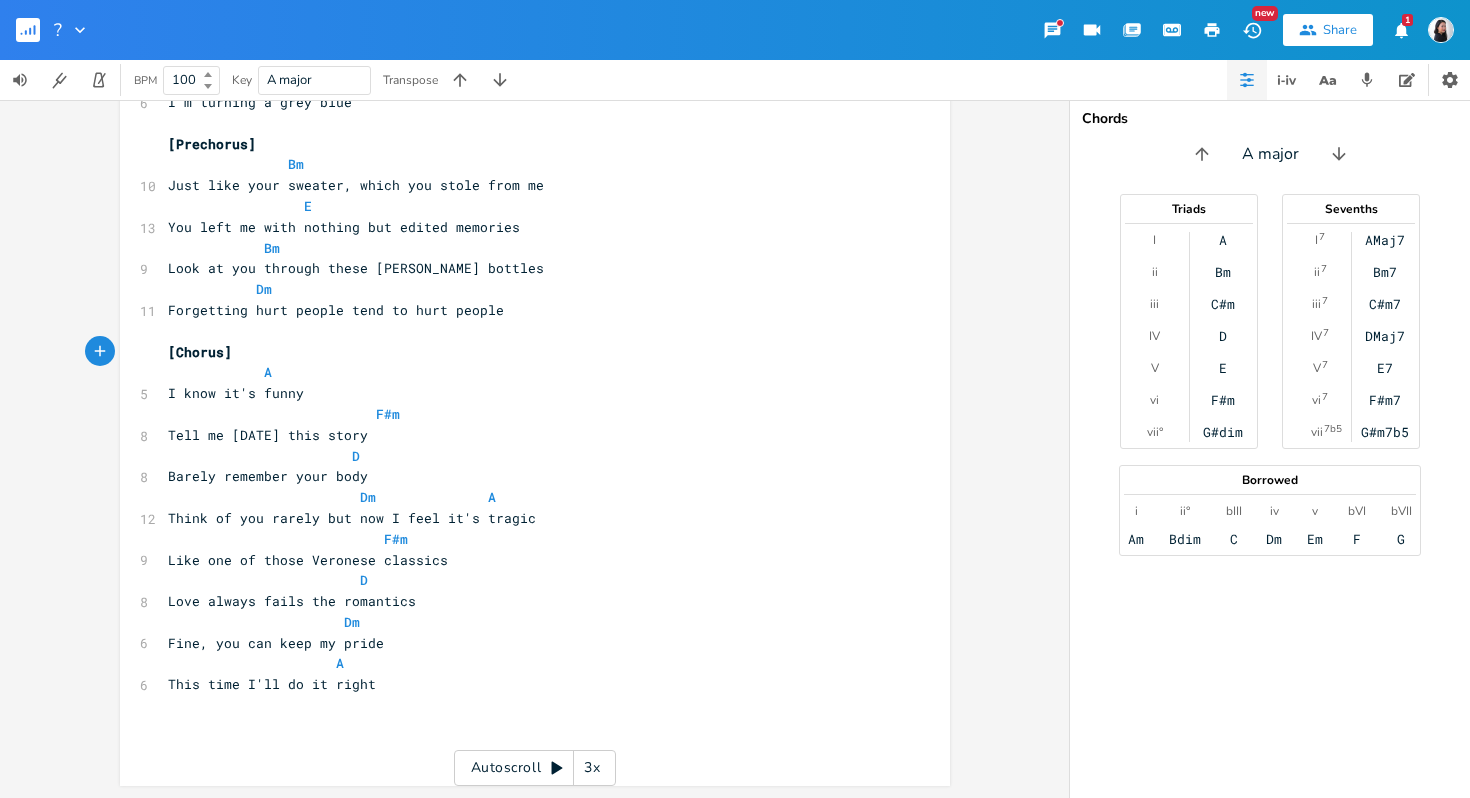 click on "​" at bounding box center (525, 331) 